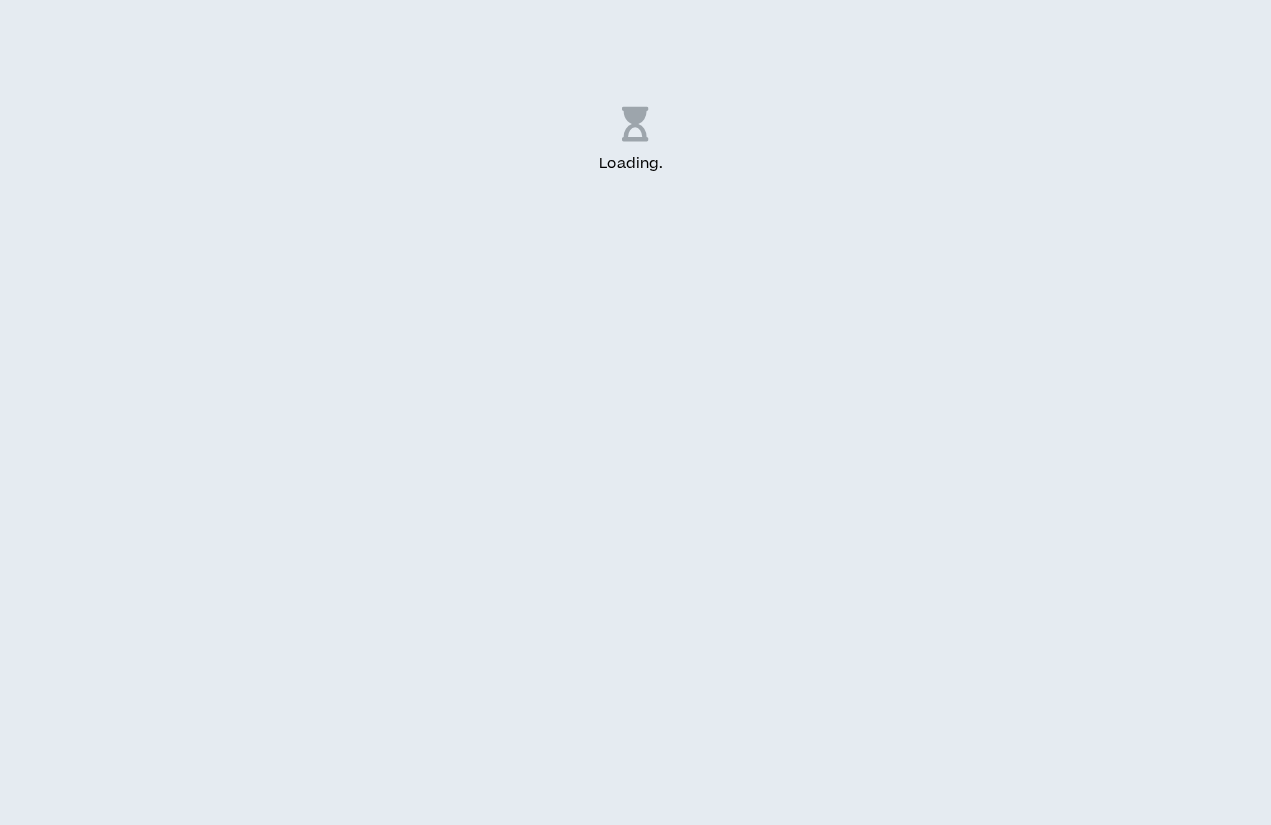 scroll, scrollTop: 0, scrollLeft: 0, axis: both 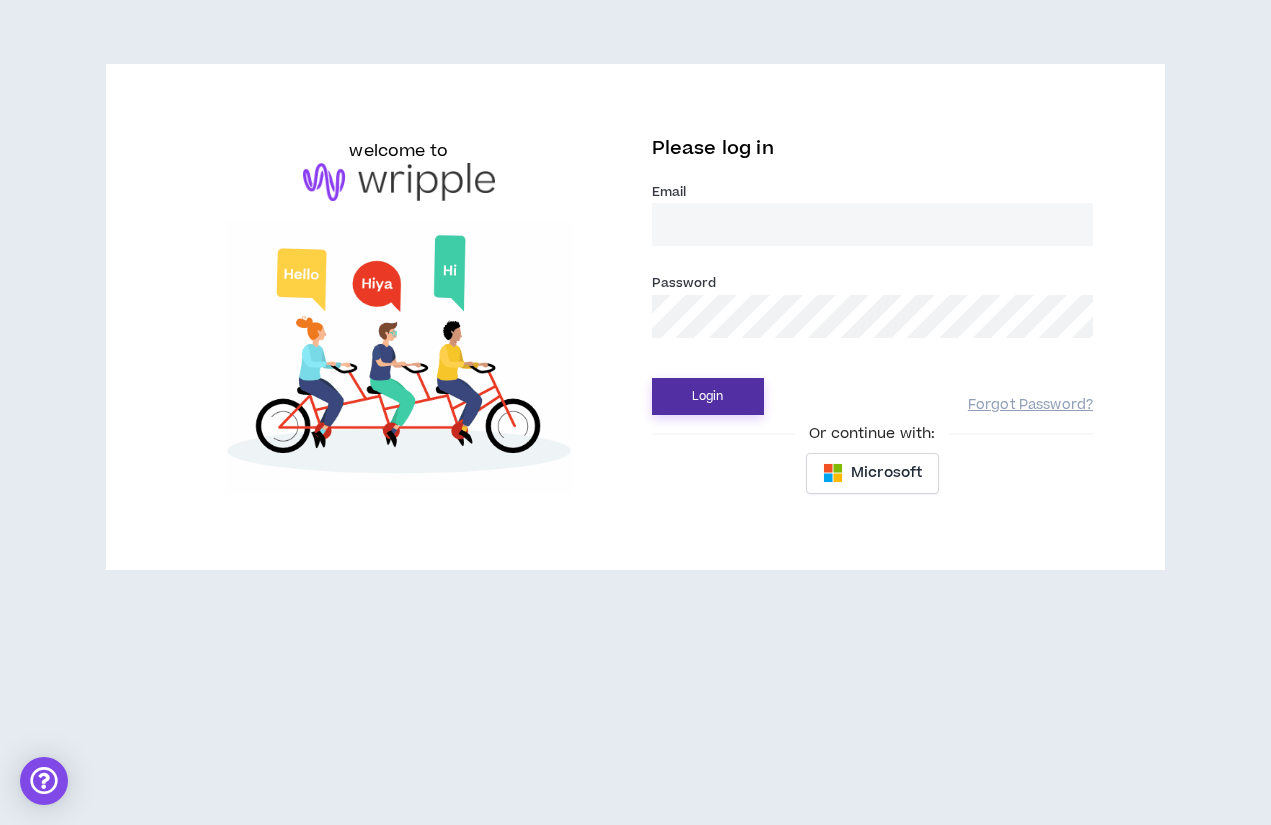 type on "[EMAIL_ADDRESS][DOMAIN_NAME]" 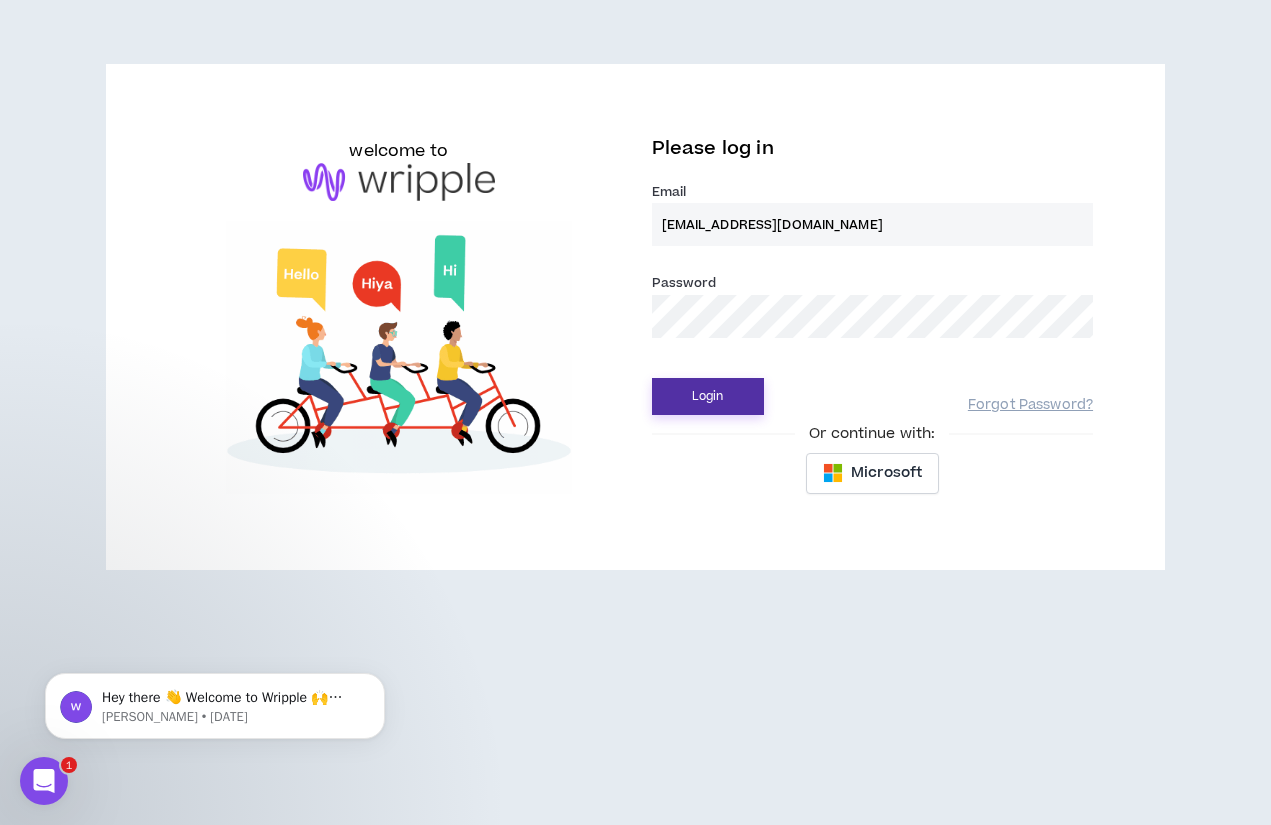 click on "Login" at bounding box center [708, 396] 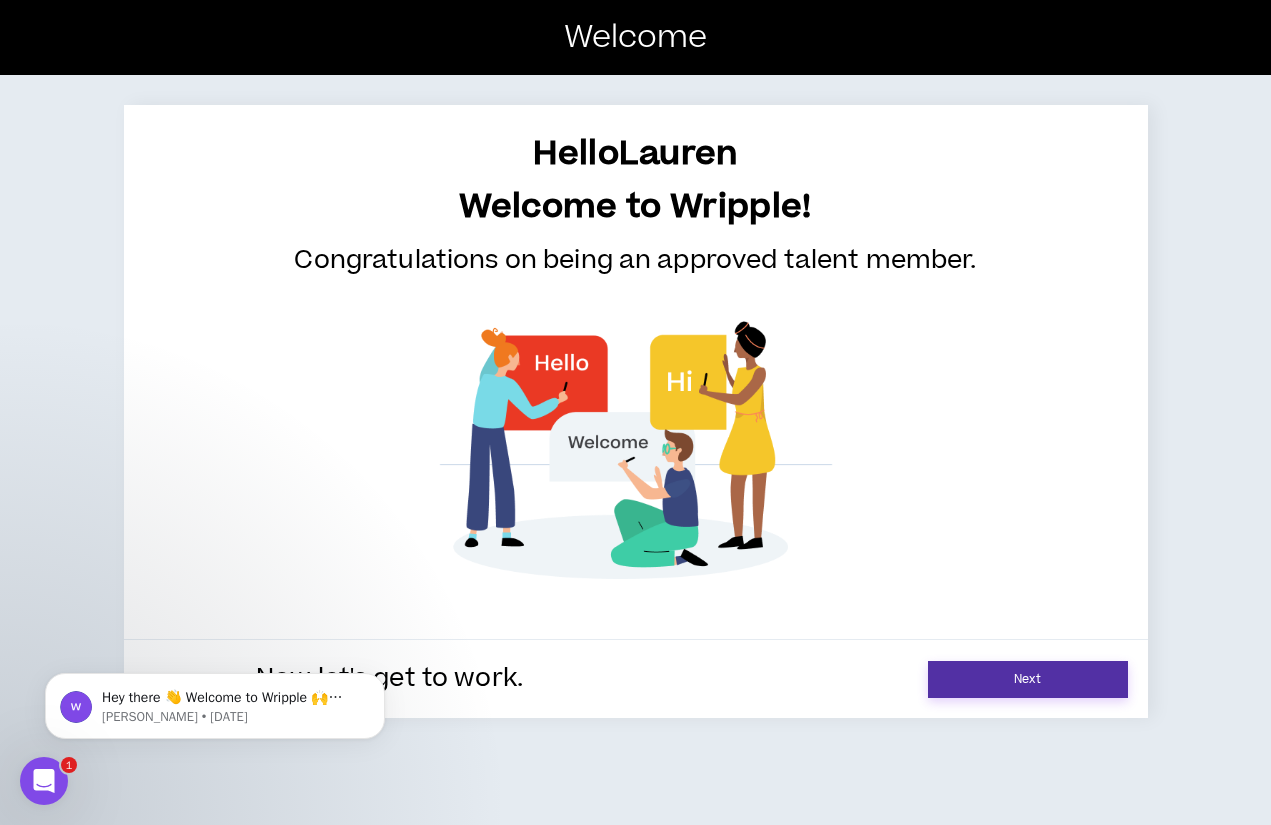 click on "Next" at bounding box center (1028, 679) 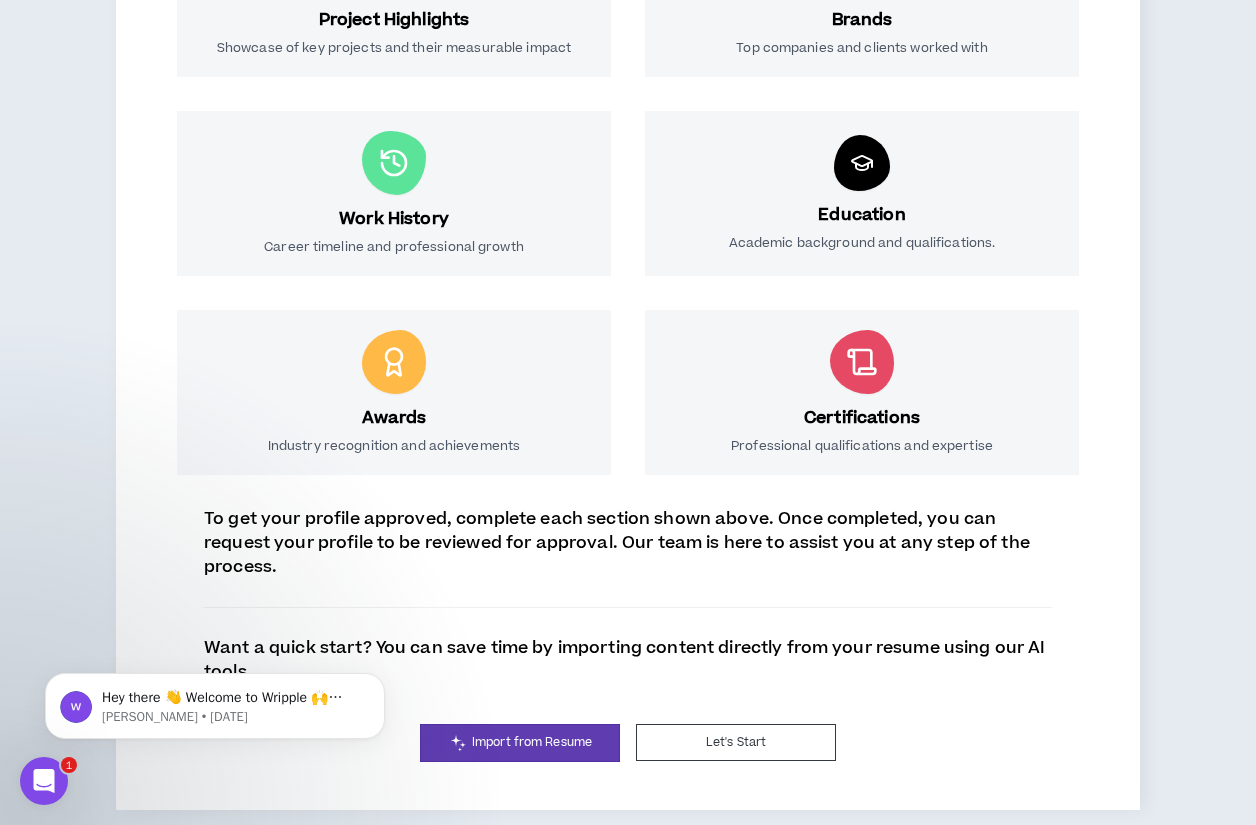 scroll, scrollTop: 0, scrollLeft: 0, axis: both 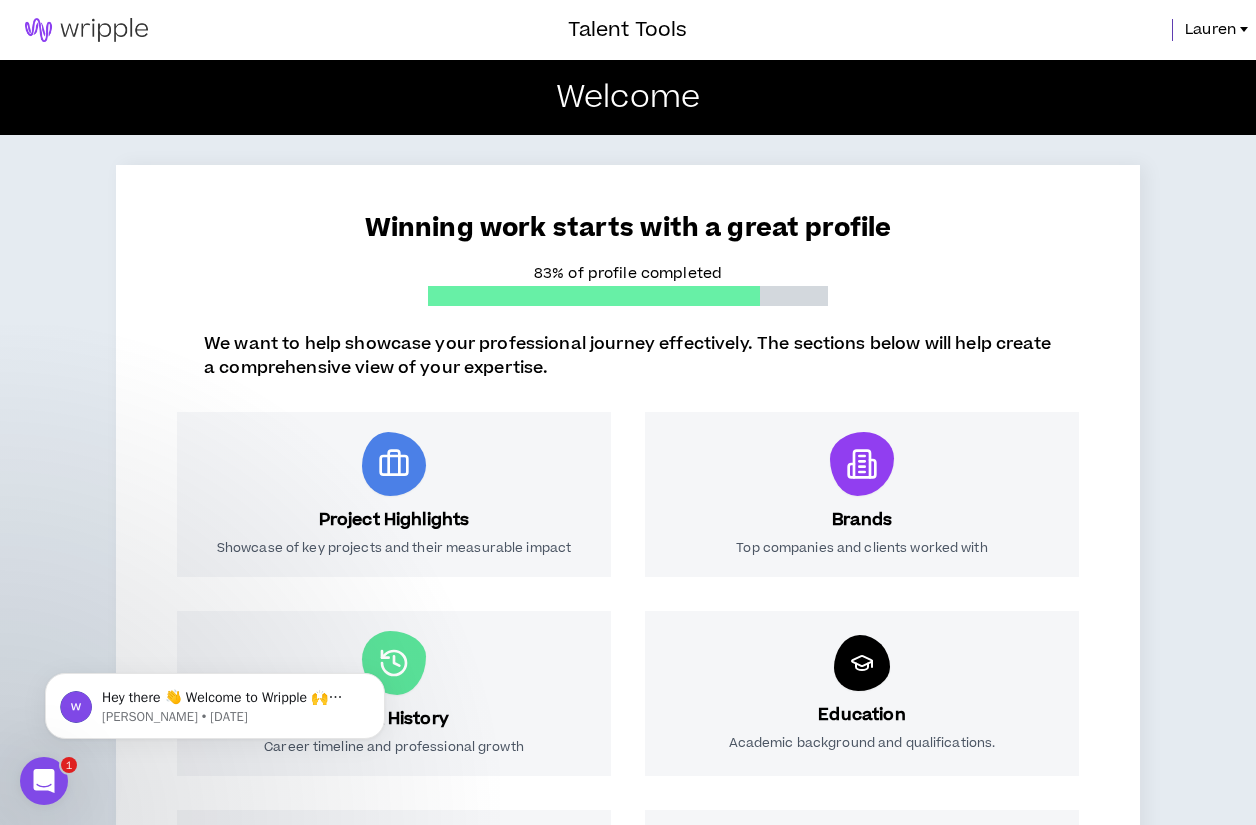 click 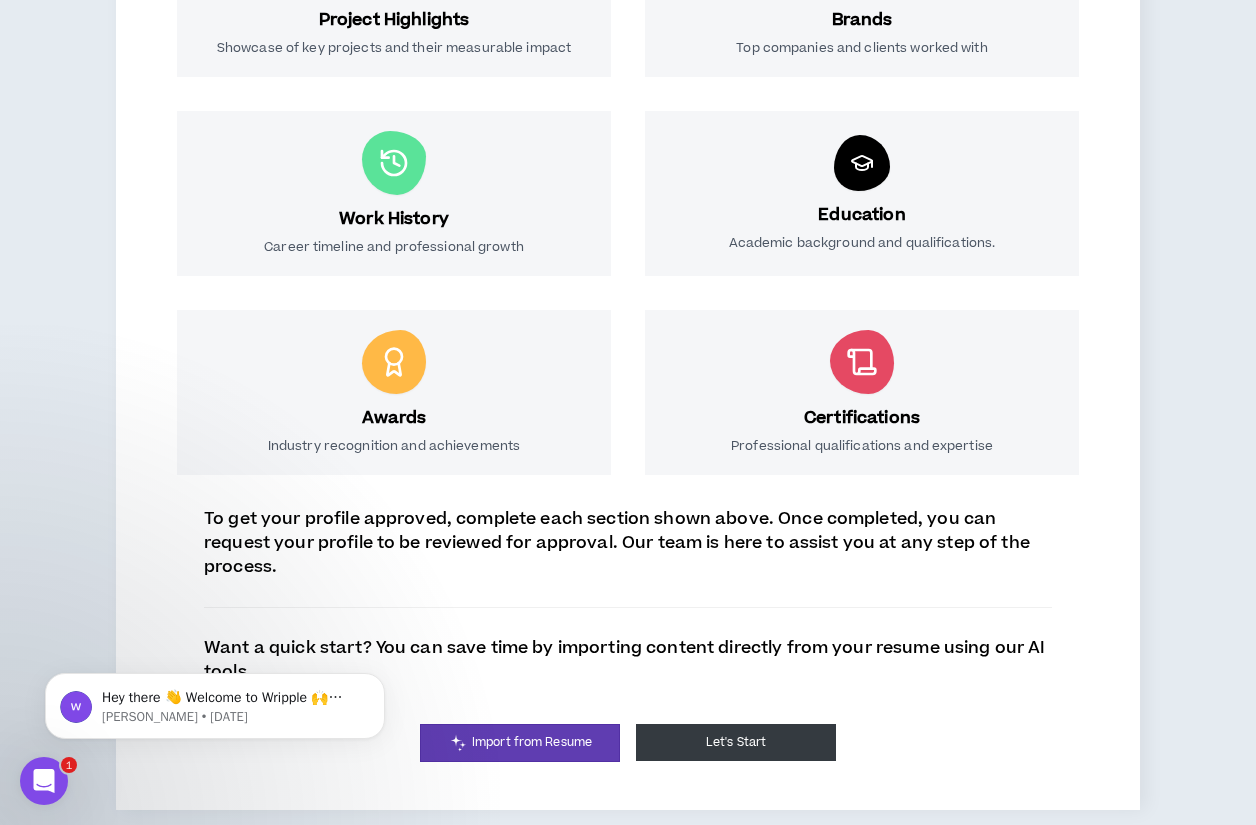 click on "Let's Start" at bounding box center (736, 742) 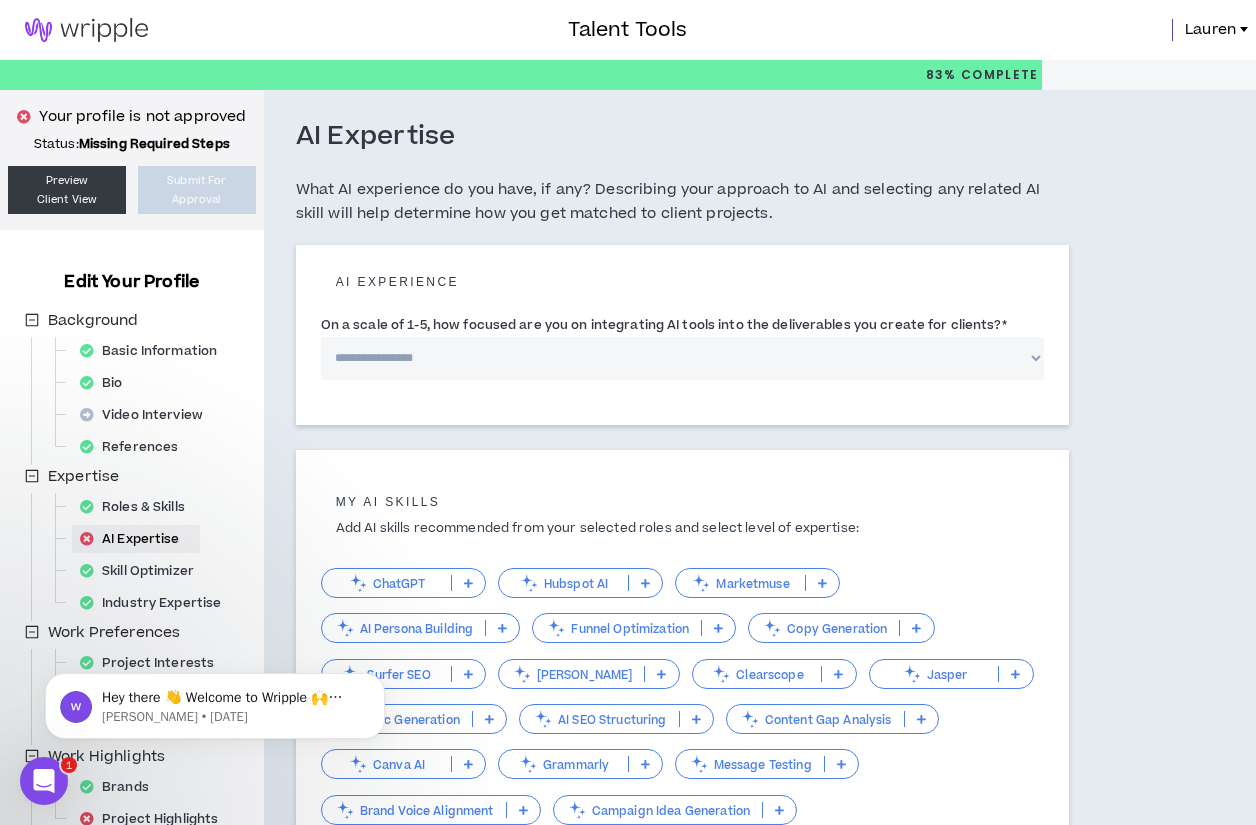 click on "**********" at bounding box center (682, 358) 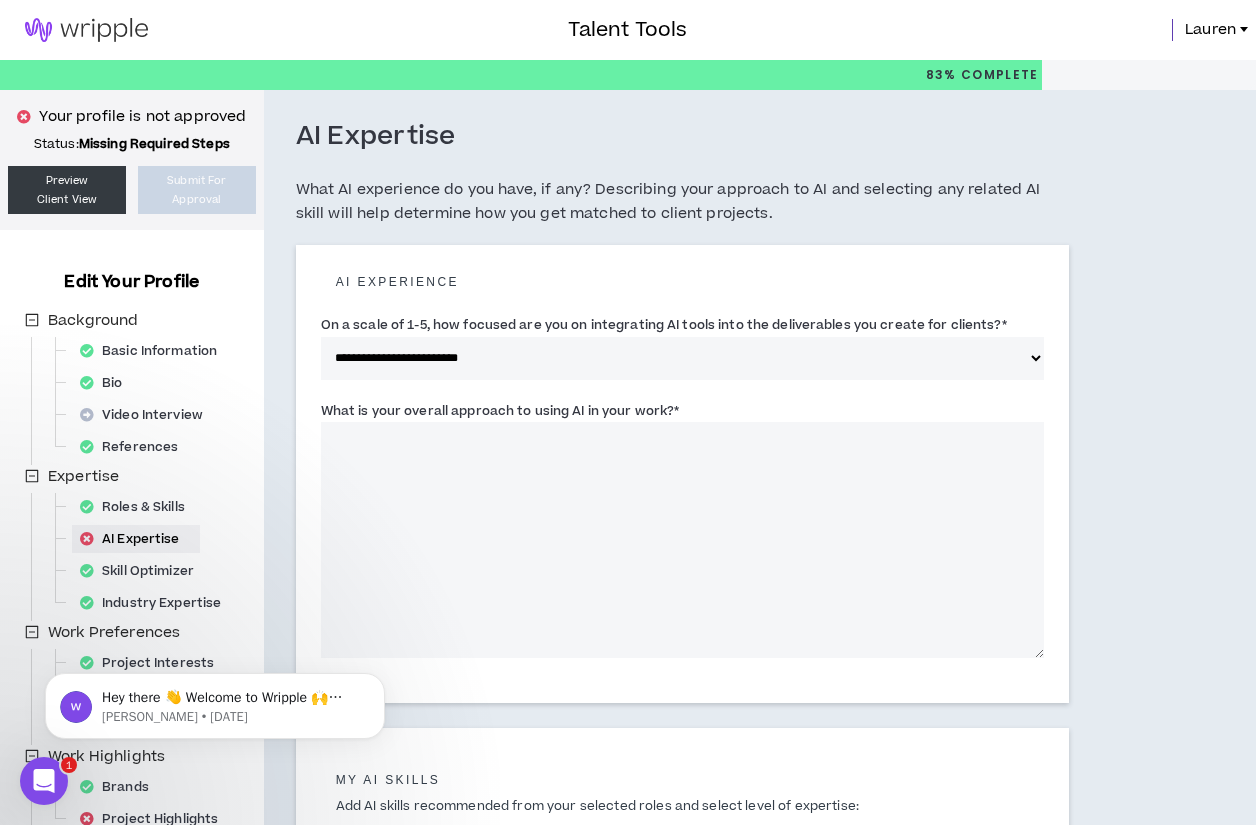 click on "What is your overall approach to using AI in your work?  *" at bounding box center (500, 411) 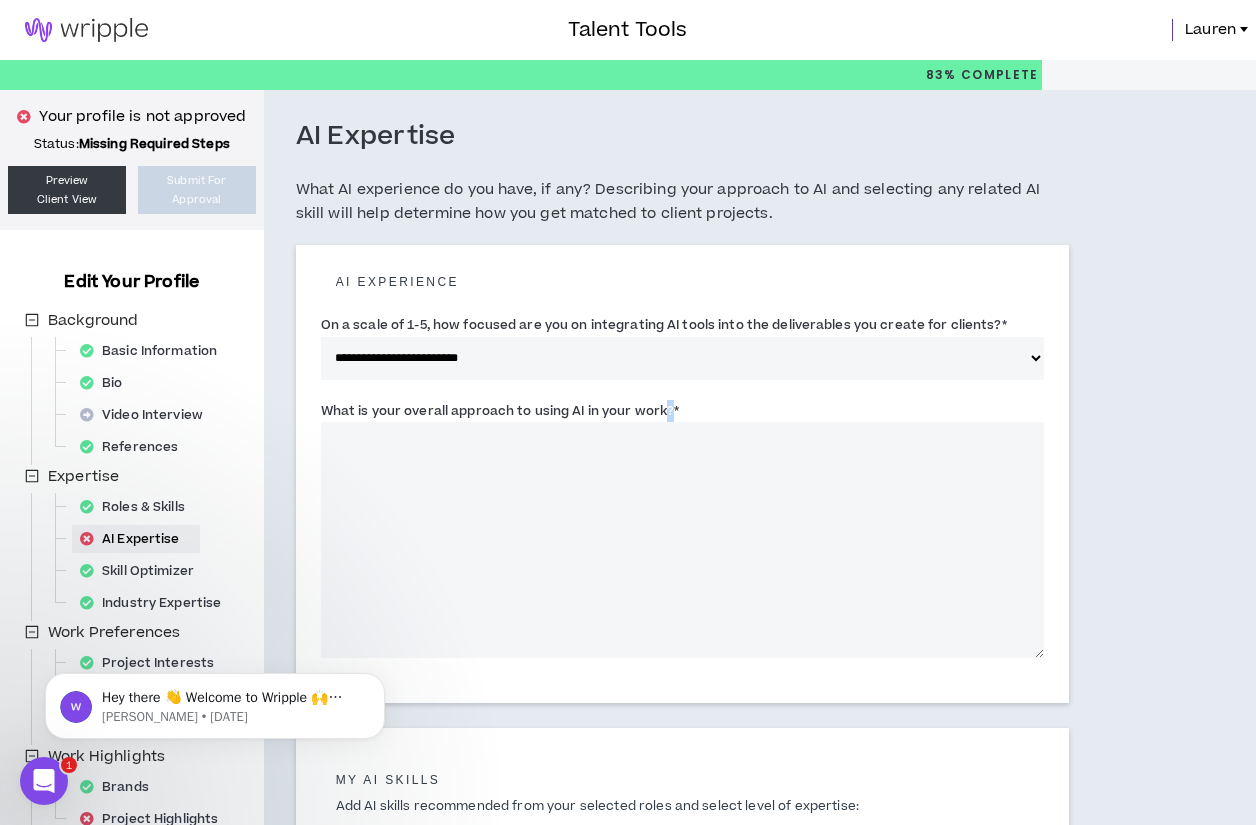 click on "What is your overall approach to using AI in your work?  *" at bounding box center (500, 411) 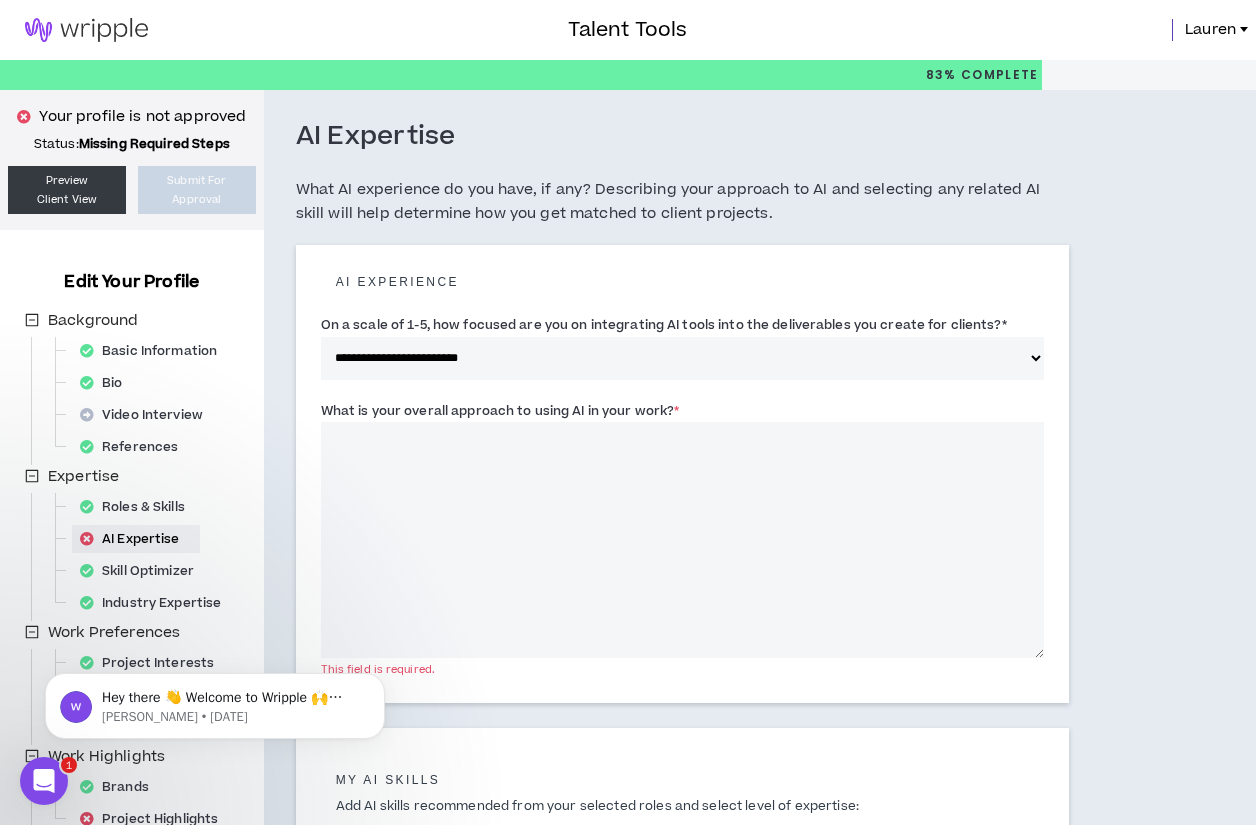click on "What is your overall approach to using AI in your work?  *" at bounding box center [500, 411] 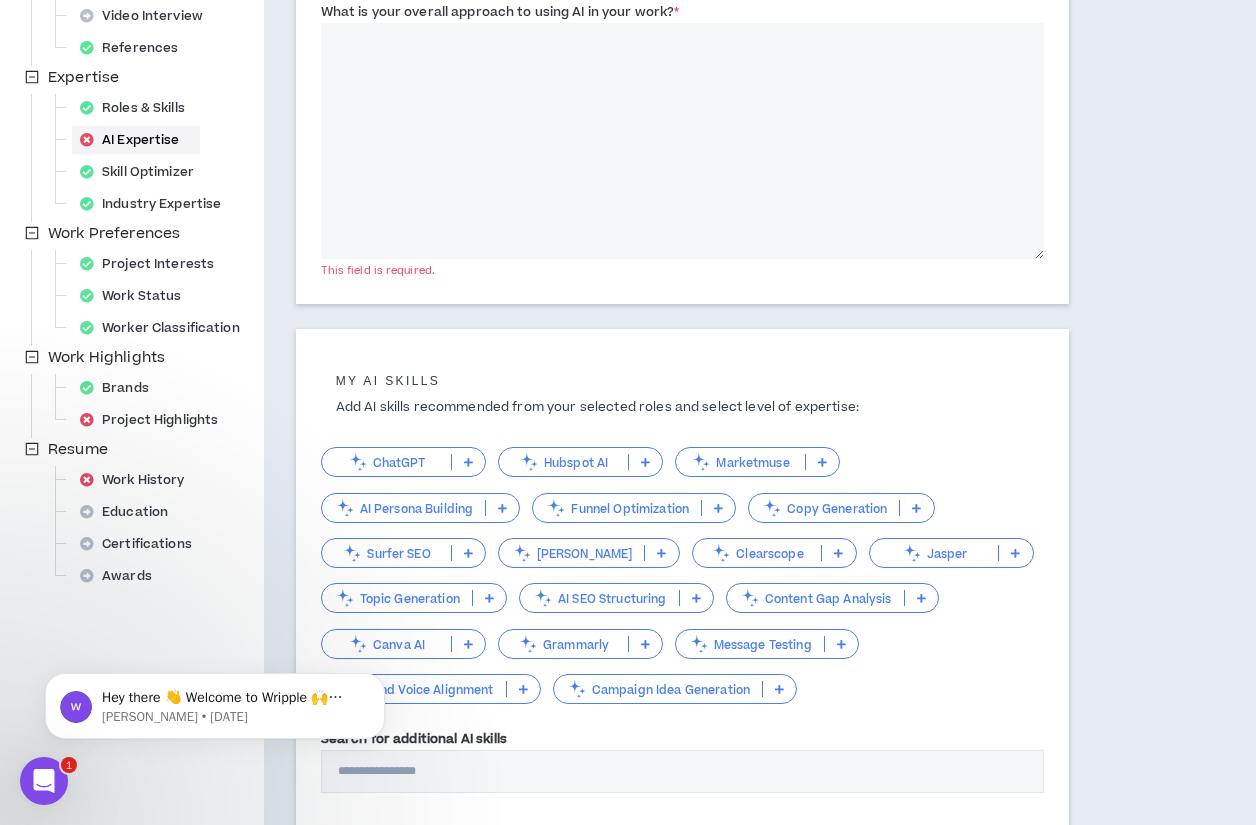 copy on "?" 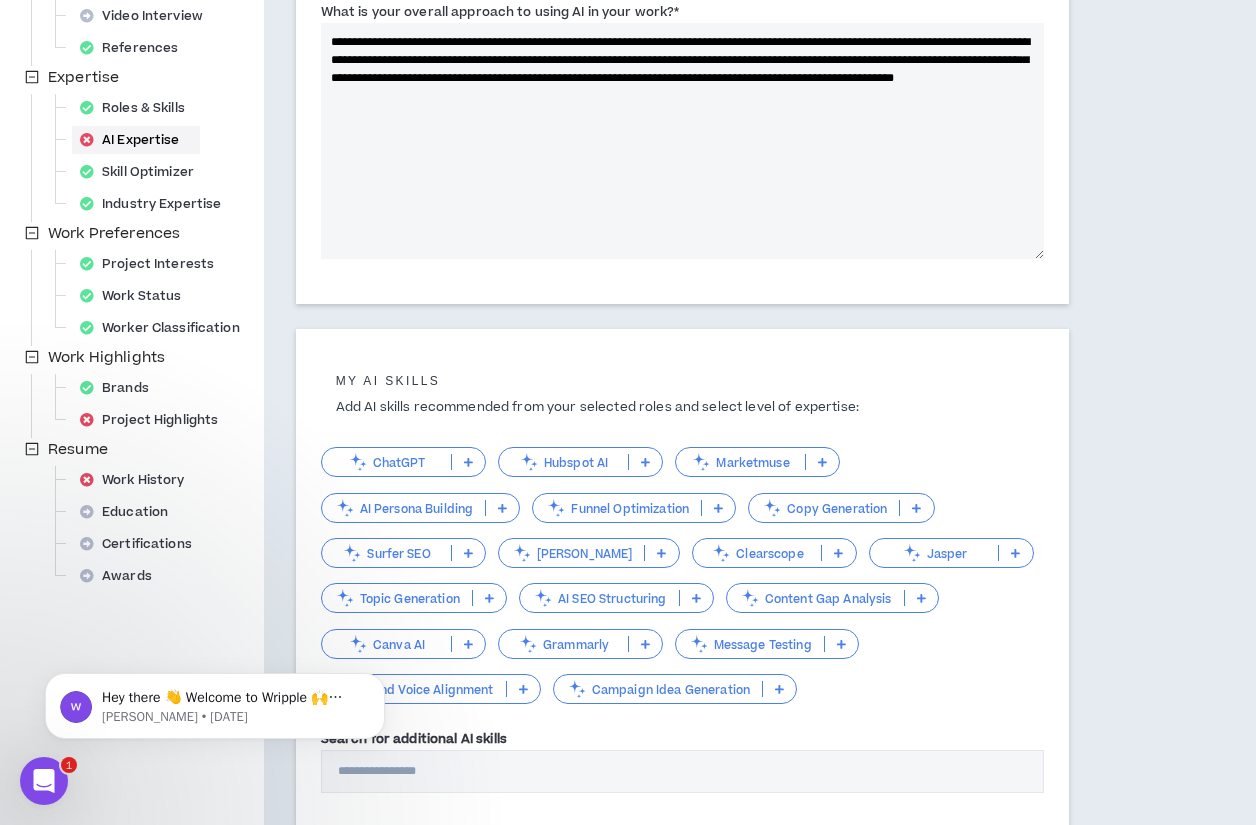 click on "**********" at bounding box center (682, 141) 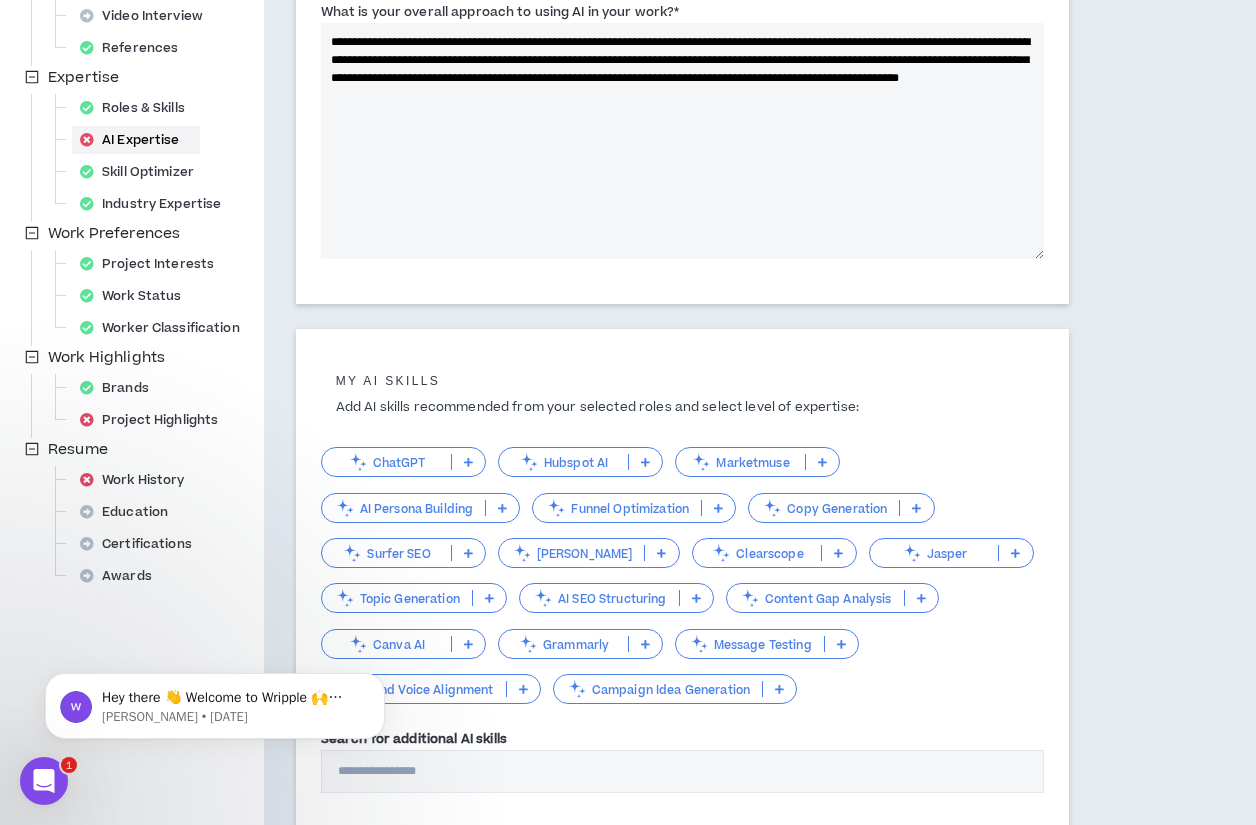 click on "**********" at bounding box center (682, 141) 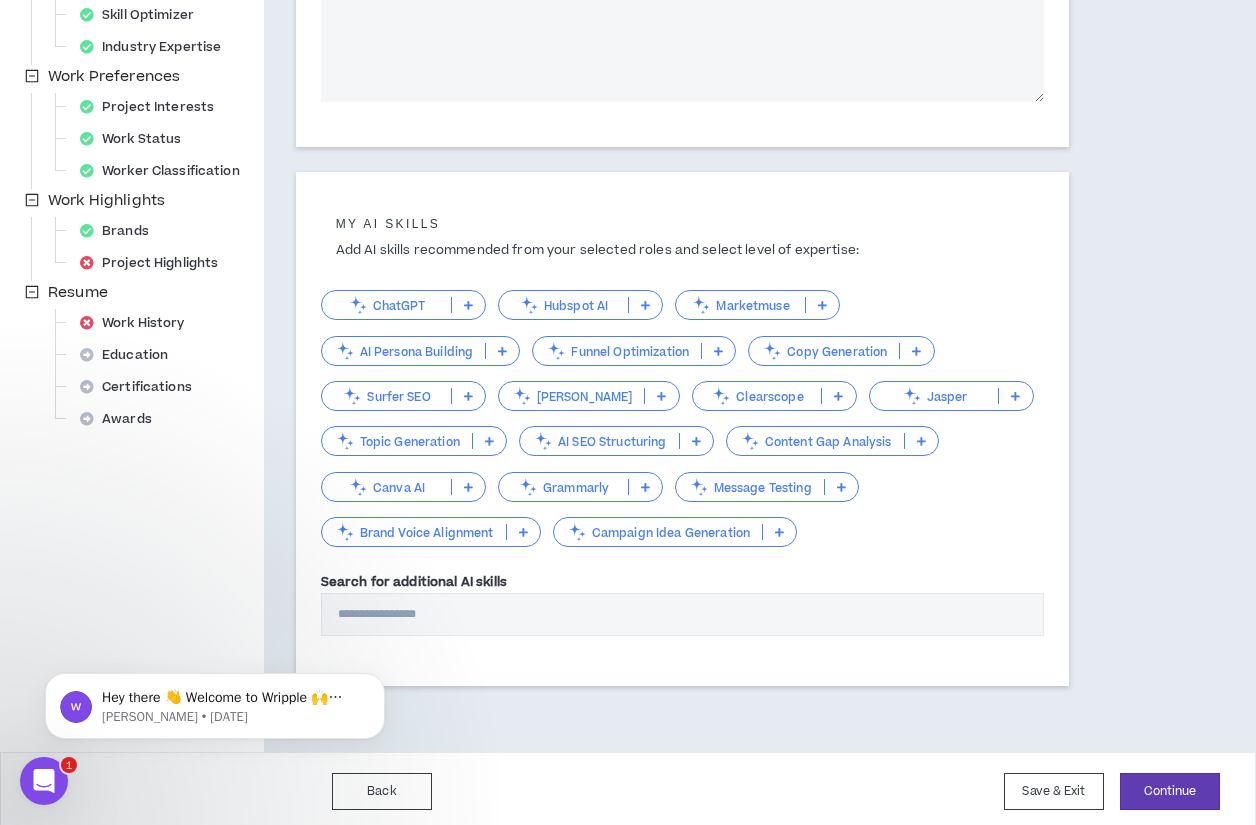 scroll, scrollTop: 562, scrollLeft: 0, axis: vertical 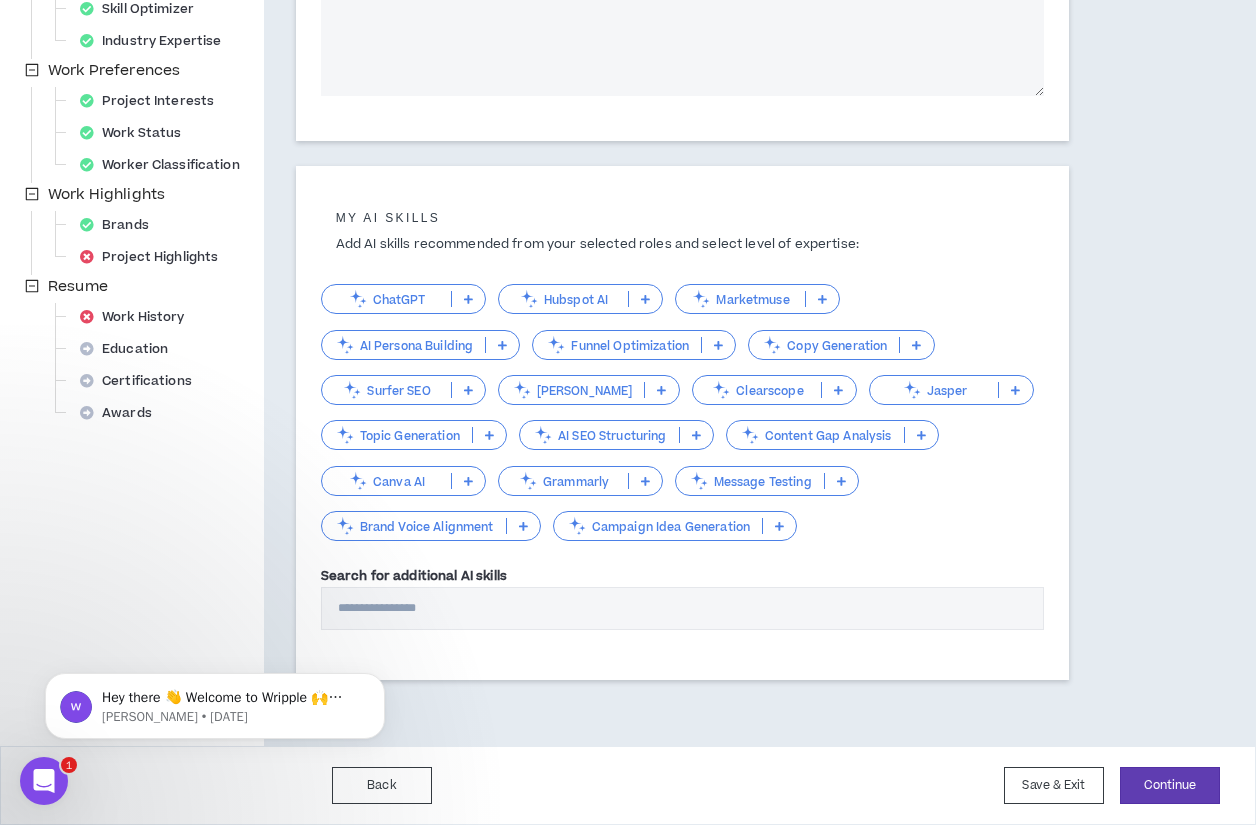 type on "**********" 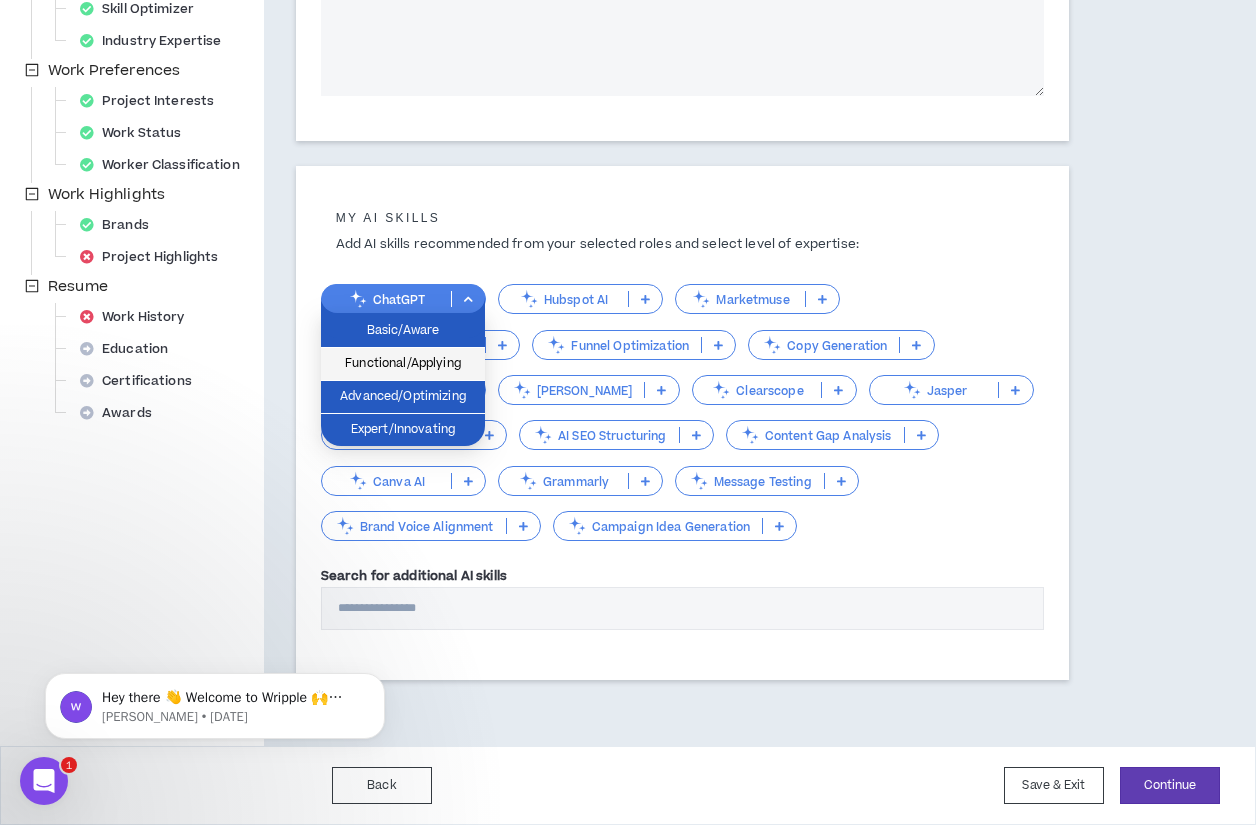 click on "Functional/Applying" at bounding box center (403, 364) 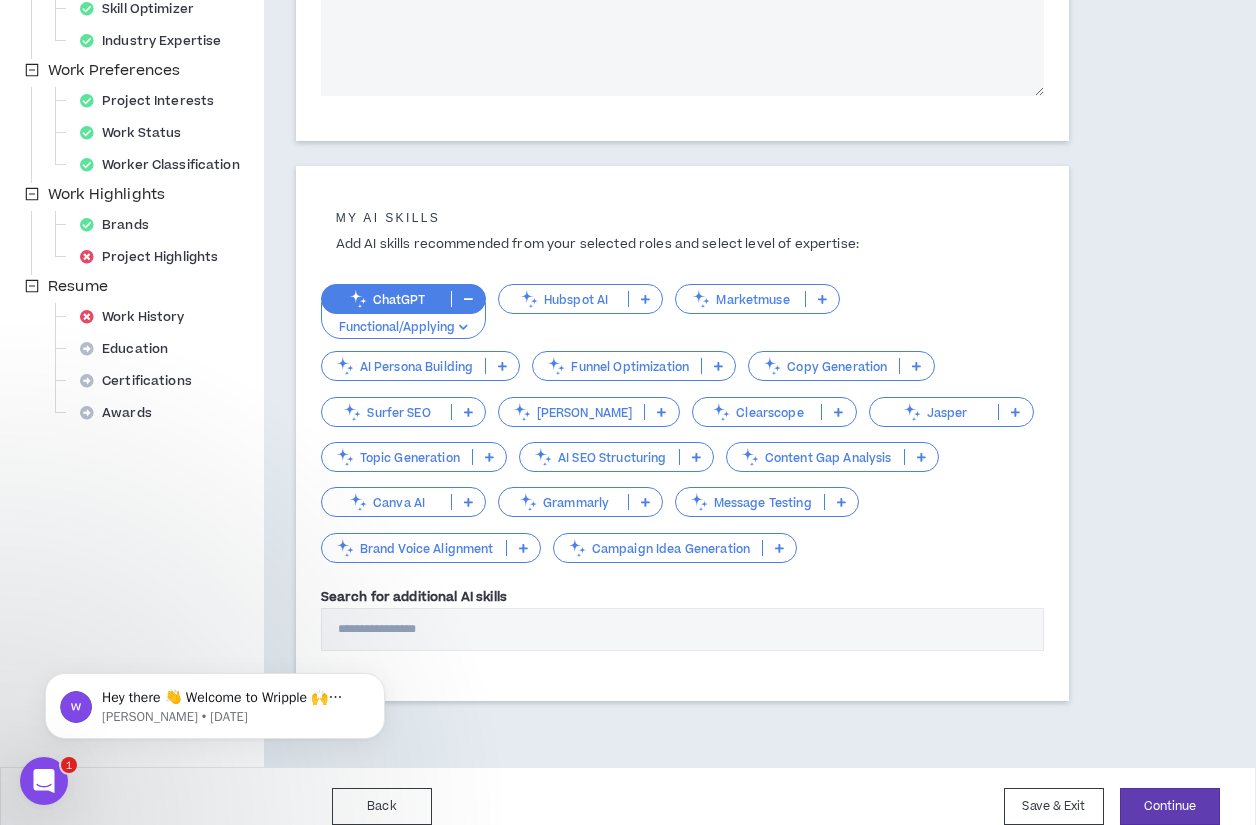 click at bounding box center [916, 366] 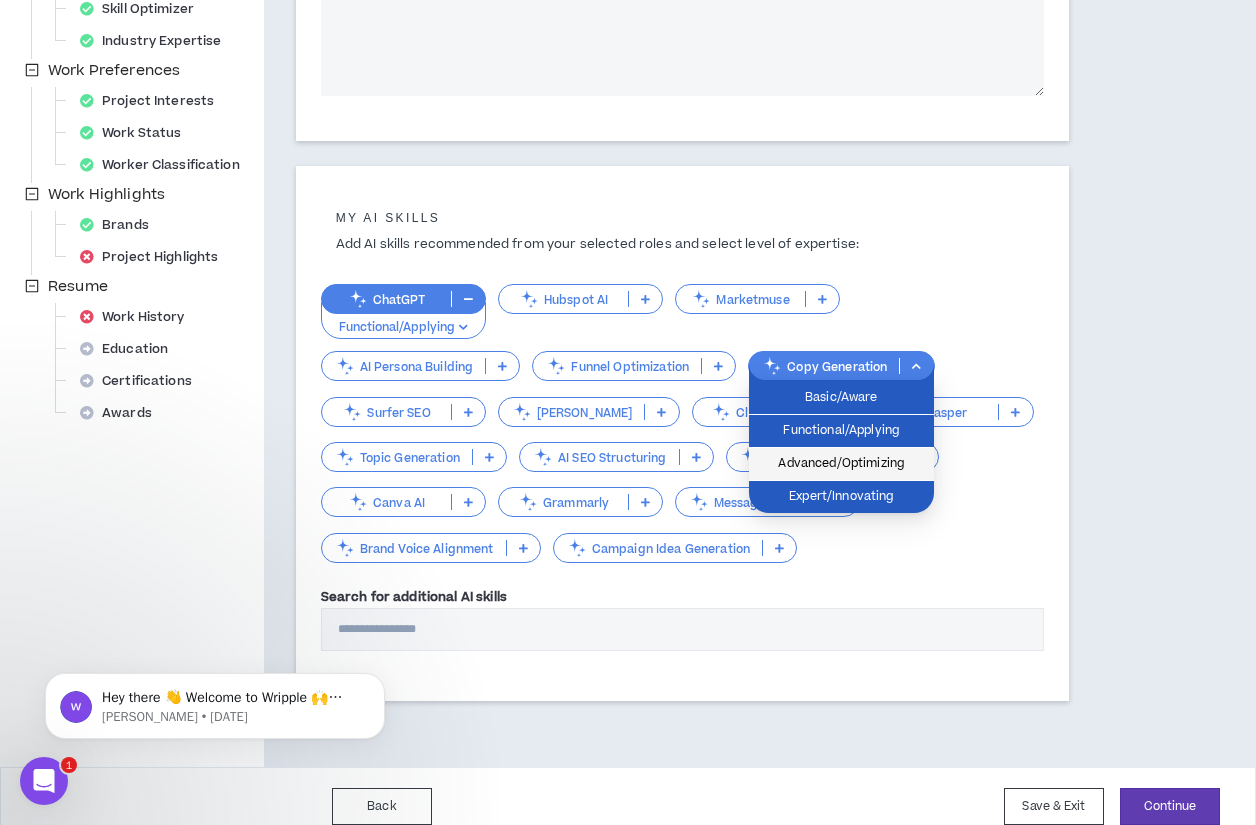 click on "Advanced/Optimizing" at bounding box center (841, 464) 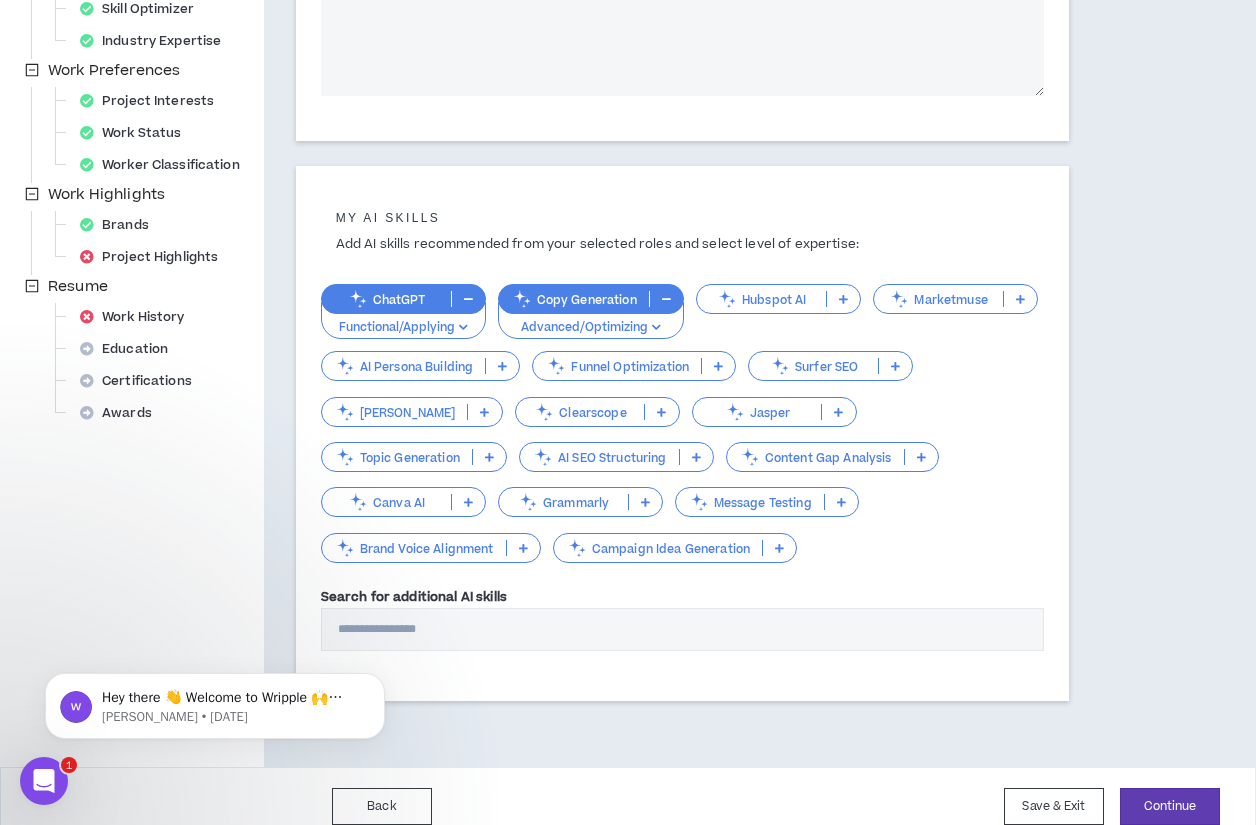 click at bounding box center (489, 457) 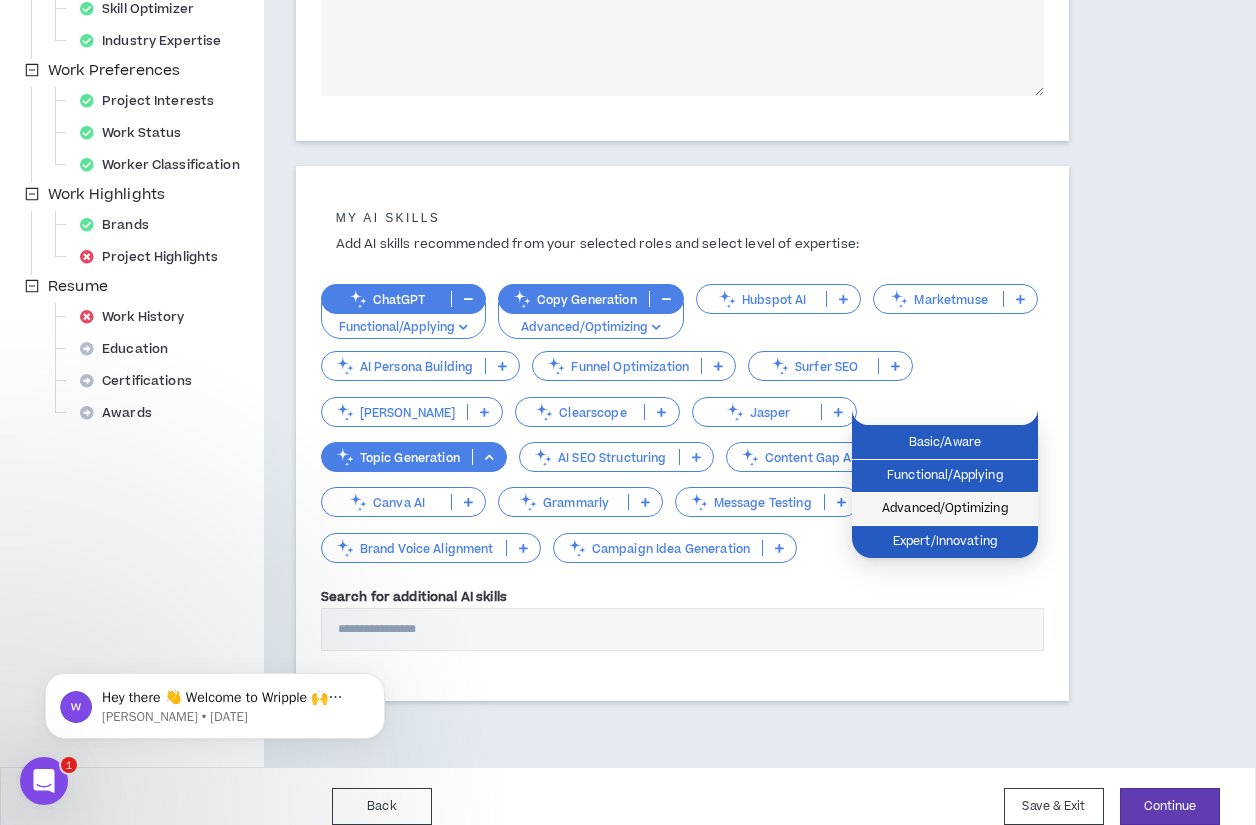 click on "Advanced/Optimizing" at bounding box center [945, 509] 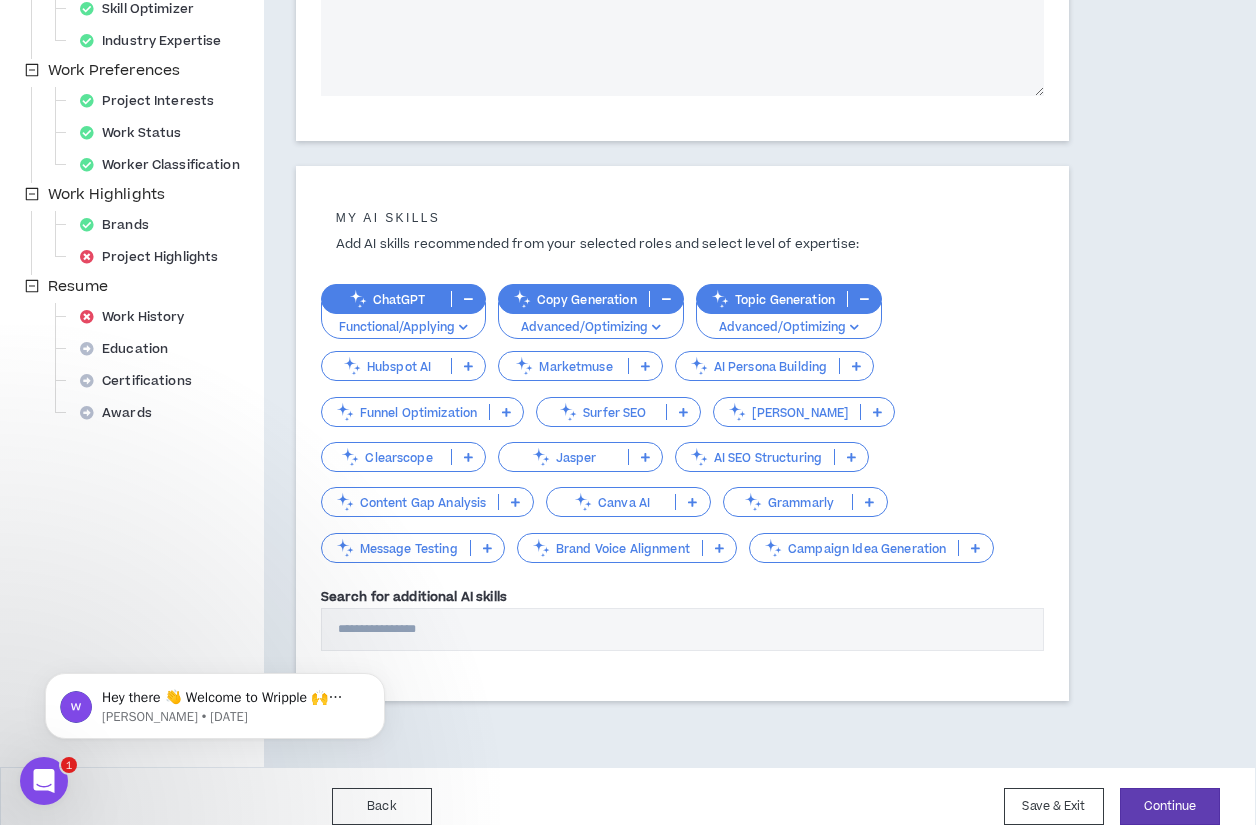 click at bounding box center [692, 502] 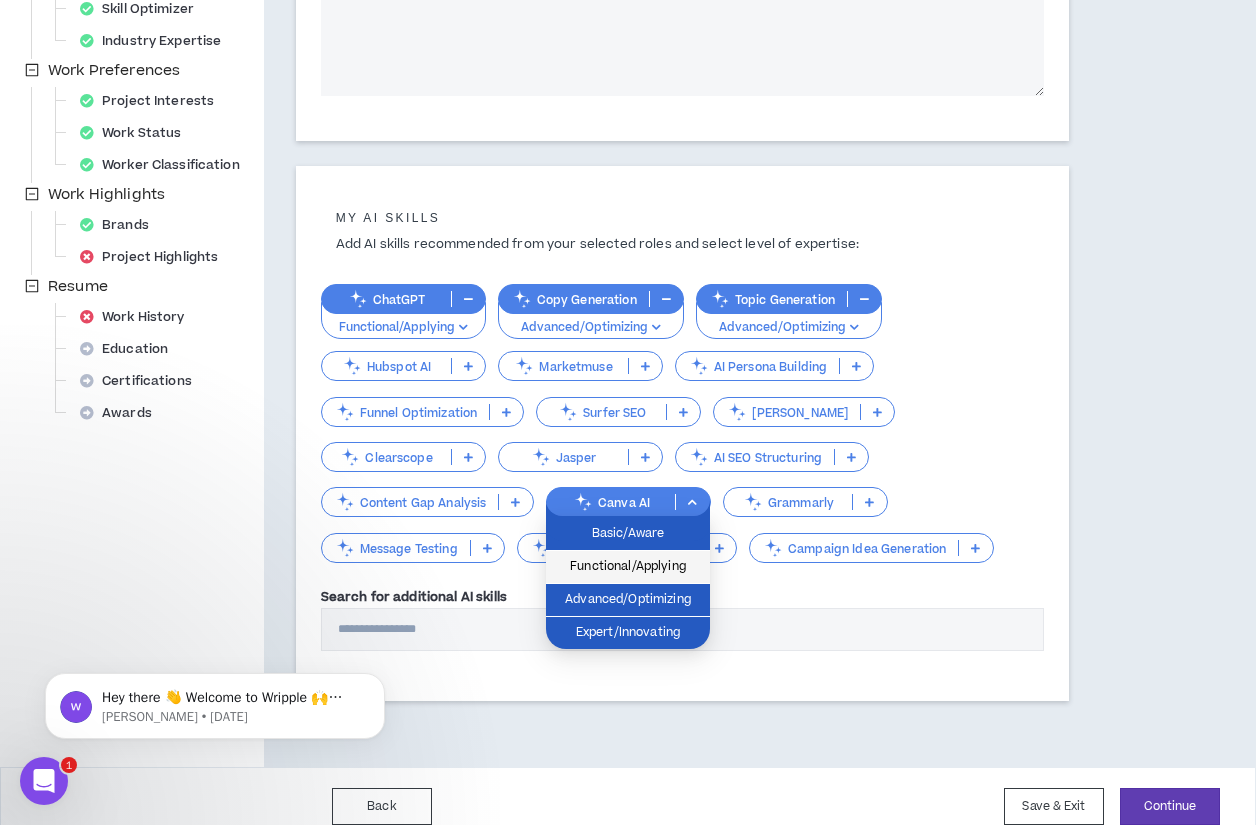 click on "Functional/Applying" at bounding box center (628, 567) 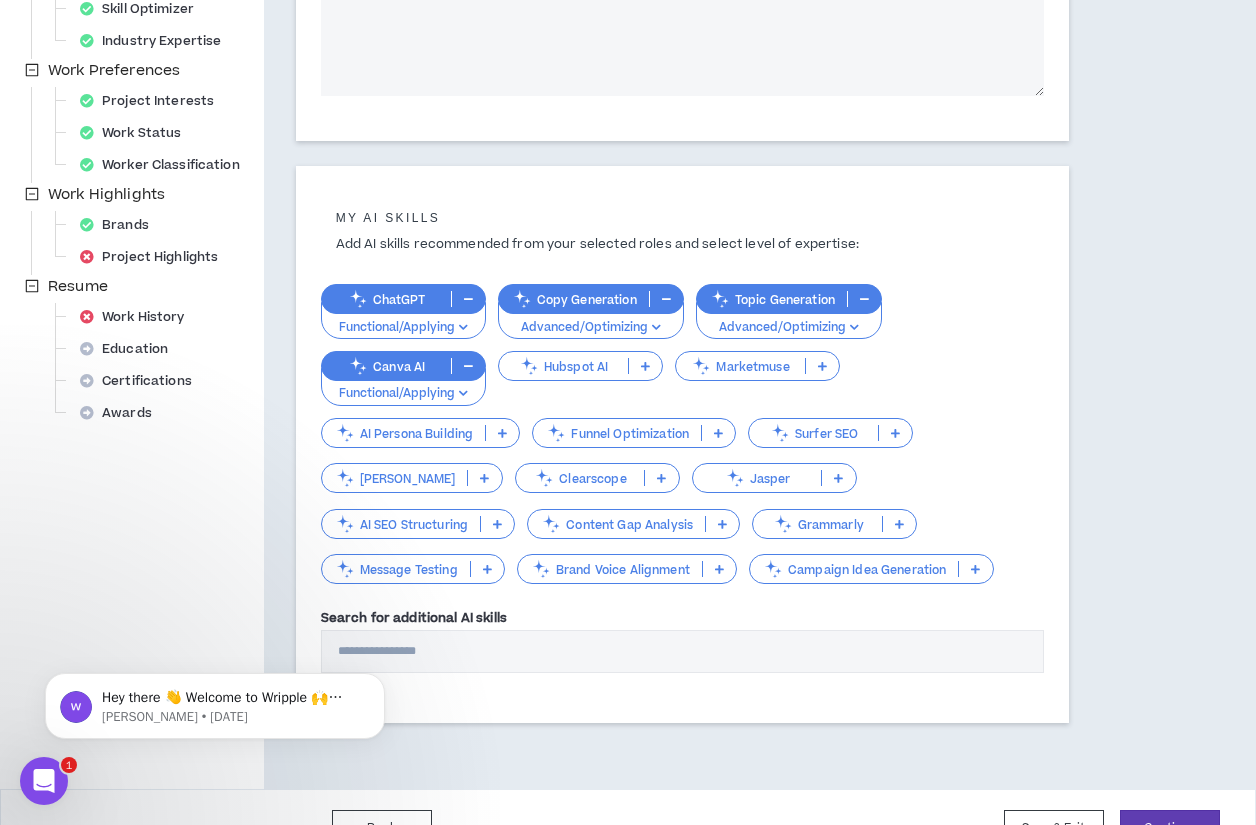 click at bounding box center [975, 569] 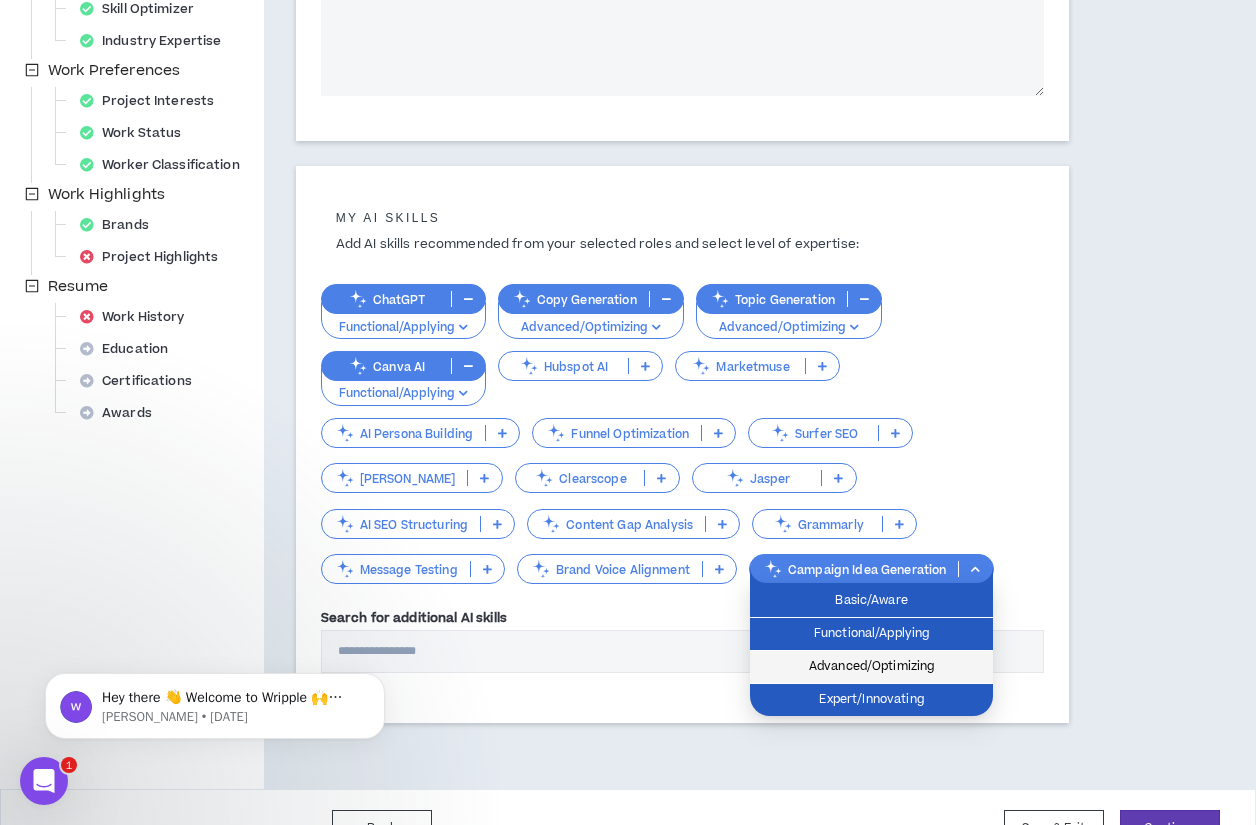 click on "Advanced/Optimizing" at bounding box center (871, 667) 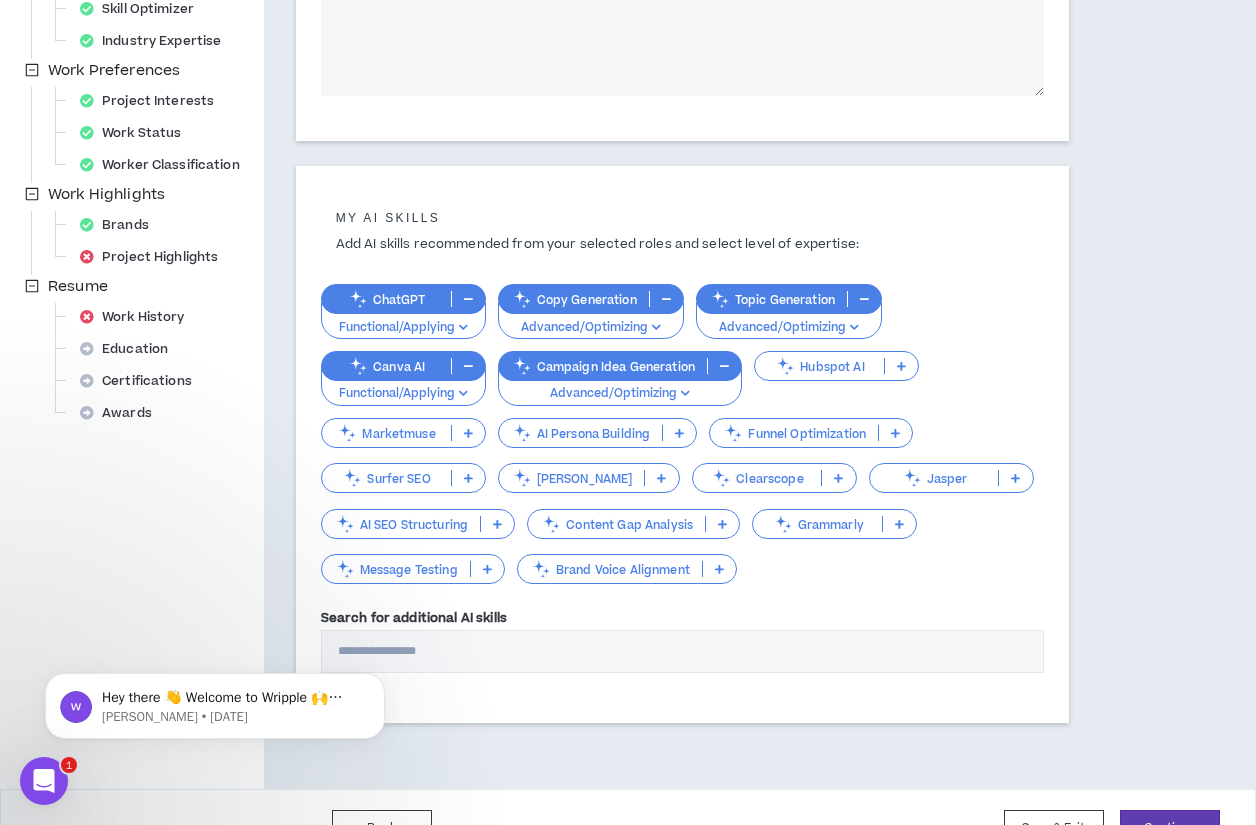 click at bounding box center (487, 569) 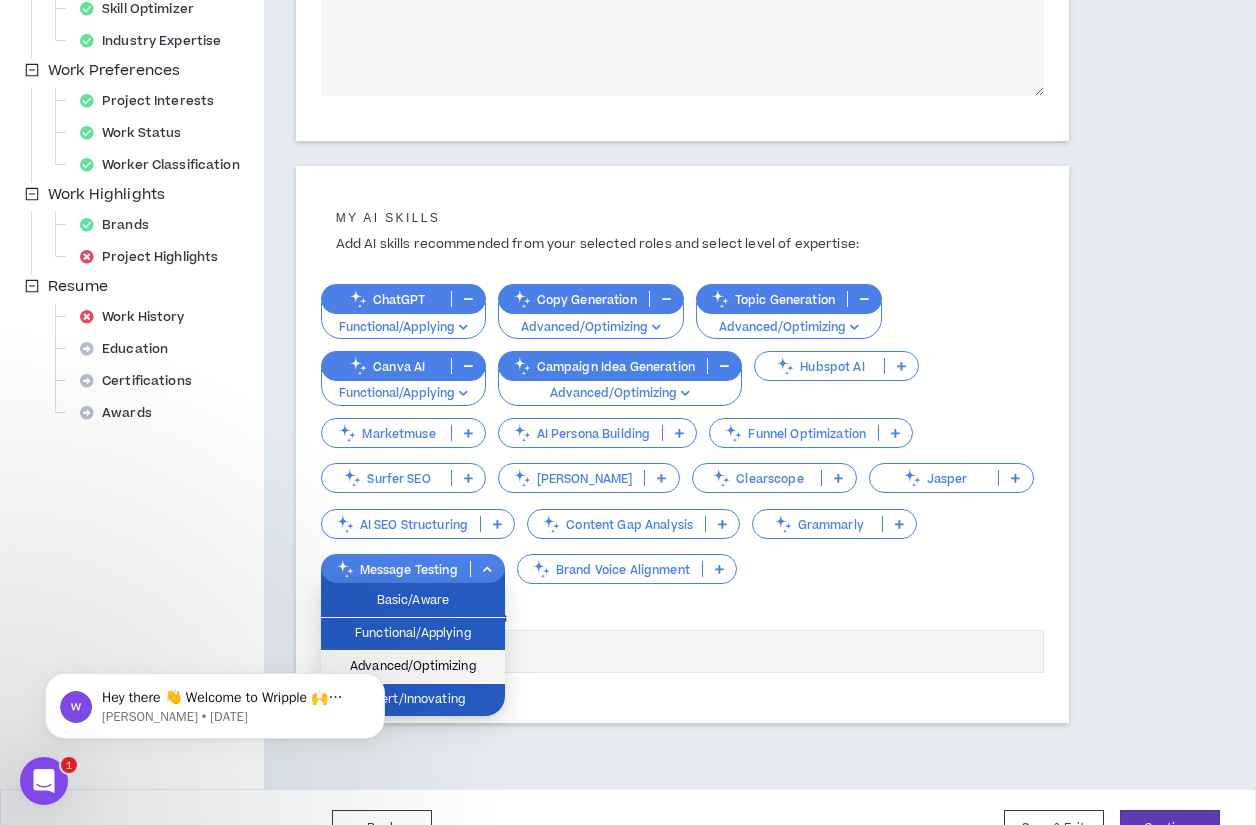 click on "Advanced/Optimizing" at bounding box center (413, 667) 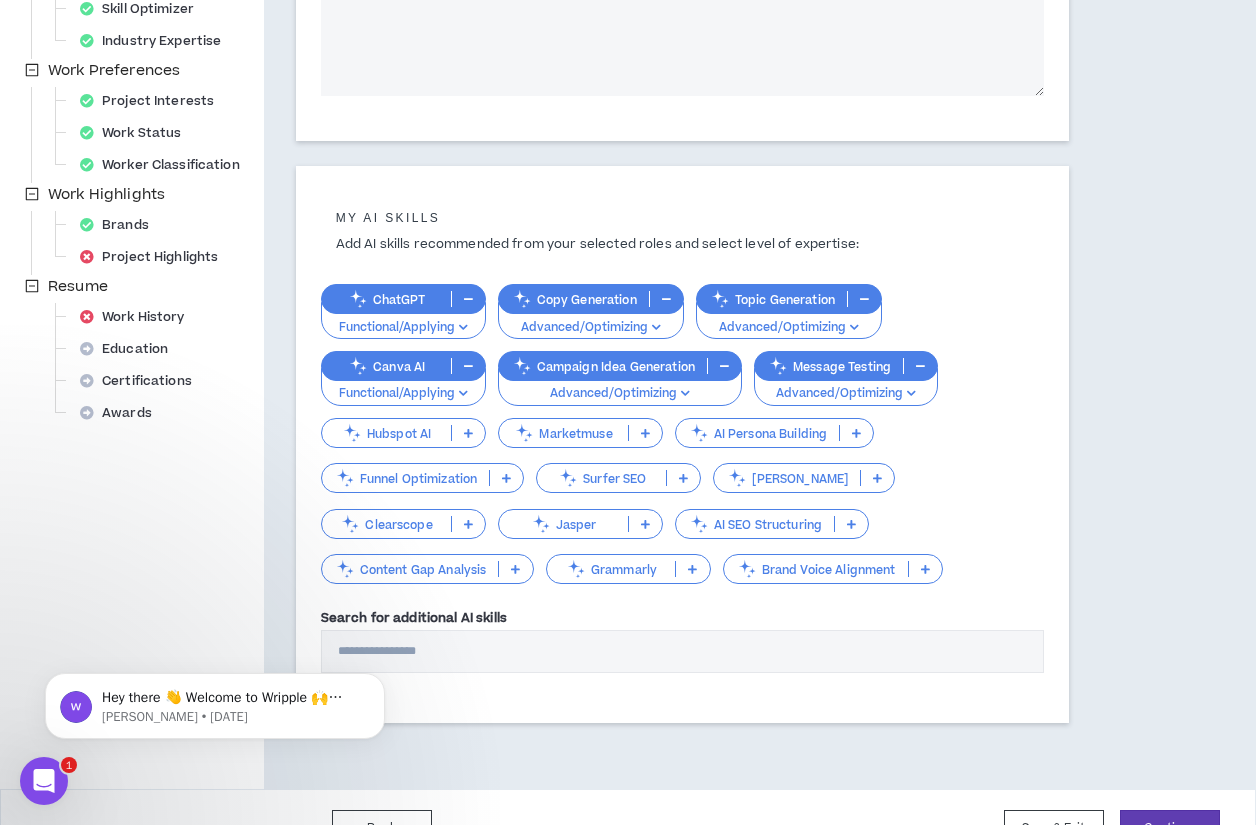 click at bounding box center [515, 569] 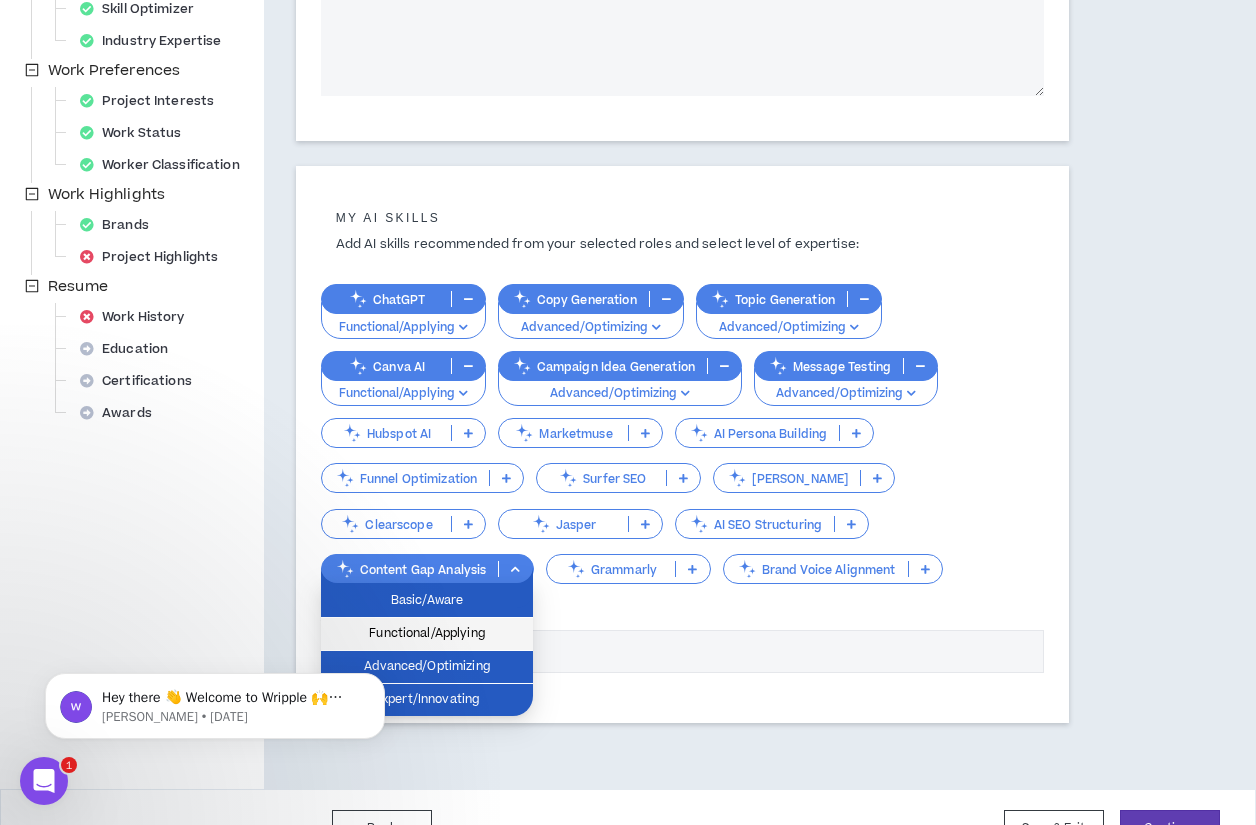 click on "Functional/Applying" at bounding box center [427, 634] 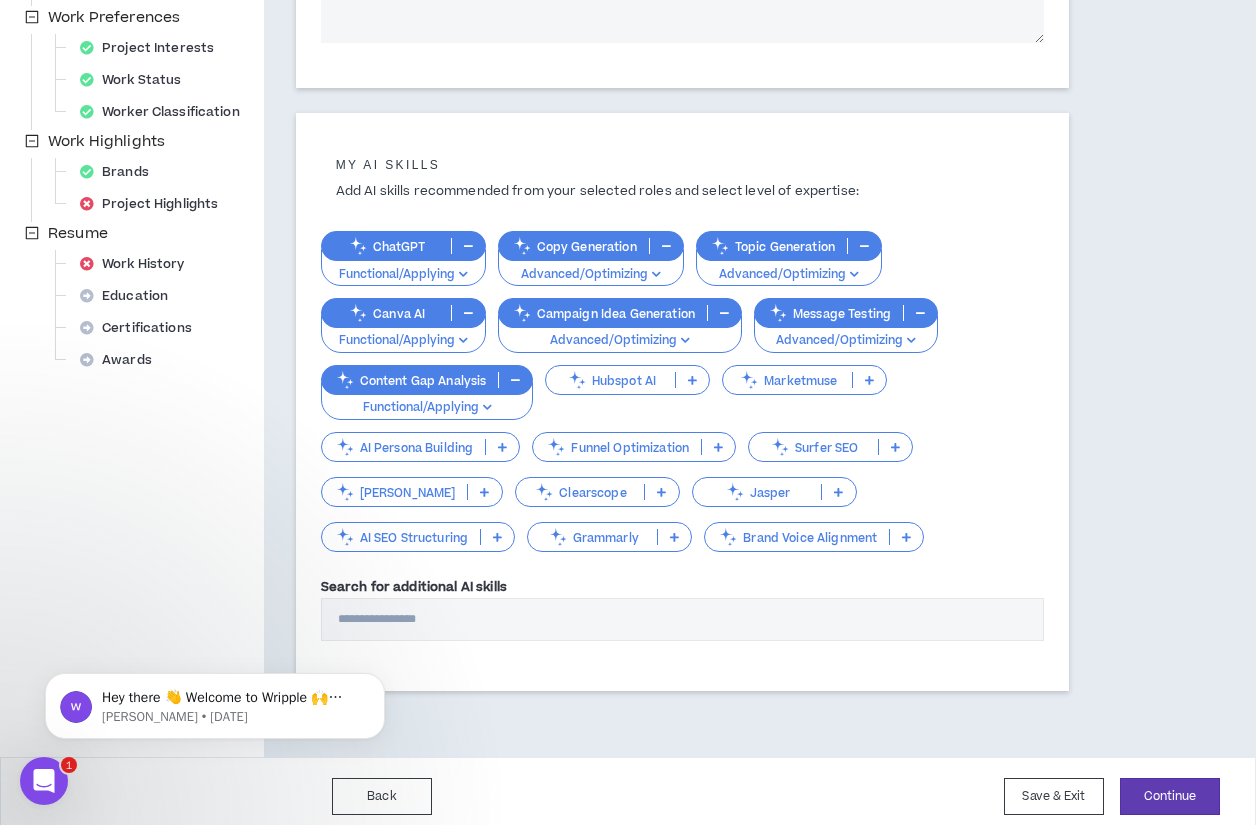 scroll, scrollTop: 626, scrollLeft: 0, axis: vertical 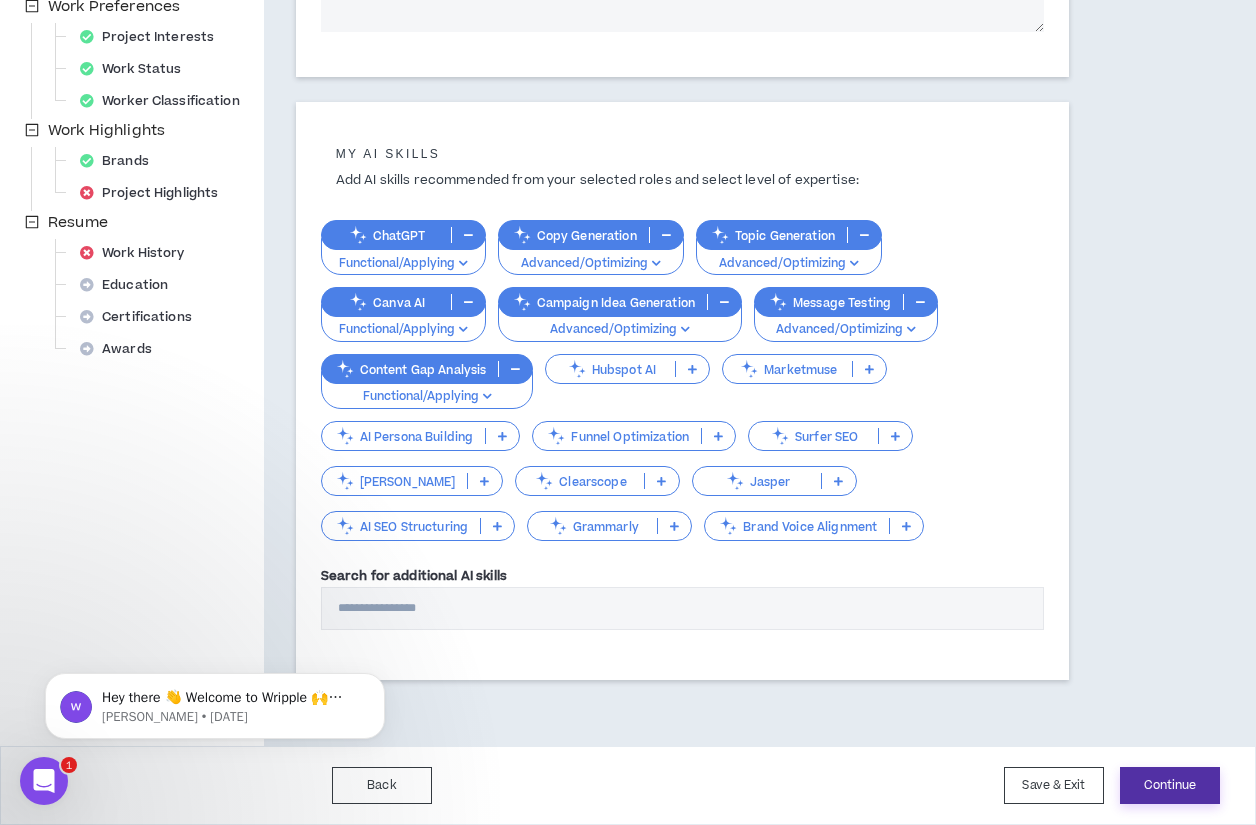 click on "Continue" at bounding box center (1170, 785) 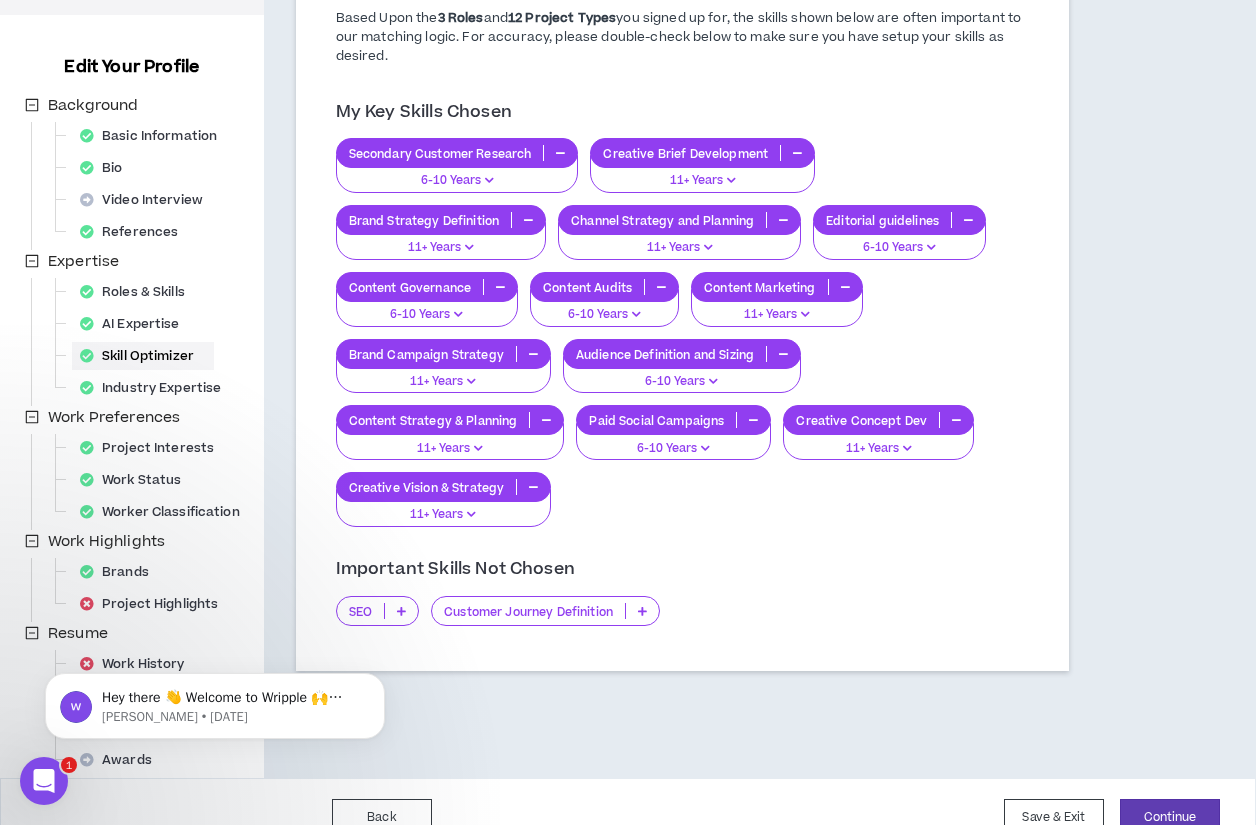 scroll, scrollTop: 247, scrollLeft: 0, axis: vertical 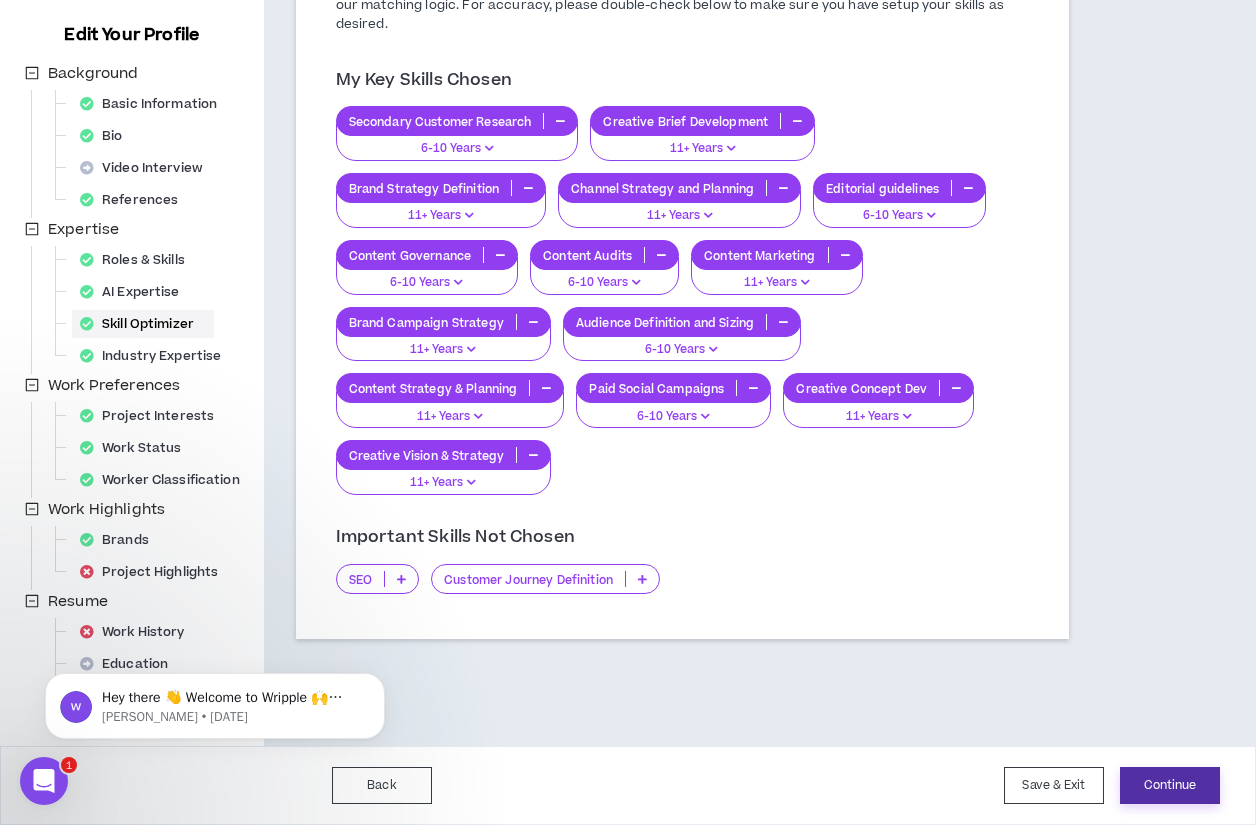 click on "Continue" at bounding box center (1170, 785) 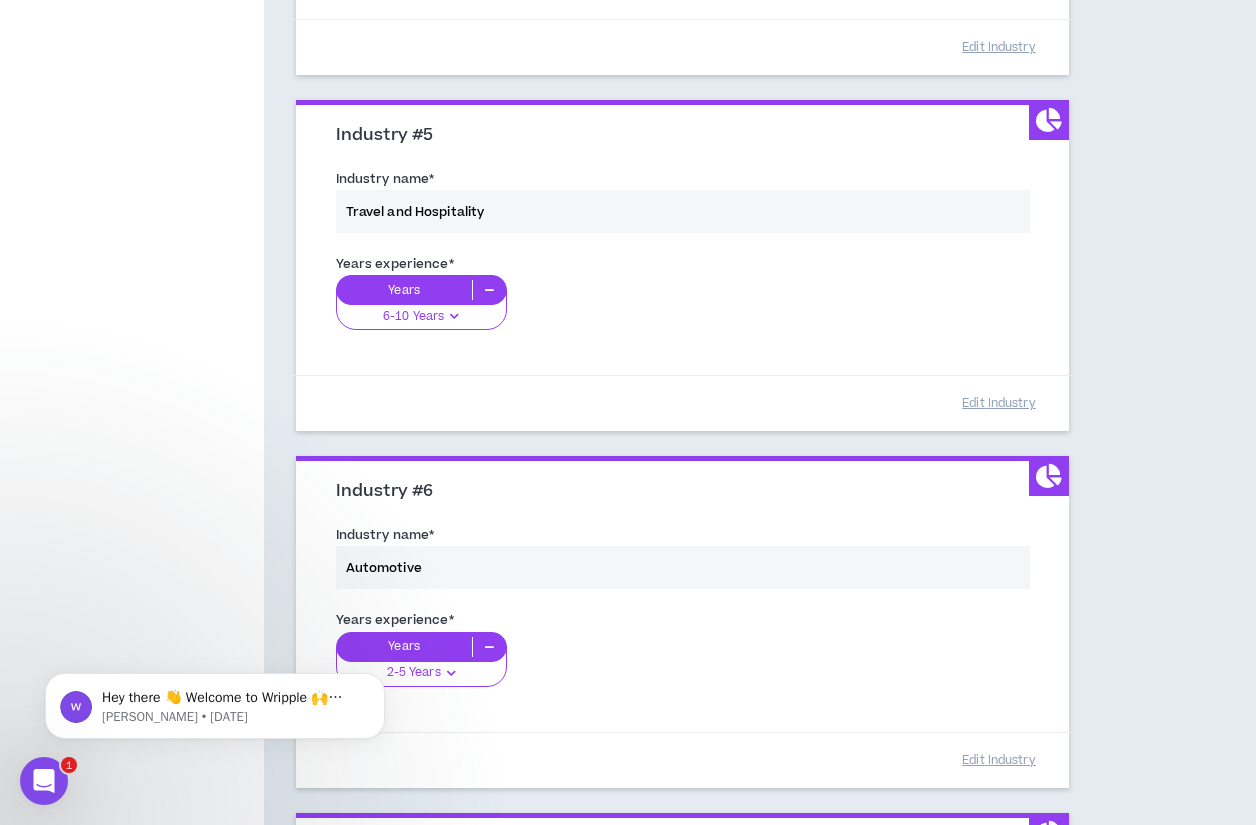 scroll, scrollTop: 2171, scrollLeft: 0, axis: vertical 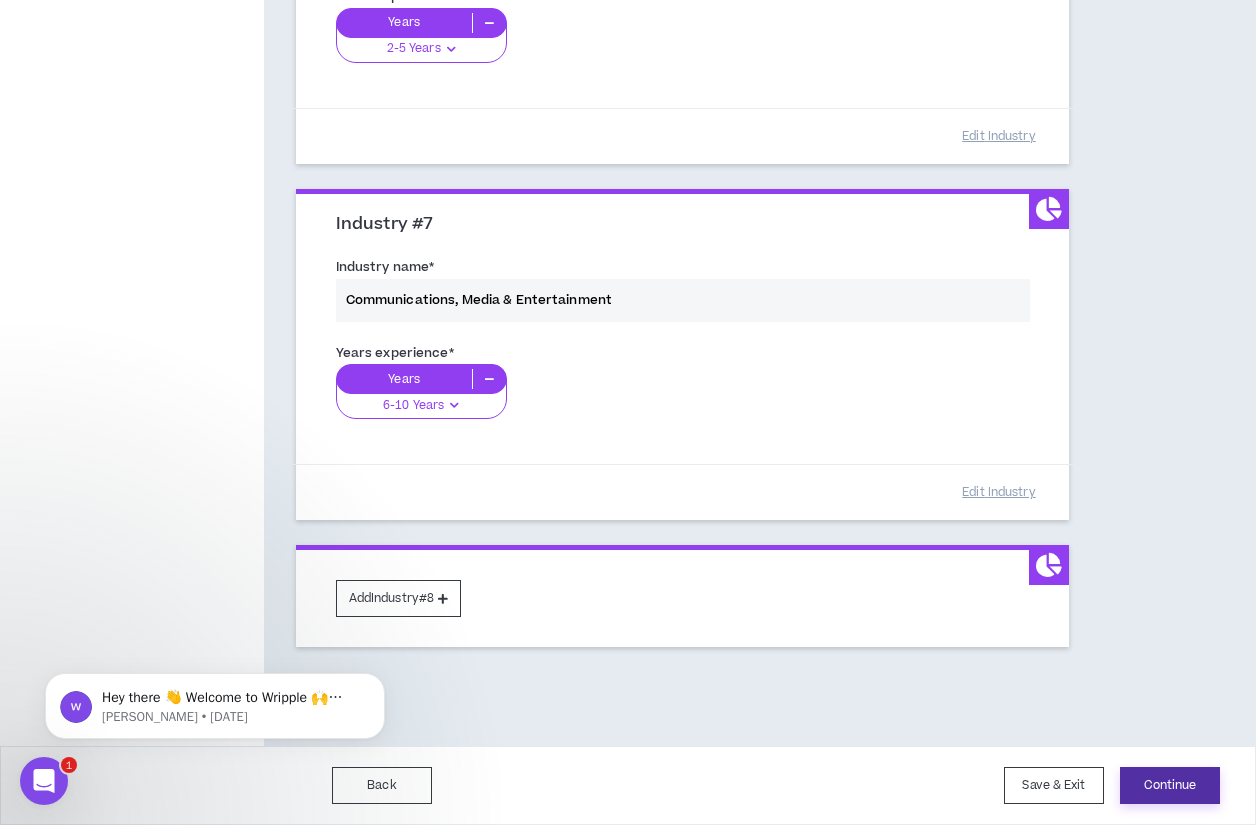 click on "Continue" at bounding box center [1170, 785] 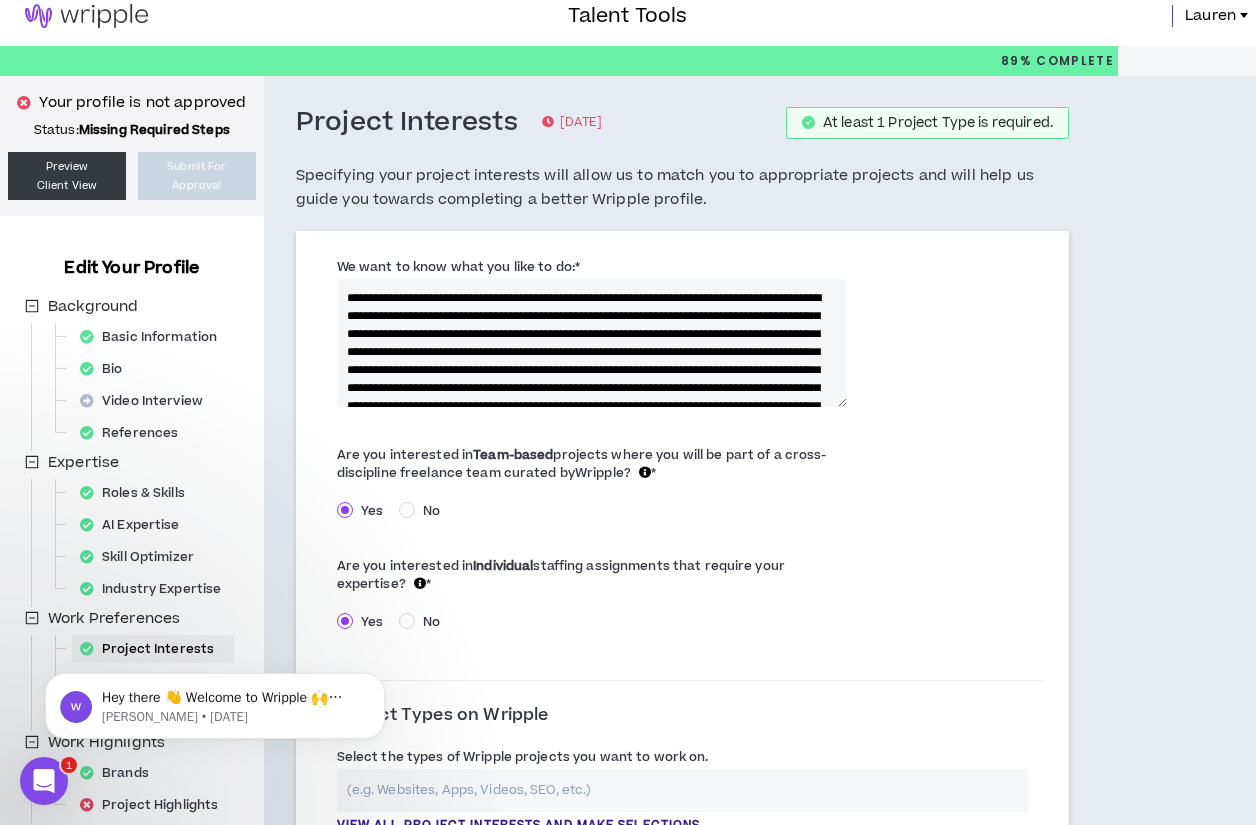 scroll, scrollTop: 17, scrollLeft: 0, axis: vertical 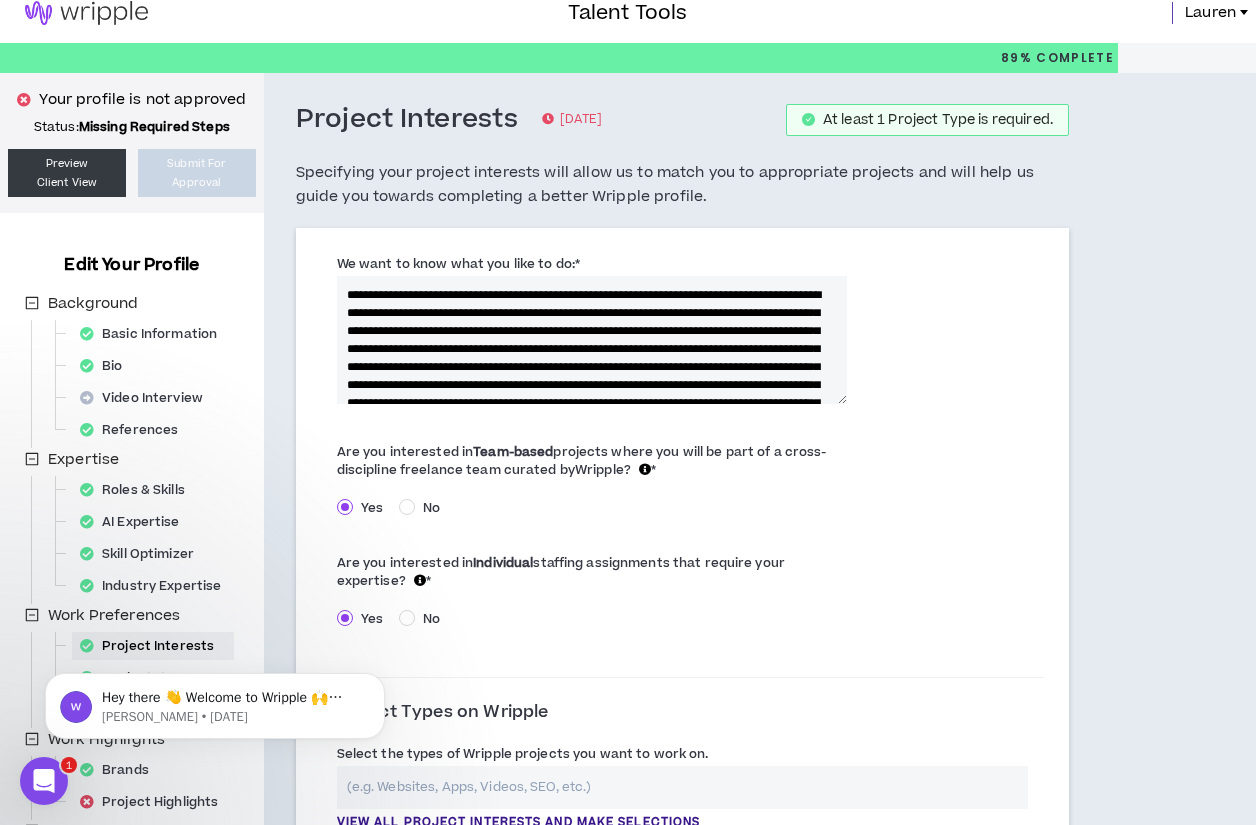 click on "We want to know what you like to do:  *" at bounding box center (592, 340) 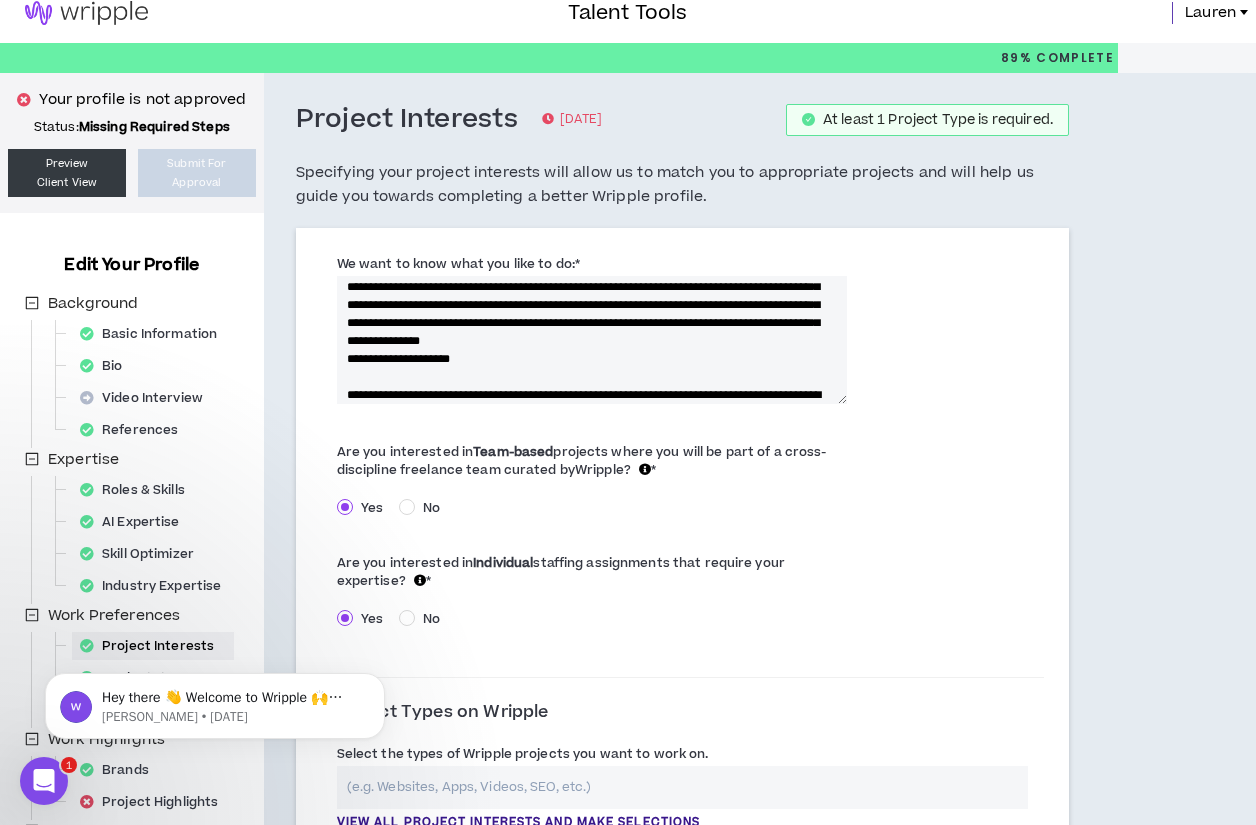 scroll, scrollTop: 8, scrollLeft: 0, axis: vertical 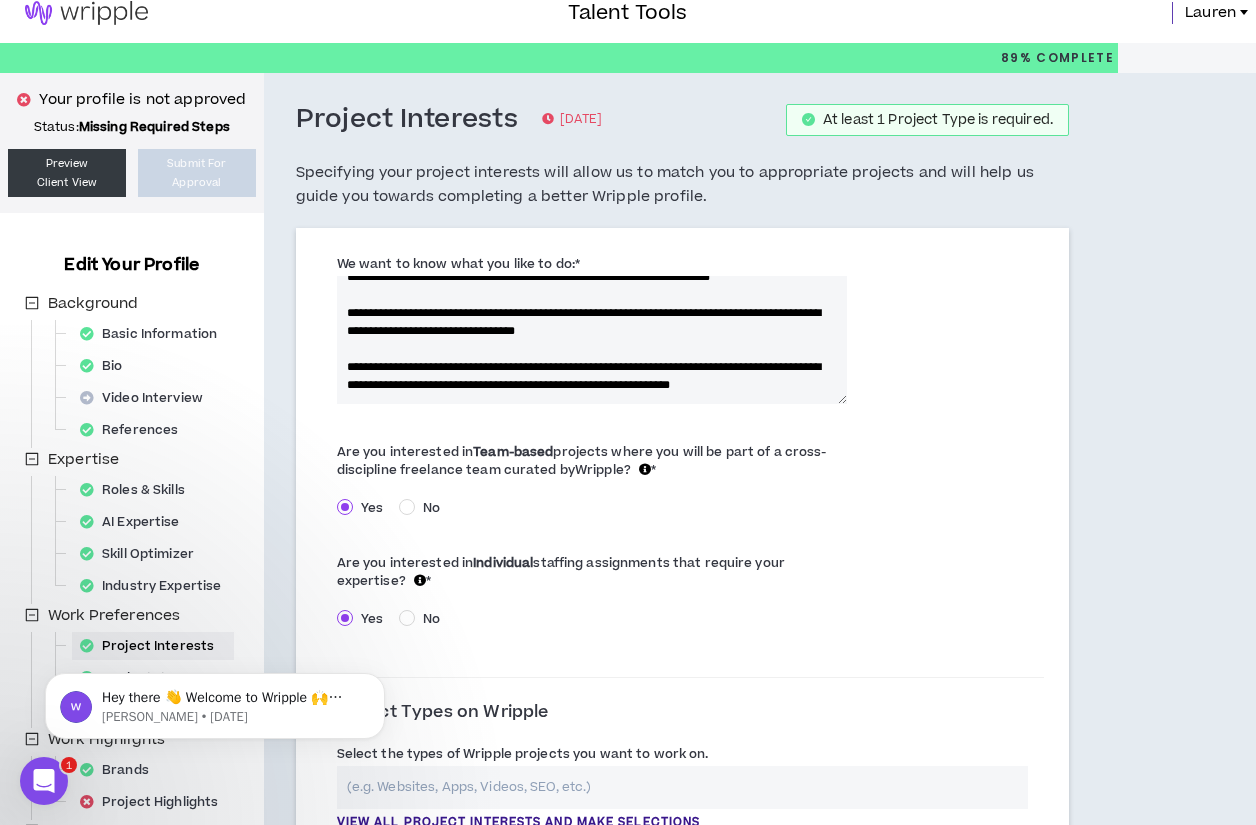 drag, startPoint x: 520, startPoint y: 399, endPoint x: 270, endPoint y: 398, distance: 250.002 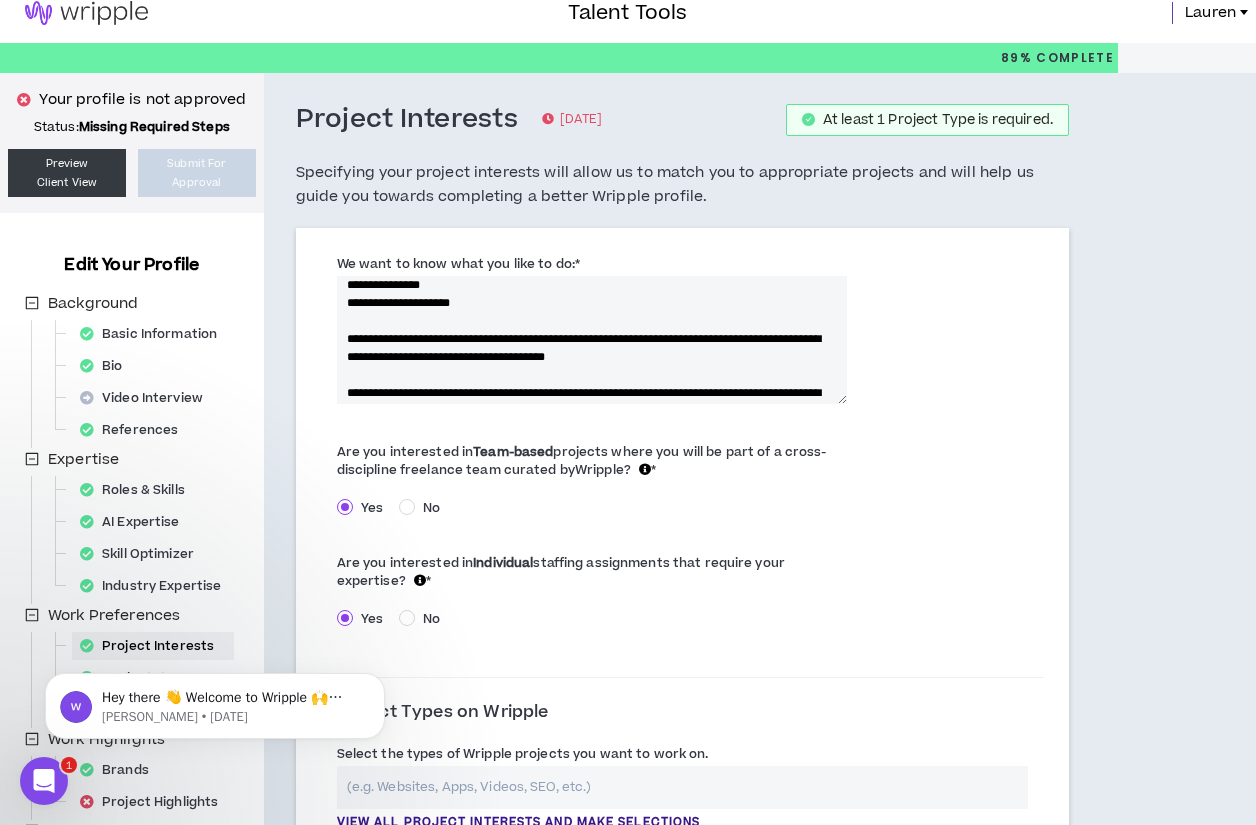scroll, scrollTop: 81, scrollLeft: 0, axis: vertical 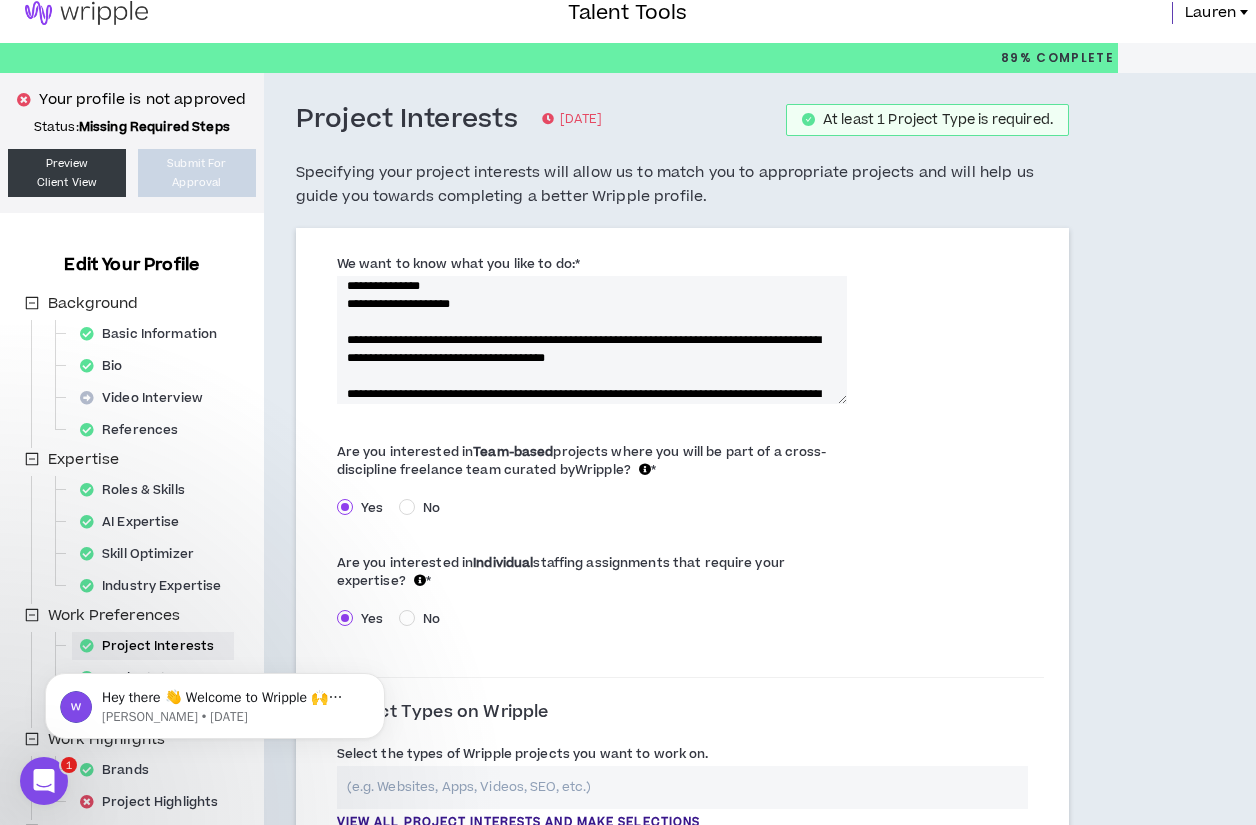 click on "We want to know what you like to do:  *" at bounding box center (592, 340) 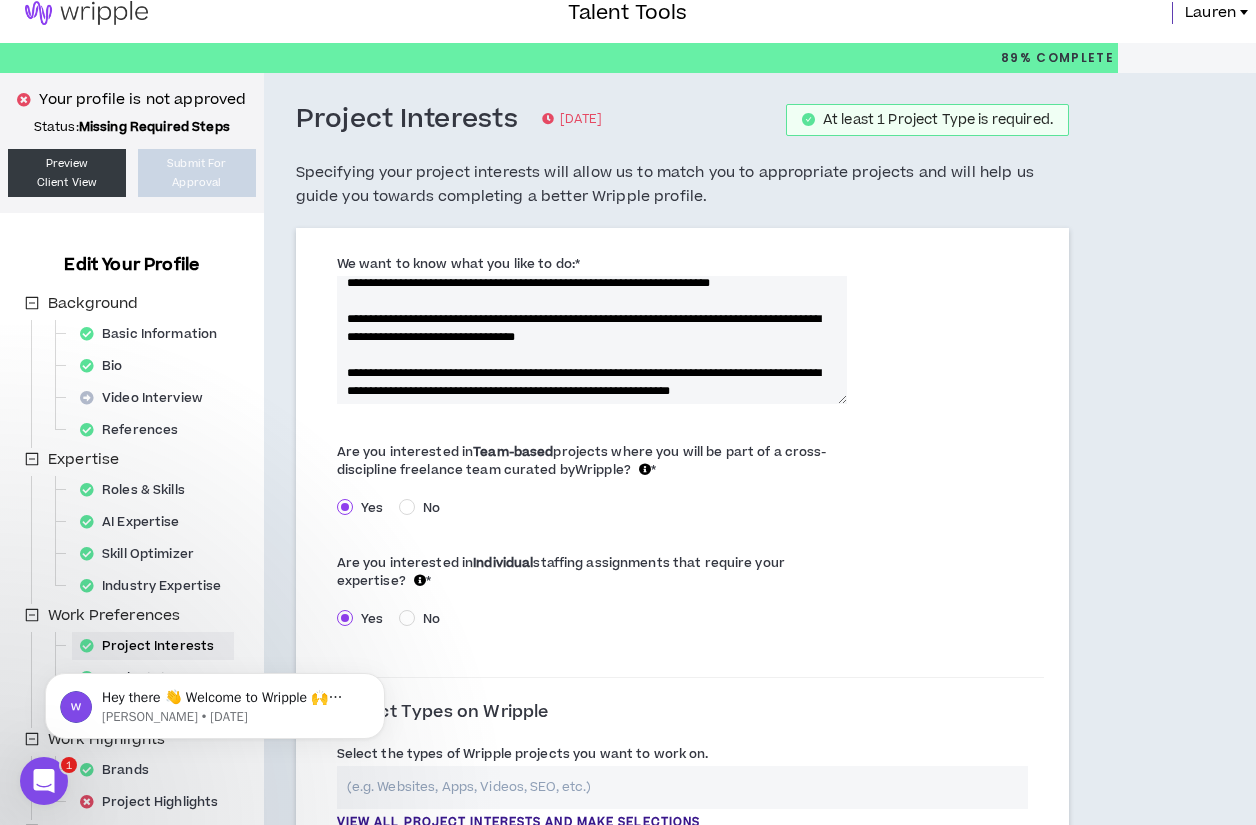 scroll, scrollTop: 286, scrollLeft: 0, axis: vertical 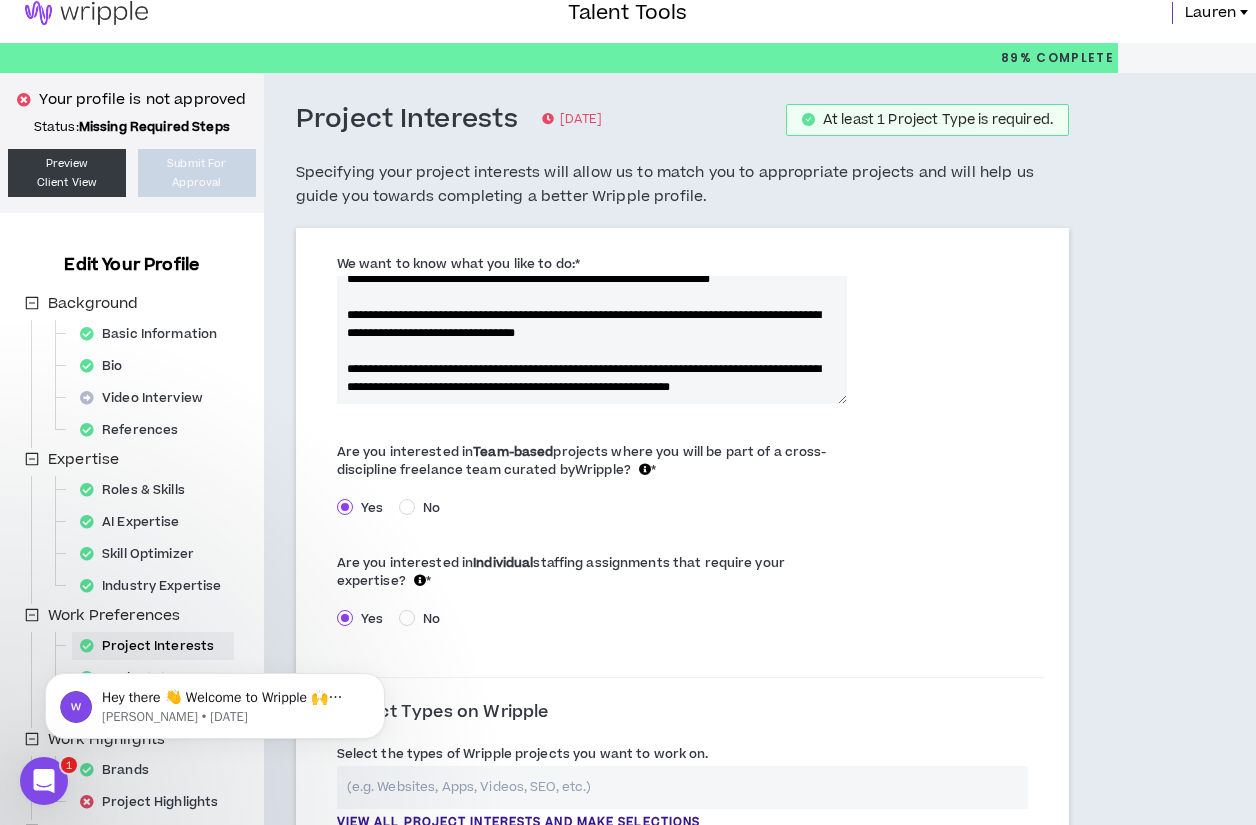 drag, startPoint x: 432, startPoint y: 330, endPoint x: 307, endPoint y: 303, distance: 127.88276 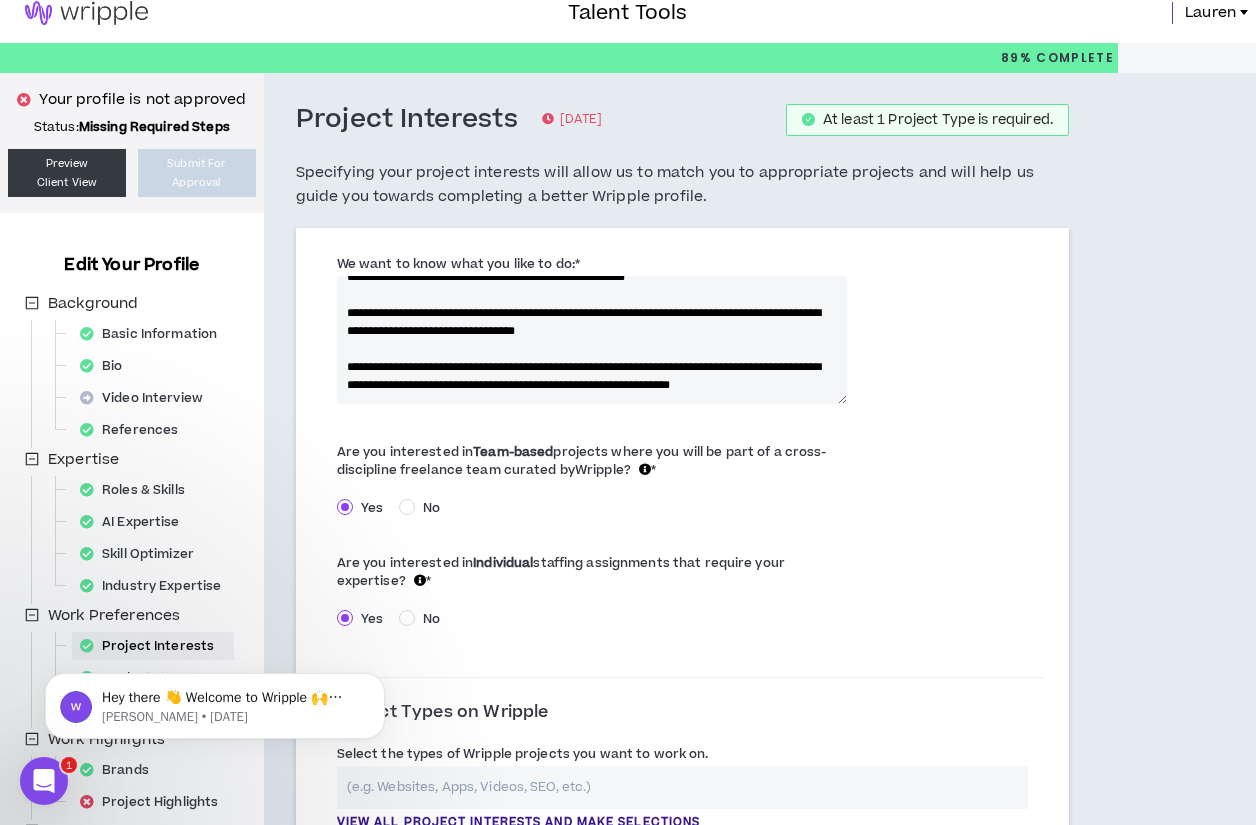 scroll, scrollTop: 288, scrollLeft: 0, axis: vertical 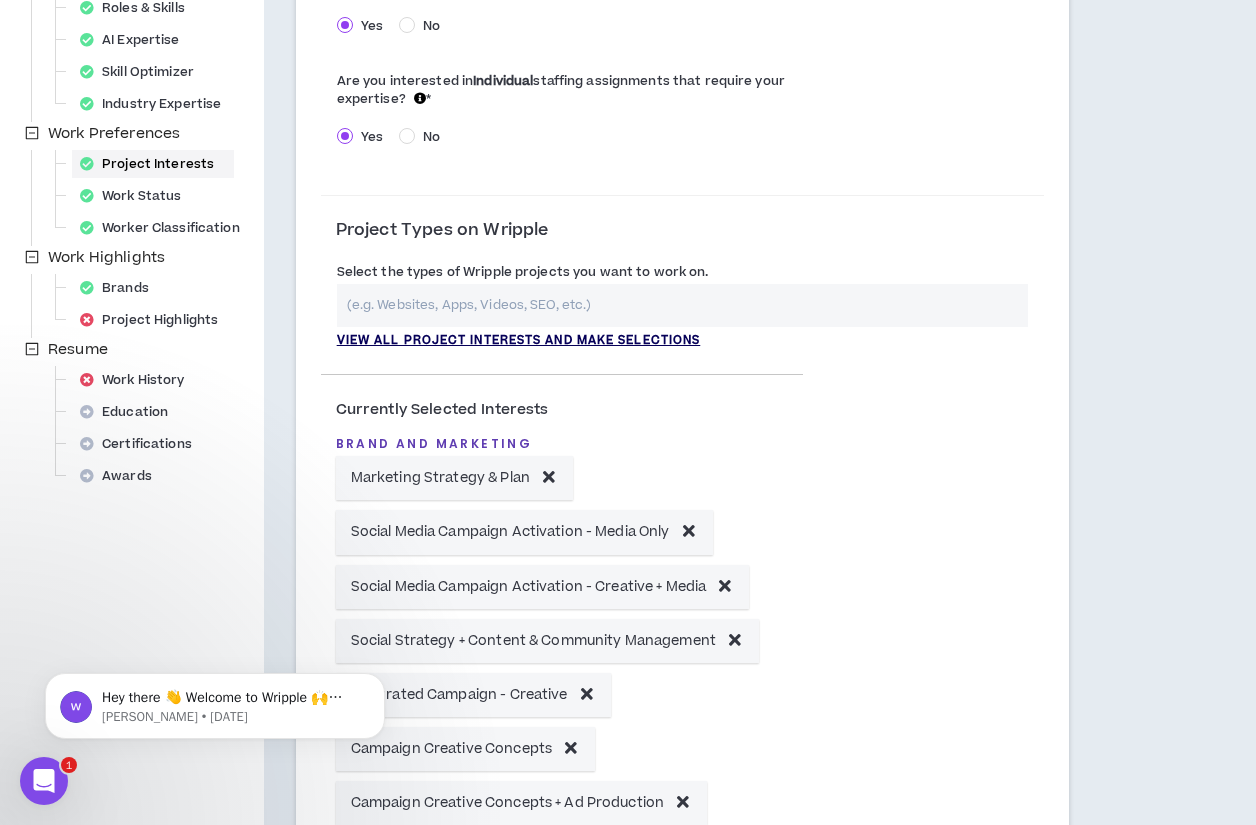 type on "**********" 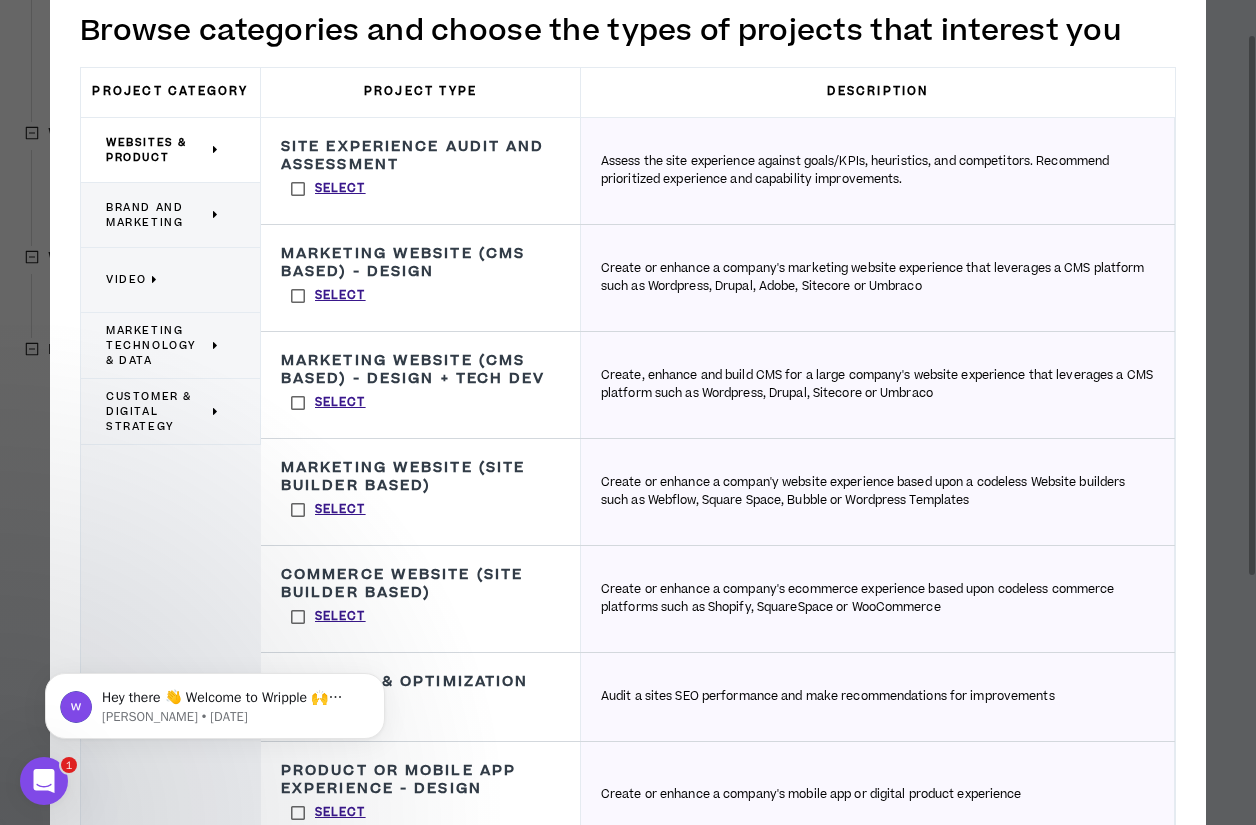 click on "Brand and Marketing" at bounding box center (157, 215) 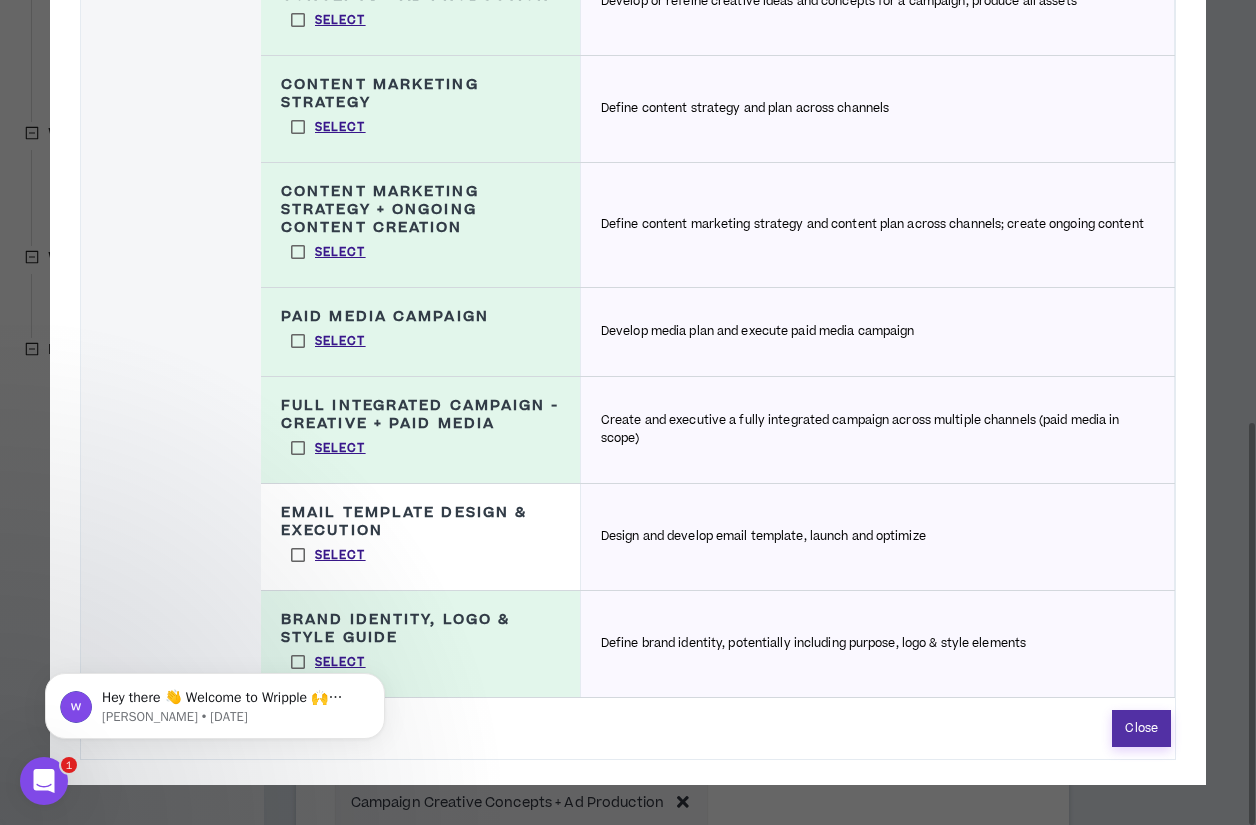 click on "Close" at bounding box center (1141, 728) 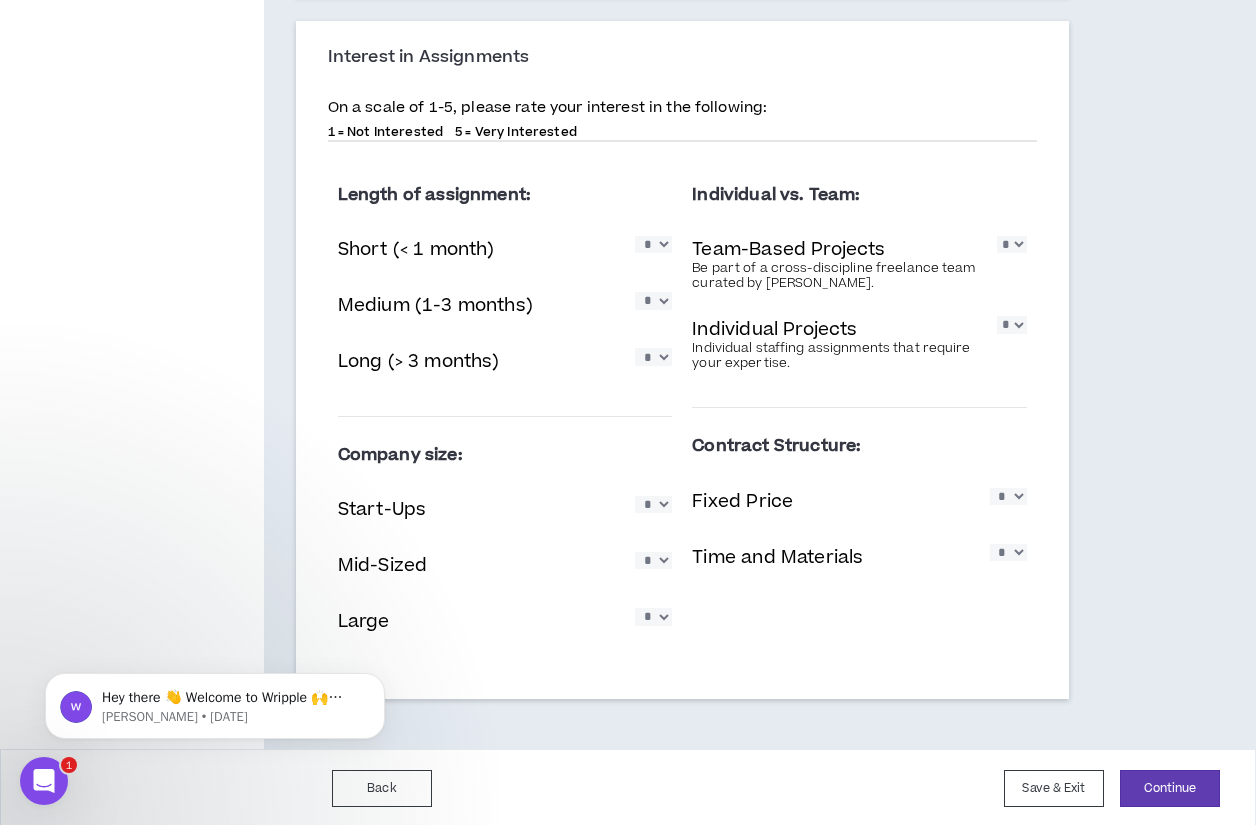 scroll, scrollTop: 1661, scrollLeft: 0, axis: vertical 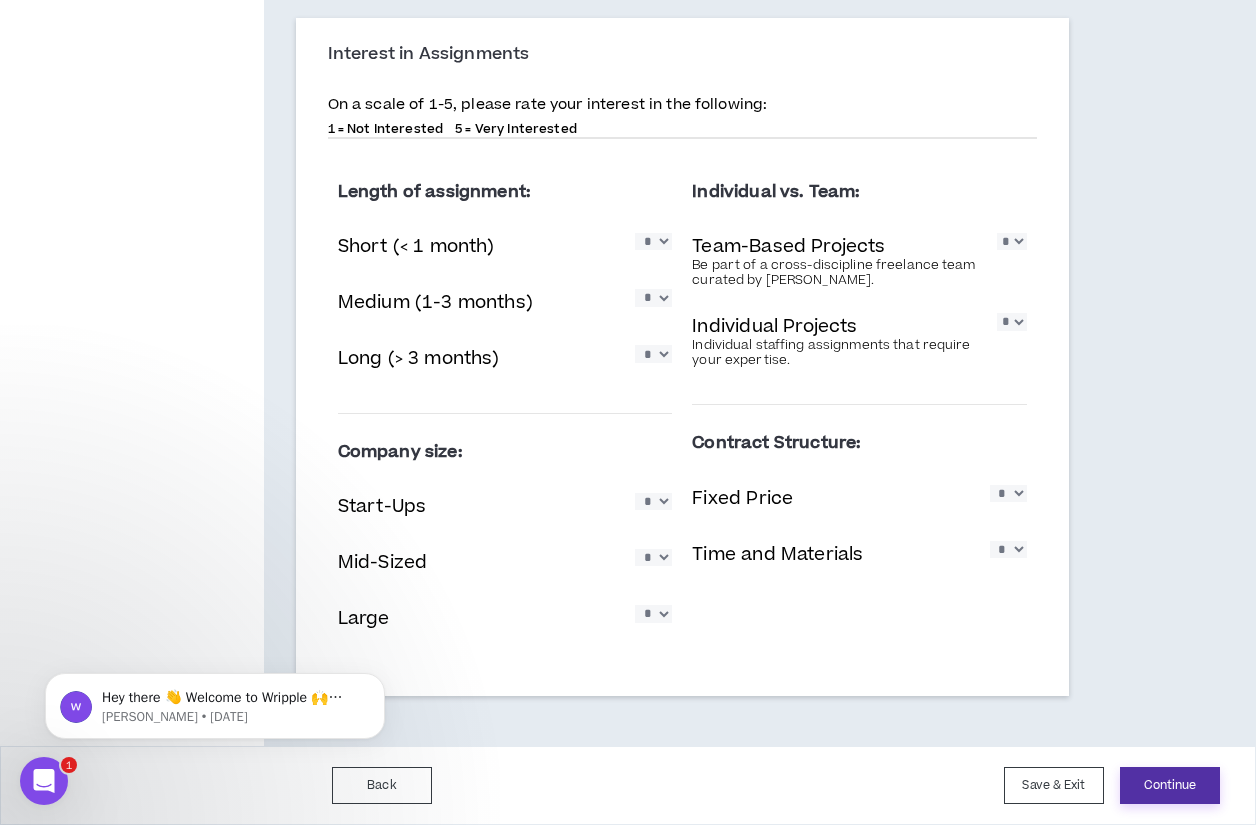 click on "Continue" at bounding box center [1170, 785] 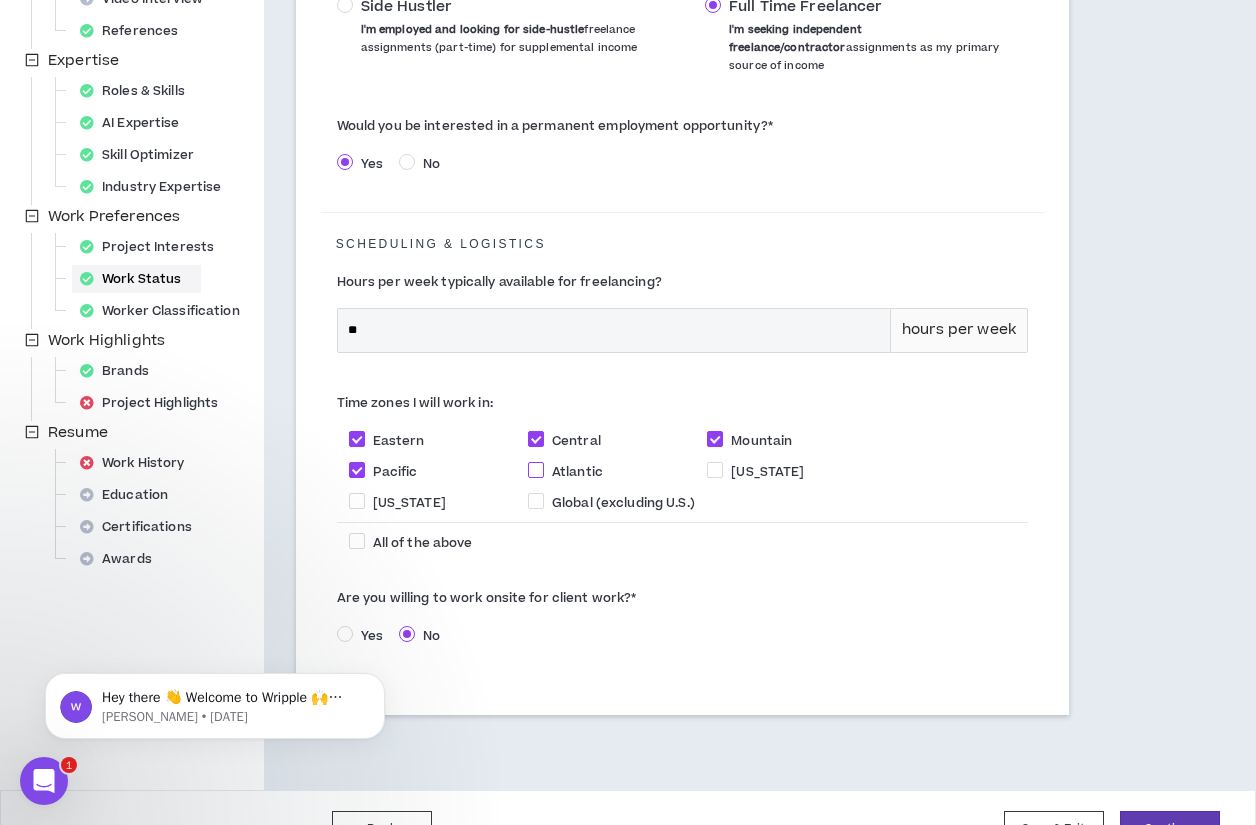 scroll, scrollTop: 442, scrollLeft: 0, axis: vertical 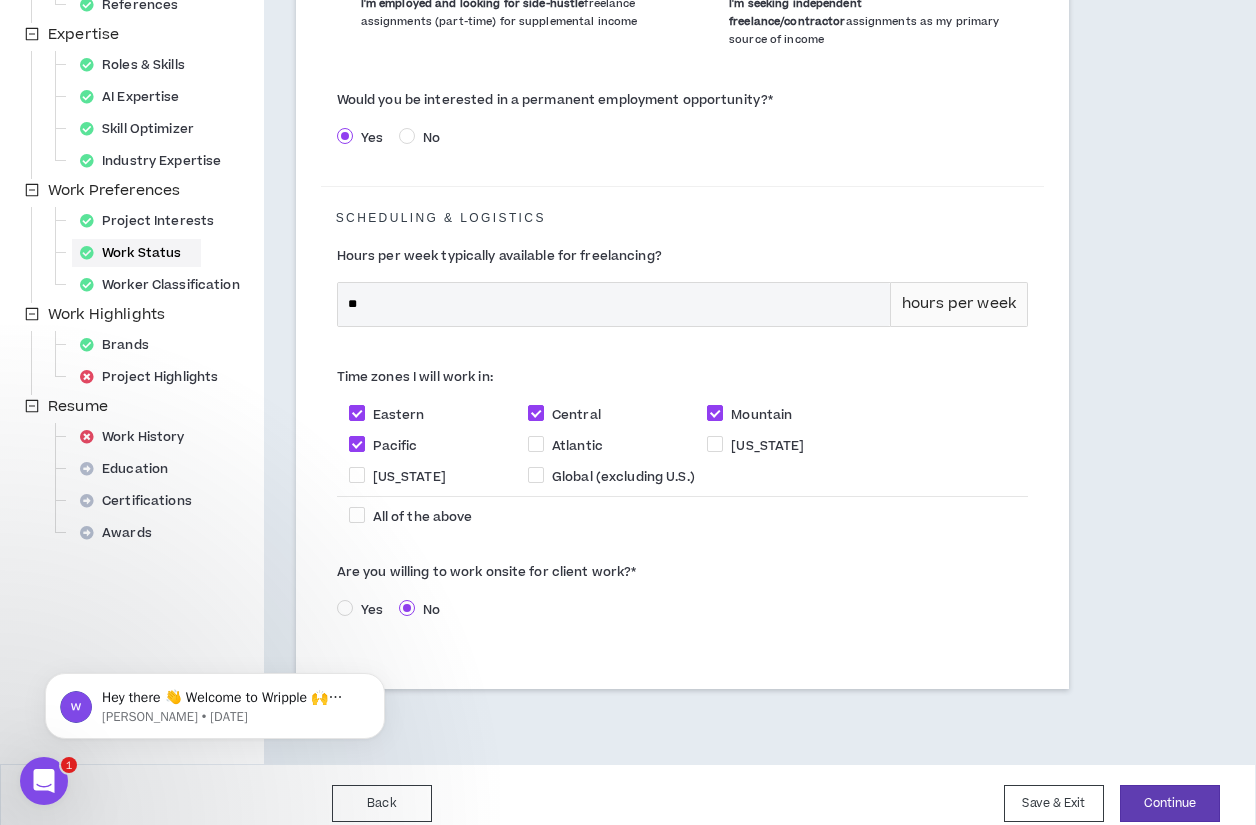 click on "Yes" at bounding box center (372, 610) 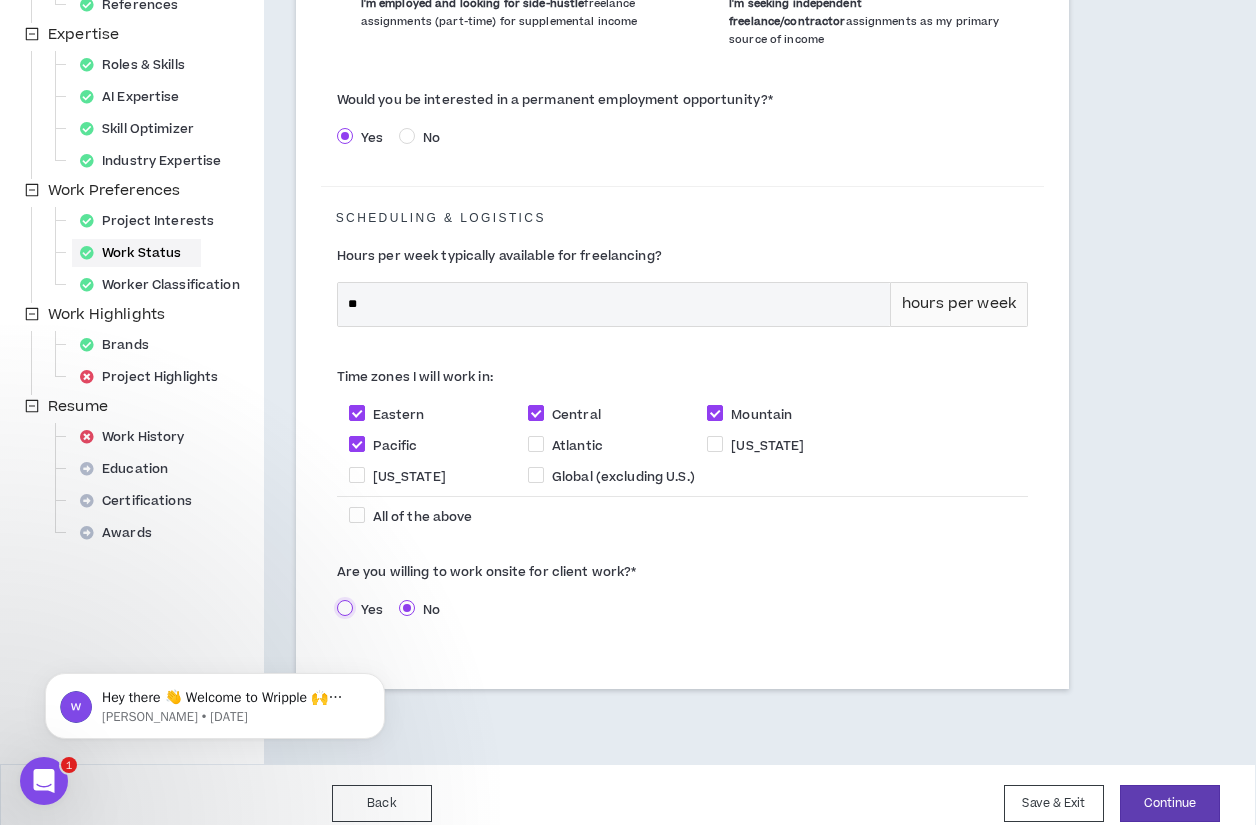 select on "*" 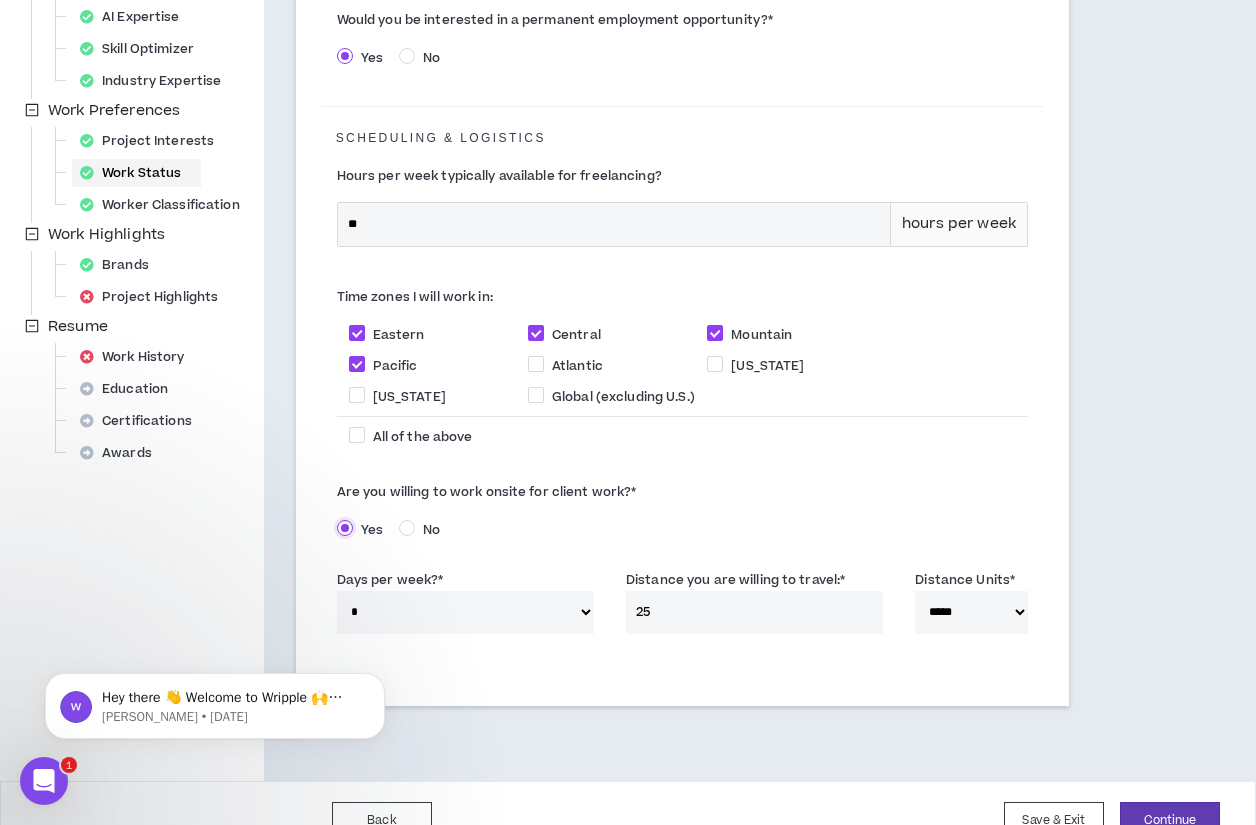 scroll, scrollTop: 539, scrollLeft: 0, axis: vertical 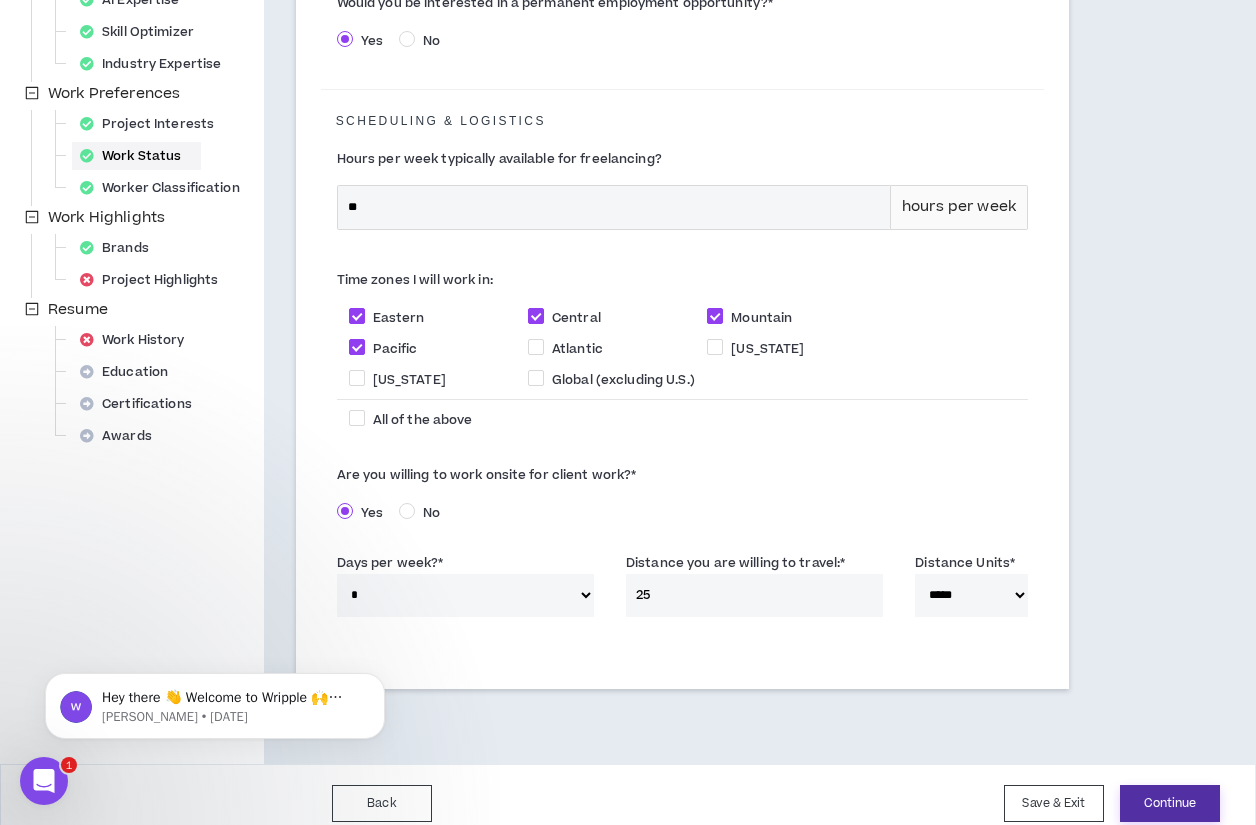 click on "Continue" at bounding box center (1170, 803) 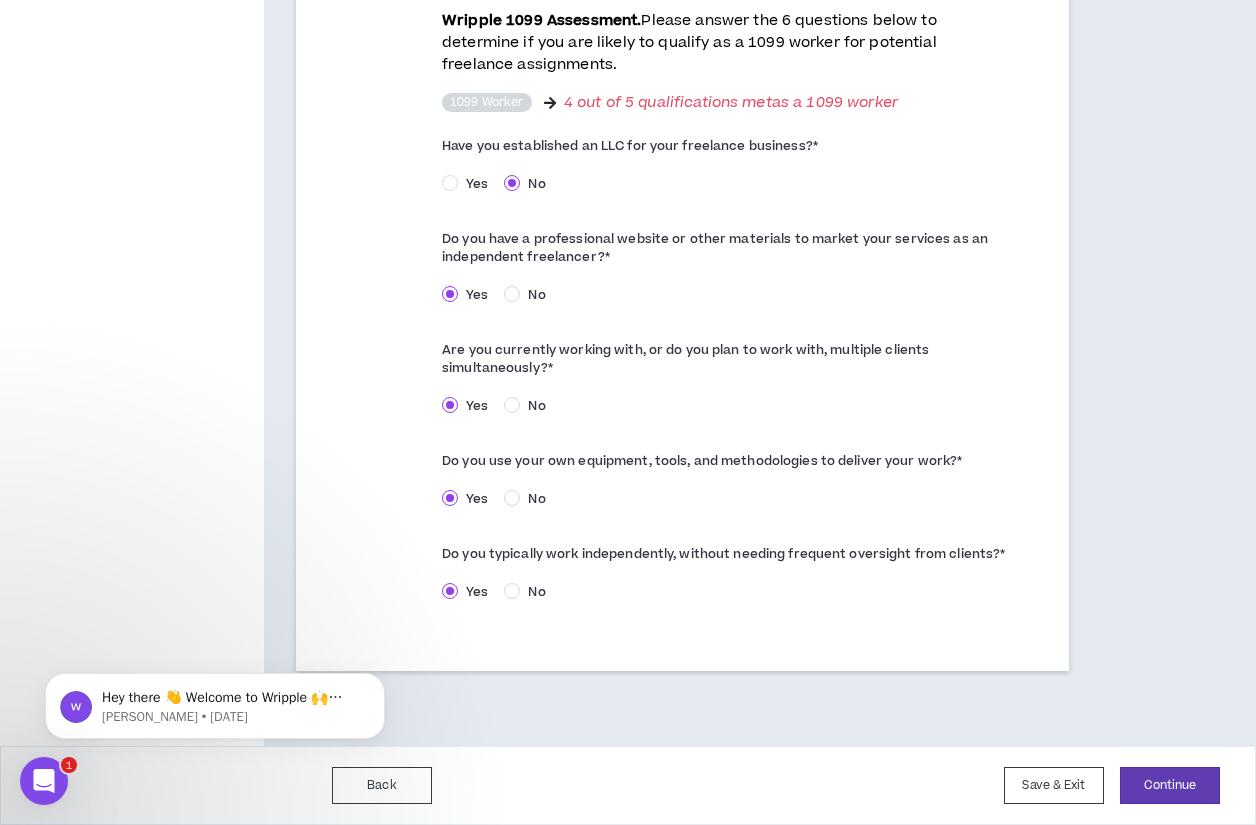 scroll, scrollTop: 1069, scrollLeft: 0, axis: vertical 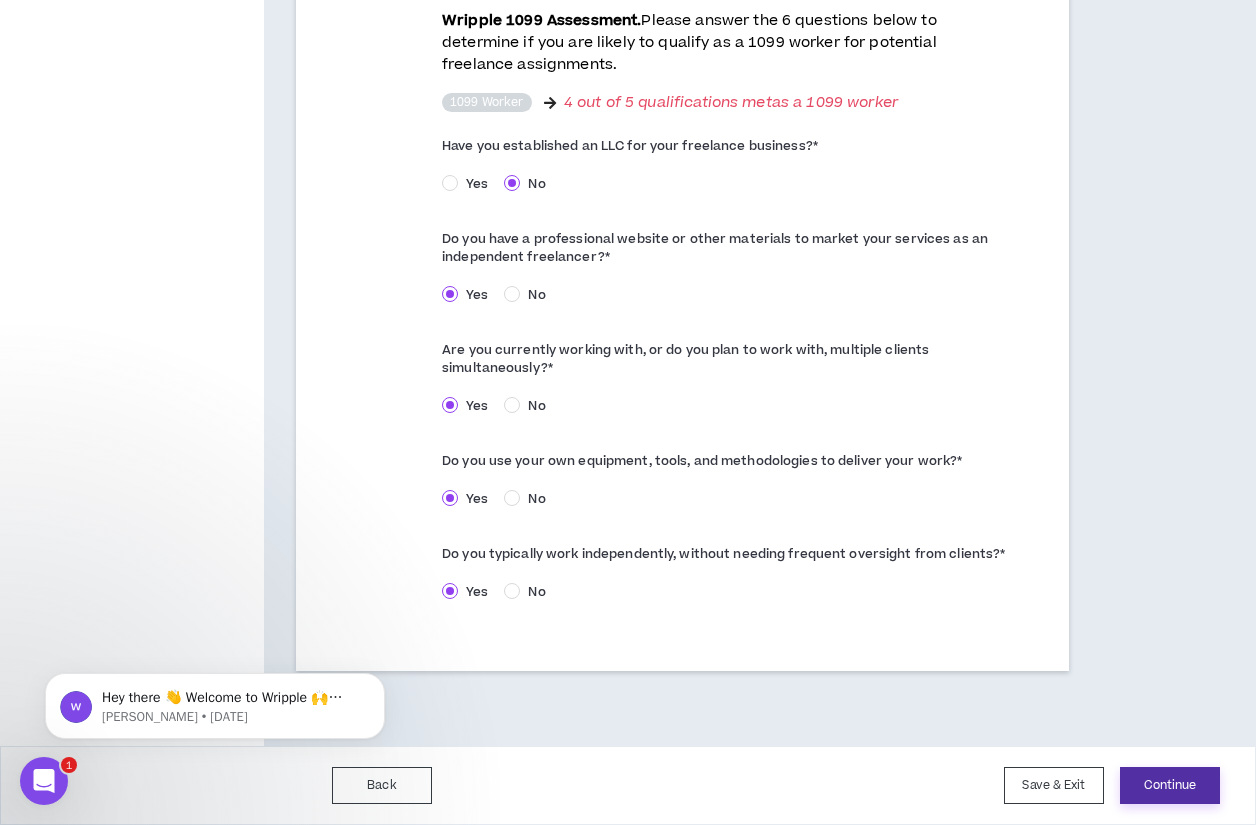 click on "Continue" at bounding box center [1170, 785] 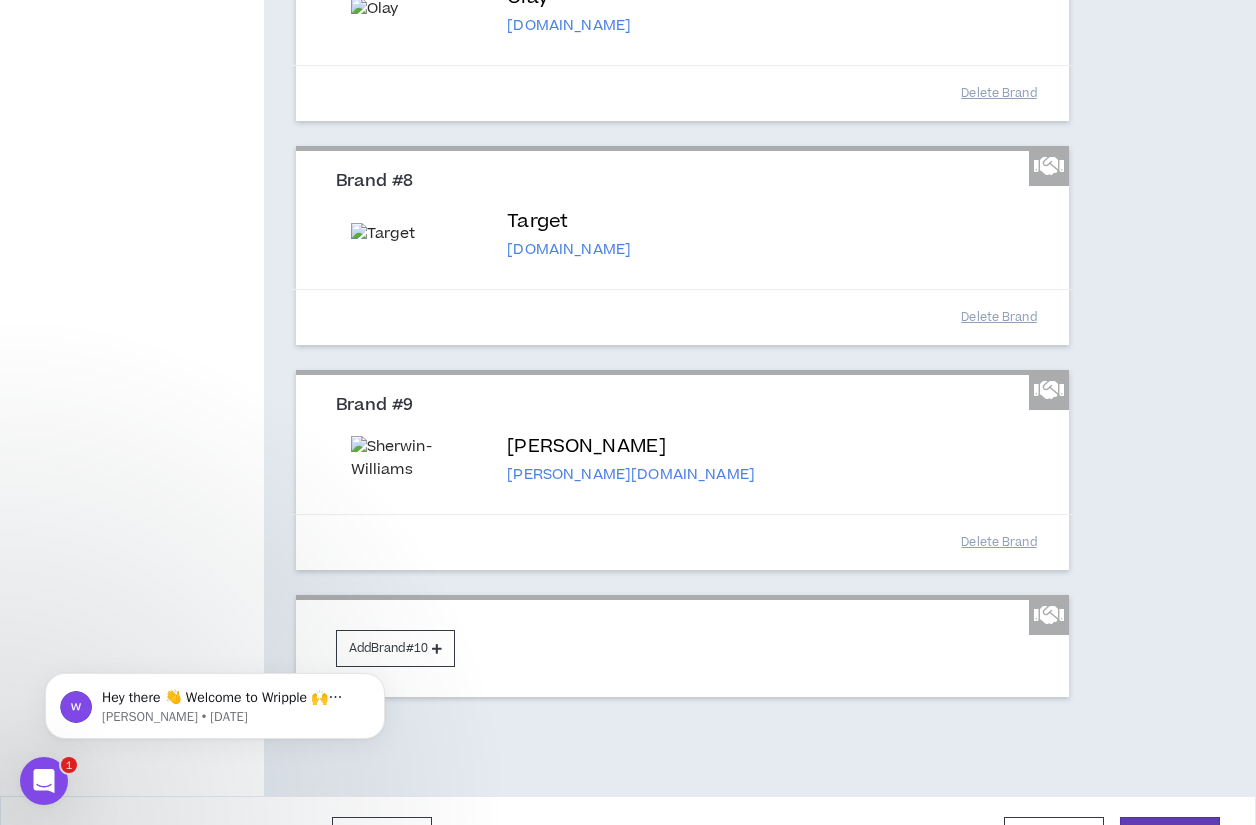 scroll, scrollTop: 2041, scrollLeft: 0, axis: vertical 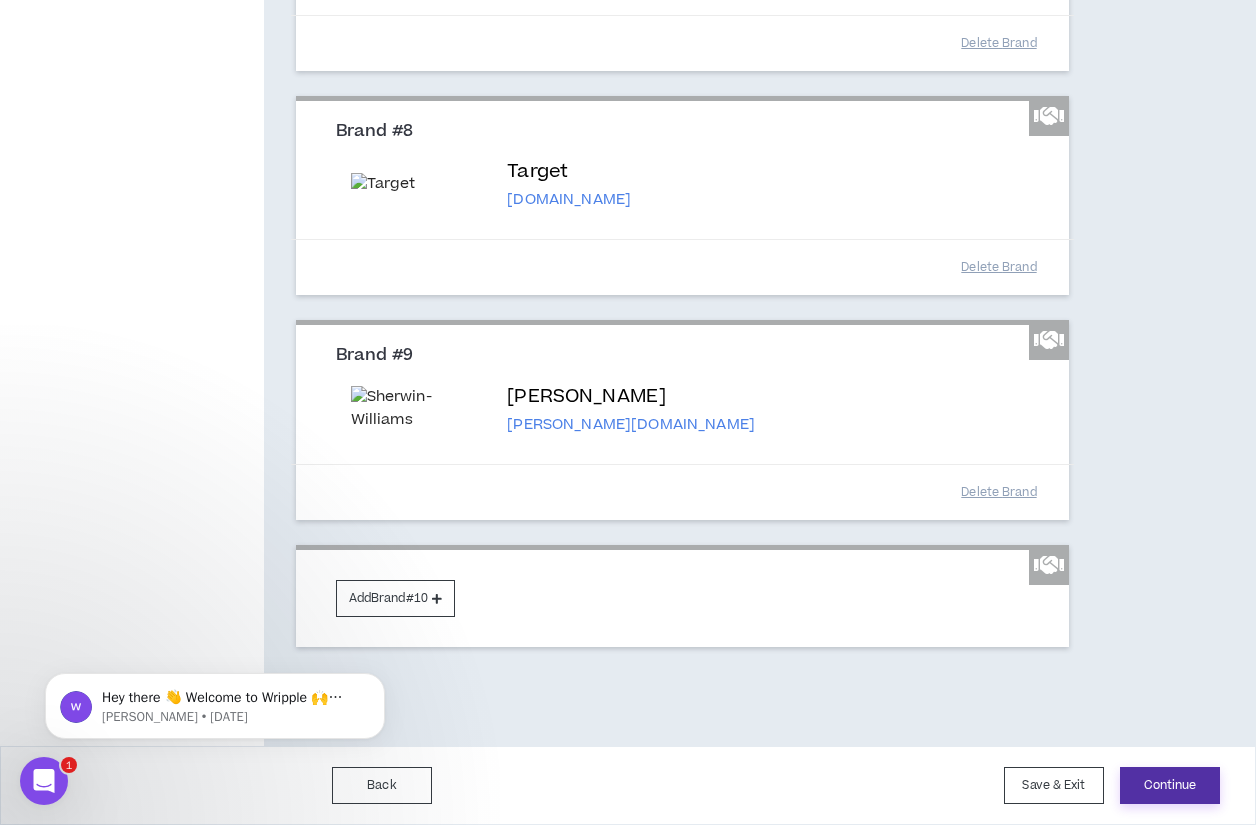 click on "Continue" at bounding box center [1170, 785] 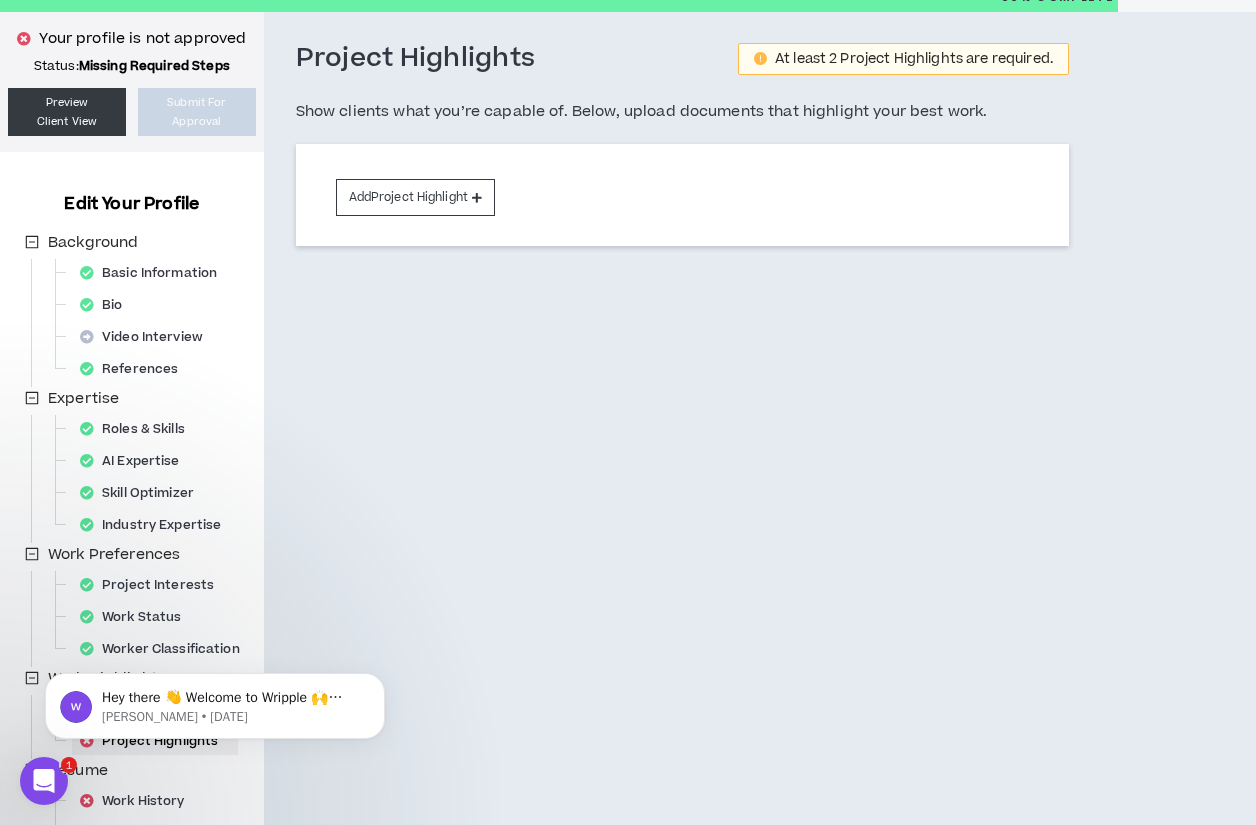 scroll, scrollTop: 0, scrollLeft: 0, axis: both 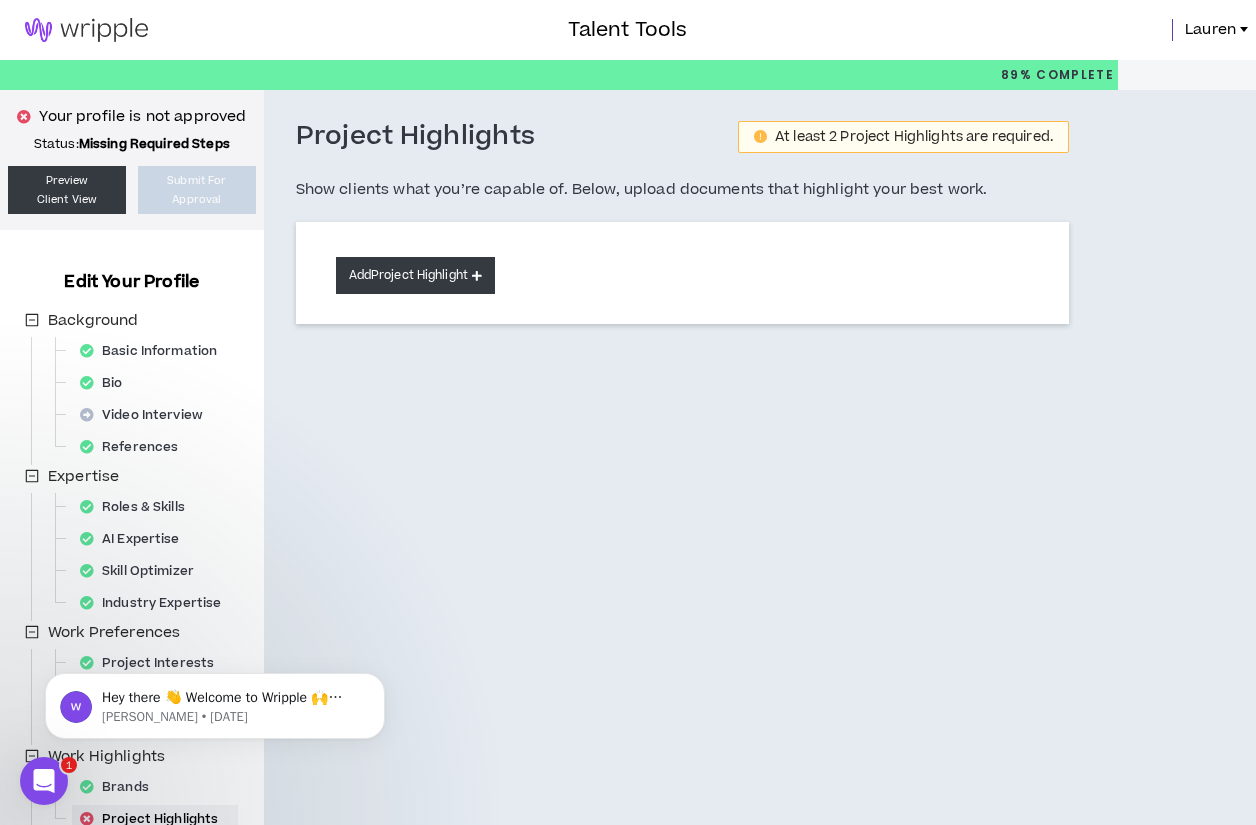 click on "Add  Project Highlight" at bounding box center (415, 275) 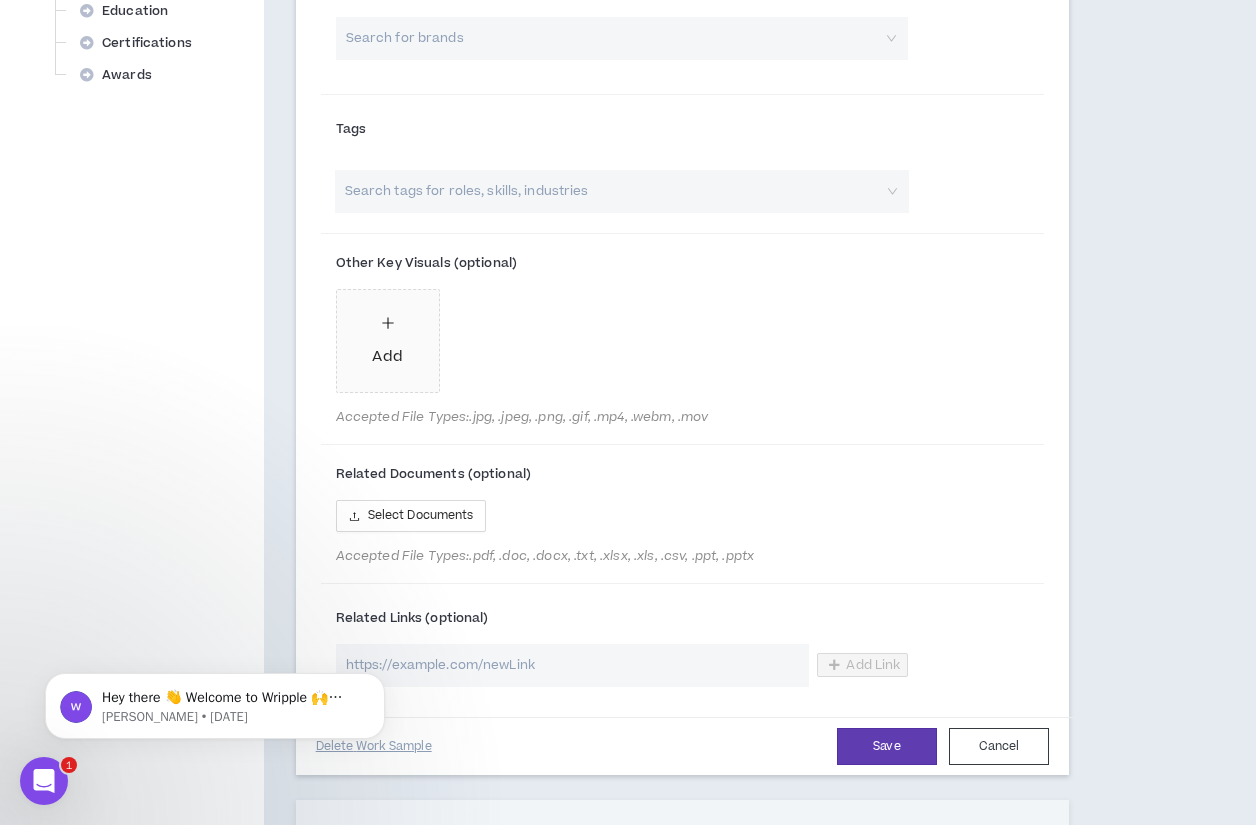scroll, scrollTop: 248, scrollLeft: 0, axis: vertical 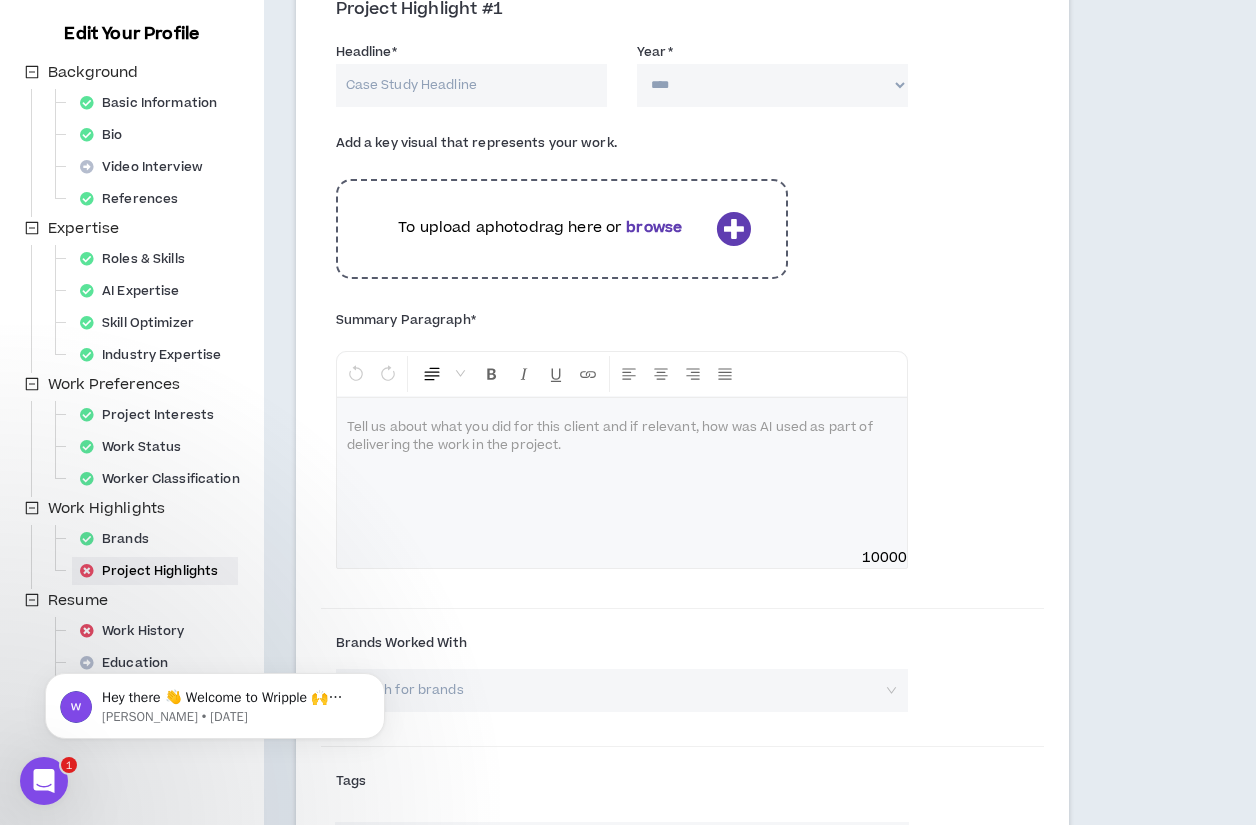 click on "Headline  *" at bounding box center (471, 85) 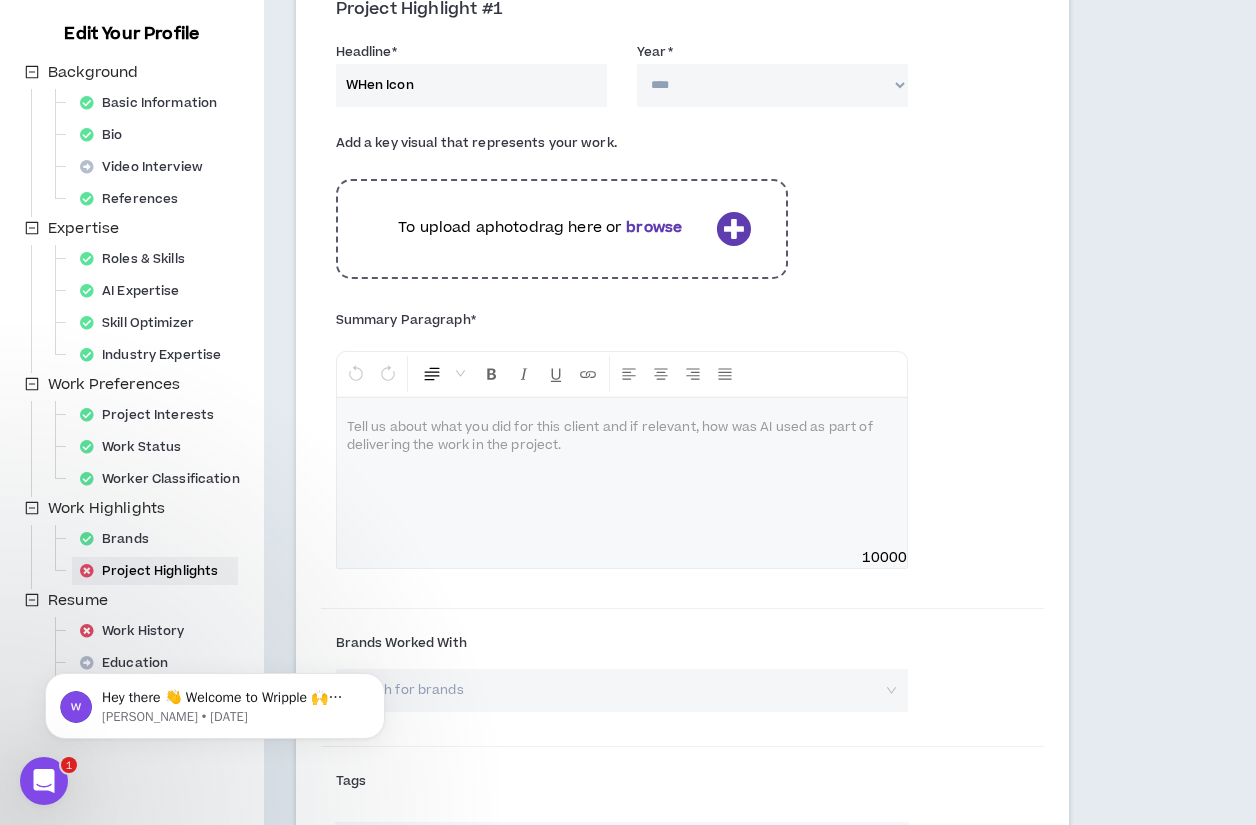 type on "WHen Icons" 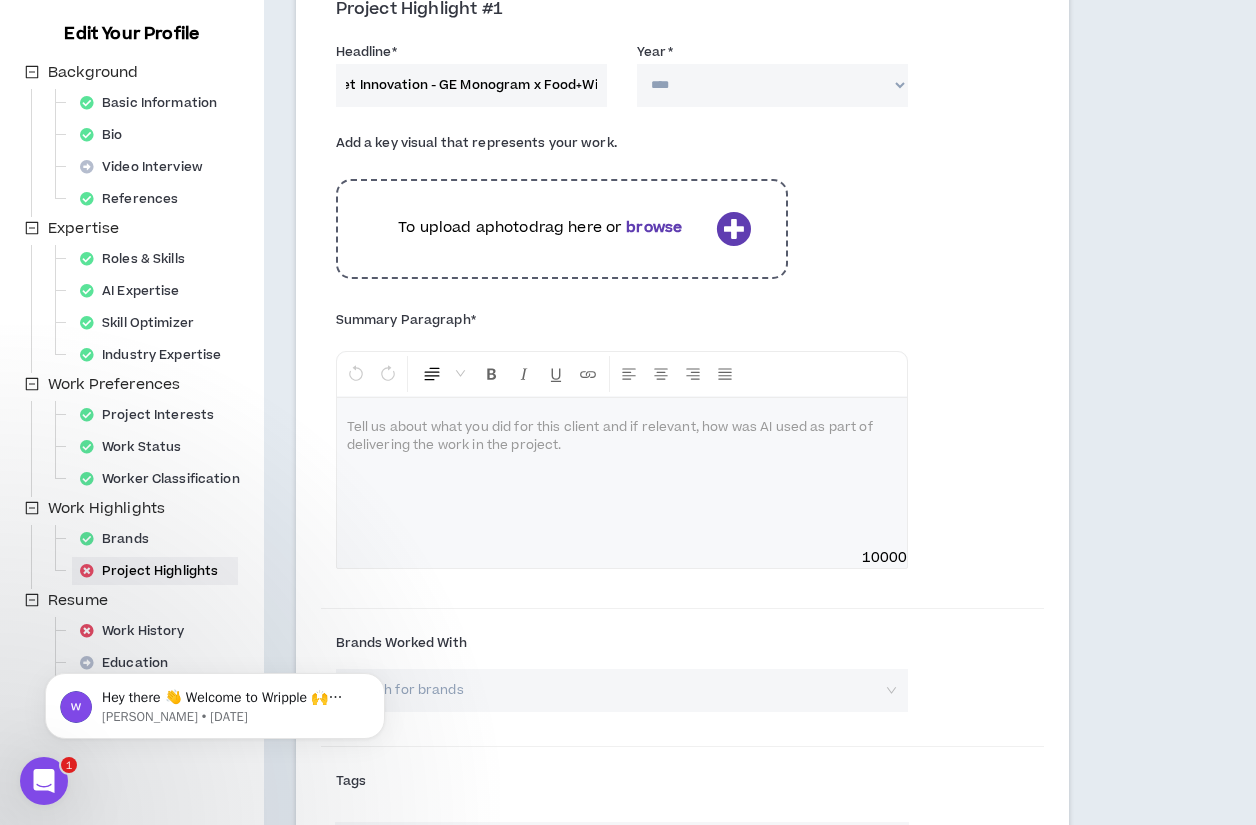 scroll, scrollTop: 0, scrollLeft: 116, axis: horizontal 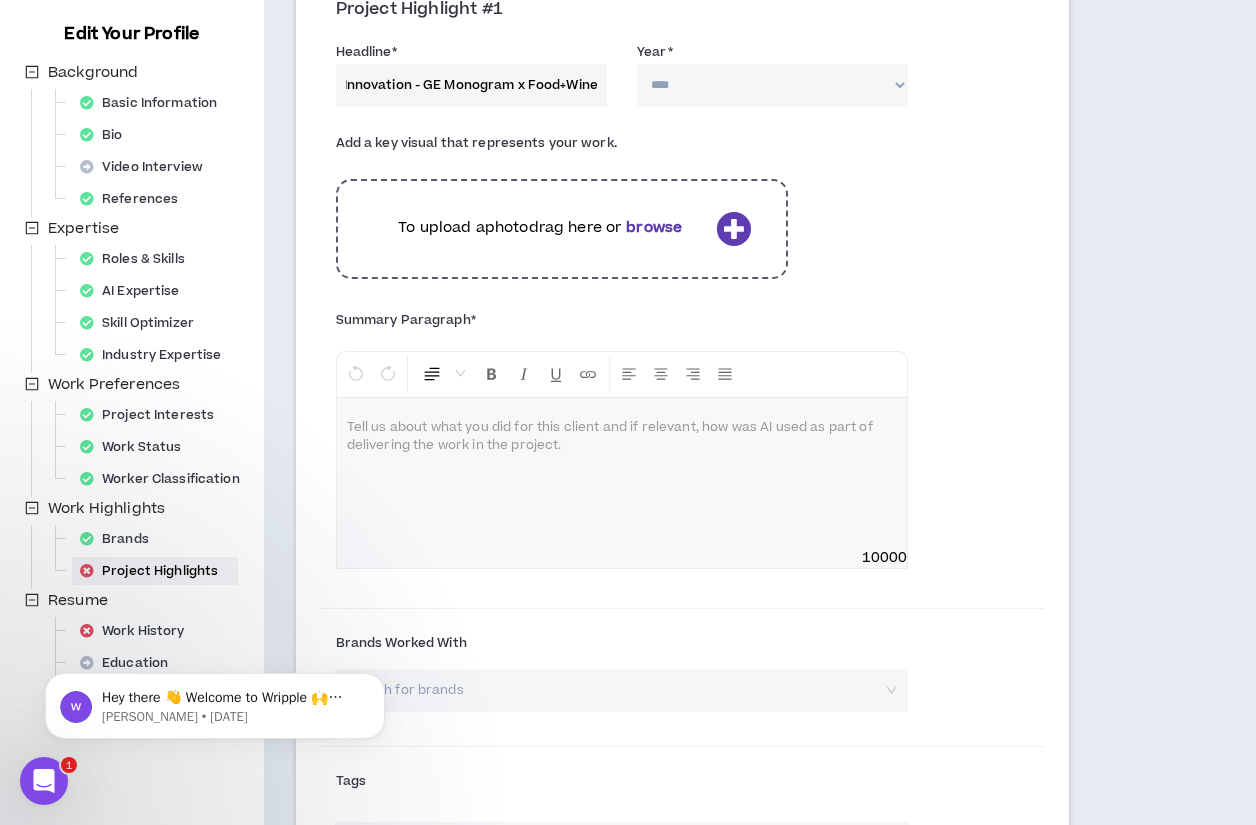 type on "When Icons Meet Innovation - GE Monogram x Food+Wine" 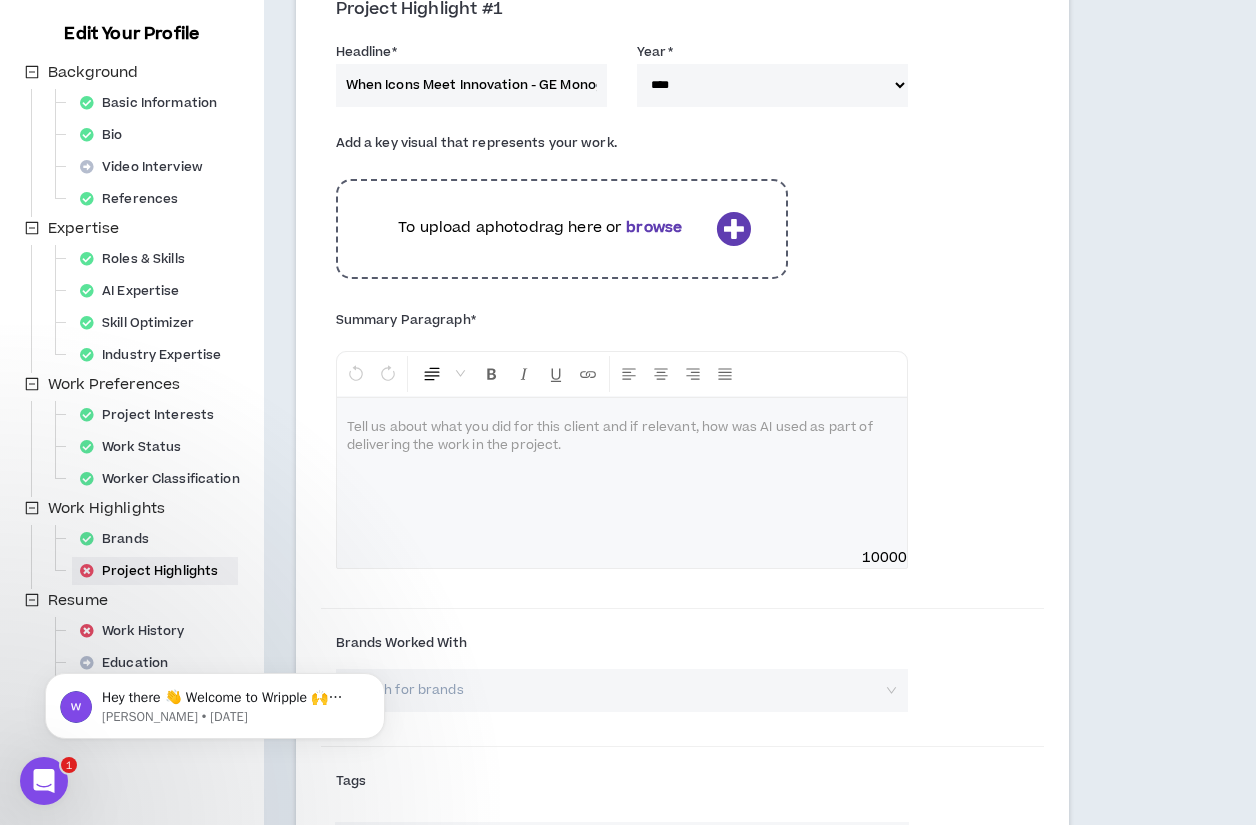 click on "**** **** **** **** **** **** **** **** **** **** **** **** **** **** **** **** **** **** **** **** **** **** **** **** **** **** **** **** **** **** **** **** **** **** **** **** **** **** **** **** **** **** **** **** **** **** **** **** **** **** **** **** **** **** **** **** **** **** **** **** **** **** **** **** **** **** **** **** **** **** **** **** **** **** **** **** **** **** **** **** **** **** **** **** **** **** **** **** **** **** **** **** **** **** **** **** **** **** **** **** **** **** **** **** **** **** **** **** **** **** **** **** **** **** **** **** **** **** **** **** **** **** **** **** **** **** ****" at bounding box center (772, 85) 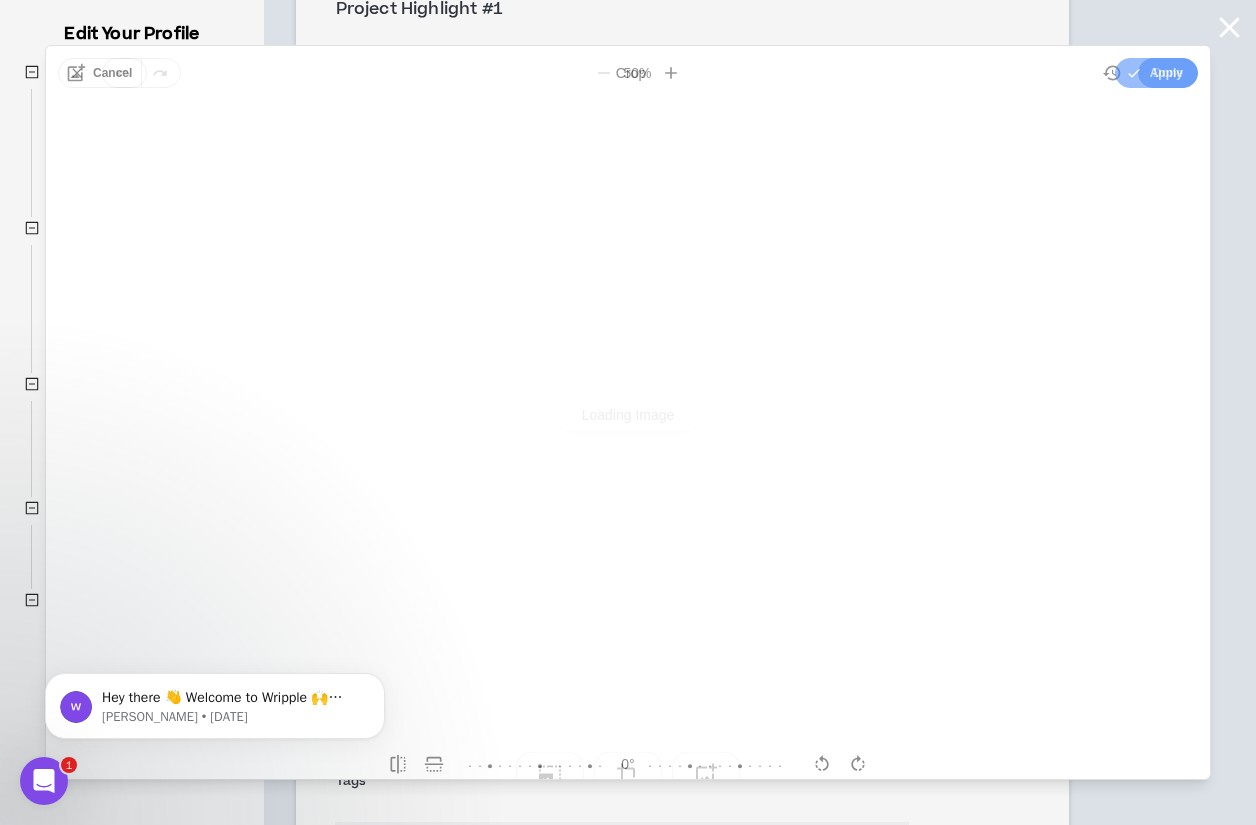 scroll, scrollTop: 0, scrollLeft: 0, axis: both 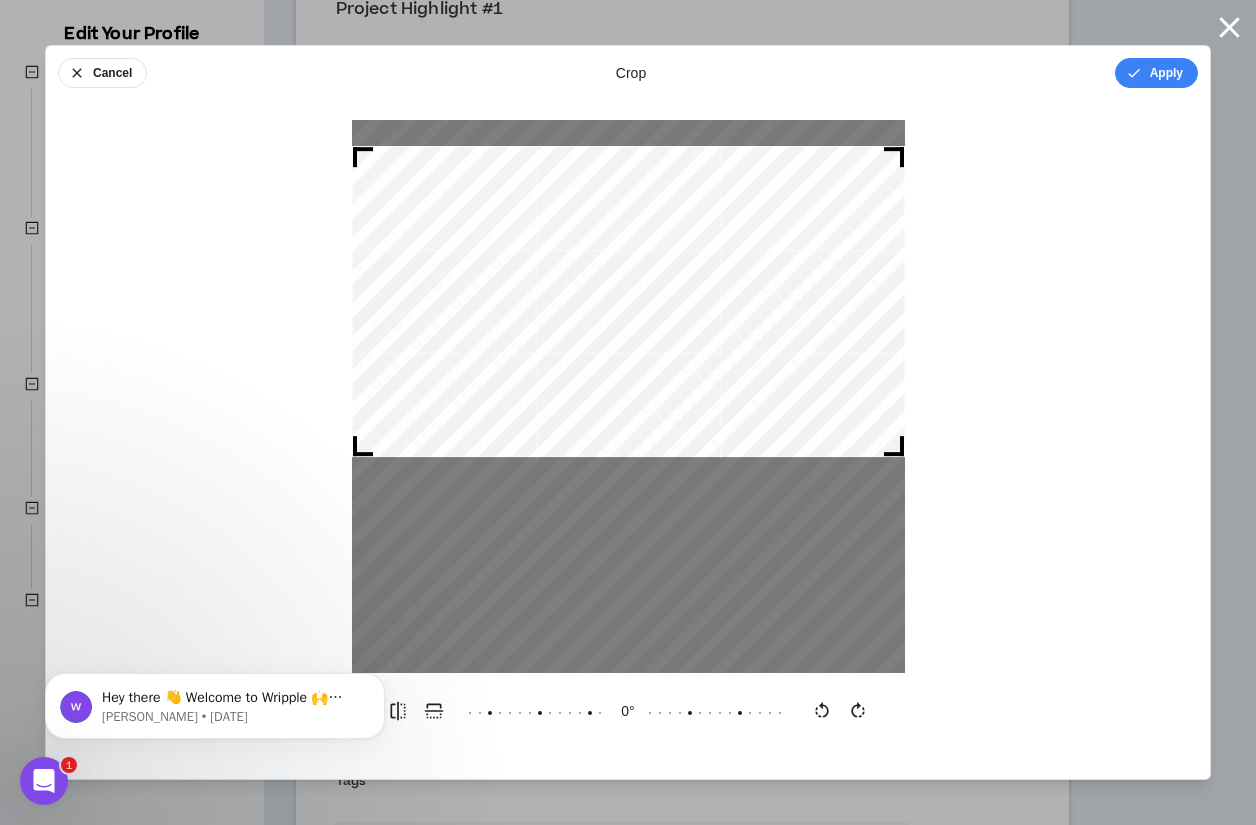 drag, startPoint x: 685, startPoint y: 416, endPoint x: 672, endPoint y: 291, distance: 125.67418 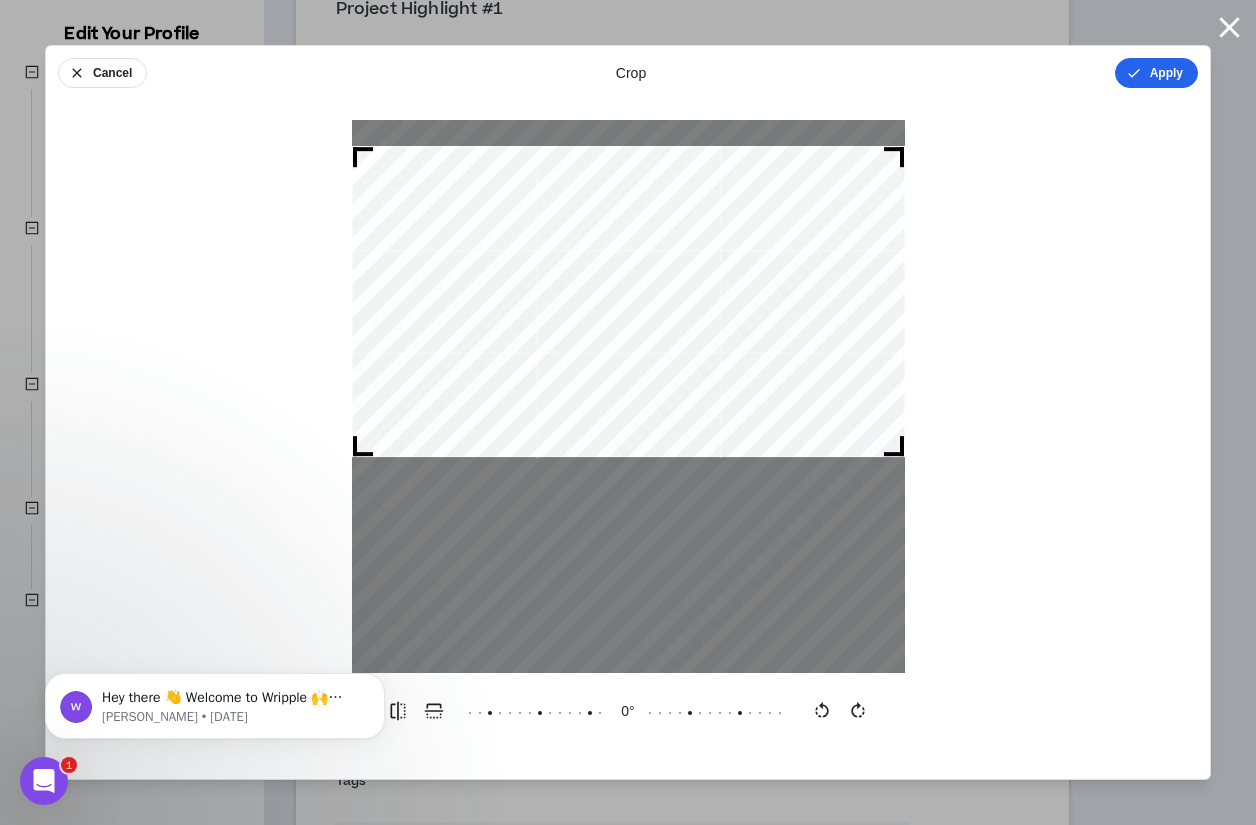 click on "Apply" at bounding box center [1156, 73] 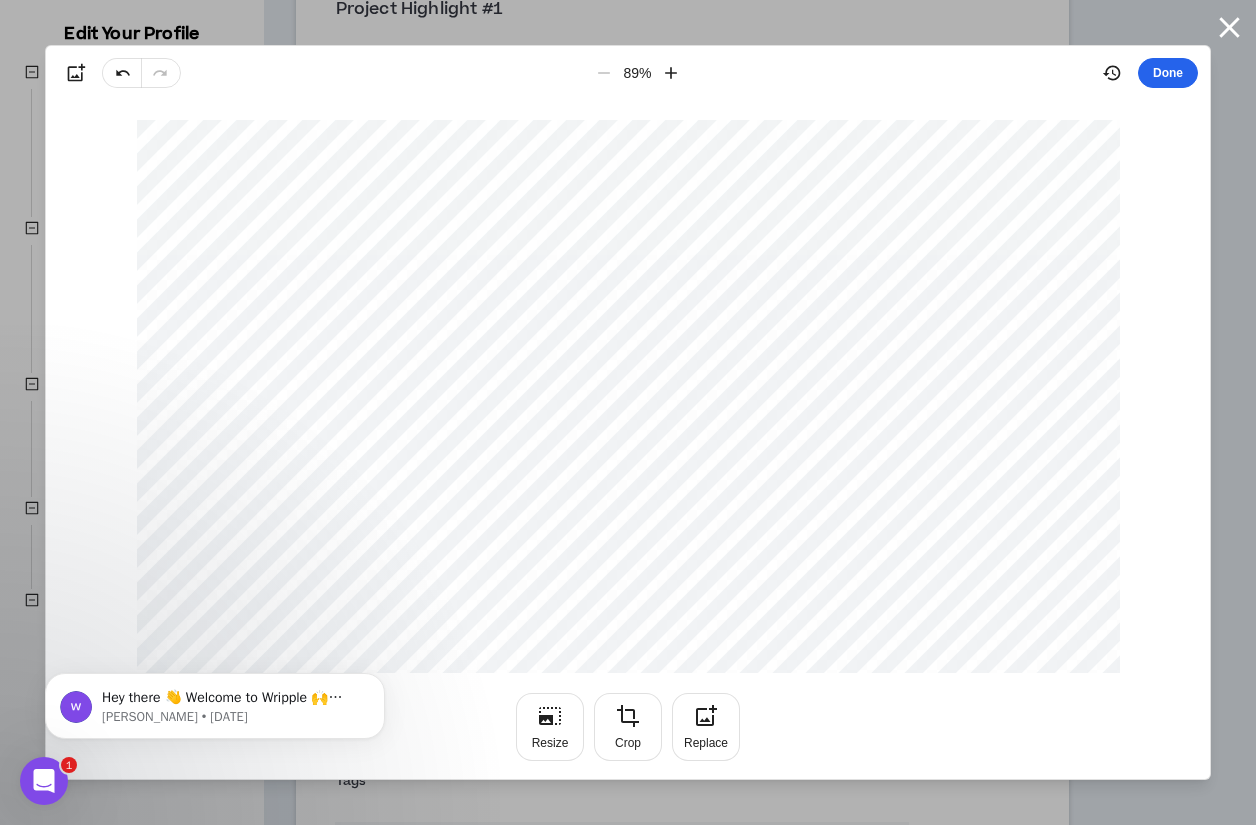 click on "Done" at bounding box center [1168, 73] 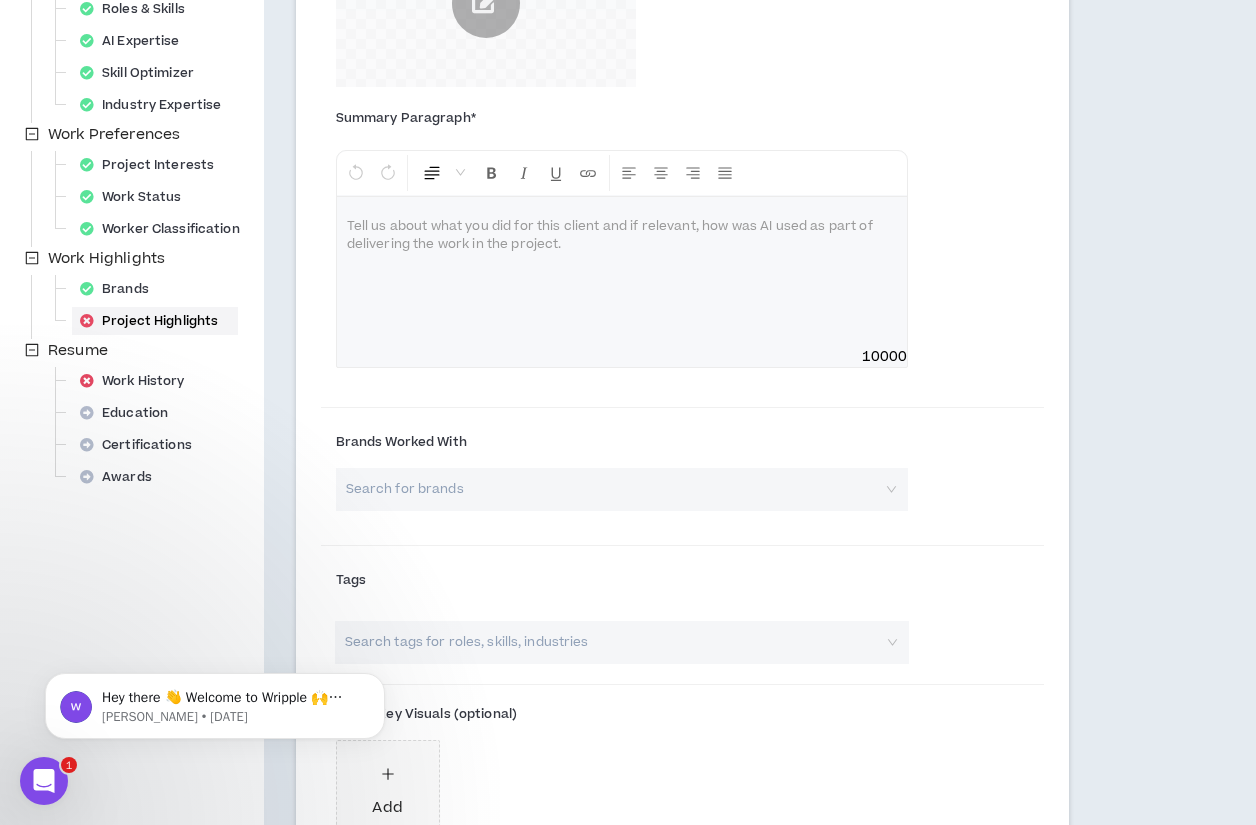 scroll, scrollTop: 581, scrollLeft: 0, axis: vertical 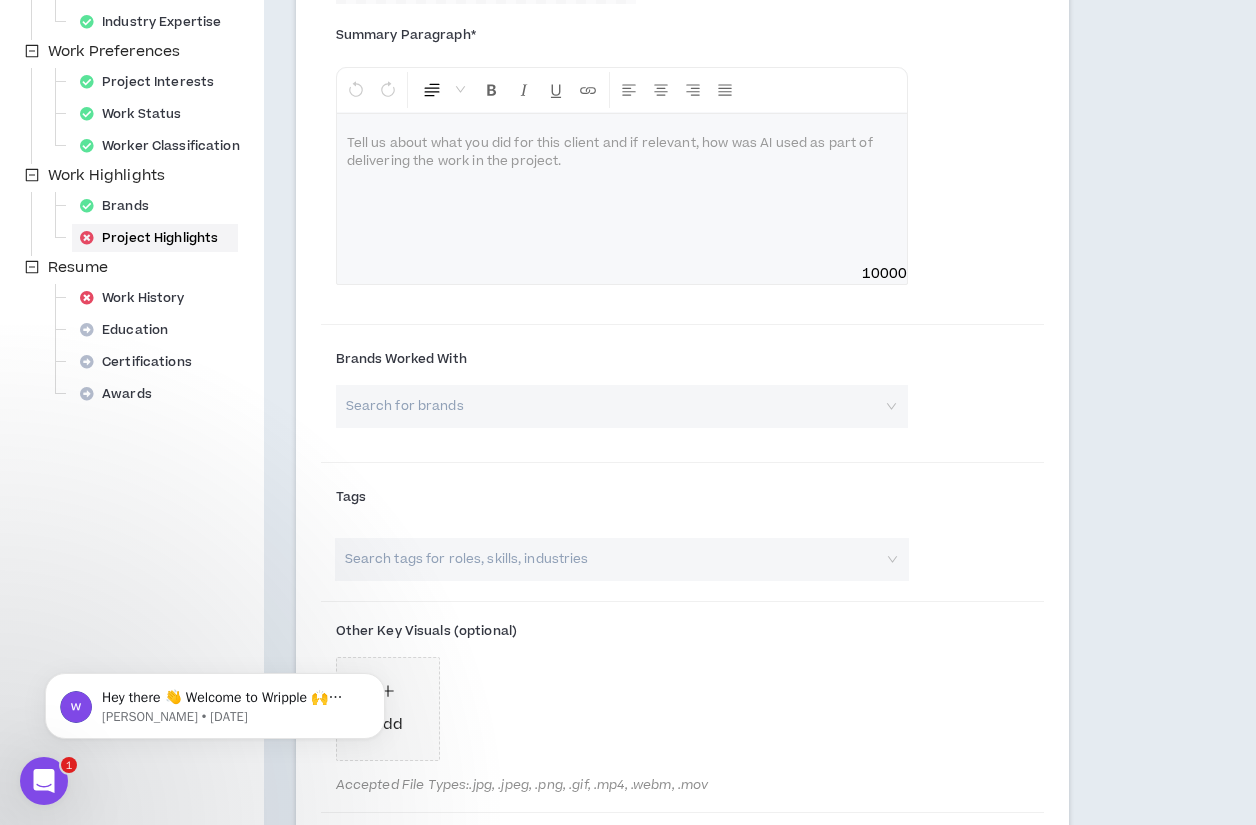 click at bounding box center [622, 189] 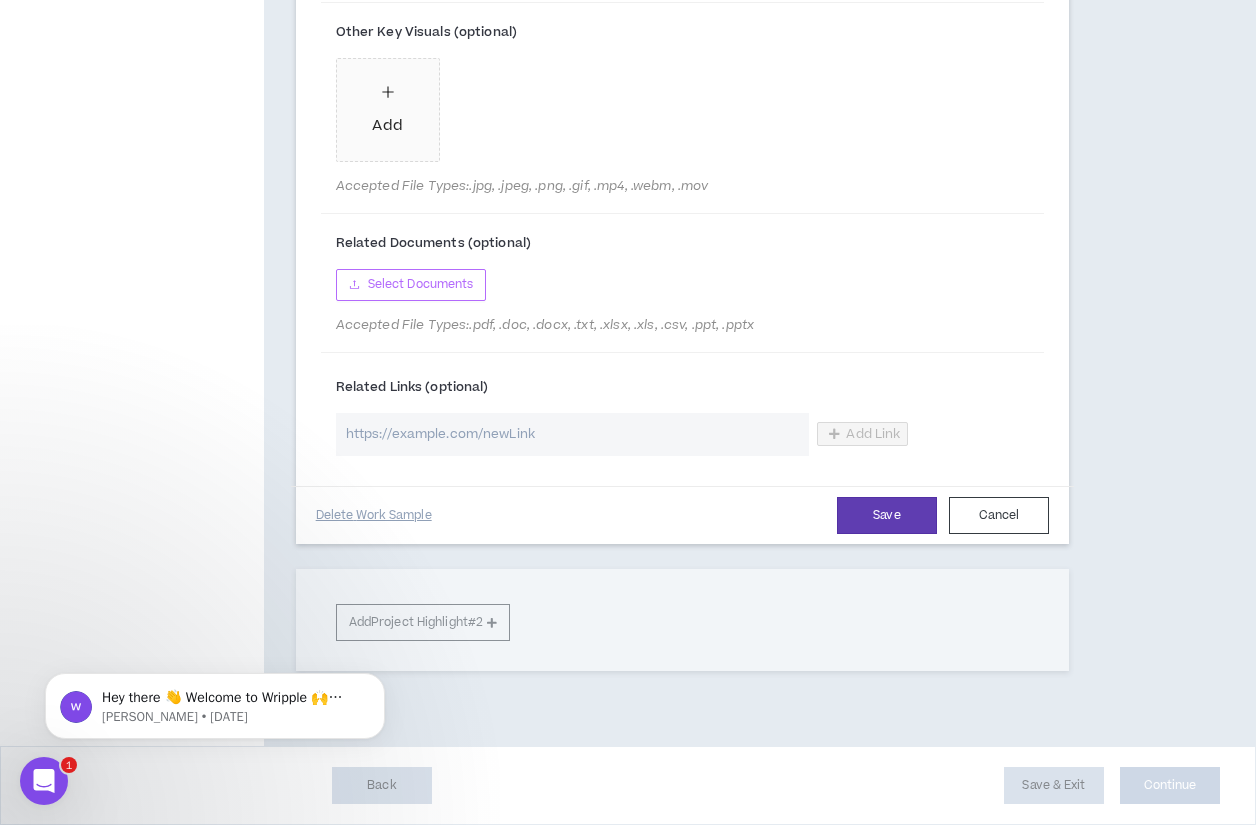 click on "Select Documents" at bounding box center (421, 284) 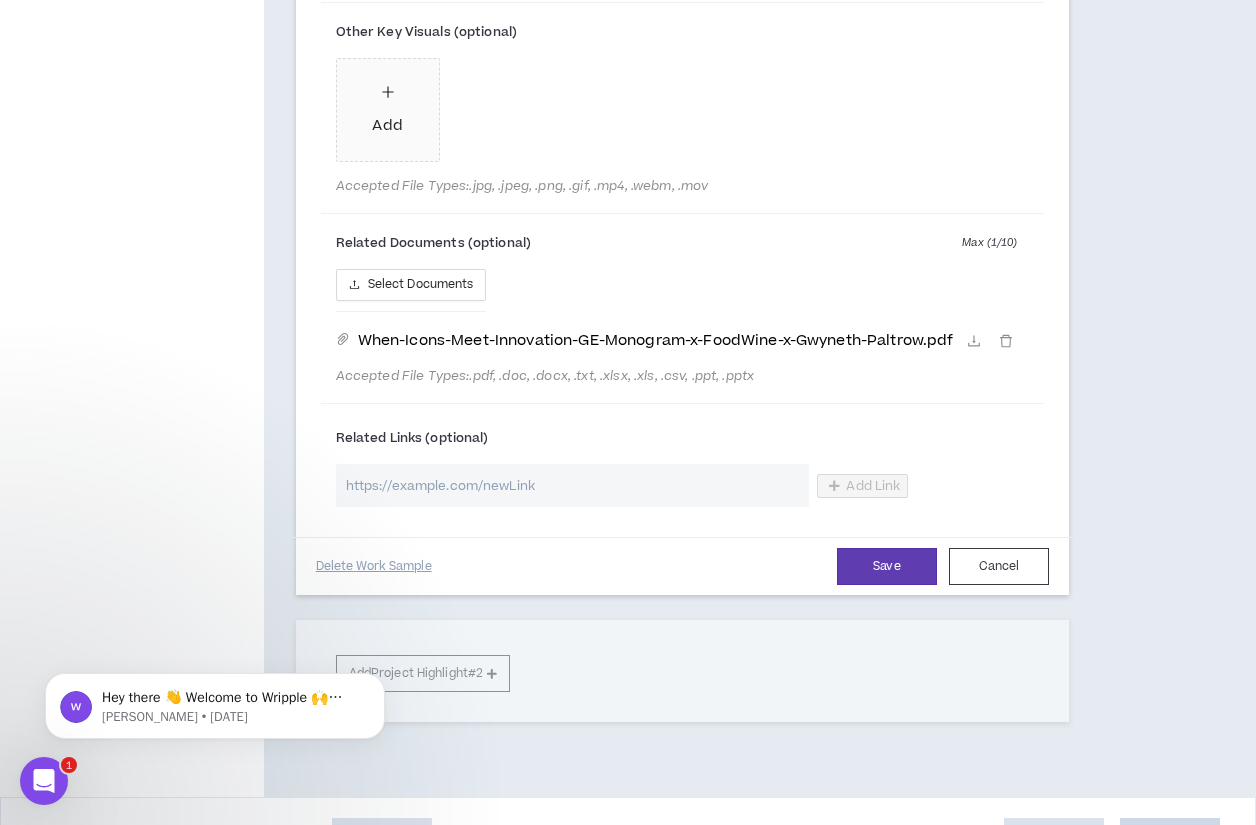 click at bounding box center (573, 485) 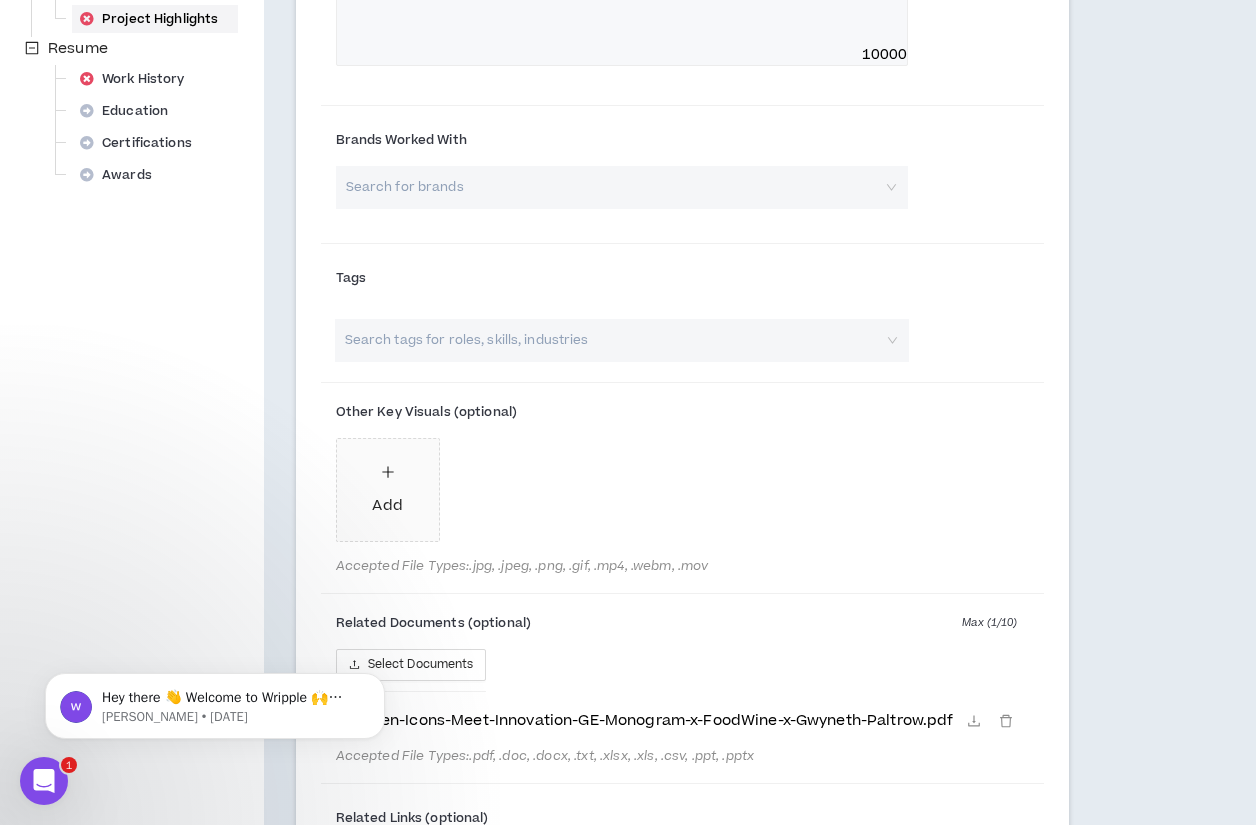 scroll, scrollTop: 780, scrollLeft: 0, axis: vertical 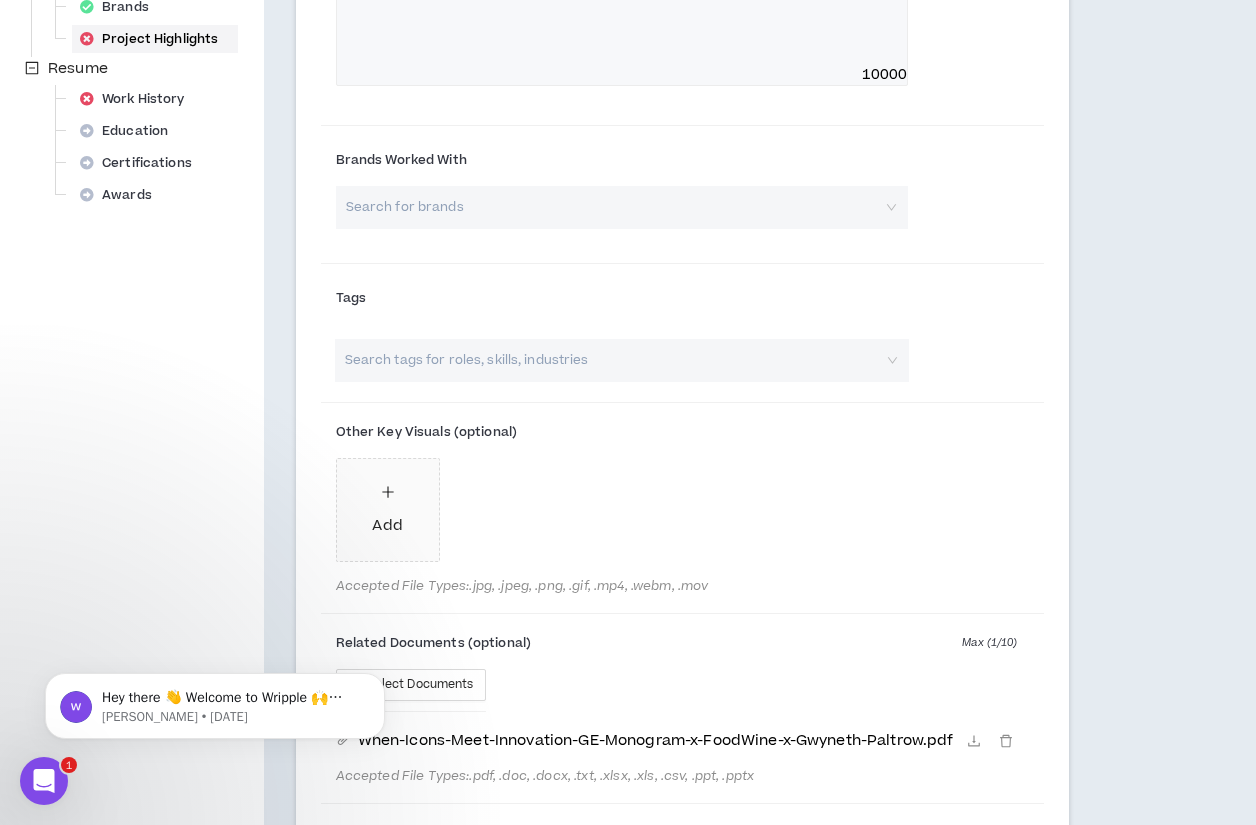click at bounding box center [612, 360] 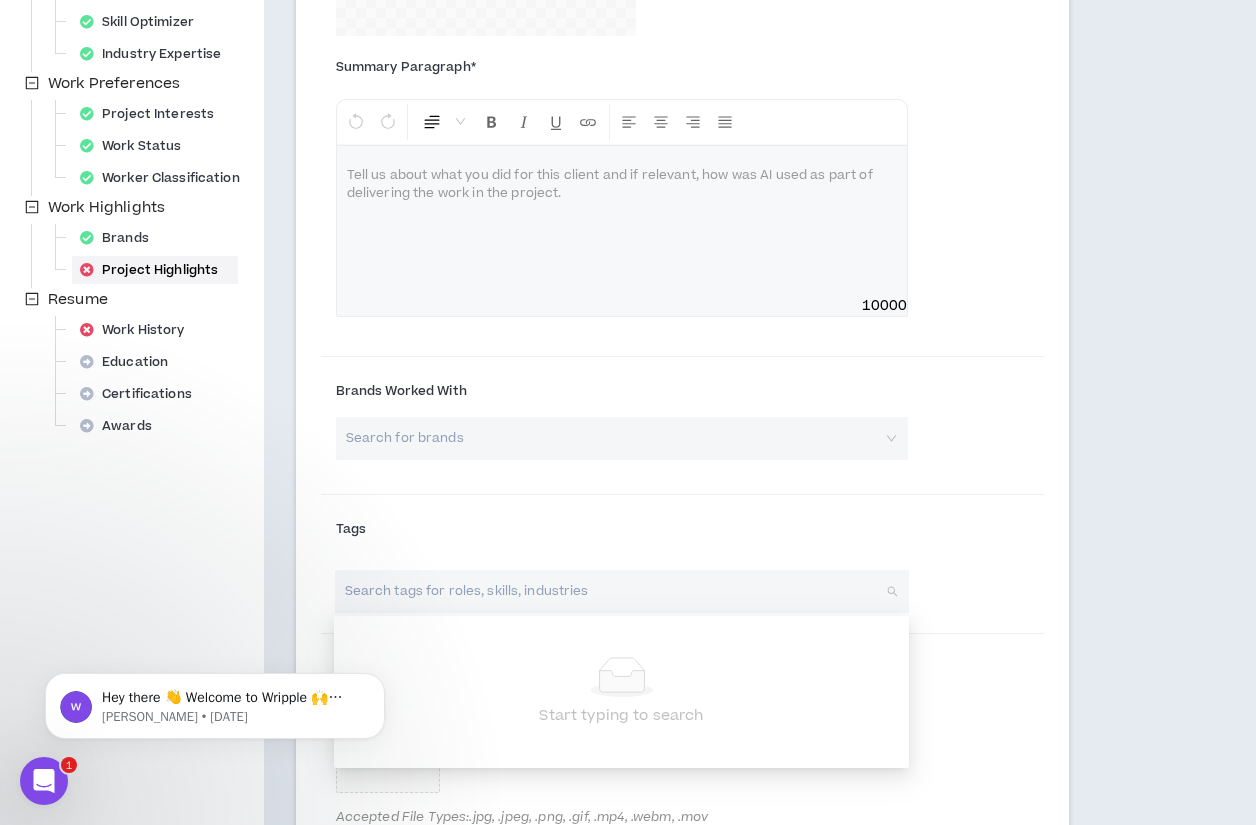 scroll, scrollTop: 535, scrollLeft: 0, axis: vertical 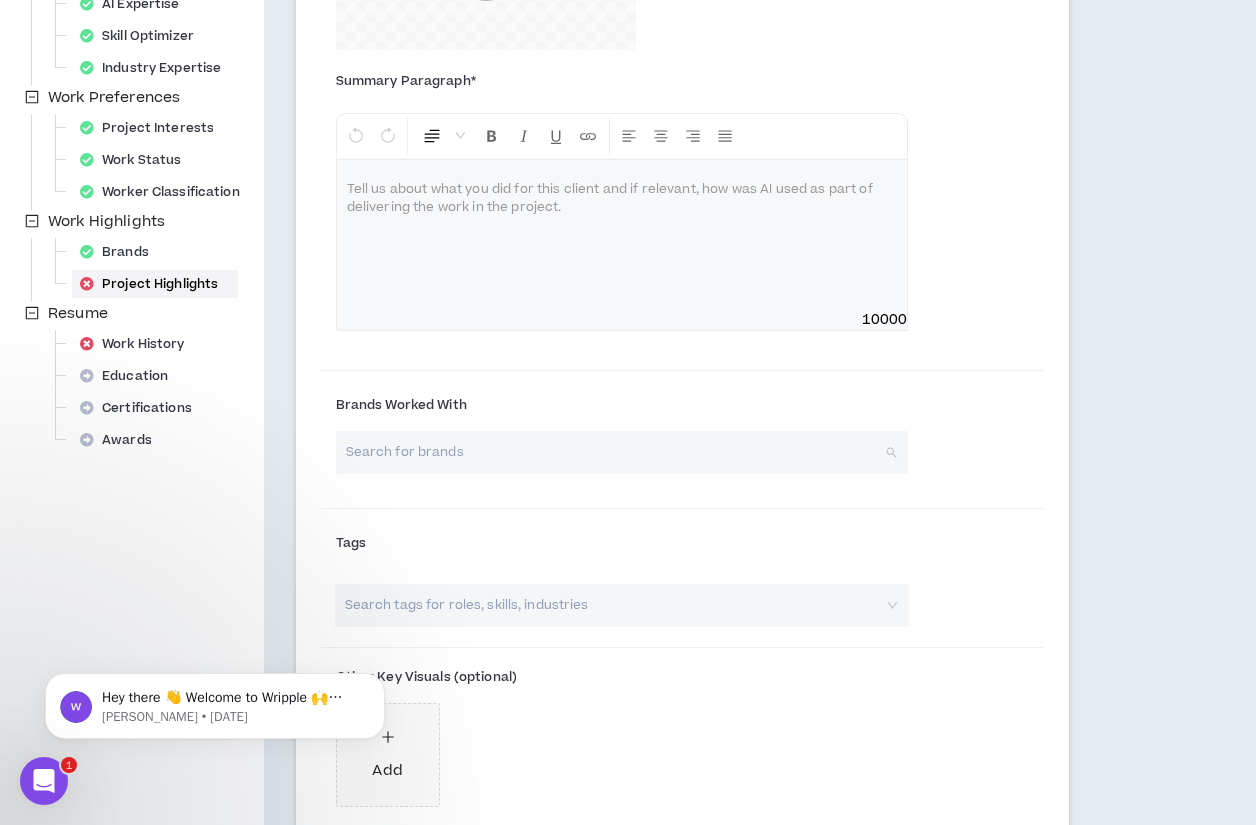click at bounding box center (615, 452) 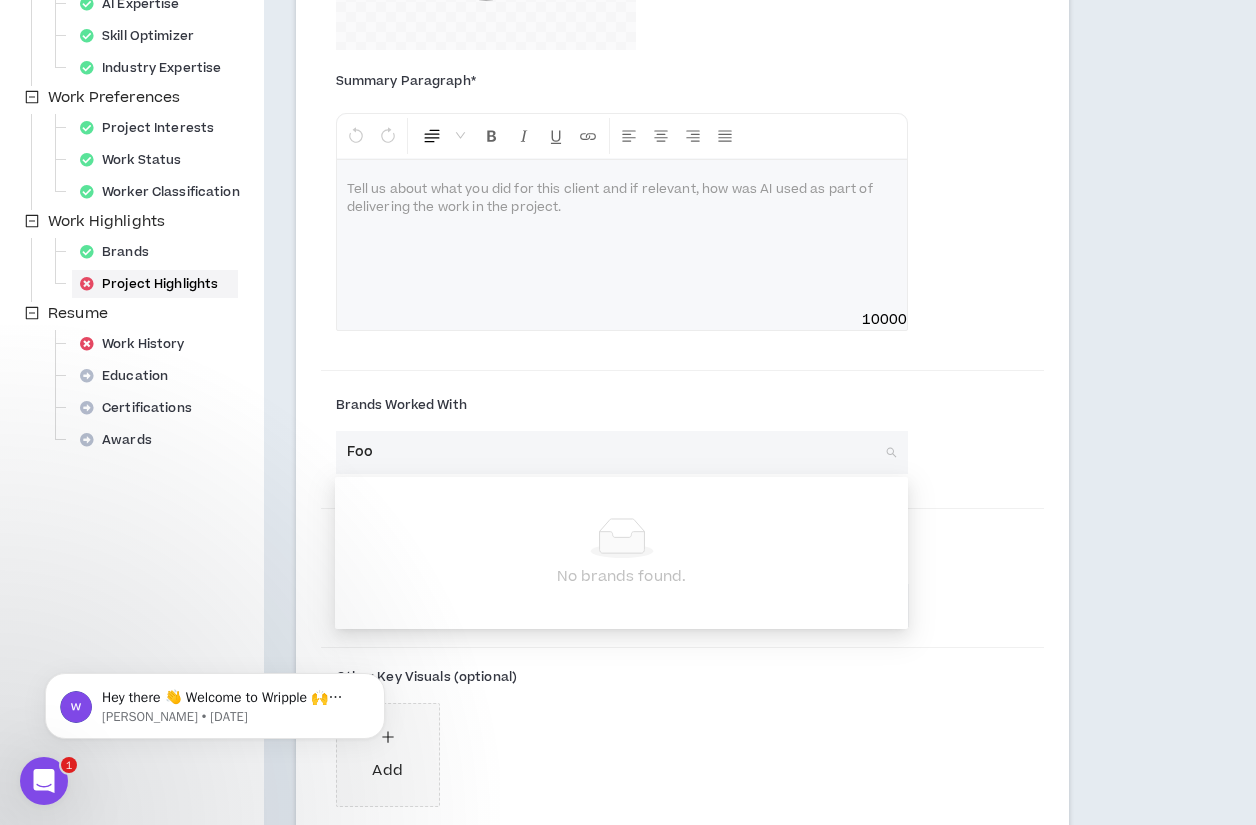 type on "Food" 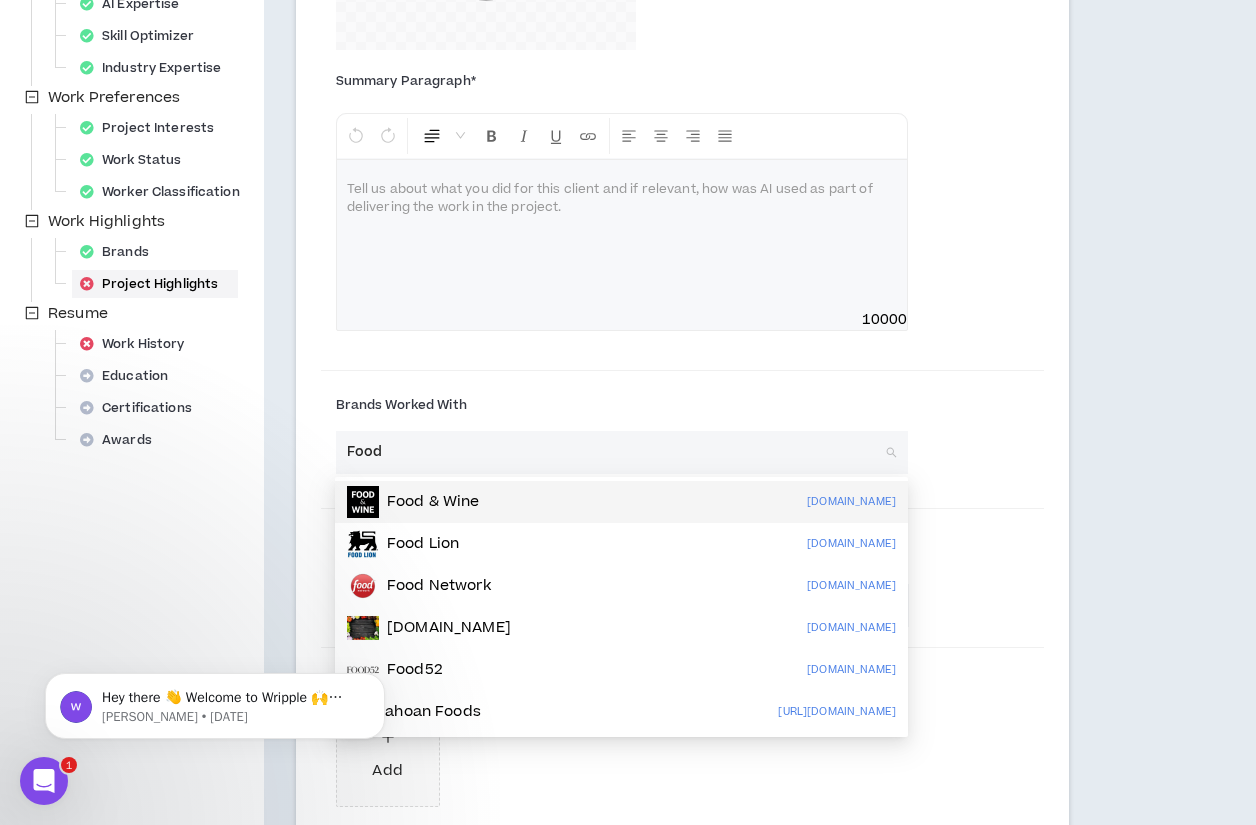 click on "Food & Wine" at bounding box center (433, 502) 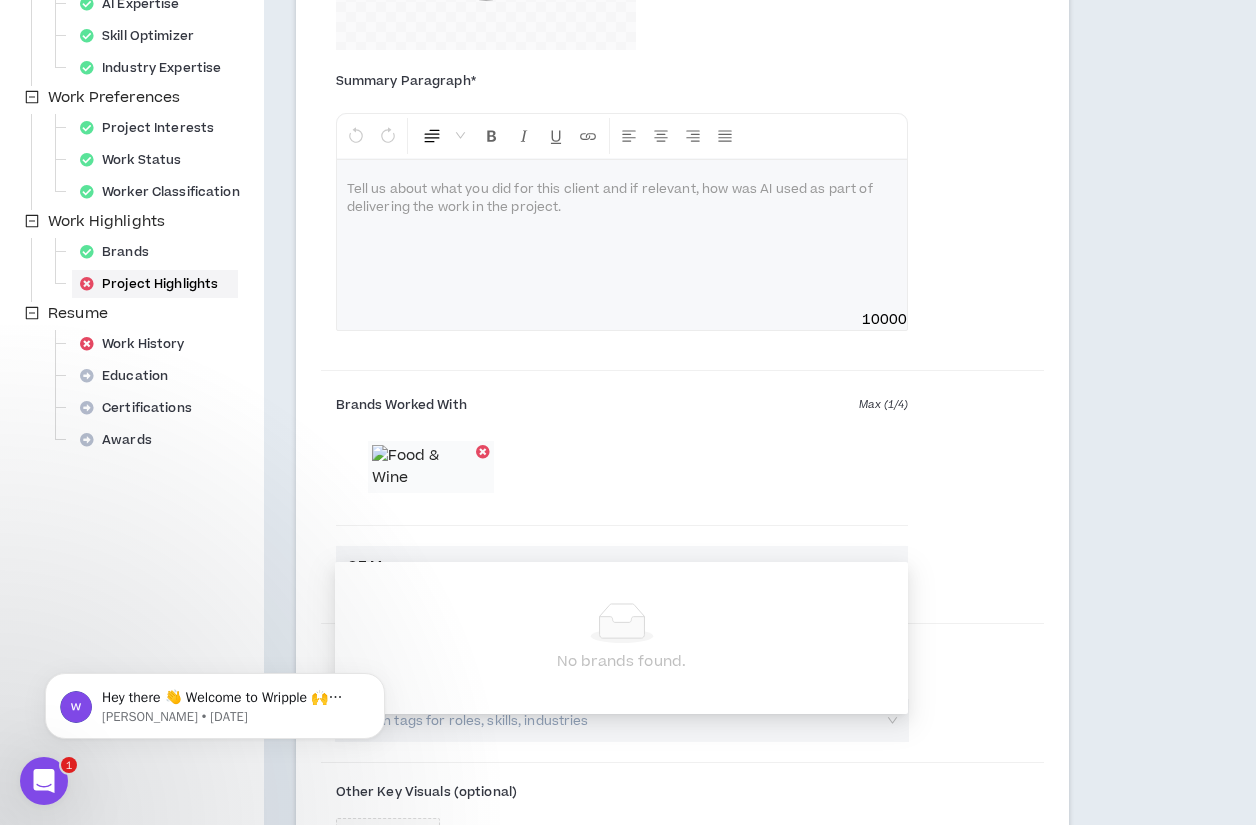 type on "GE Monogram" 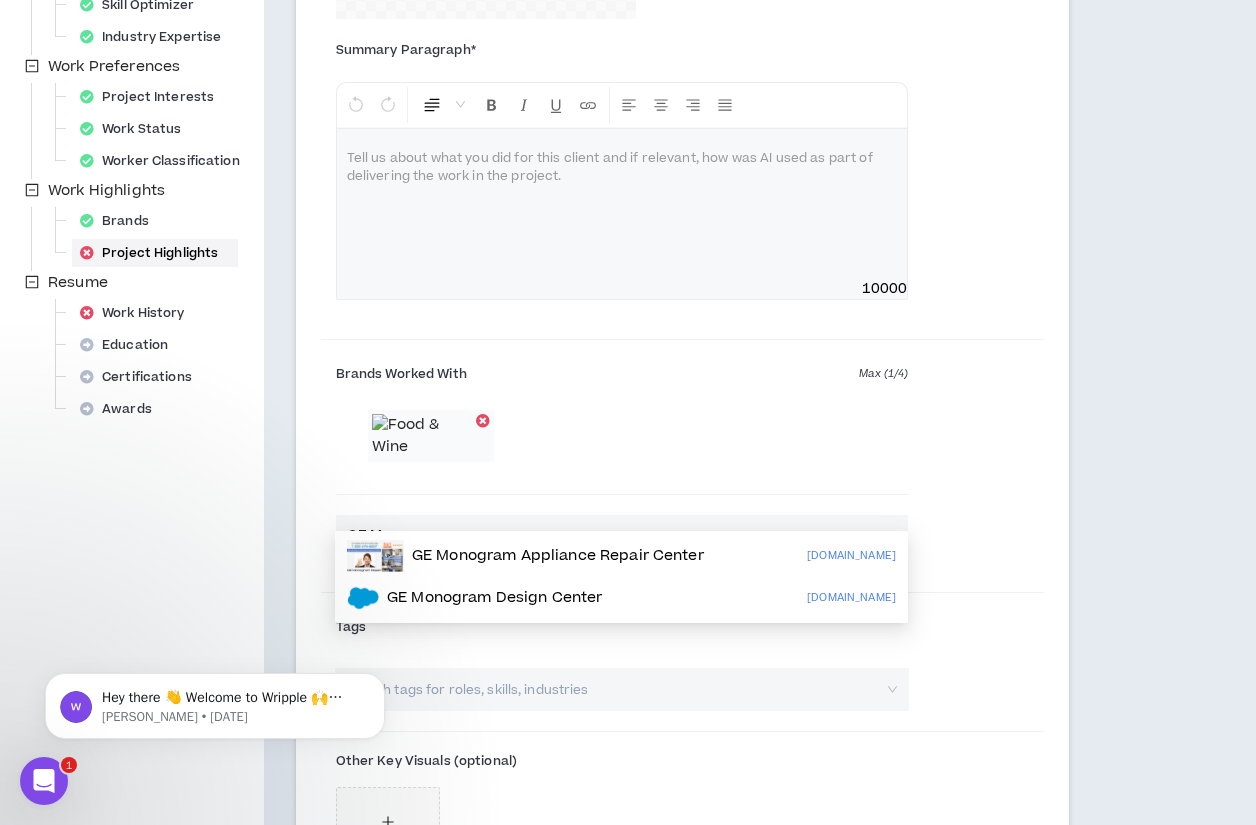 scroll, scrollTop: 567, scrollLeft: 0, axis: vertical 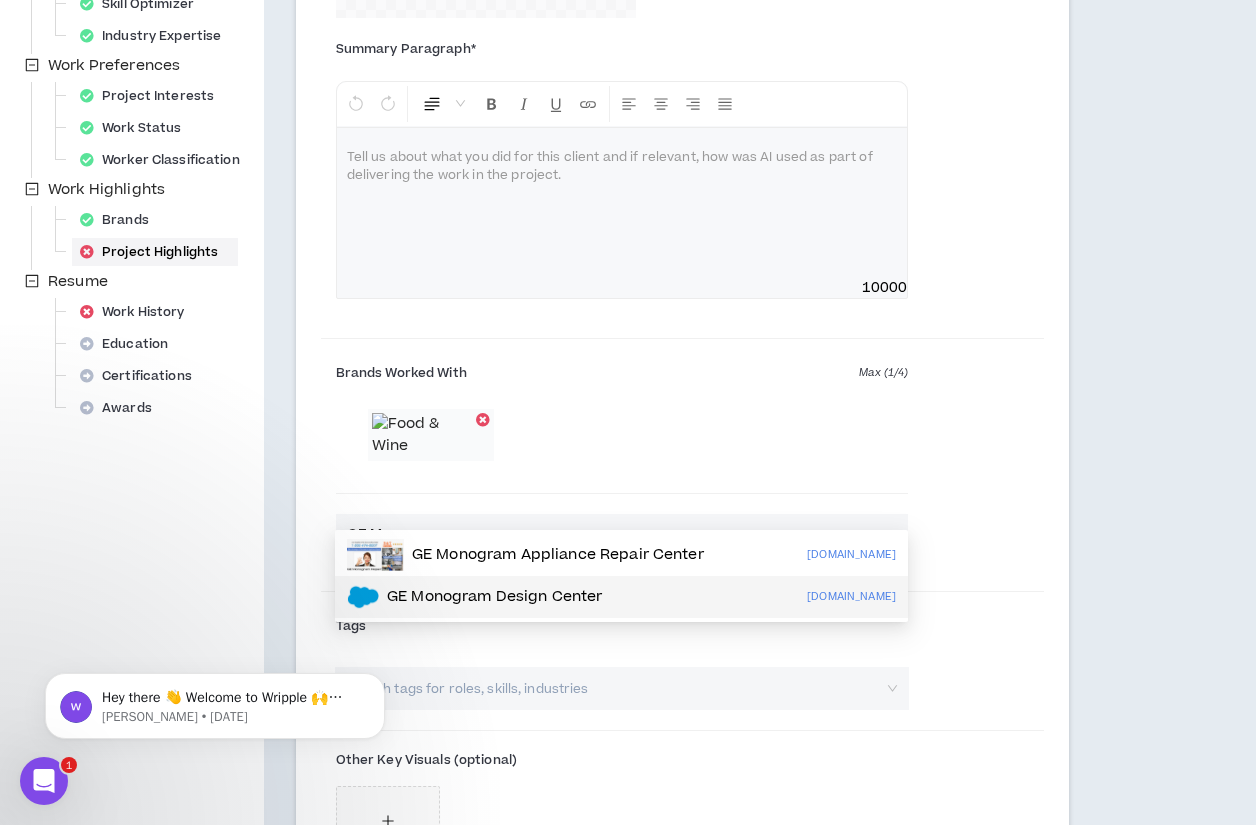 click on "GE Monogram Design Center" at bounding box center [495, 597] 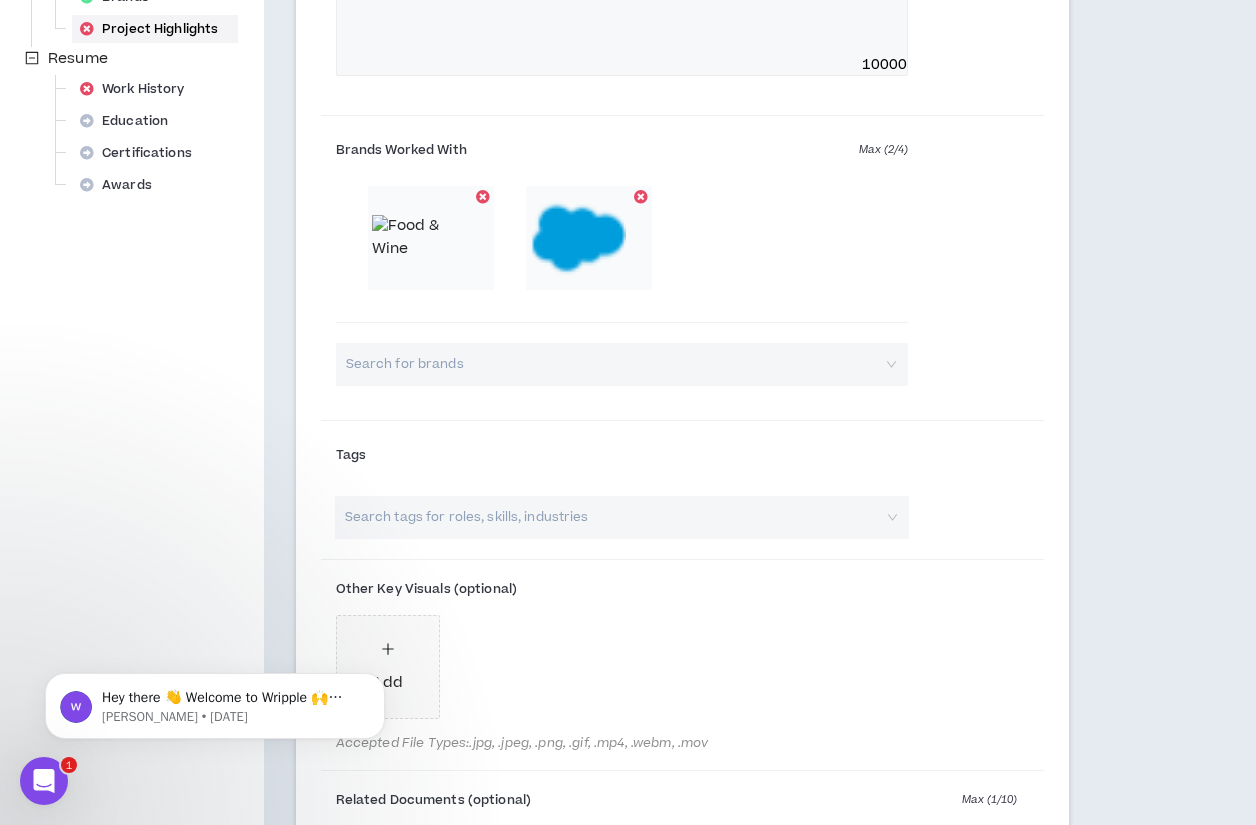 scroll, scrollTop: 861, scrollLeft: 0, axis: vertical 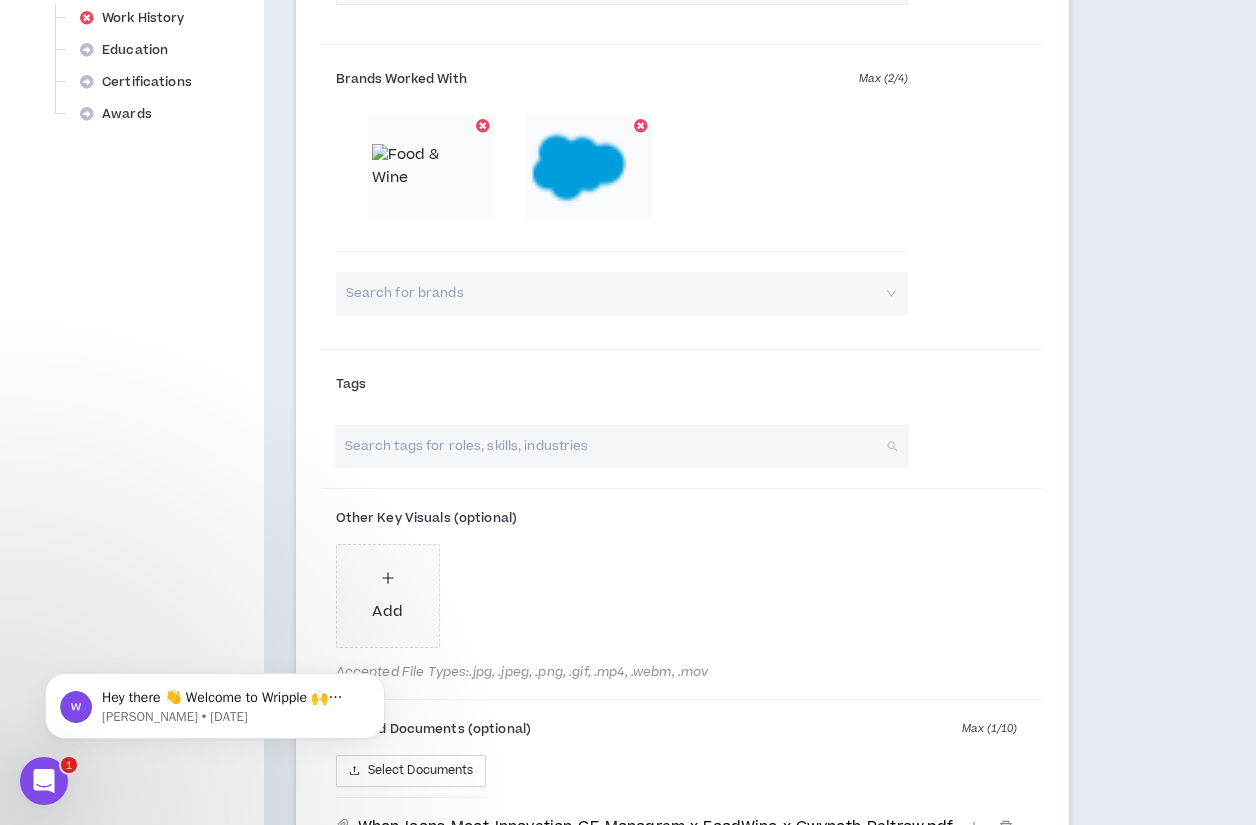 click at bounding box center [612, 446] 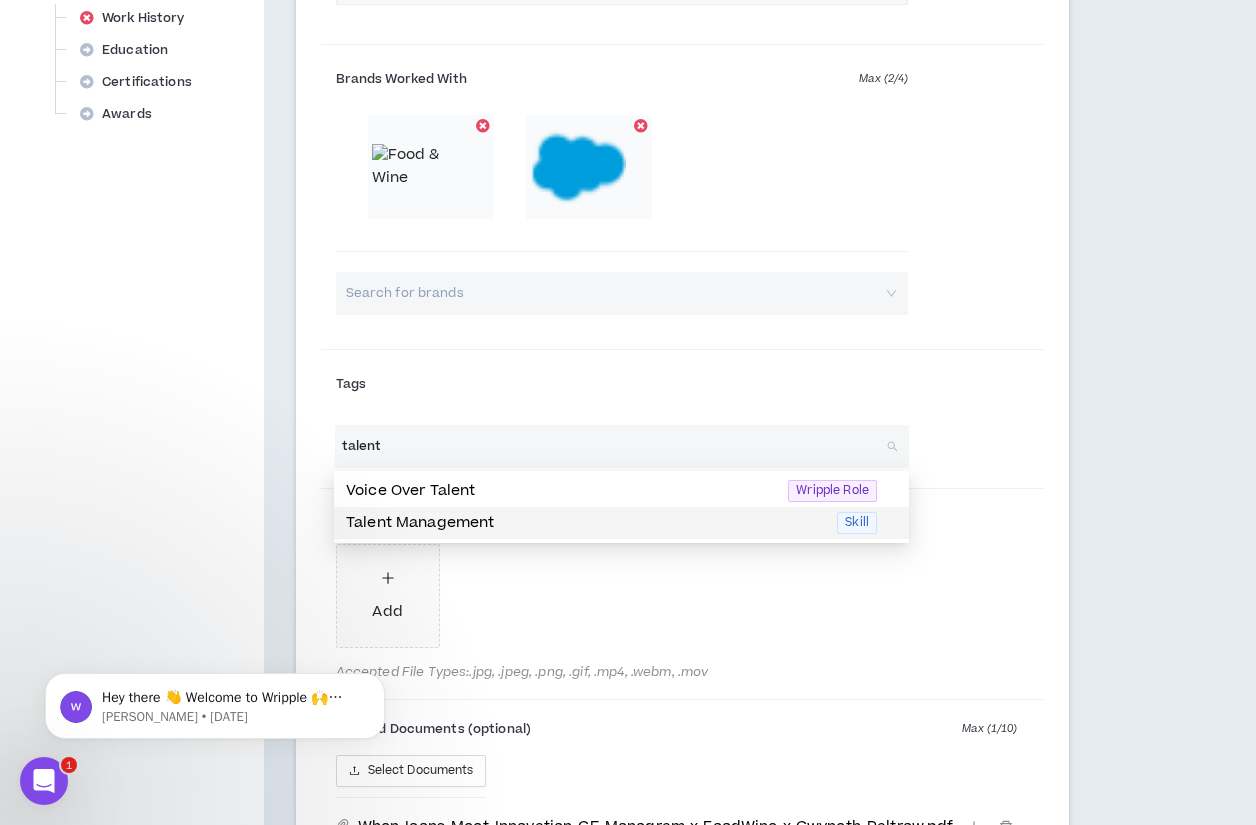 click on "Talent Management" at bounding box center [585, 523] 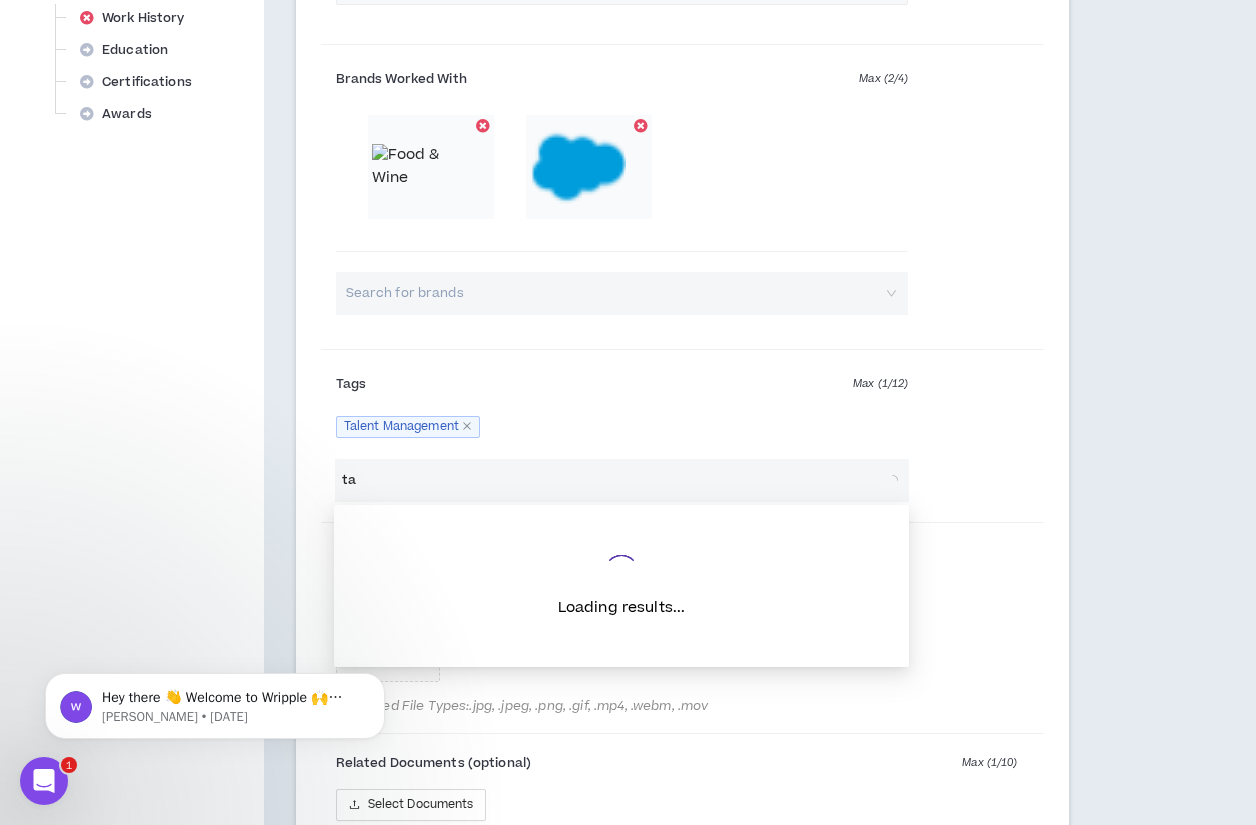 type on "t" 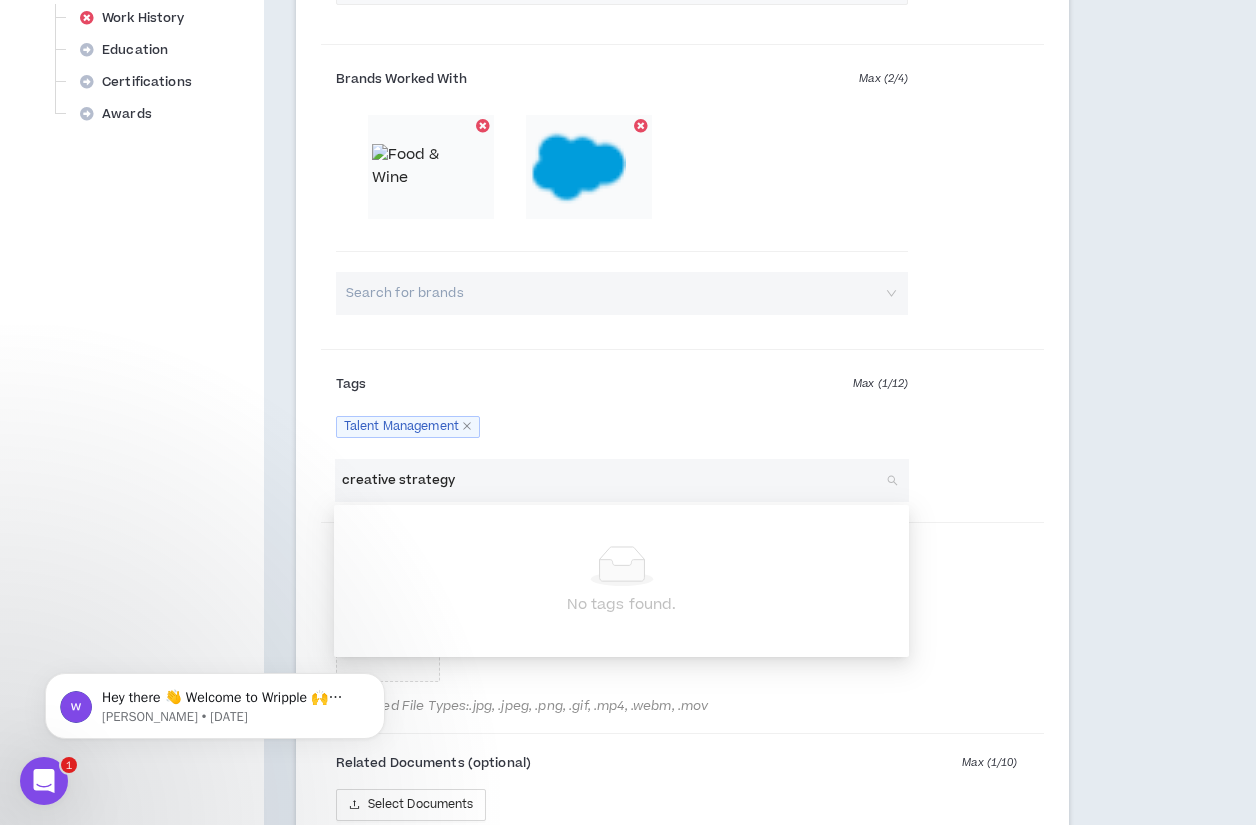 click on "creative strategy" at bounding box center (612, 480) 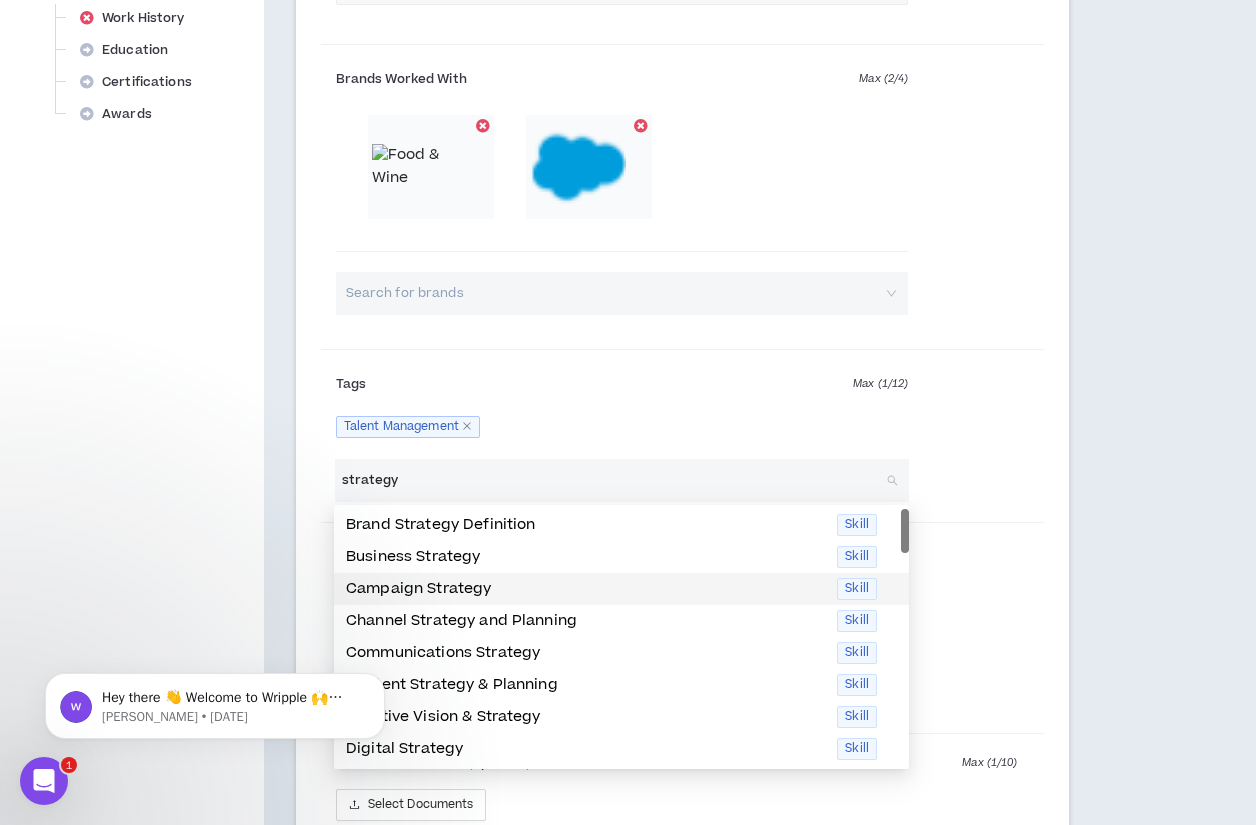 click on "Campaign Strategy" at bounding box center (585, 589) 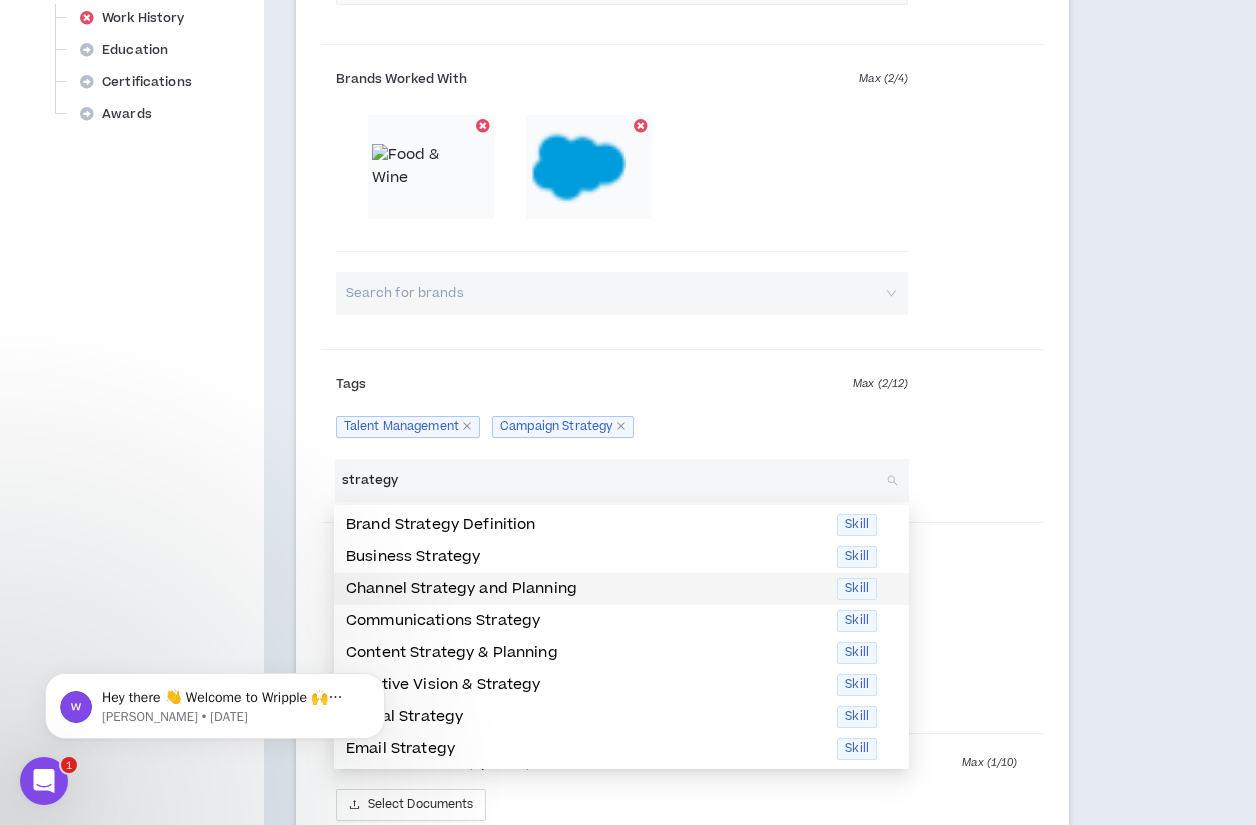 click on "Channel Strategy and Planning" at bounding box center (585, 589) 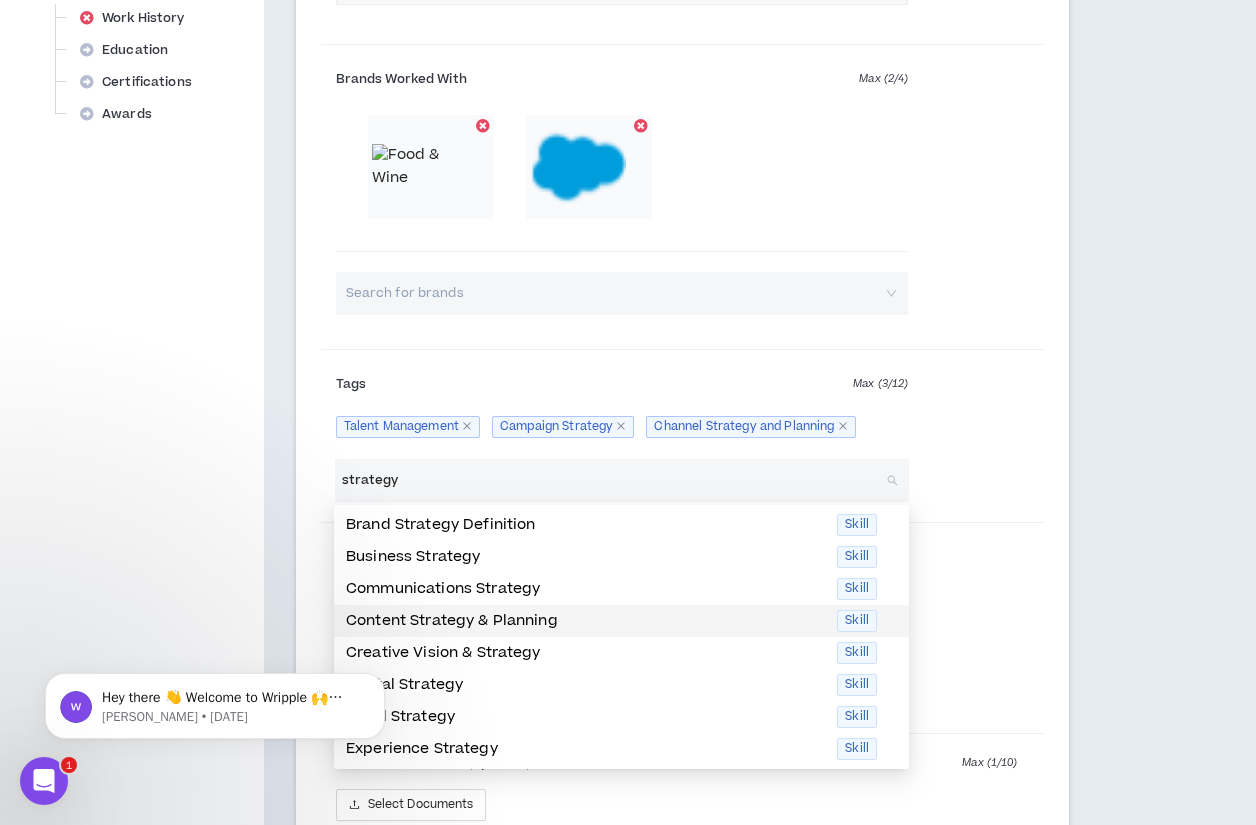 click on "Content Strategy & Planning" at bounding box center (585, 621) 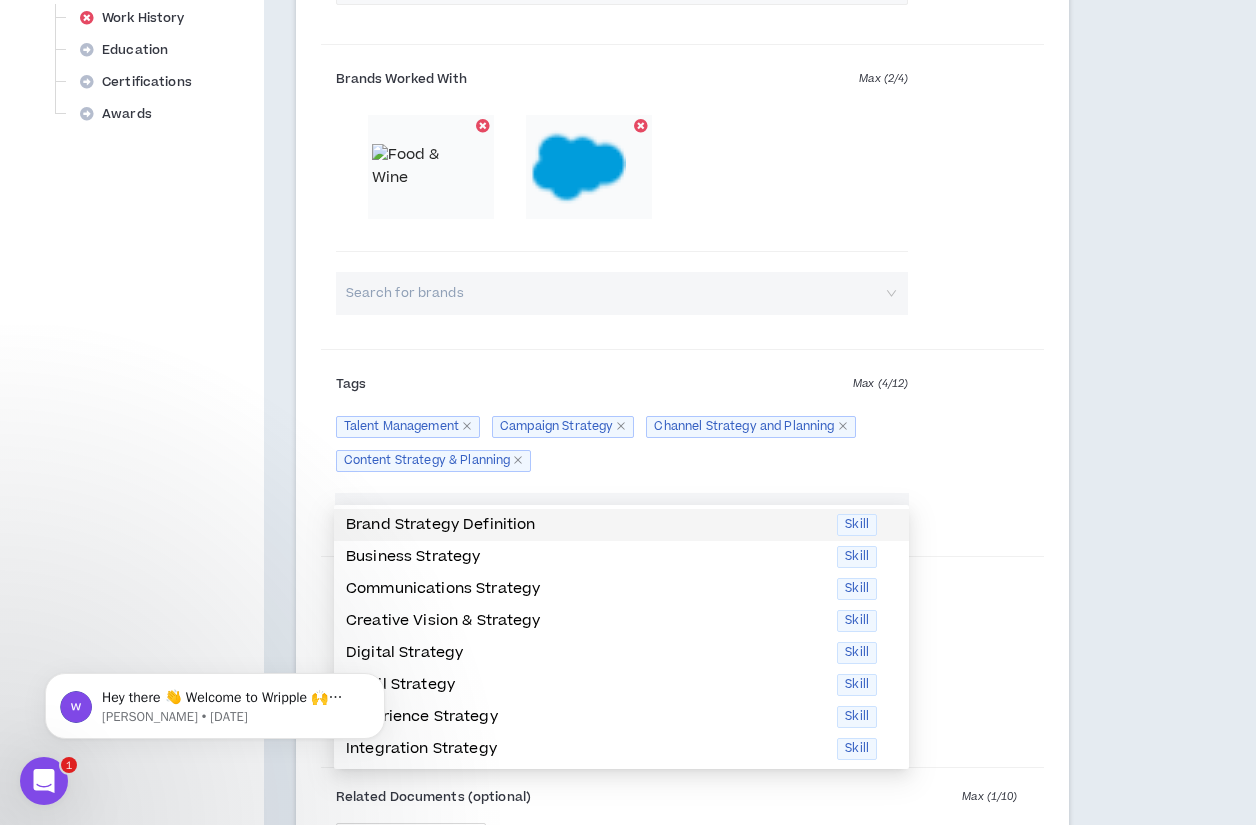click on "Creative Vision & Strategy" at bounding box center [585, 621] 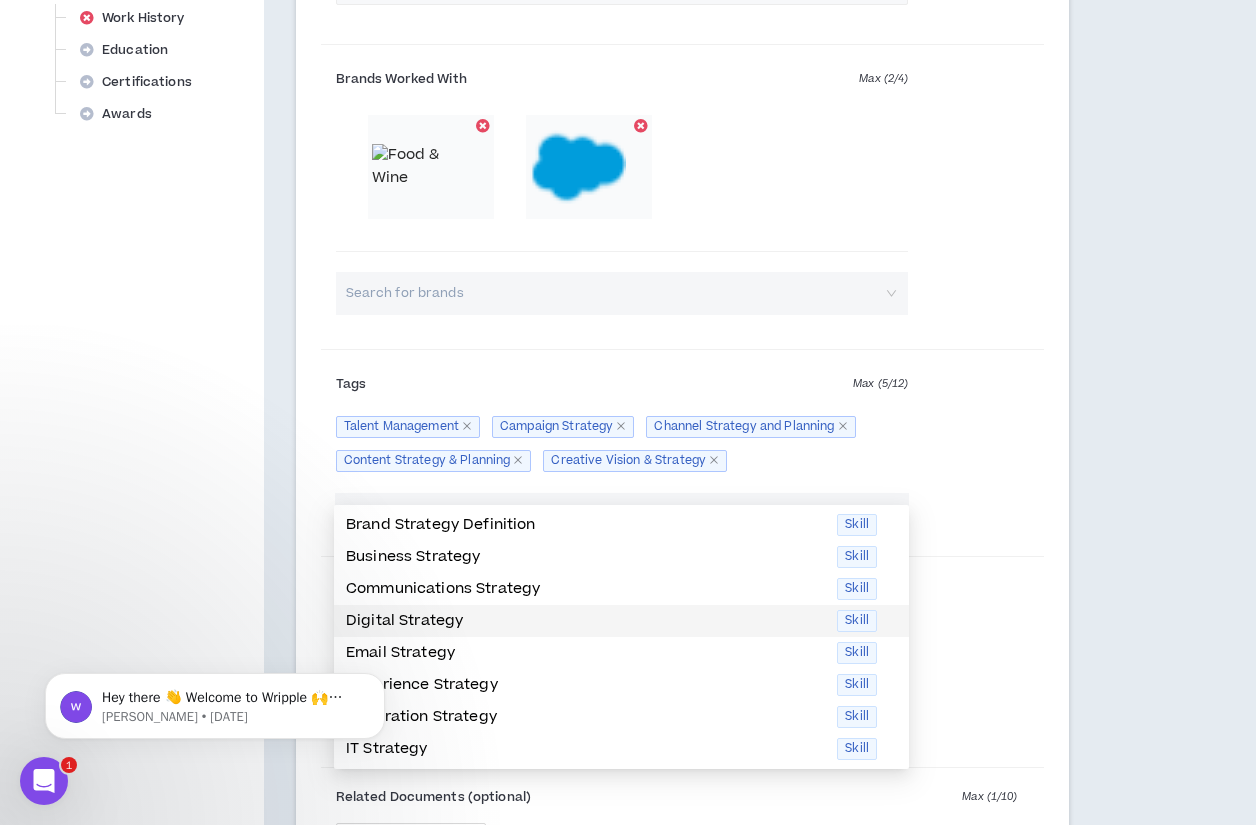 scroll, scrollTop: 173, scrollLeft: 0, axis: vertical 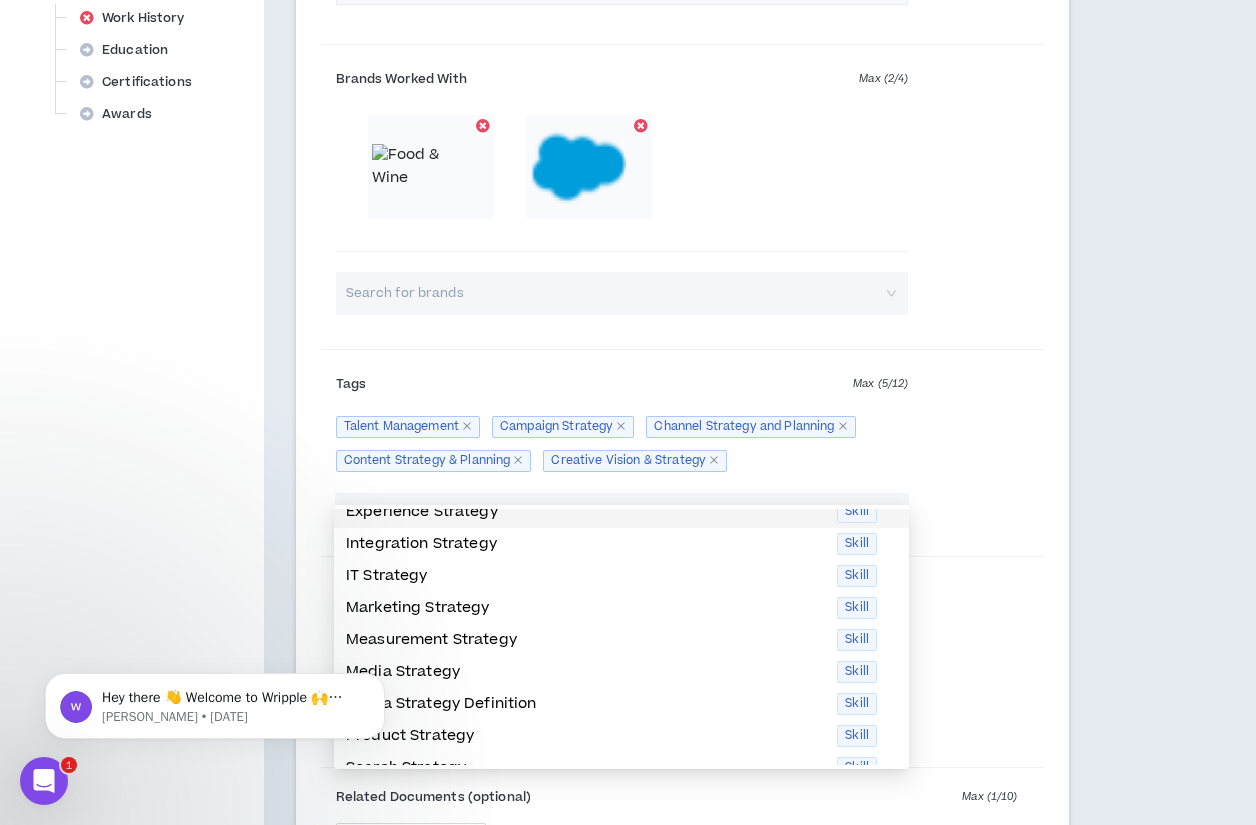 click on "Experience Strategy Skill" at bounding box center [621, 512] 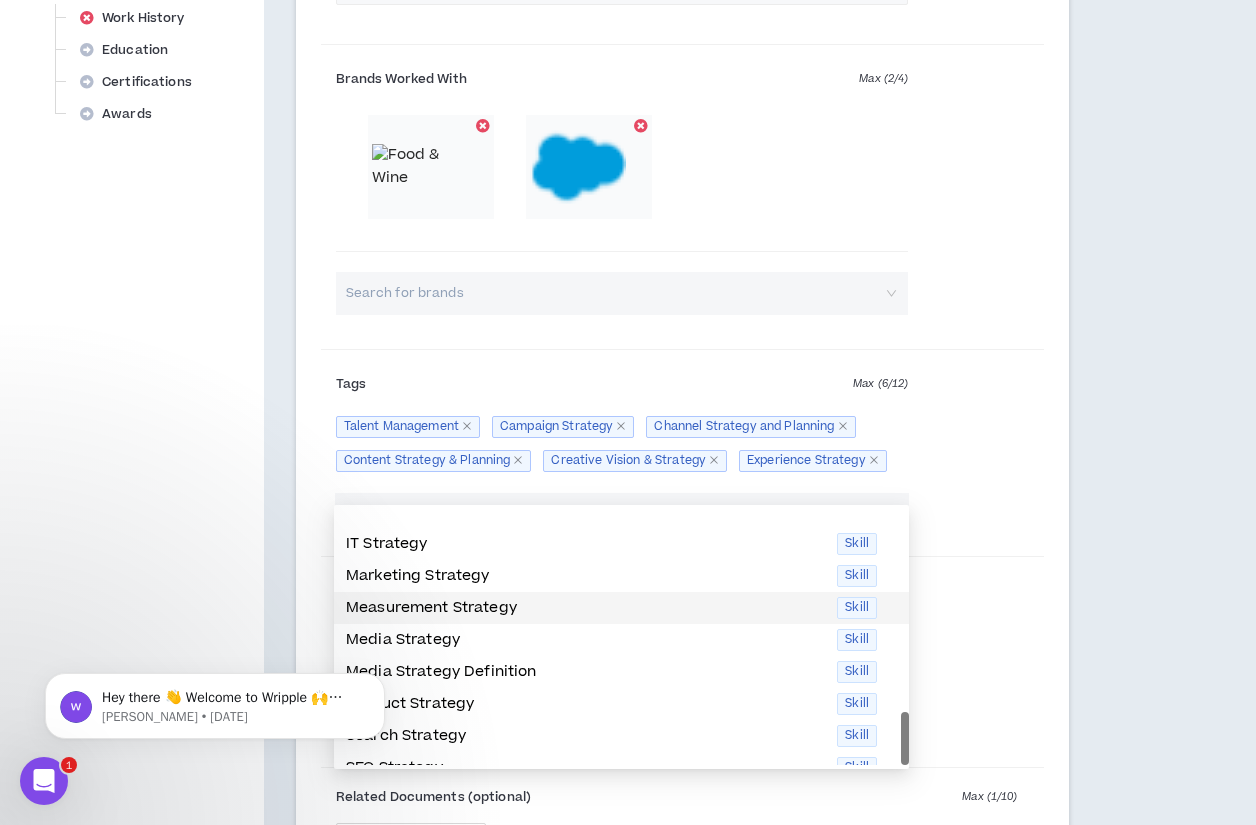 scroll, scrollTop: 224, scrollLeft: 0, axis: vertical 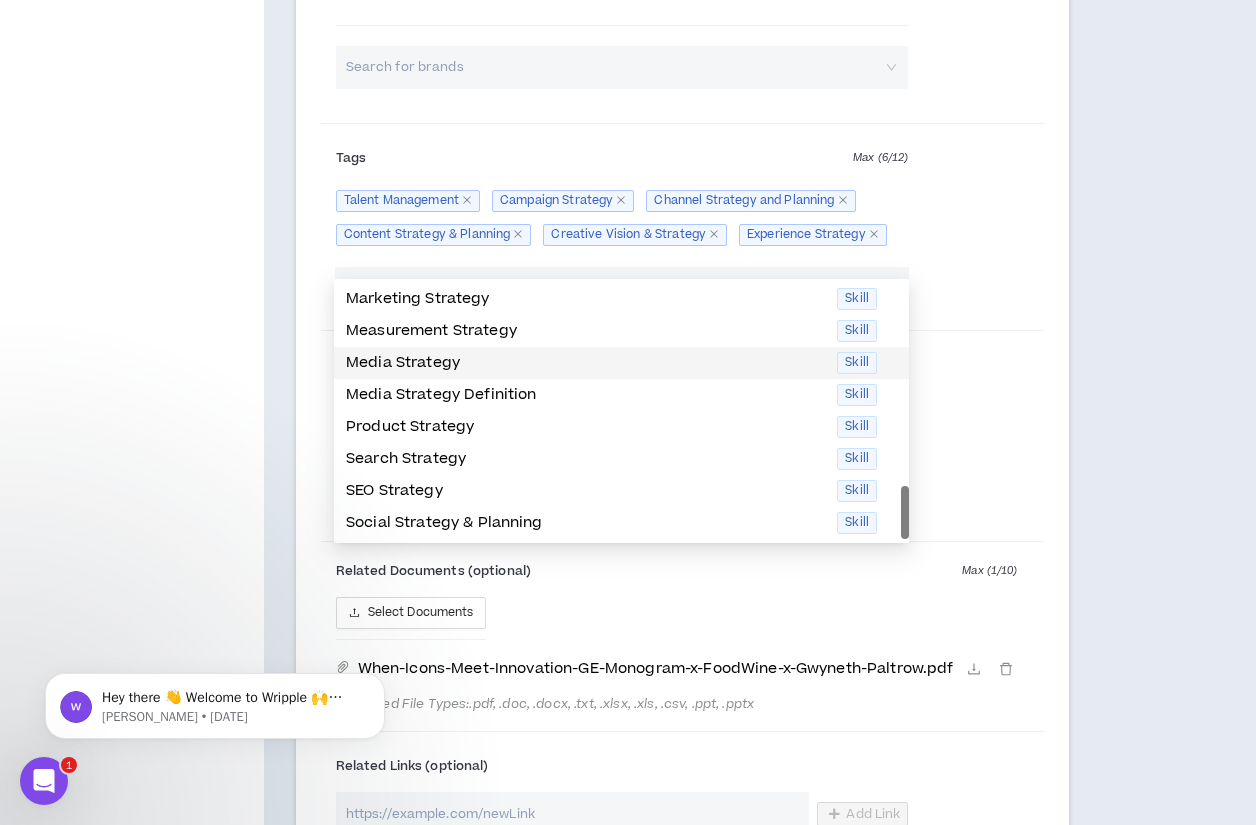 click on "Media Strategy" at bounding box center (585, 363) 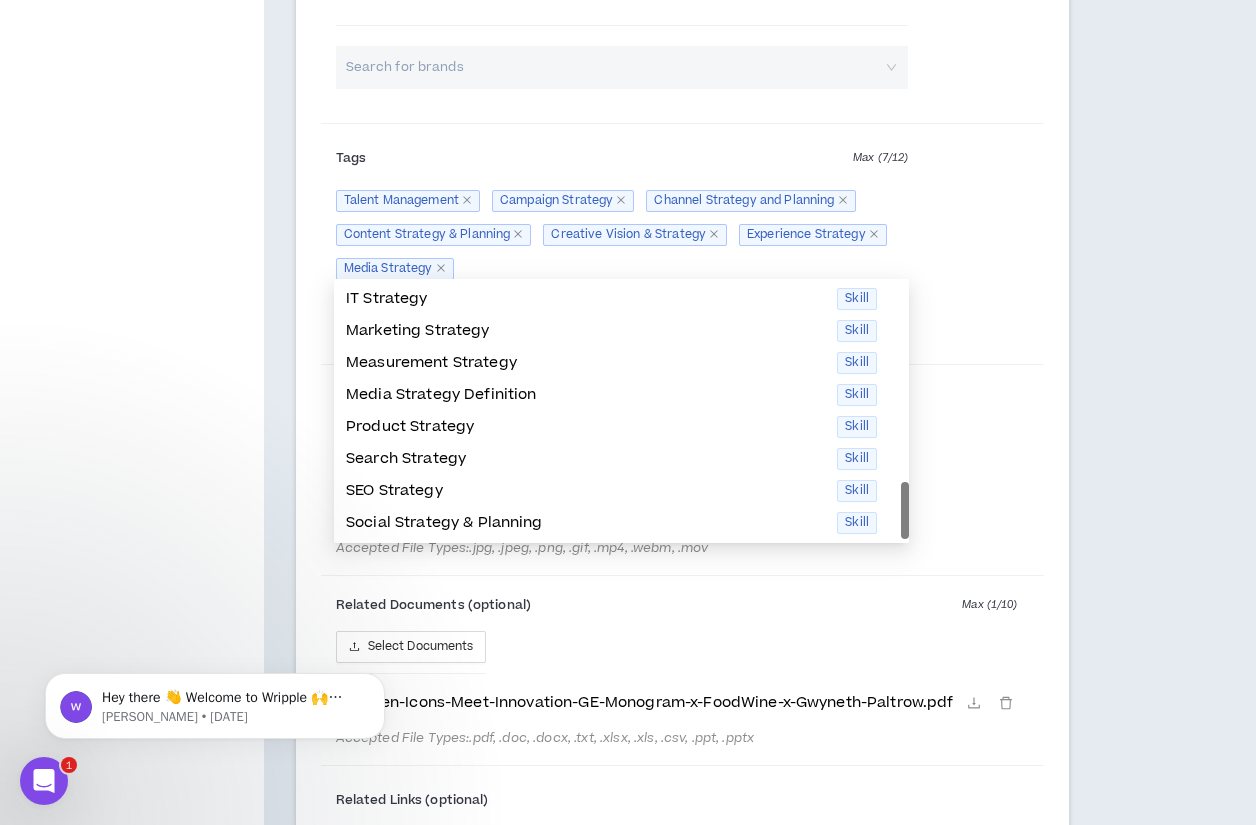 type on "strategy" 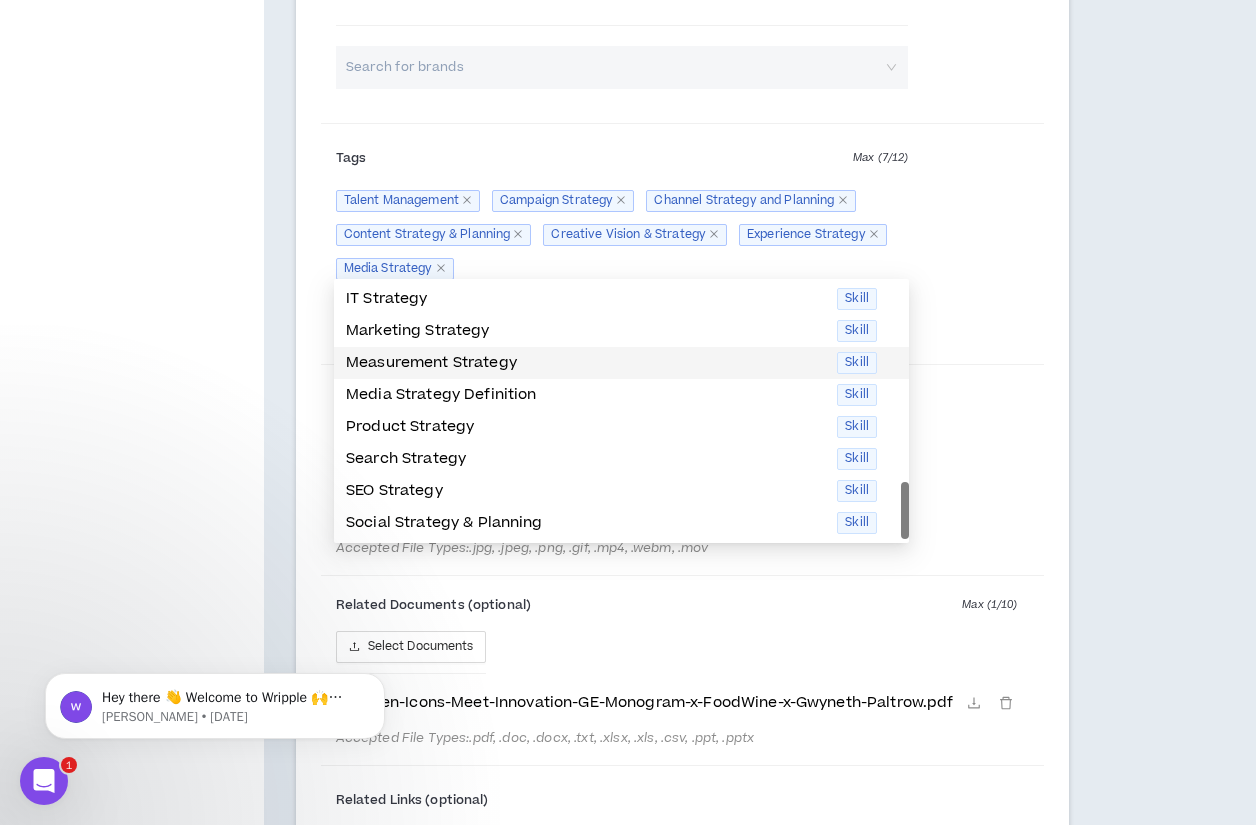 type 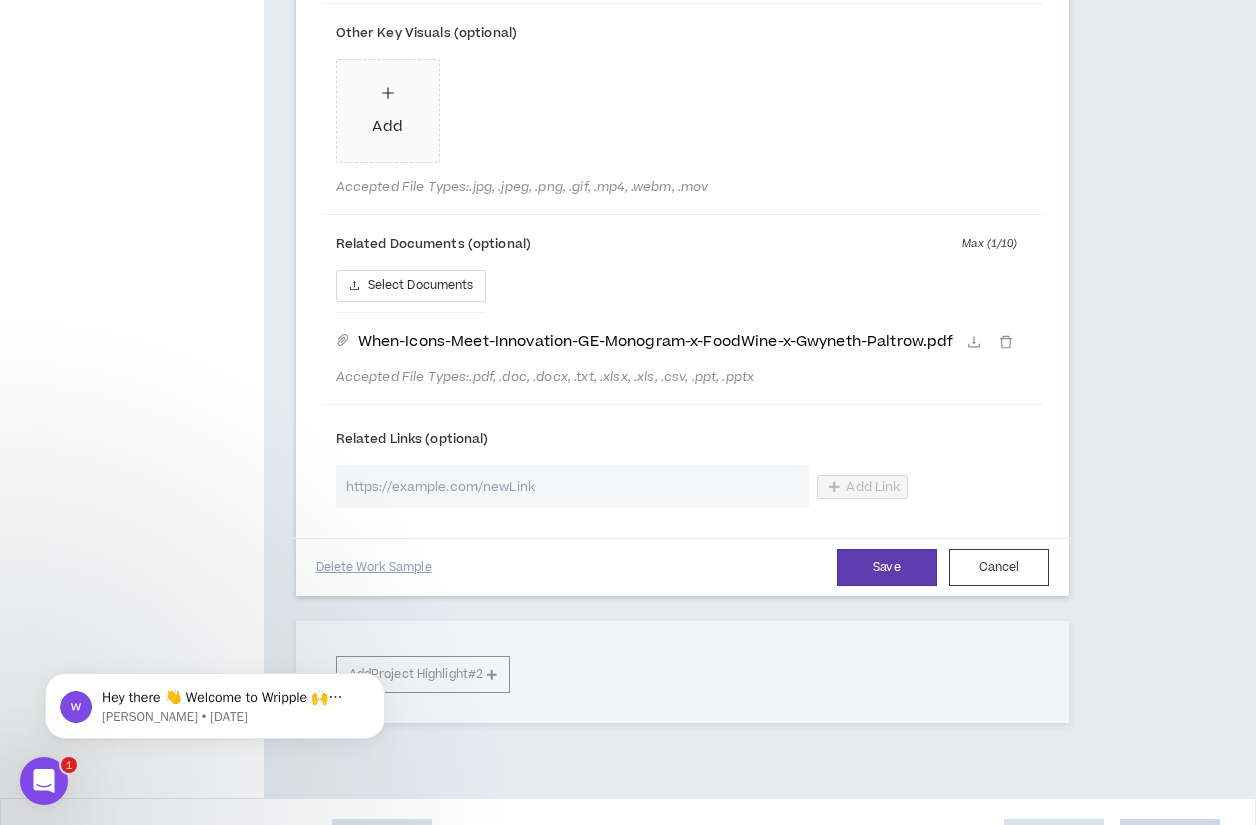 scroll, scrollTop: 1468, scrollLeft: 0, axis: vertical 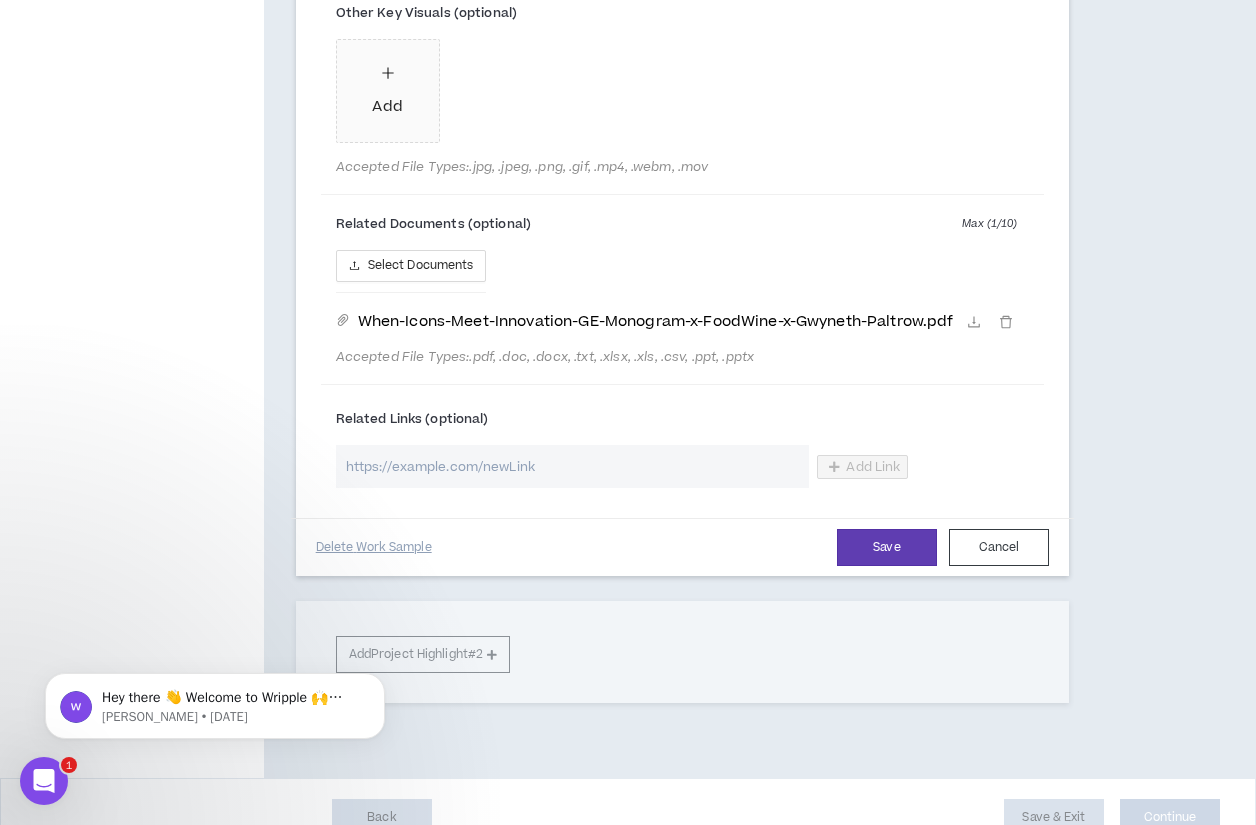 click at bounding box center [573, 466] 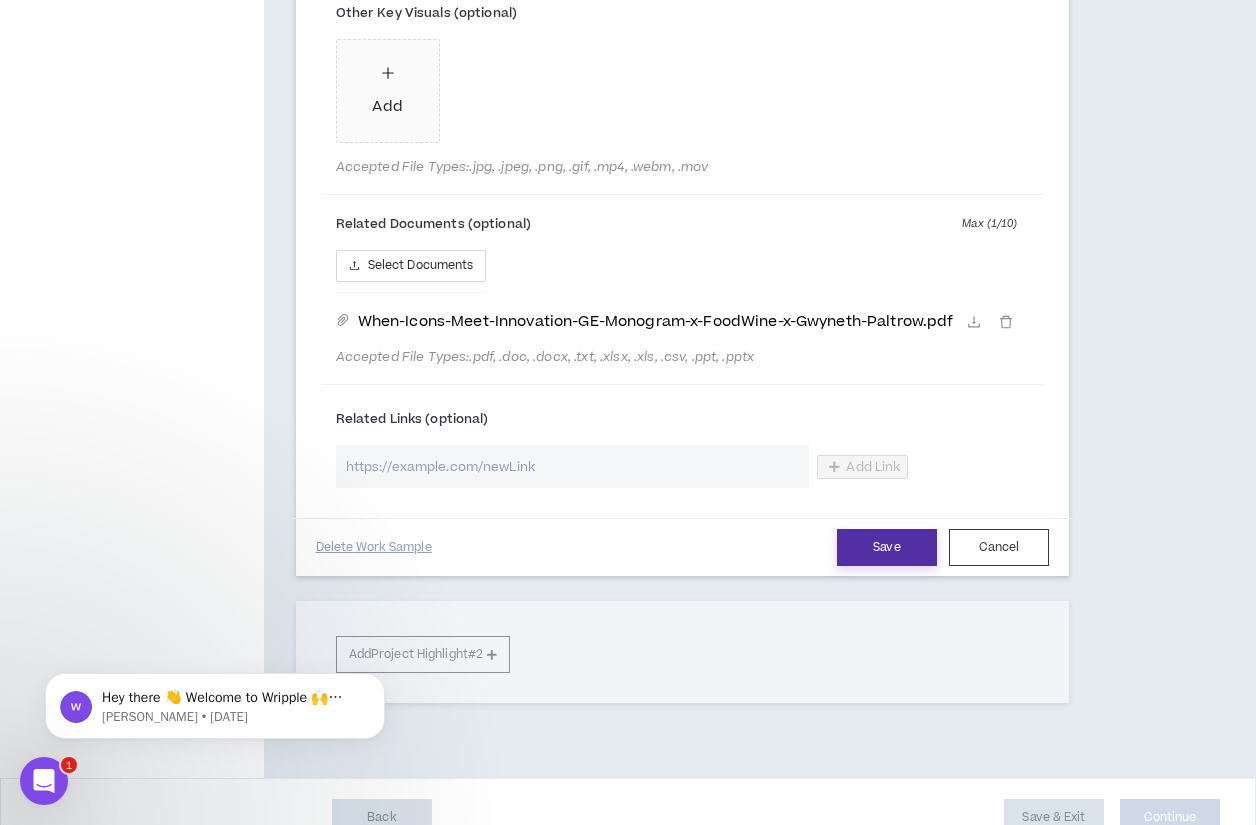 click on "Save" at bounding box center (887, 547) 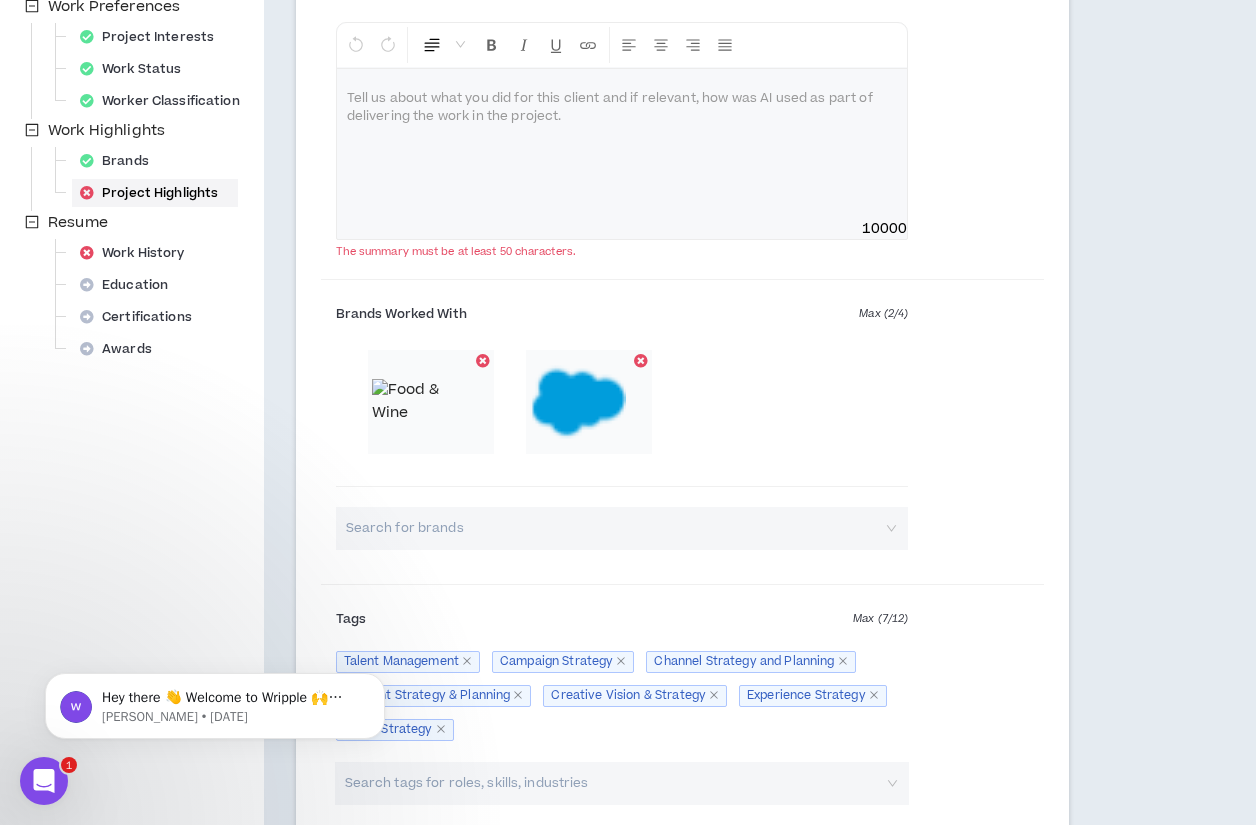 scroll, scrollTop: 360, scrollLeft: 0, axis: vertical 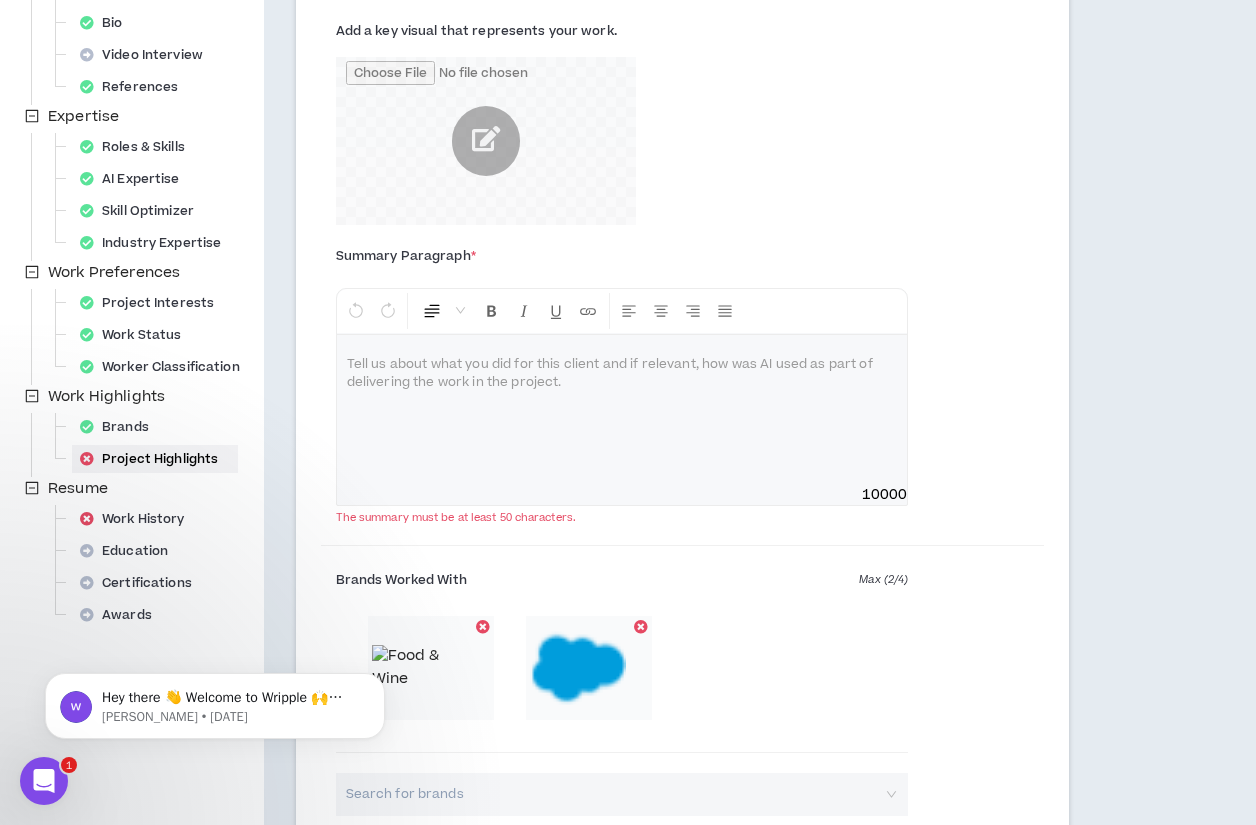 click at bounding box center [622, 410] 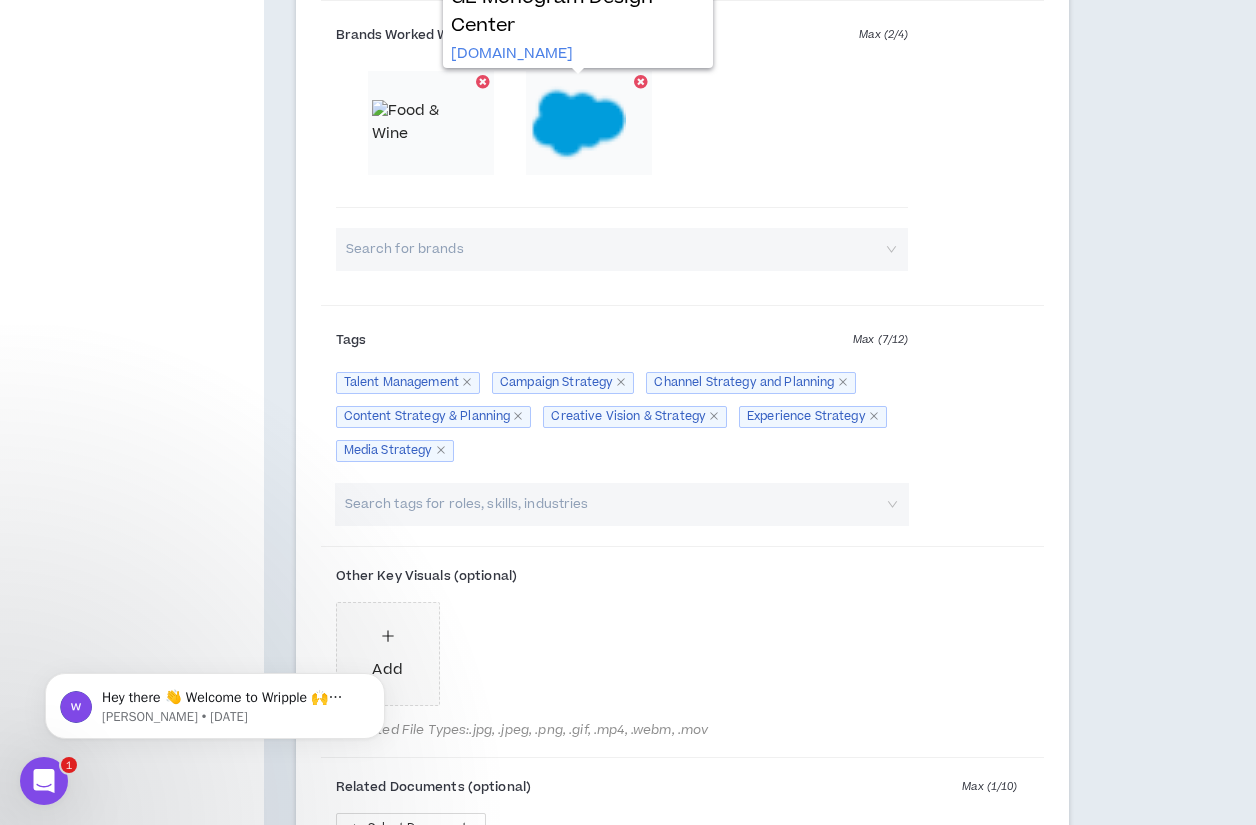 scroll, scrollTop: 1637, scrollLeft: 0, axis: vertical 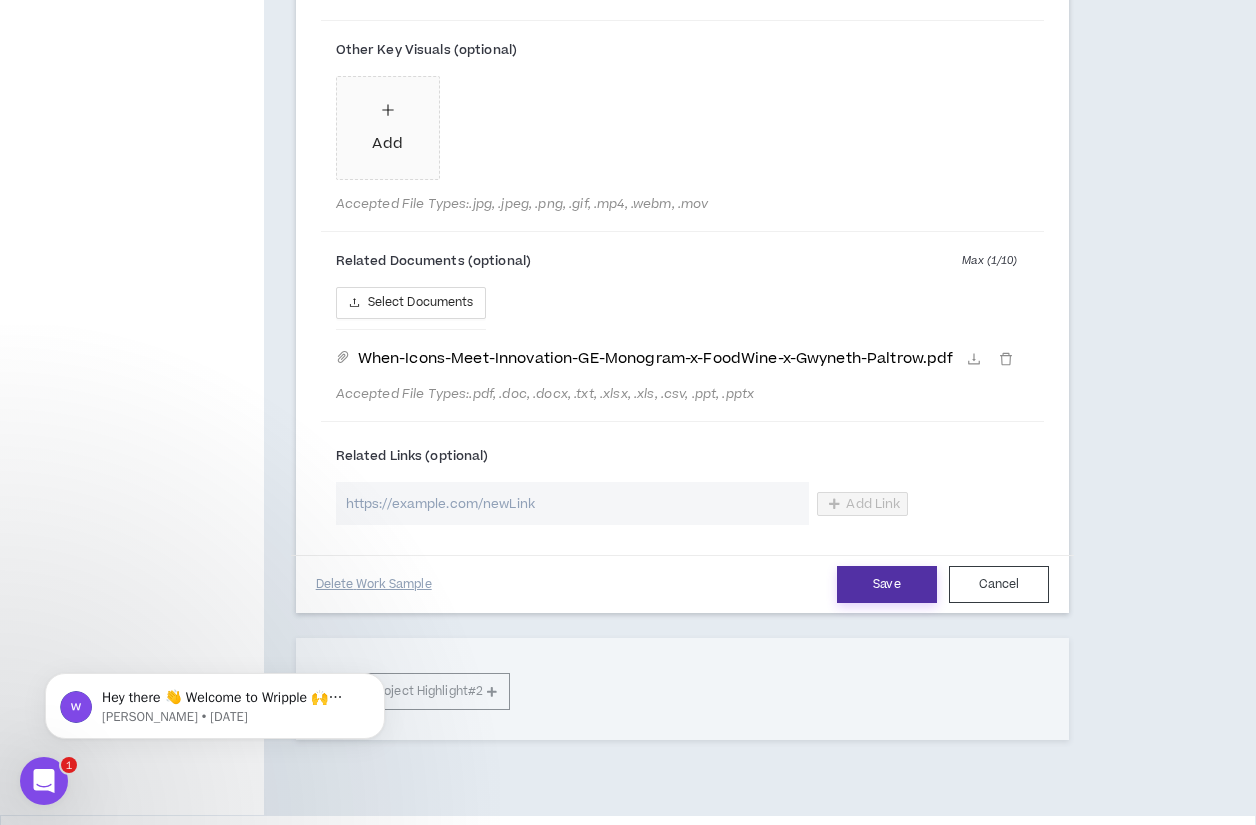 click on "Save" at bounding box center (887, 584) 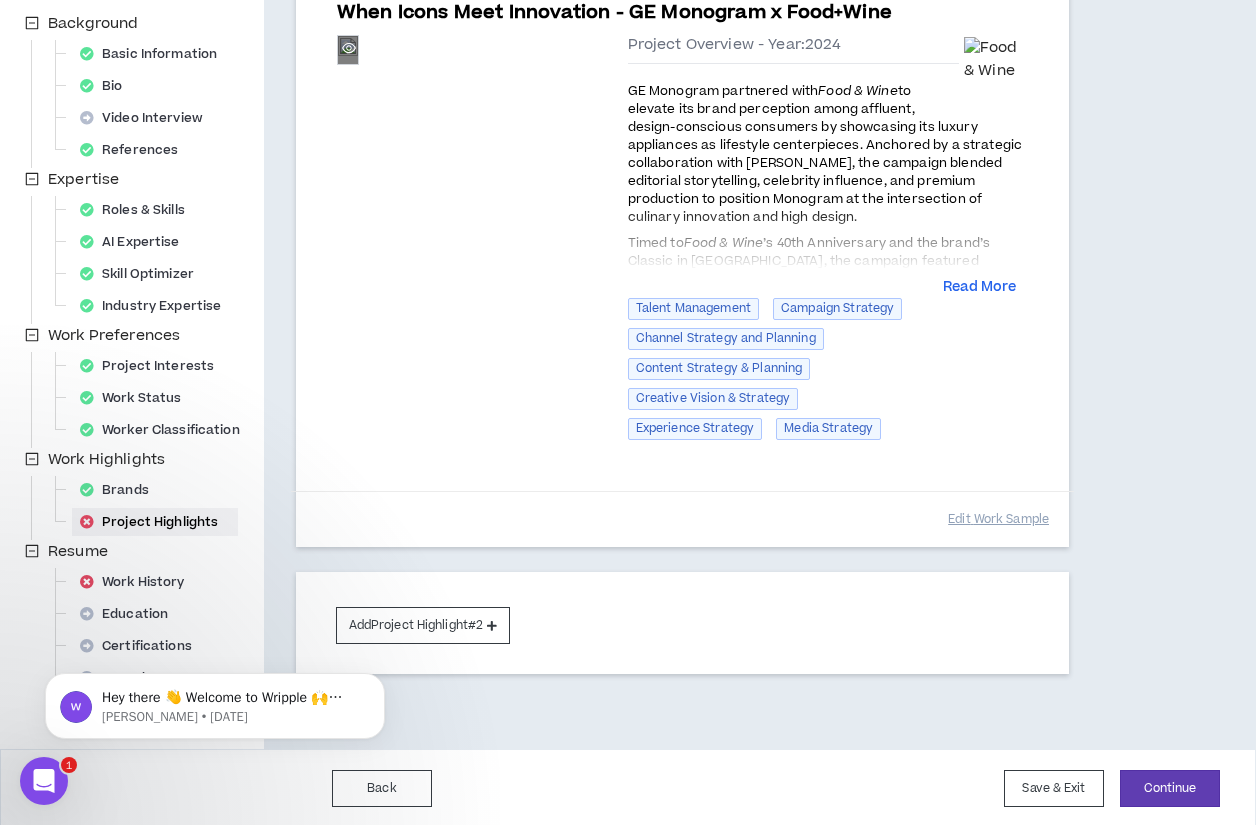 scroll, scrollTop: 300, scrollLeft: 0, axis: vertical 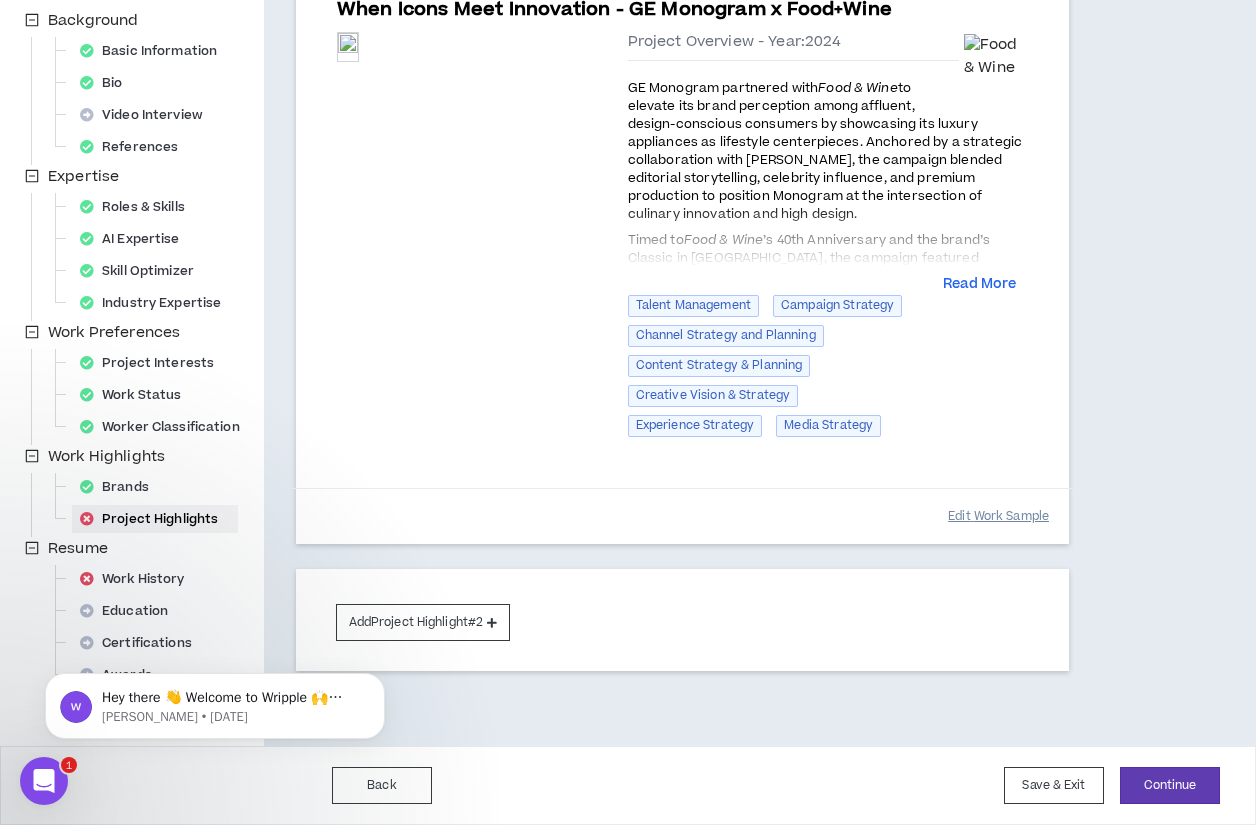 click on "Edit   Work Sample" at bounding box center (998, 516) 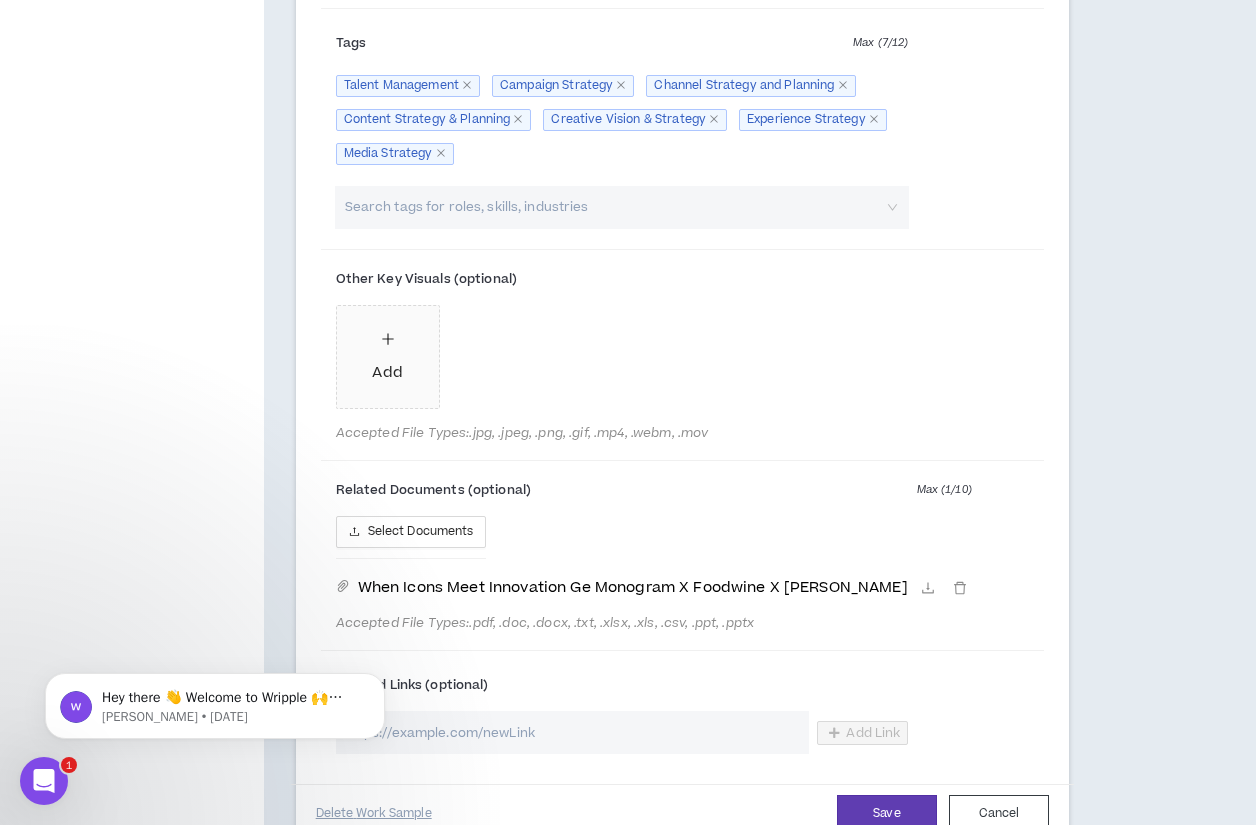 scroll, scrollTop: 1622, scrollLeft: 0, axis: vertical 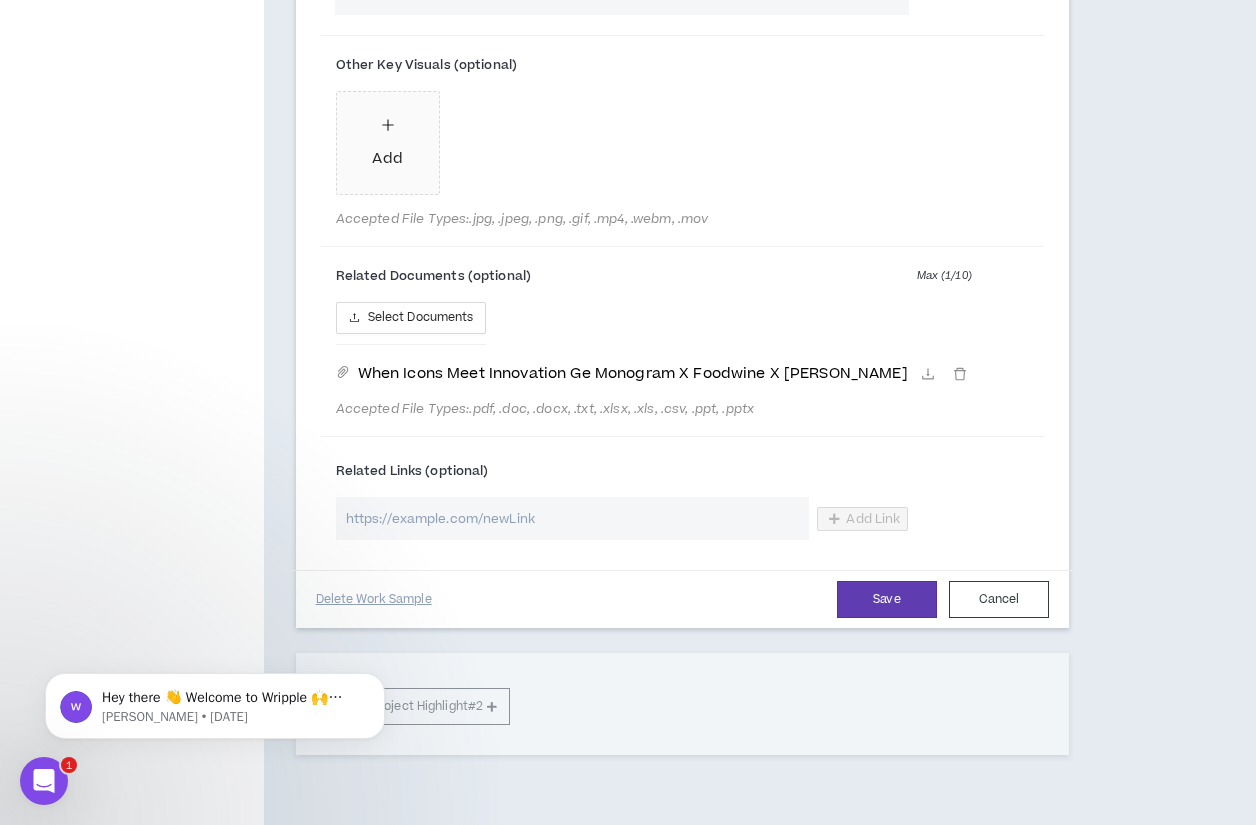 click at bounding box center [573, 518] 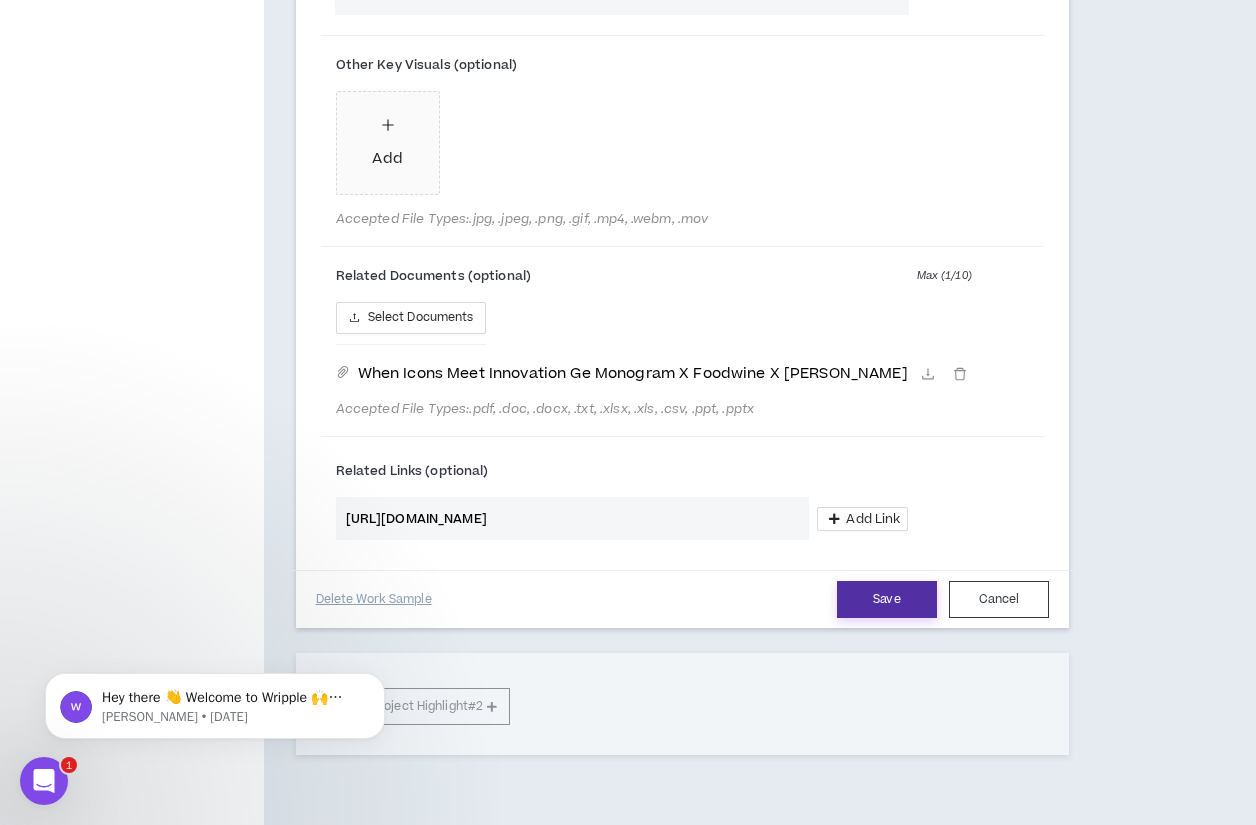 type on "[URL][DOMAIN_NAME]" 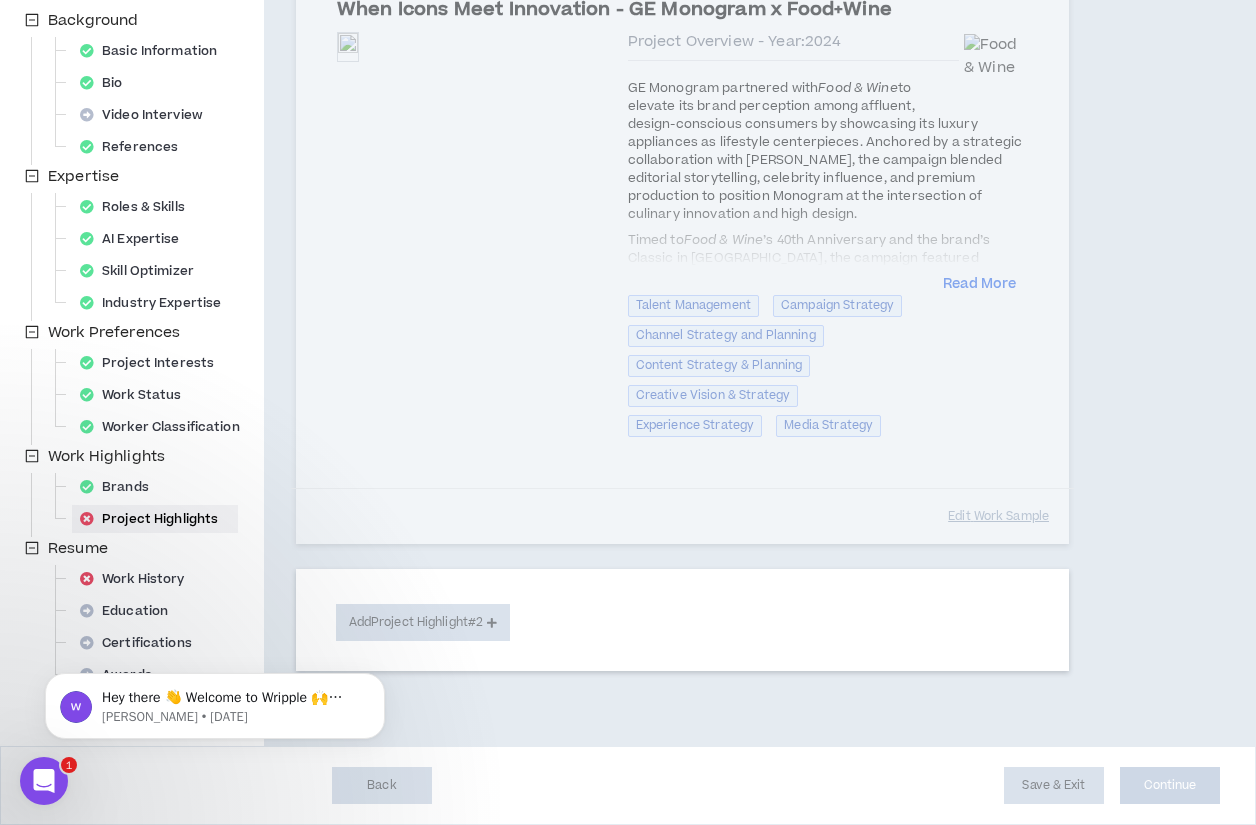 scroll, scrollTop: 300, scrollLeft: 0, axis: vertical 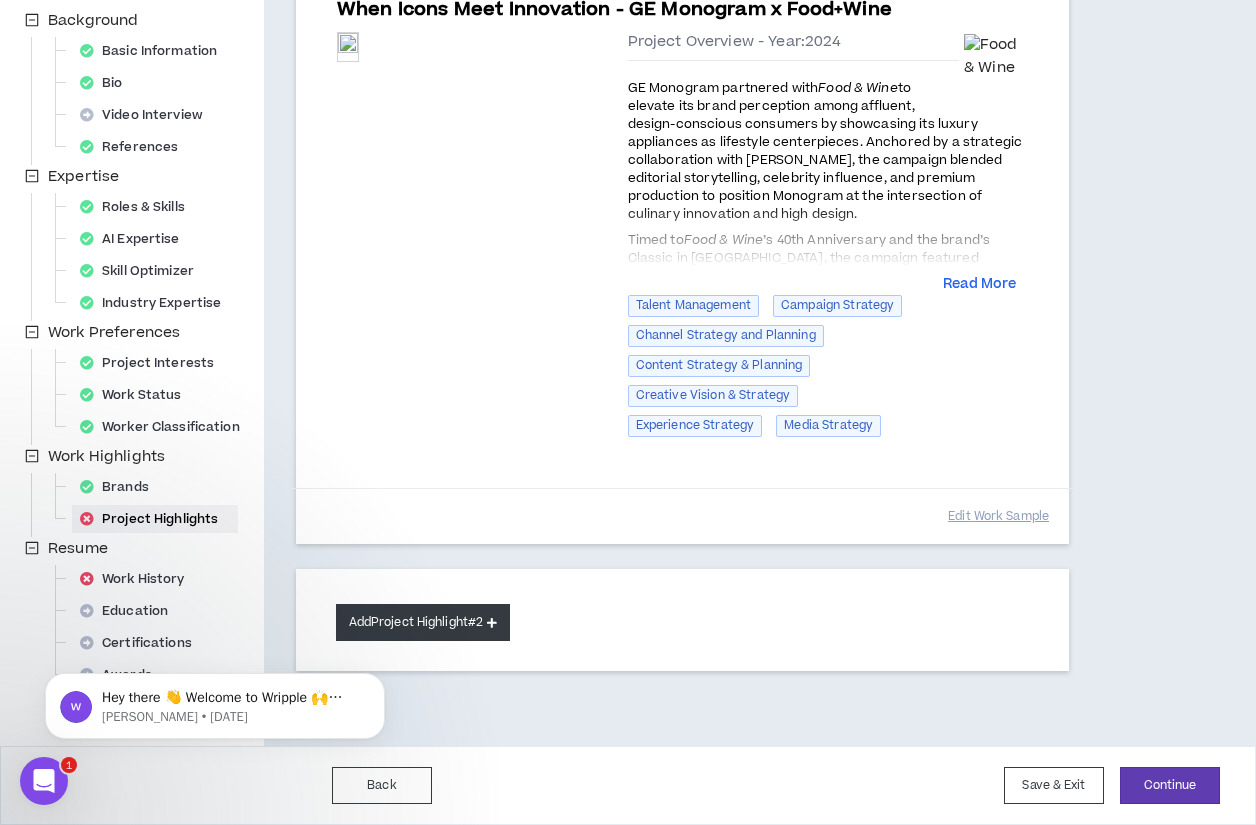 click on "Add  Project Highlight  #2" at bounding box center [423, 622] 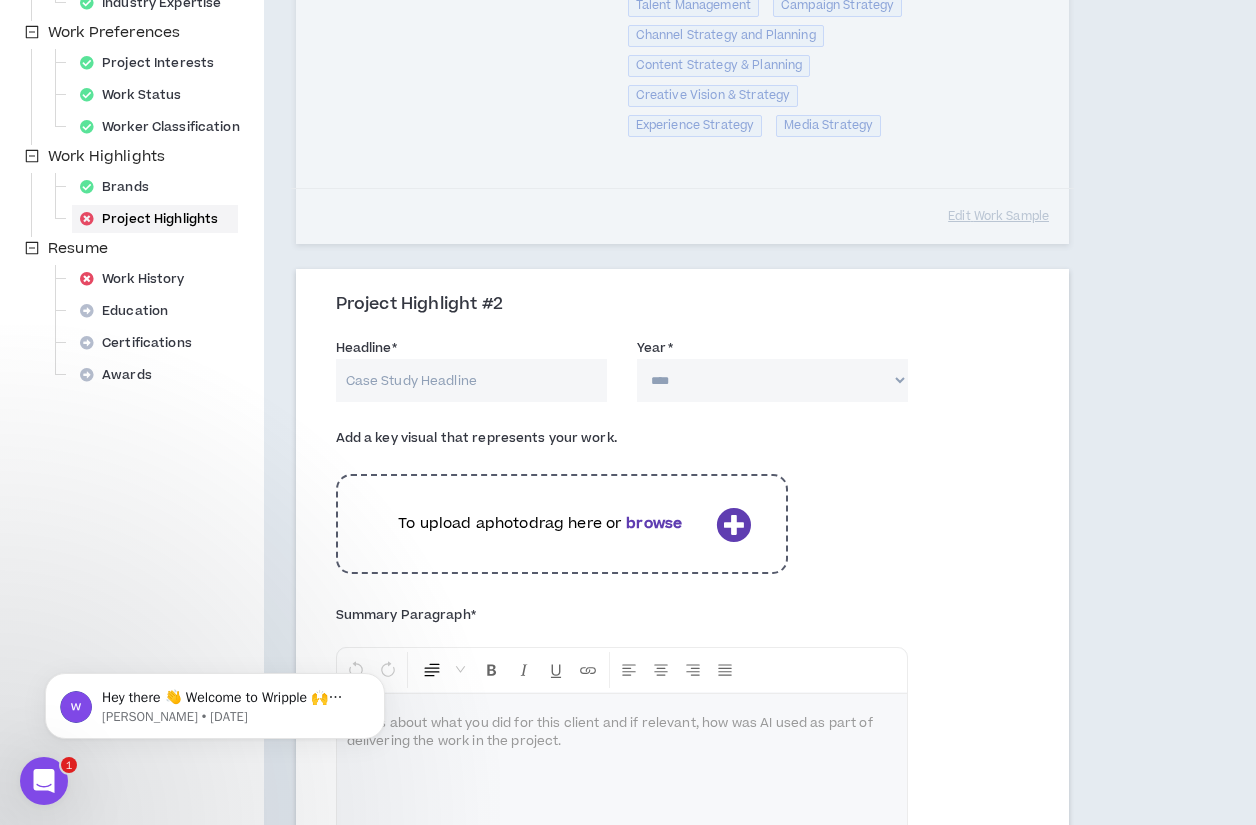 scroll, scrollTop: 637, scrollLeft: 0, axis: vertical 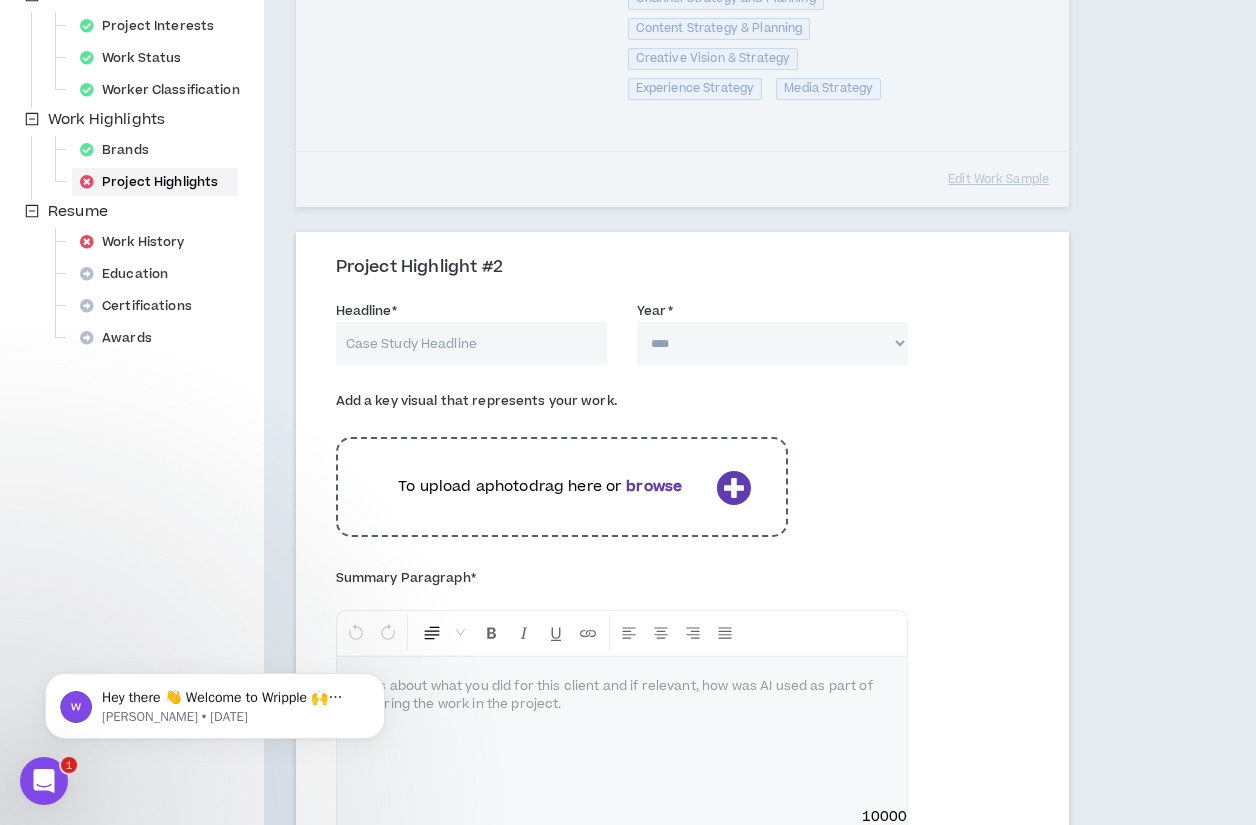 click on "Headline  *" at bounding box center (471, 343) 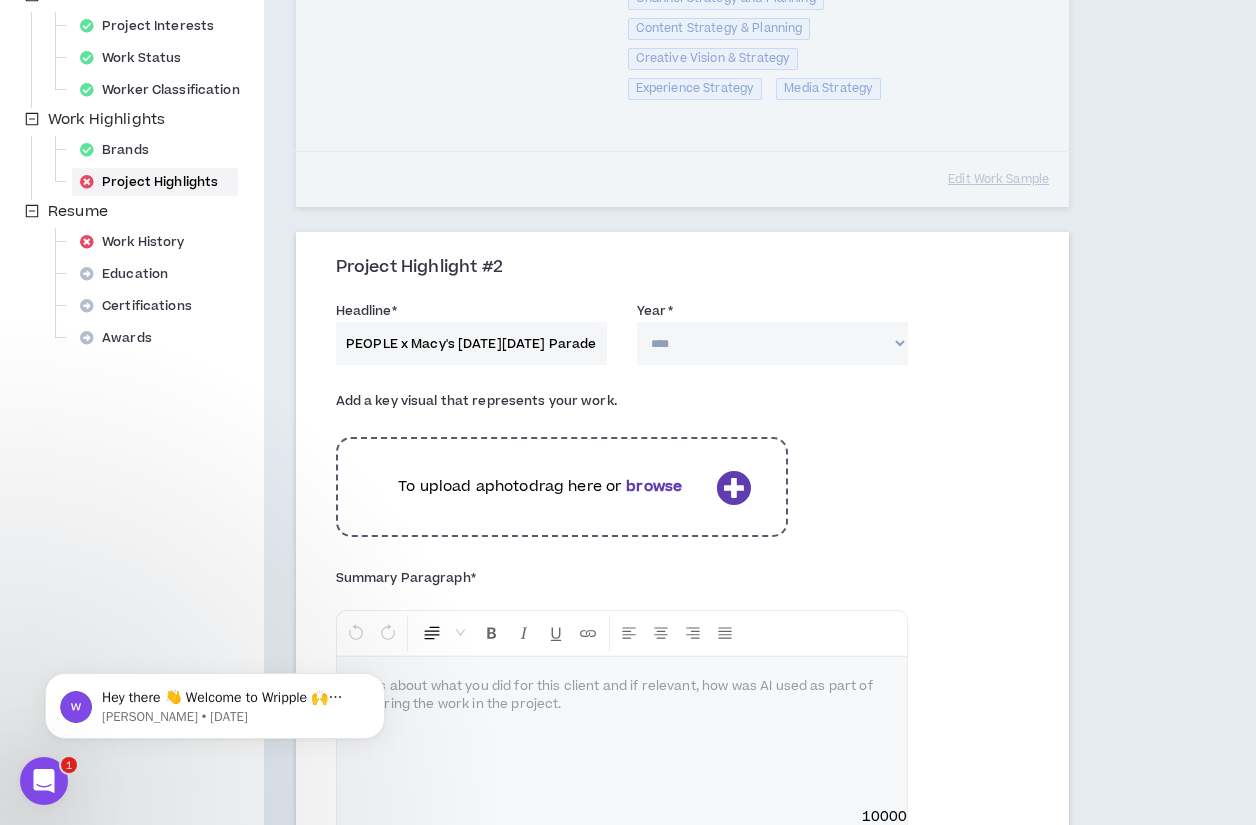 scroll, scrollTop: 0, scrollLeft: 255, axis: horizontal 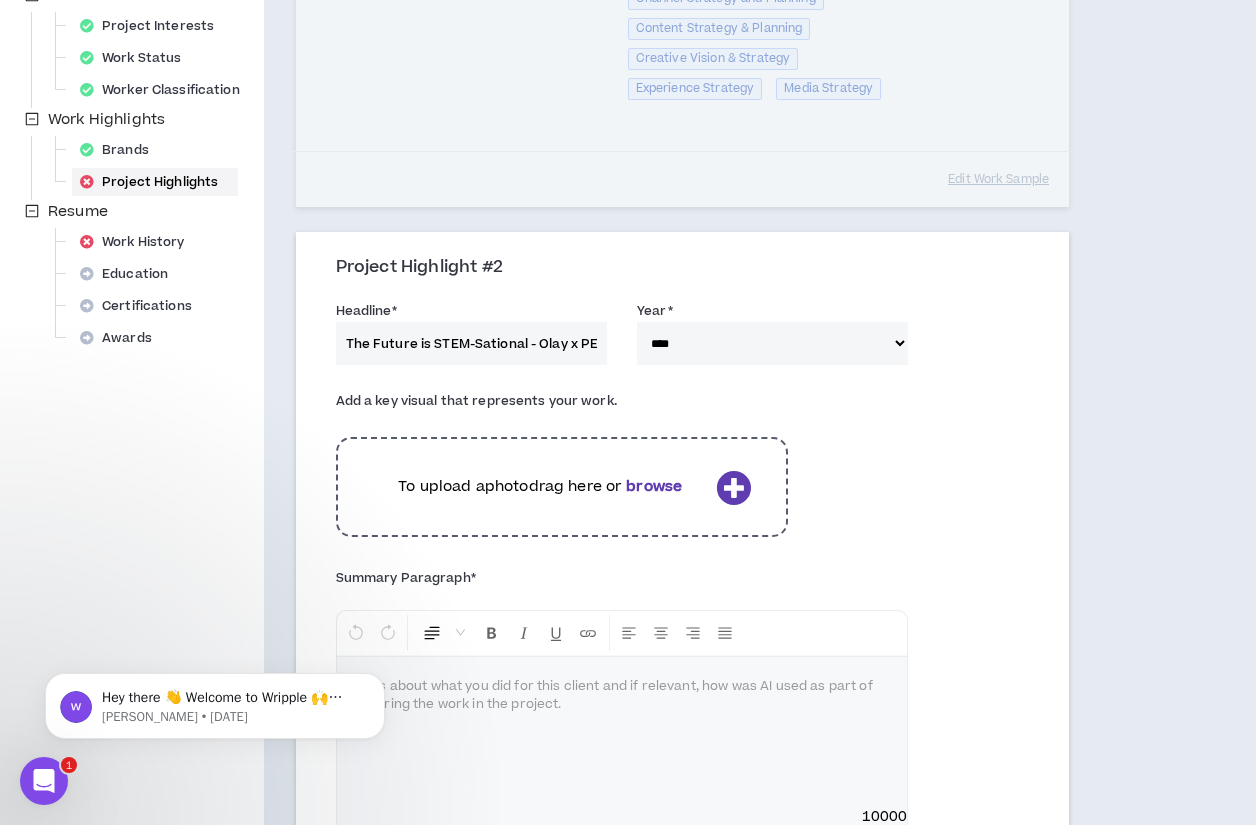 select on "****" 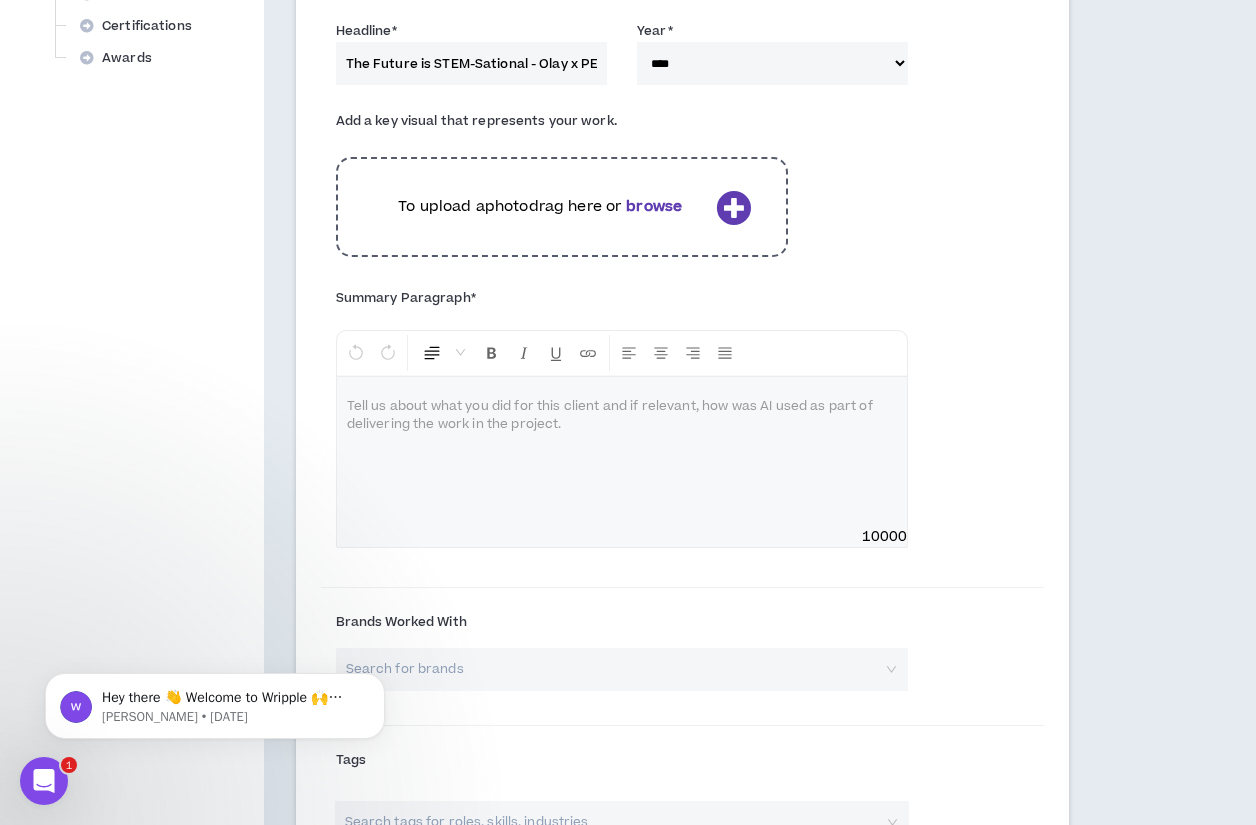 scroll, scrollTop: 925, scrollLeft: 0, axis: vertical 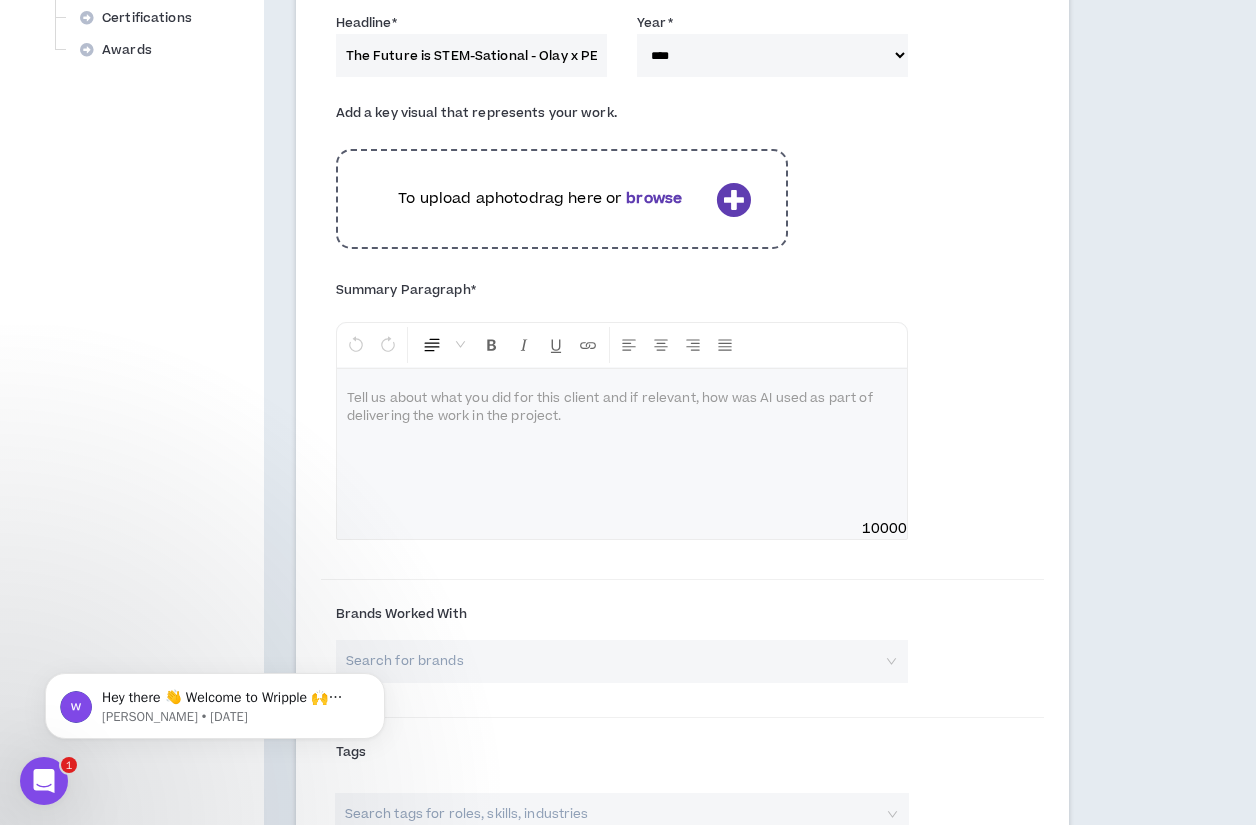 click at bounding box center (622, 399) 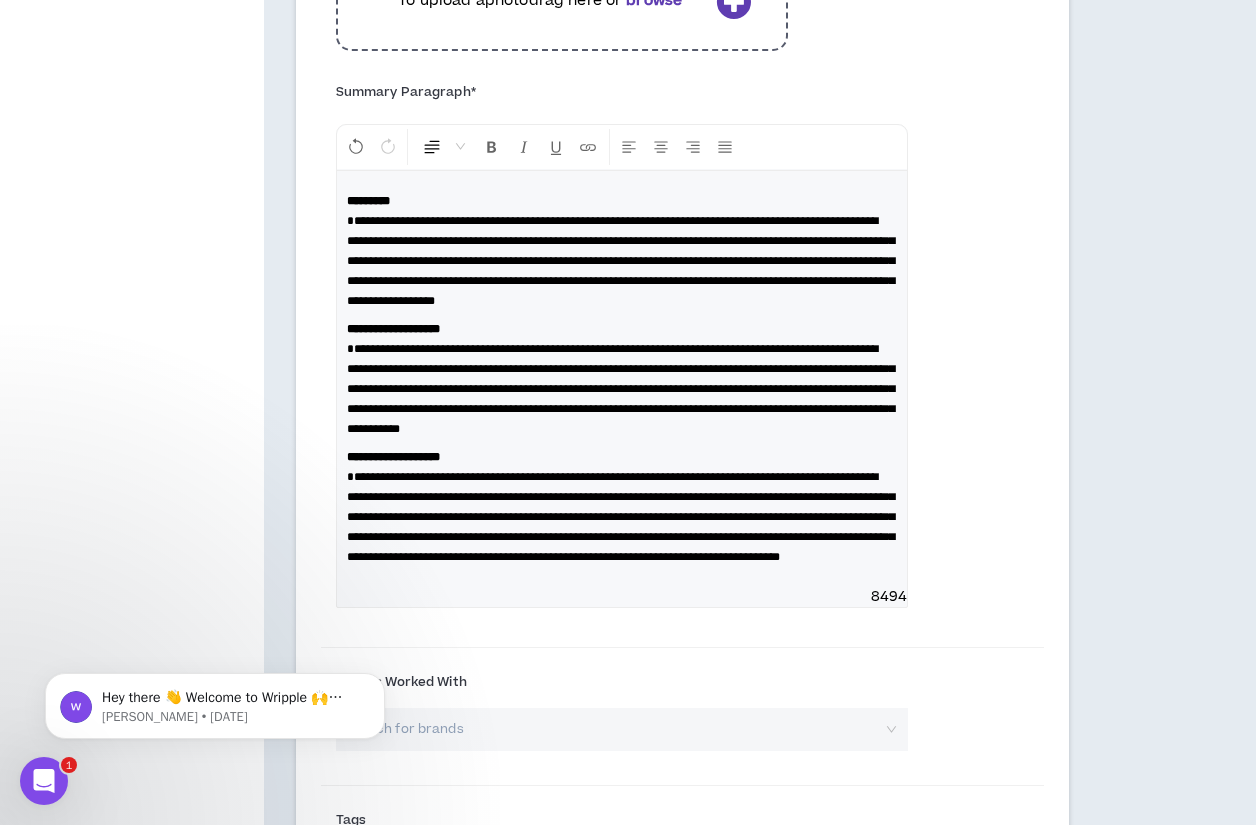 scroll, scrollTop: 1214, scrollLeft: 0, axis: vertical 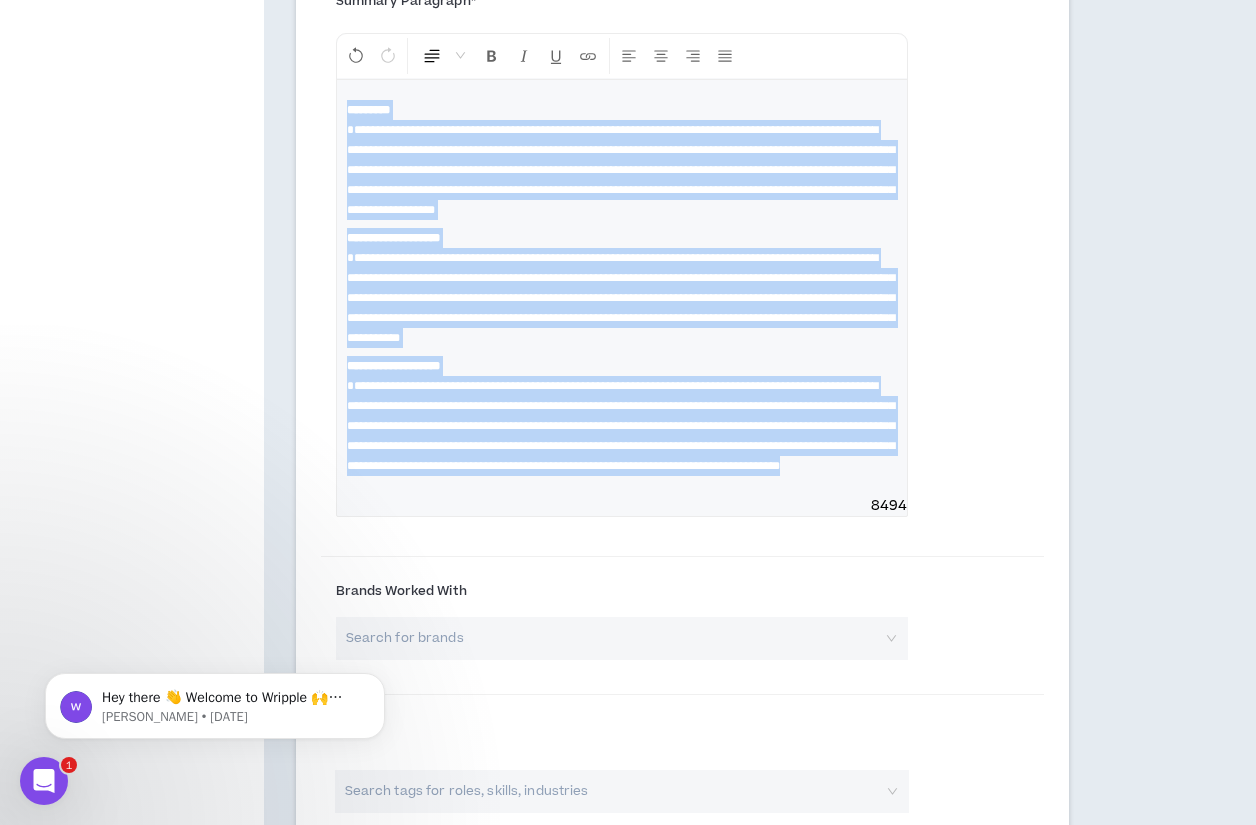 drag, startPoint x: 629, startPoint y: 565, endPoint x: 321, endPoint y: 51, distance: 599.2161 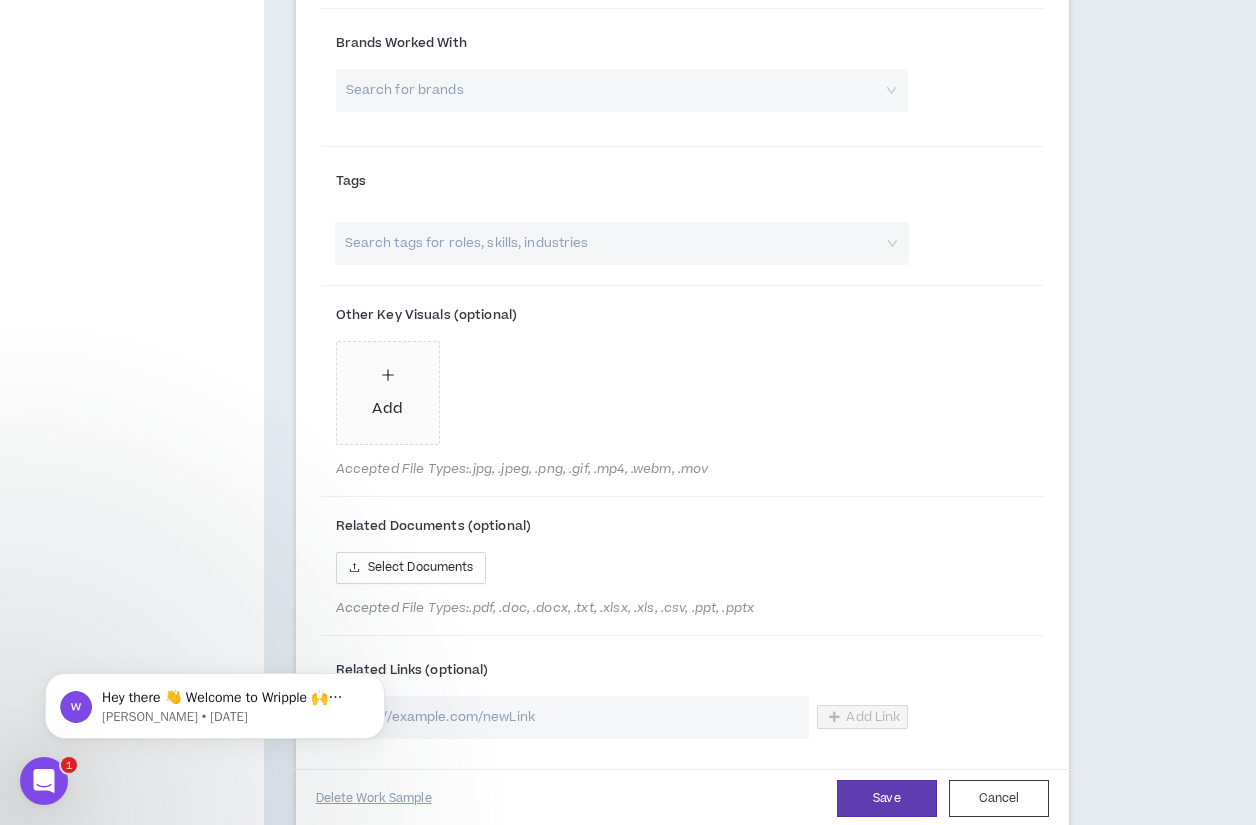 scroll, scrollTop: 2091, scrollLeft: 0, axis: vertical 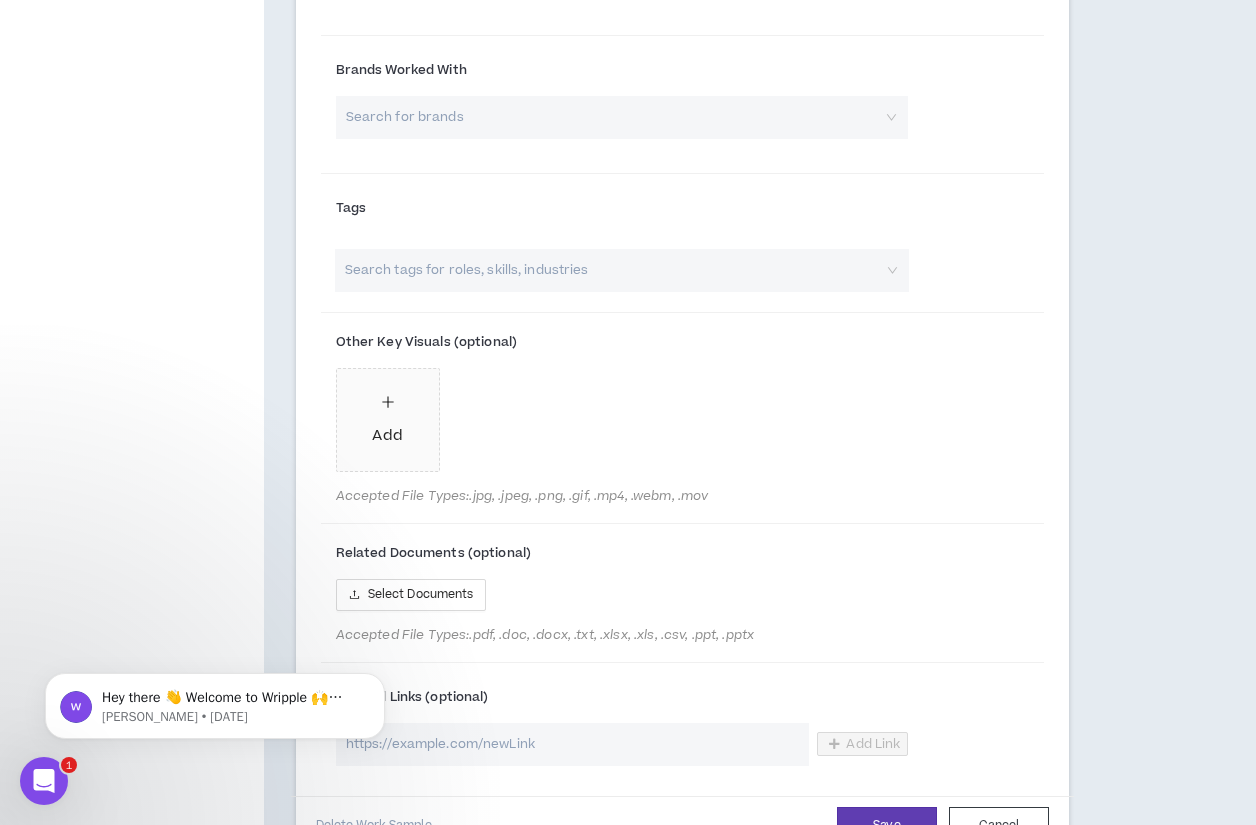 click at bounding box center [615, 117] 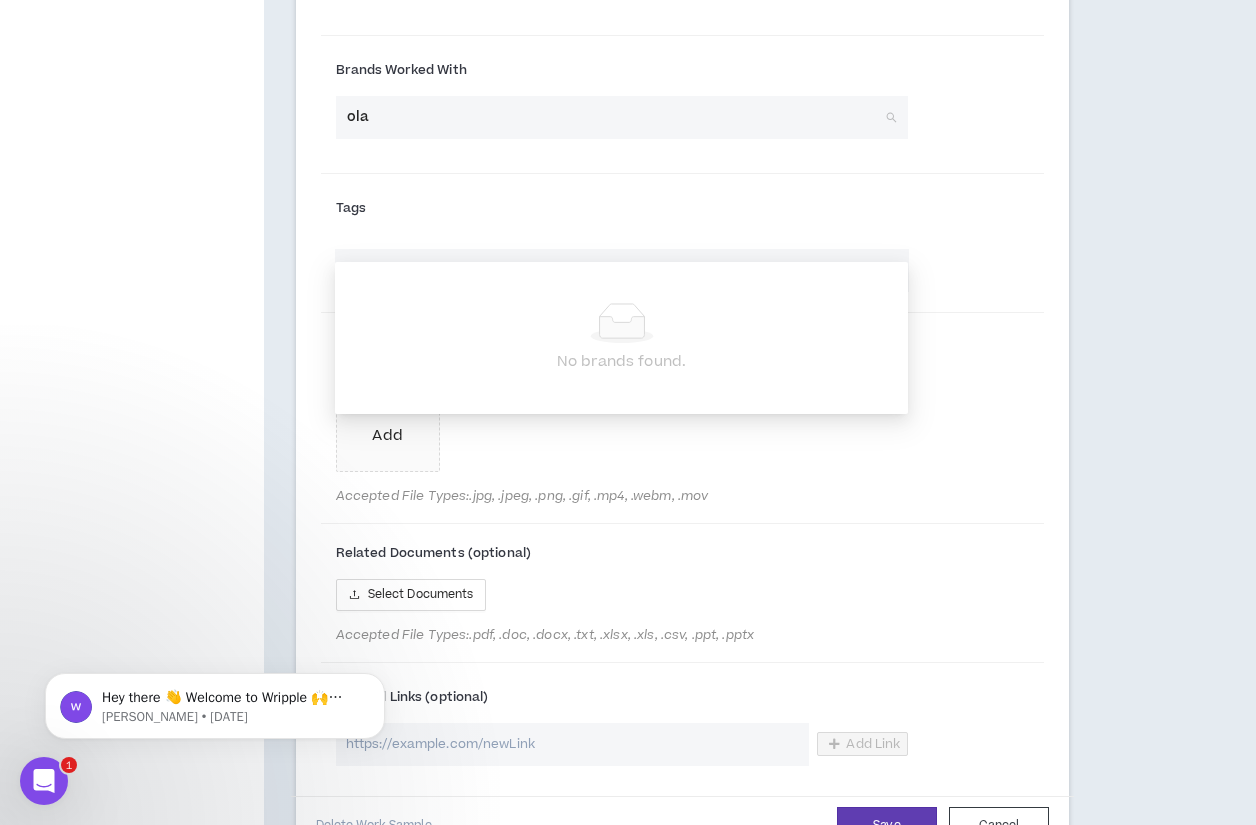 type on "olay" 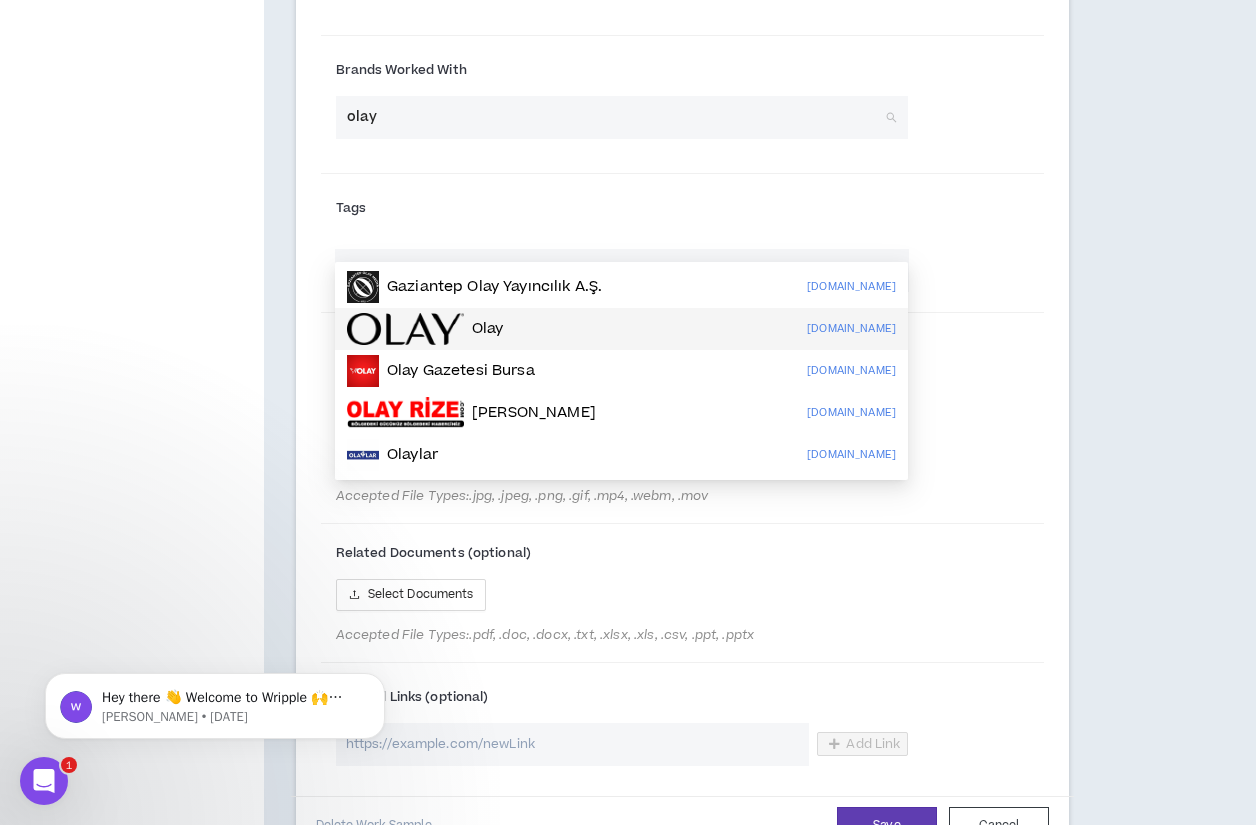click at bounding box center (405, 329) 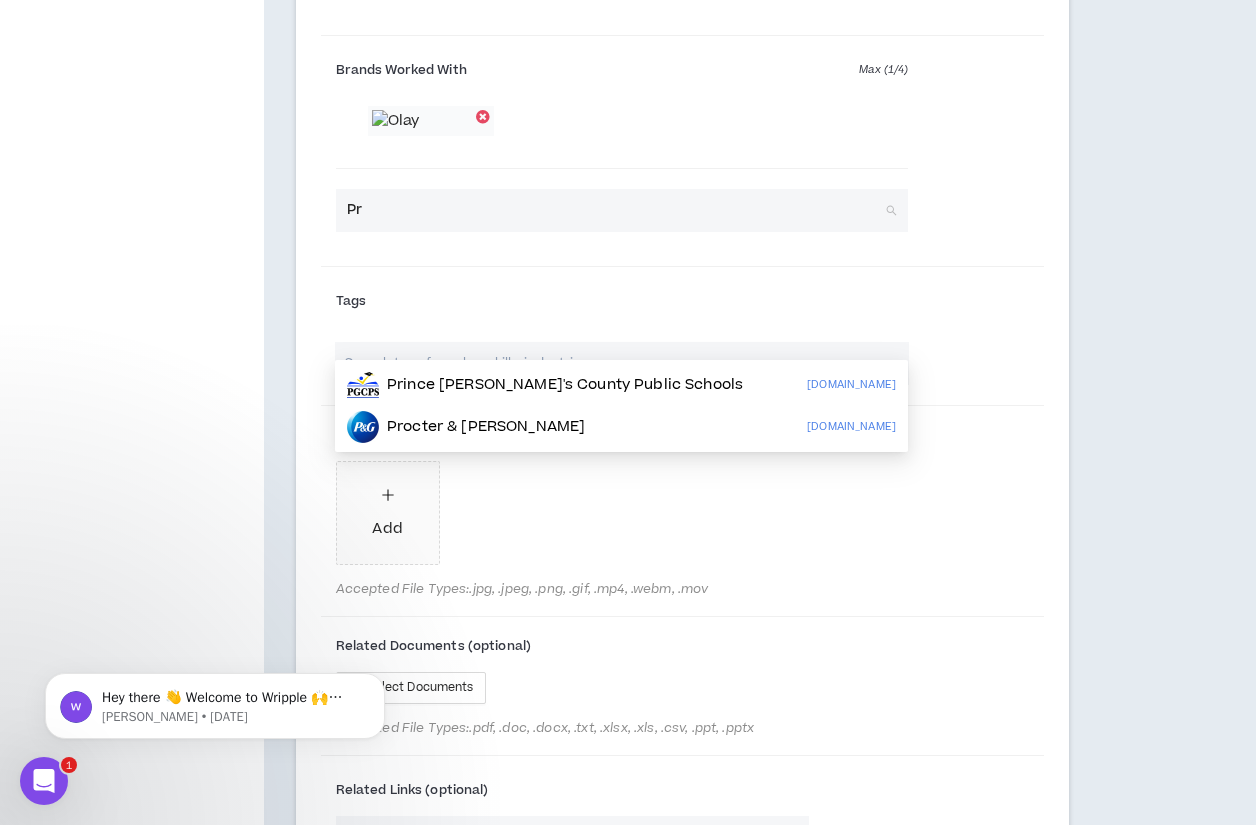 type on "Pro" 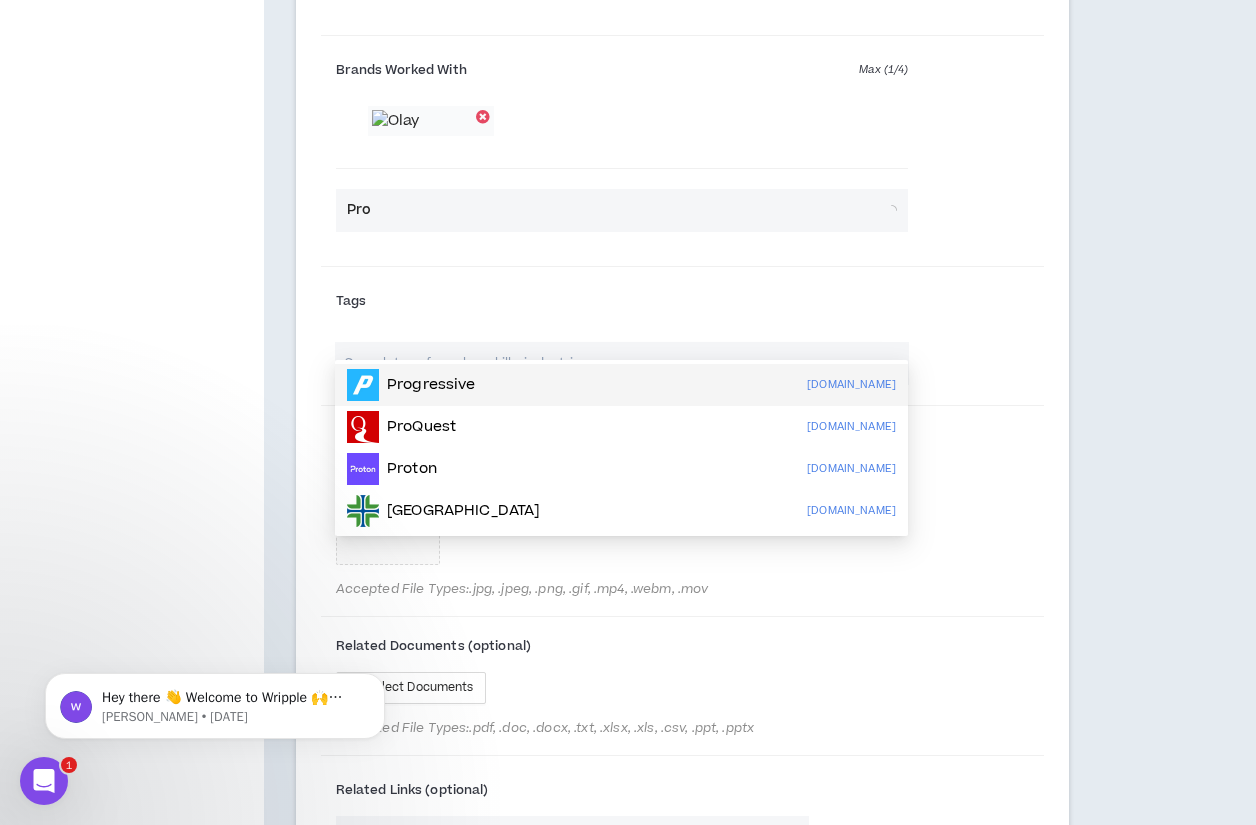 click on "Progressive" at bounding box center (411, 385) 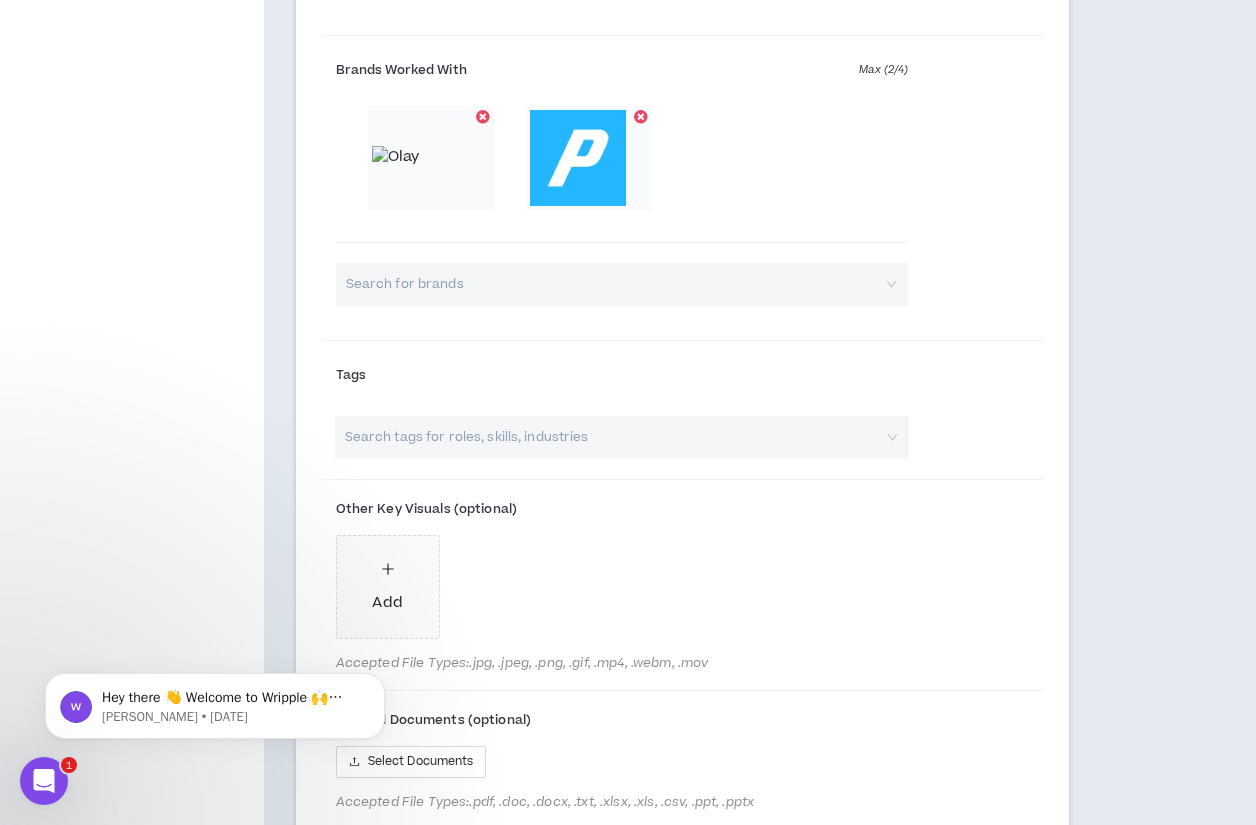 click at bounding box center (589, 158) 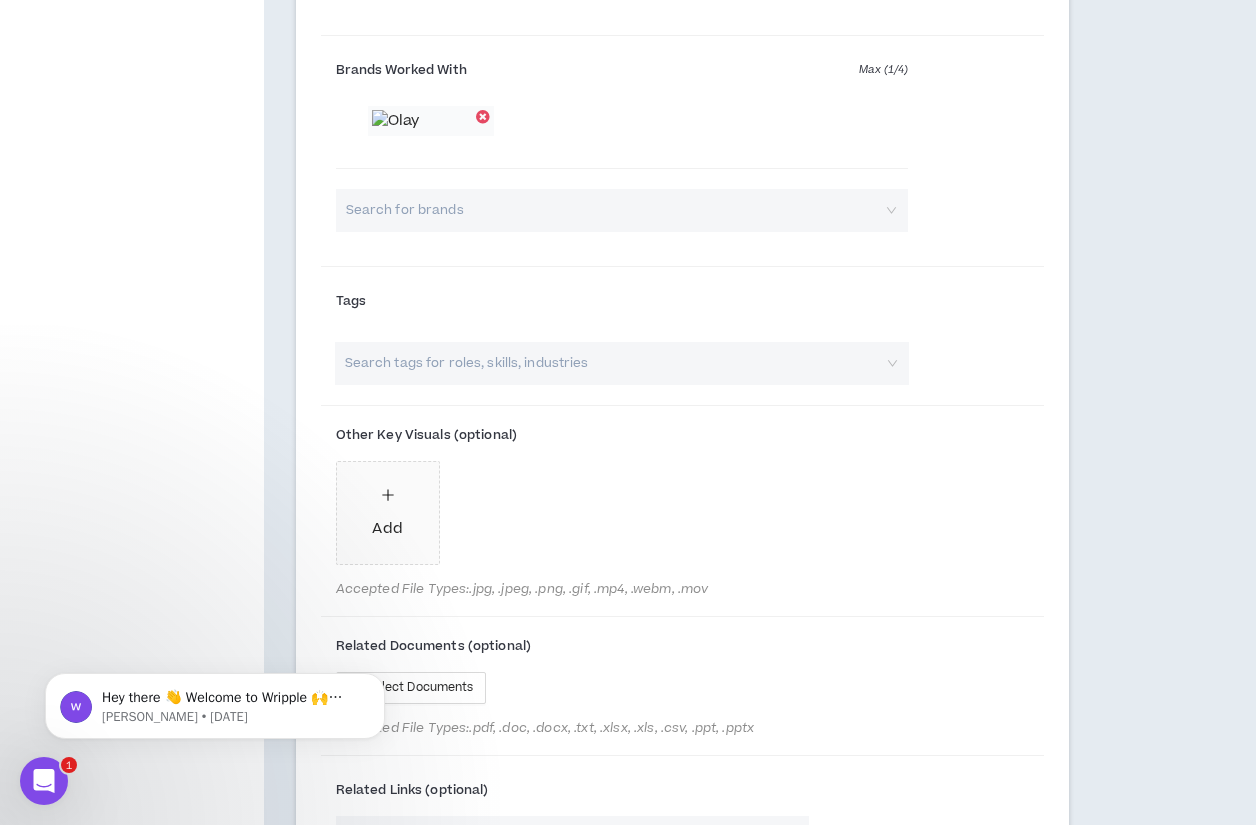 click at bounding box center [615, 210] 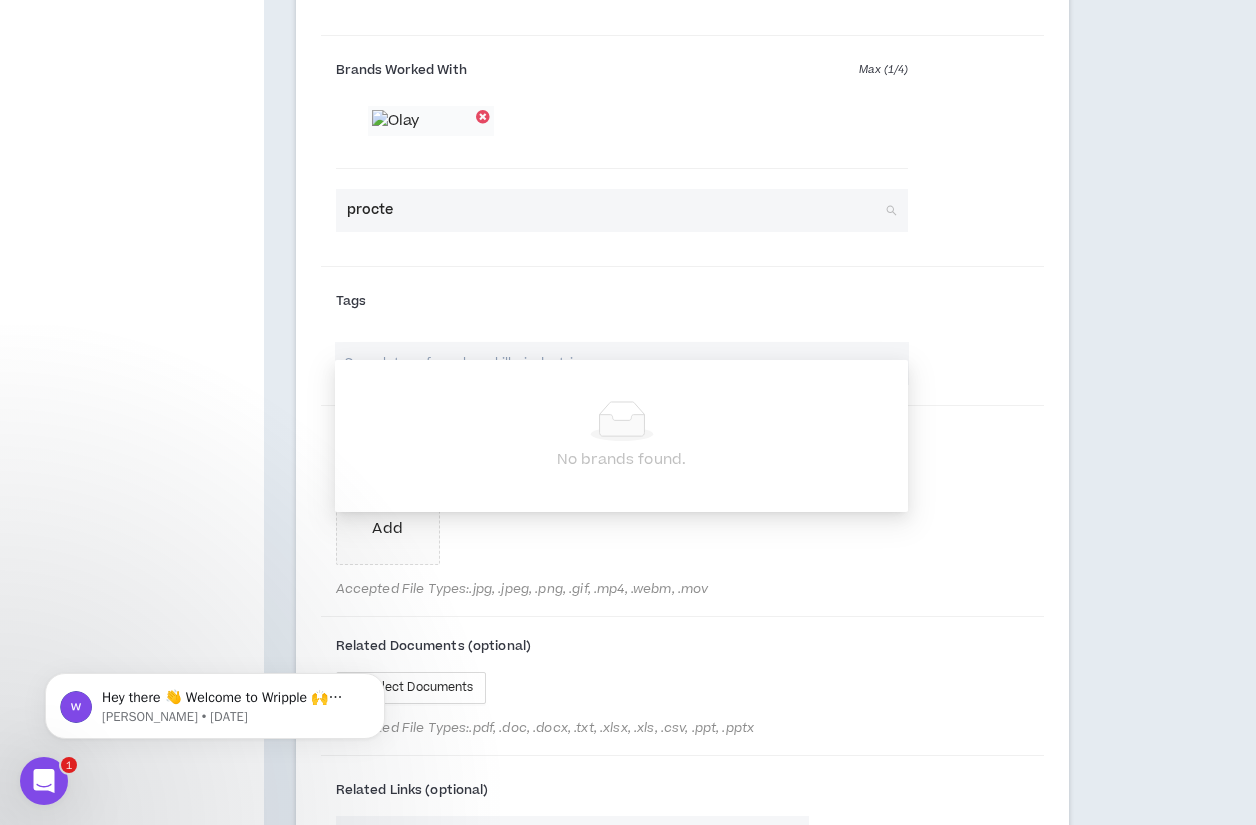 type on "procter" 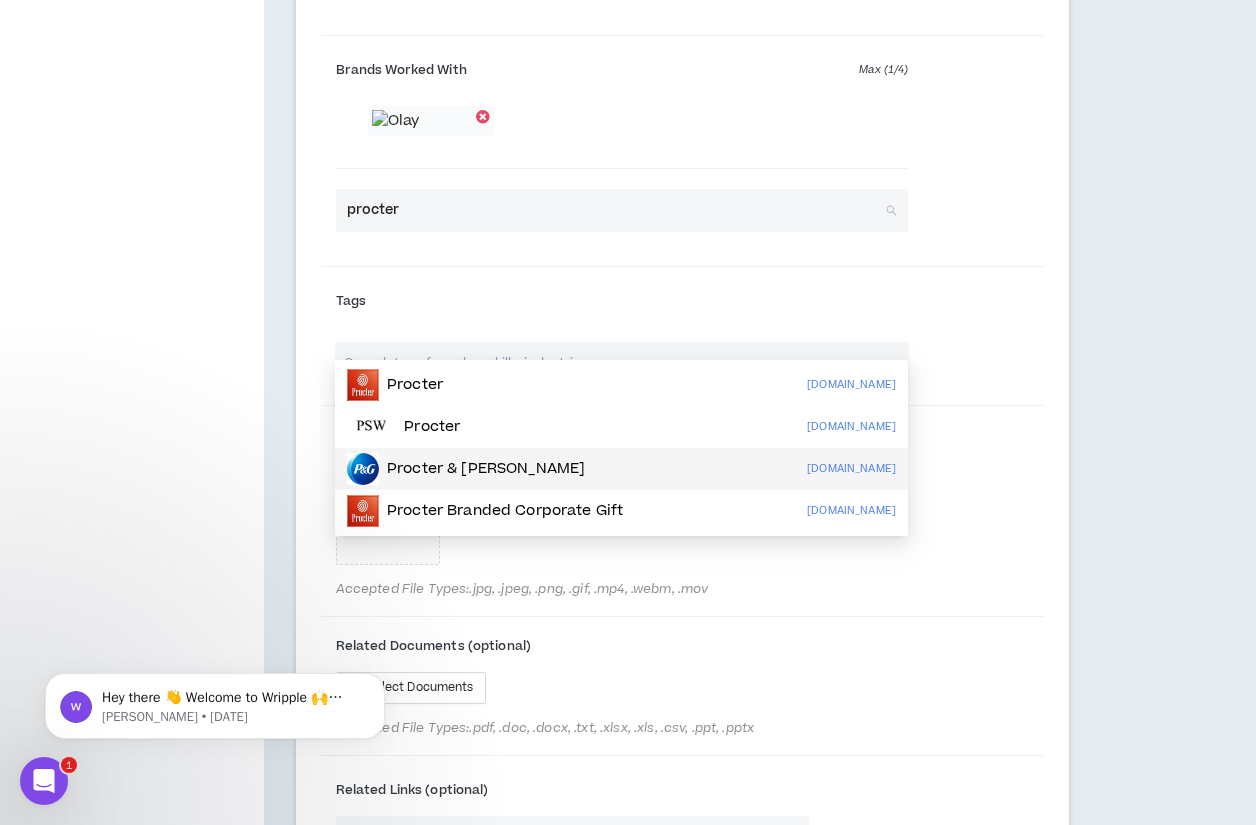 click on "Procter & [PERSON_NAME]" at bounding box center [486, 469] 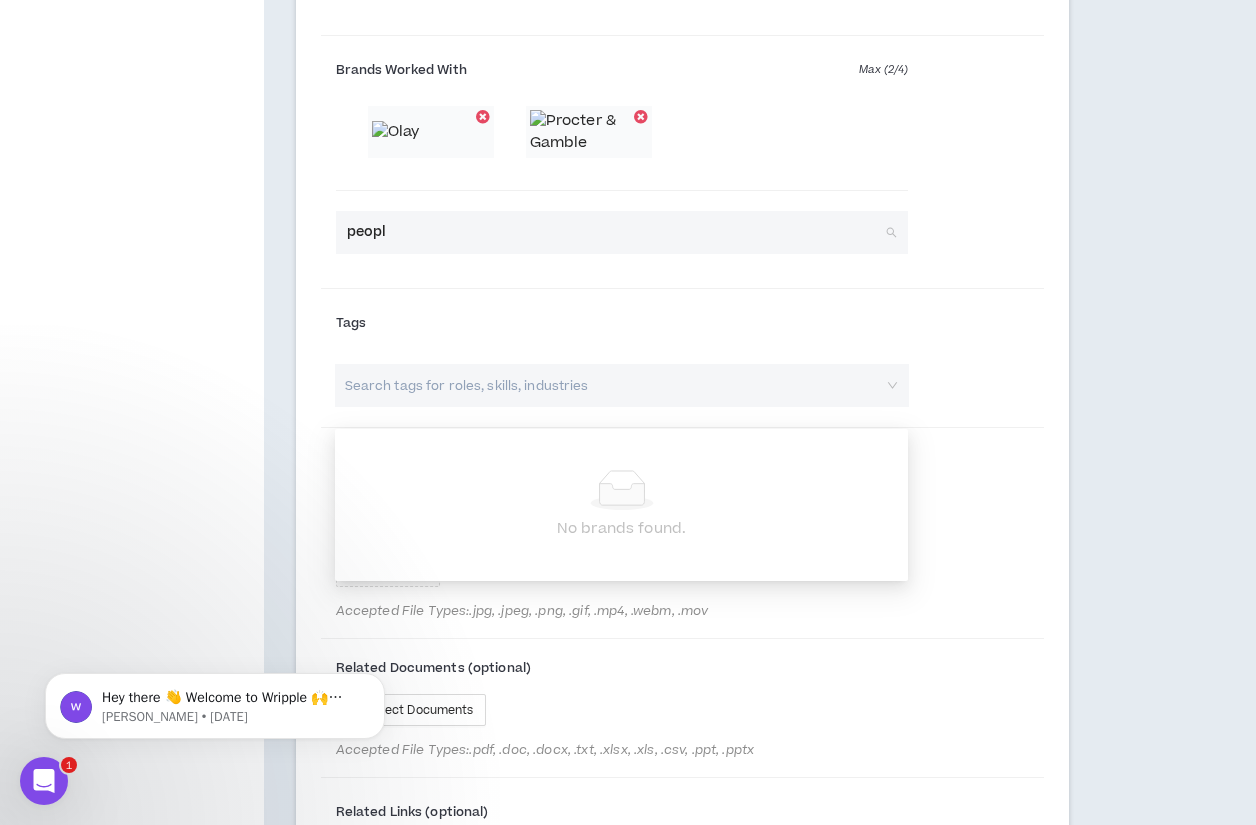 type on "people" 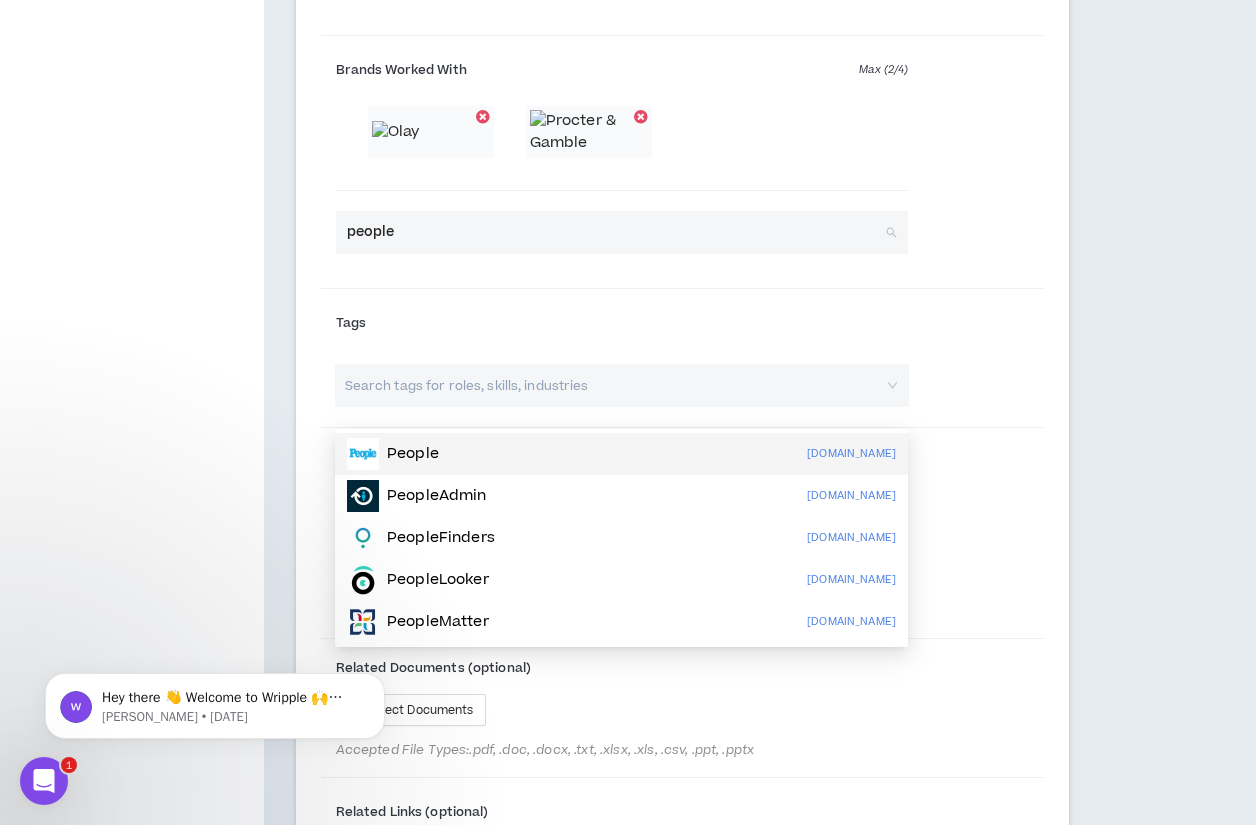 click on "People" at bounding box center [413, 454] 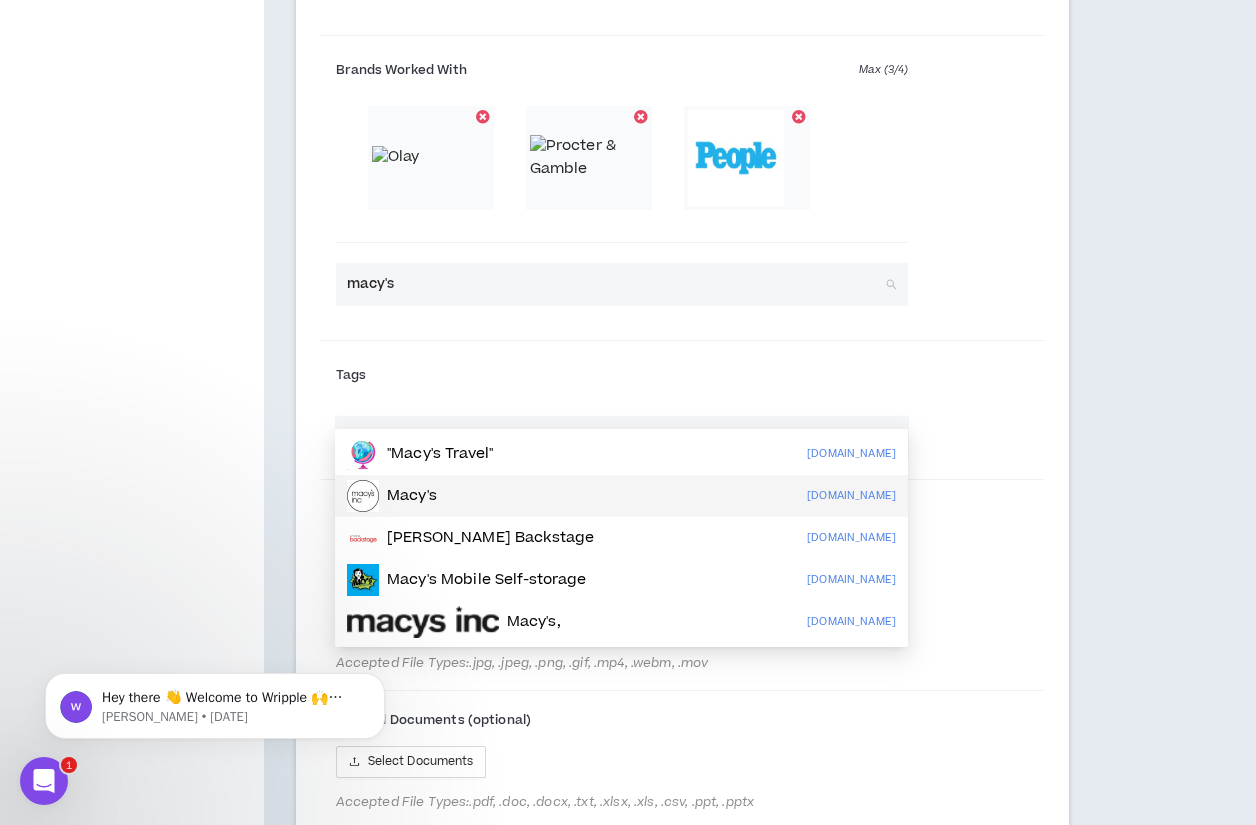click on "Macy's" at bounding box center (412, 496) 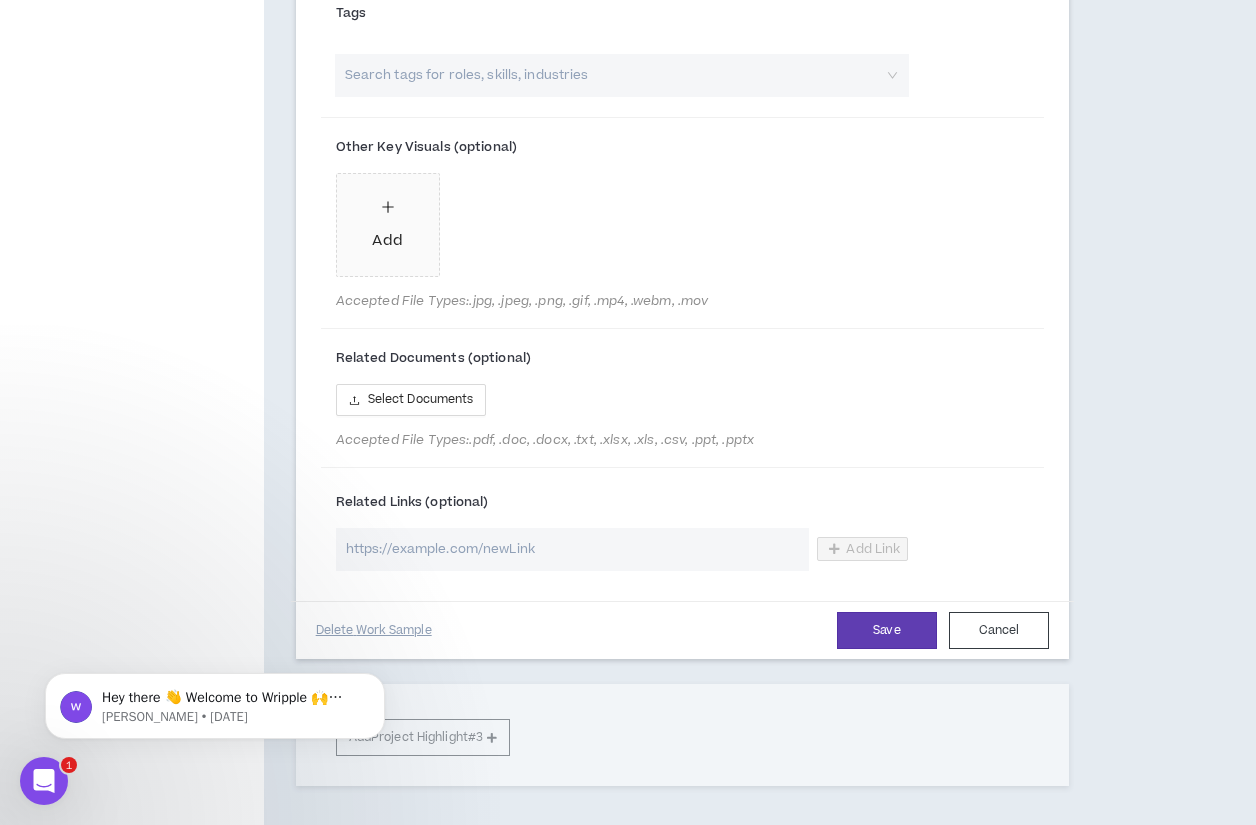 scroll, scrollTop: 2516, scrollLeft: 0, axis: vertical 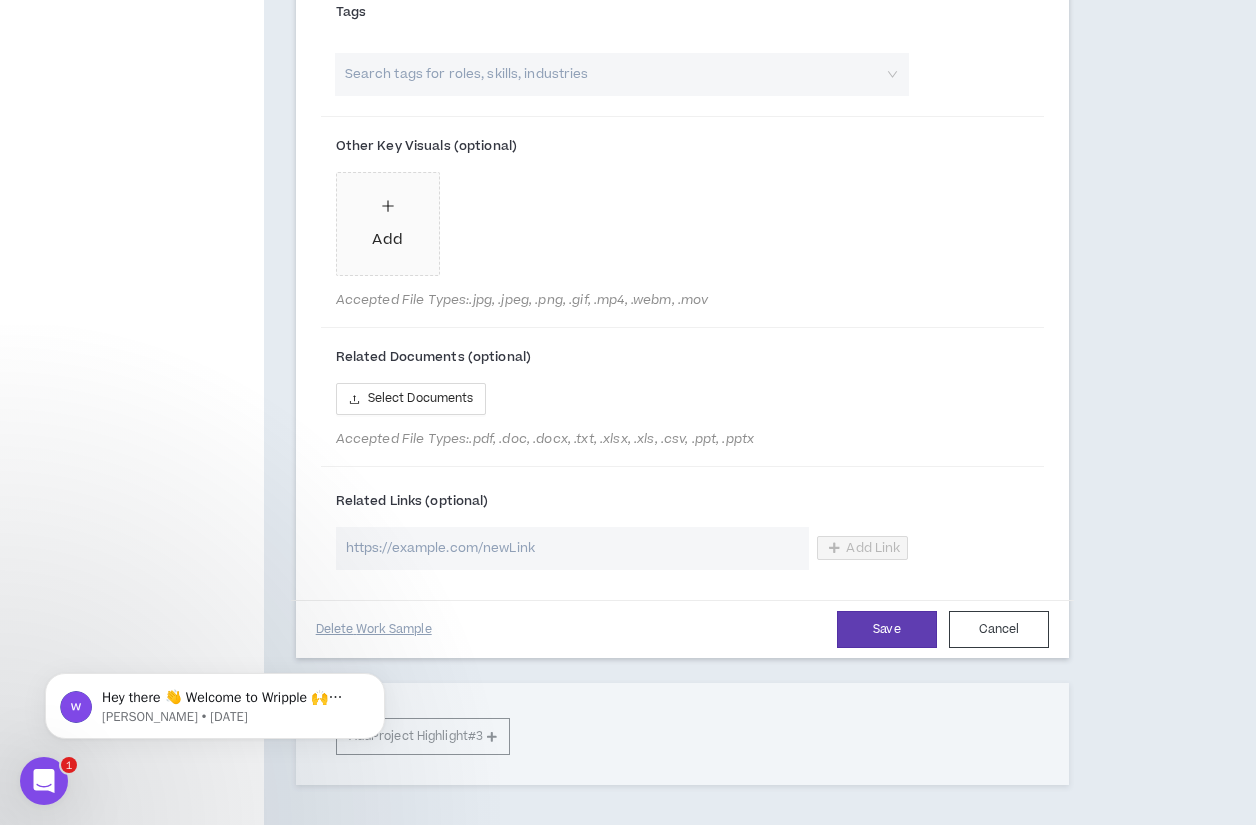 click at bounding box center [612, 74] 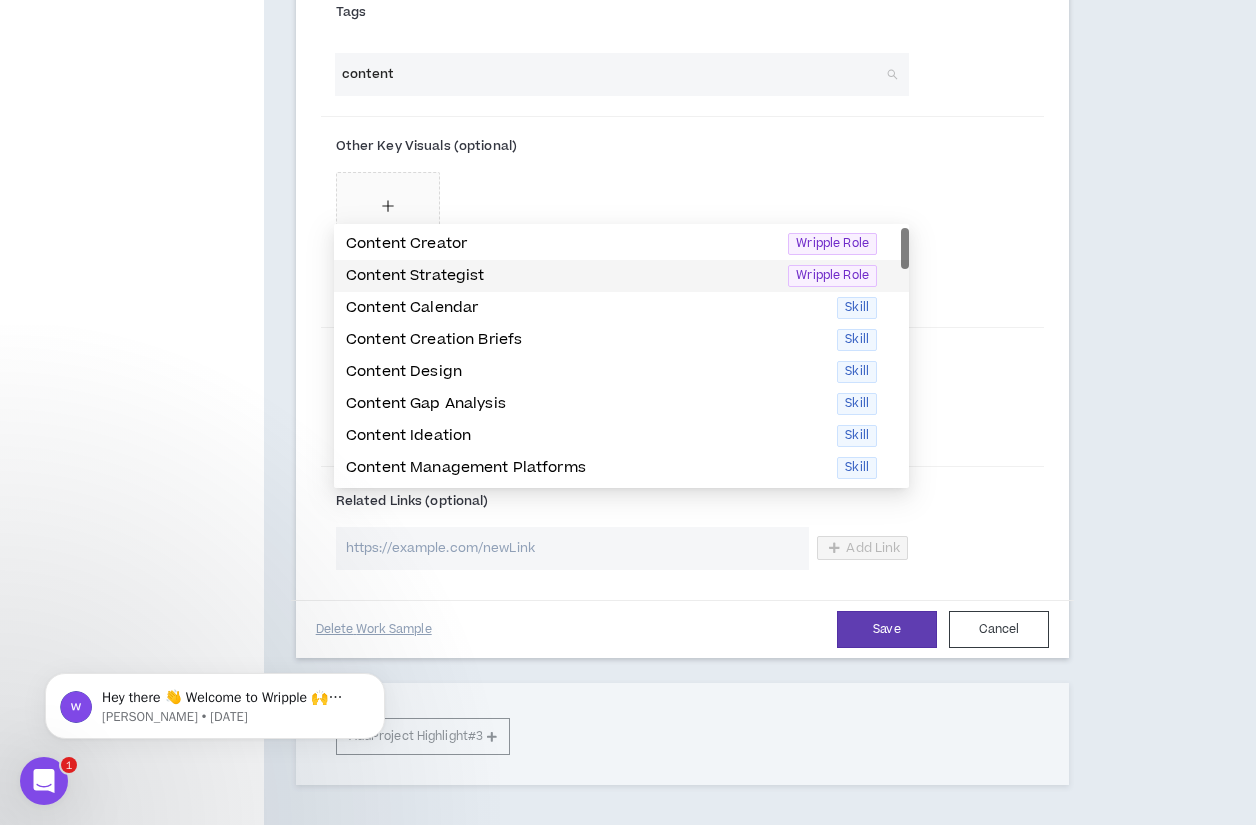 click on "Content Strategist" at bounding box center (561, 276) 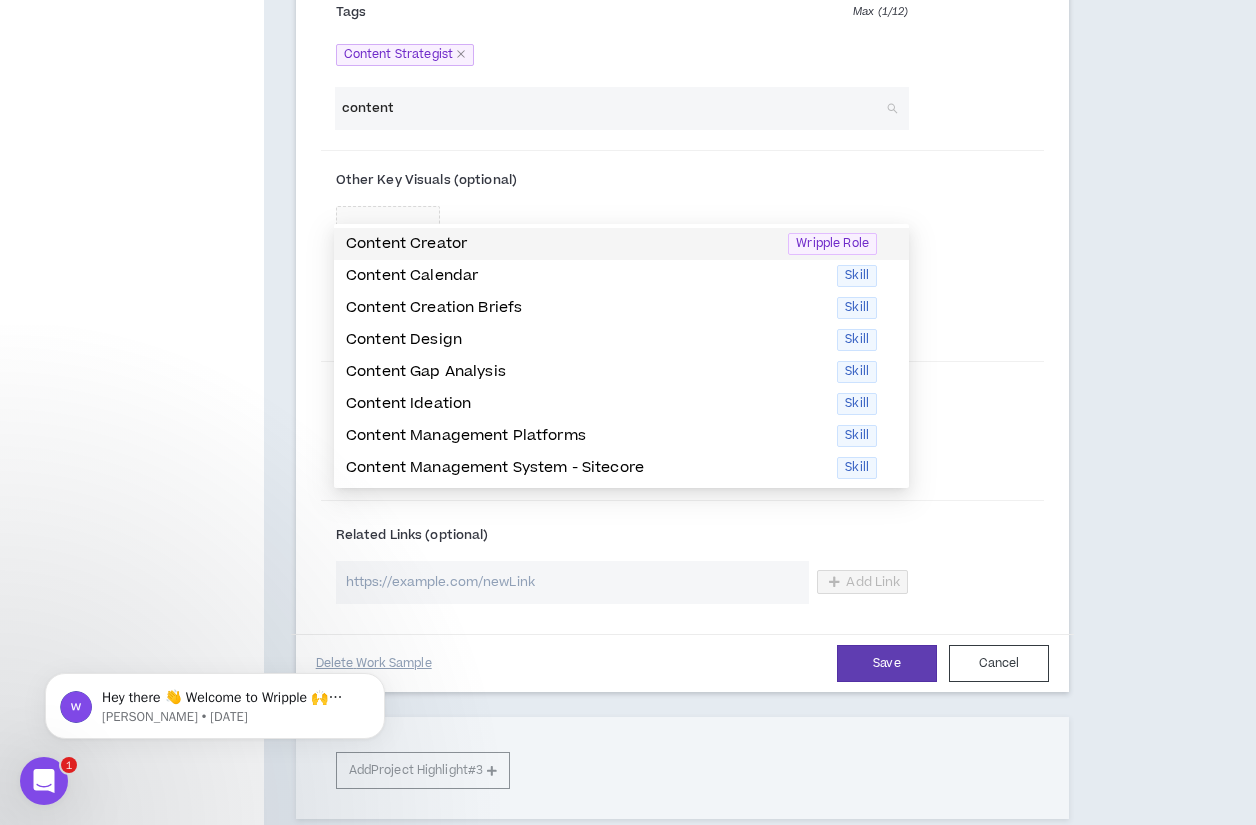 type on "content" 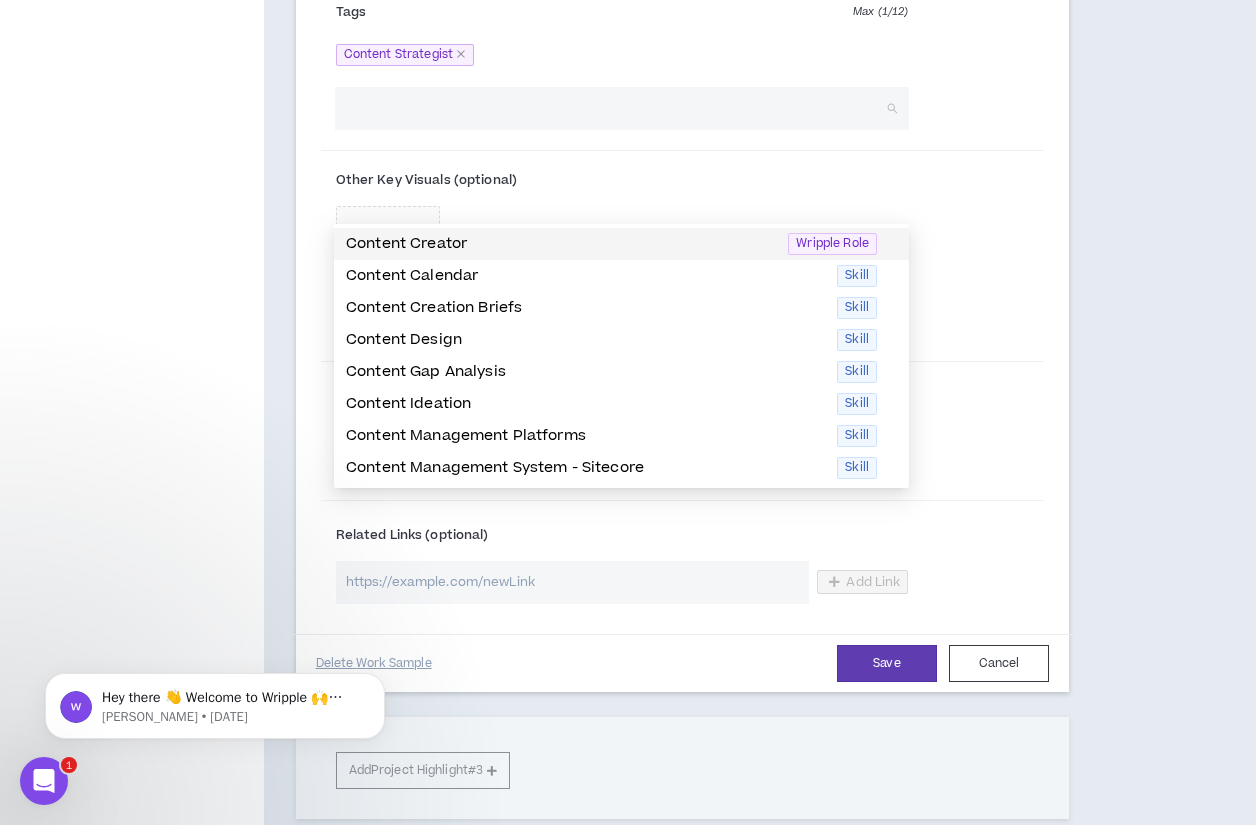 click on "Content Strategist" at bounding box center (622, 55) 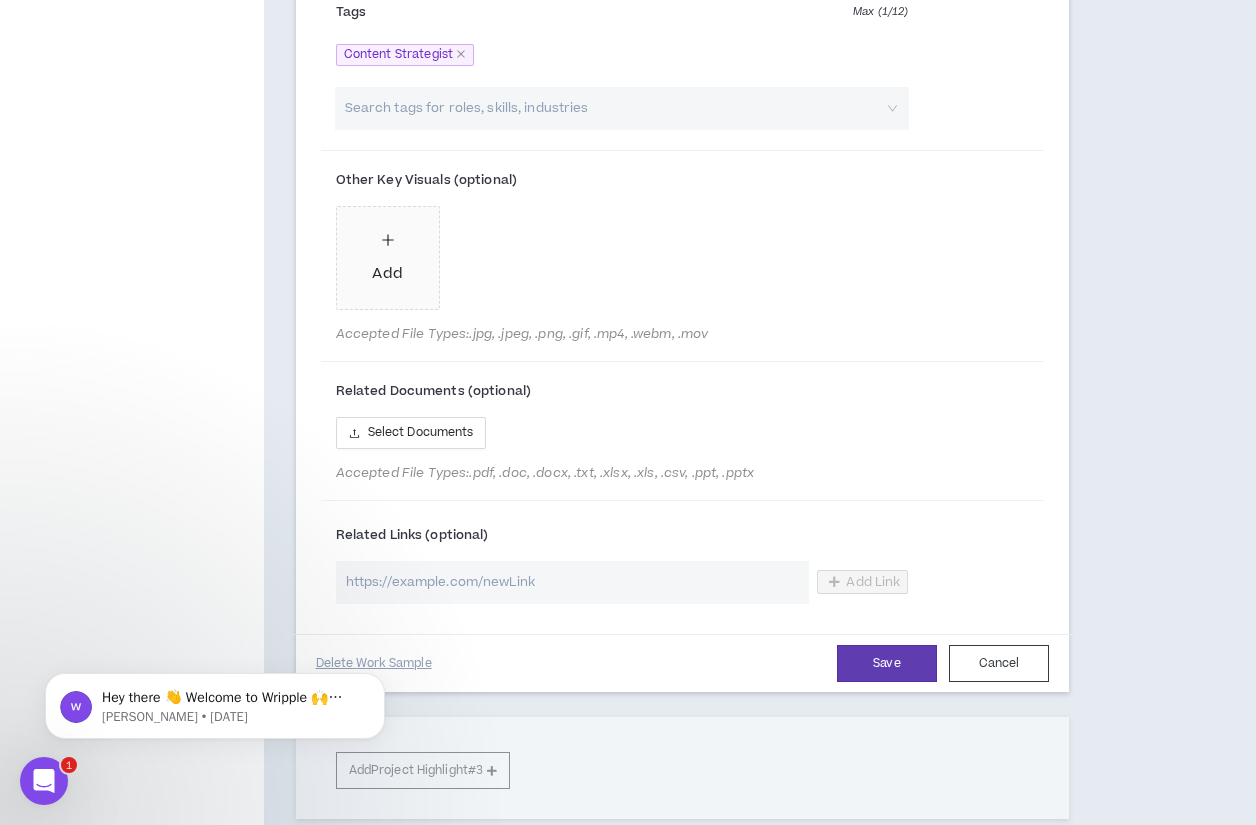click at bounding box center [612, 108] 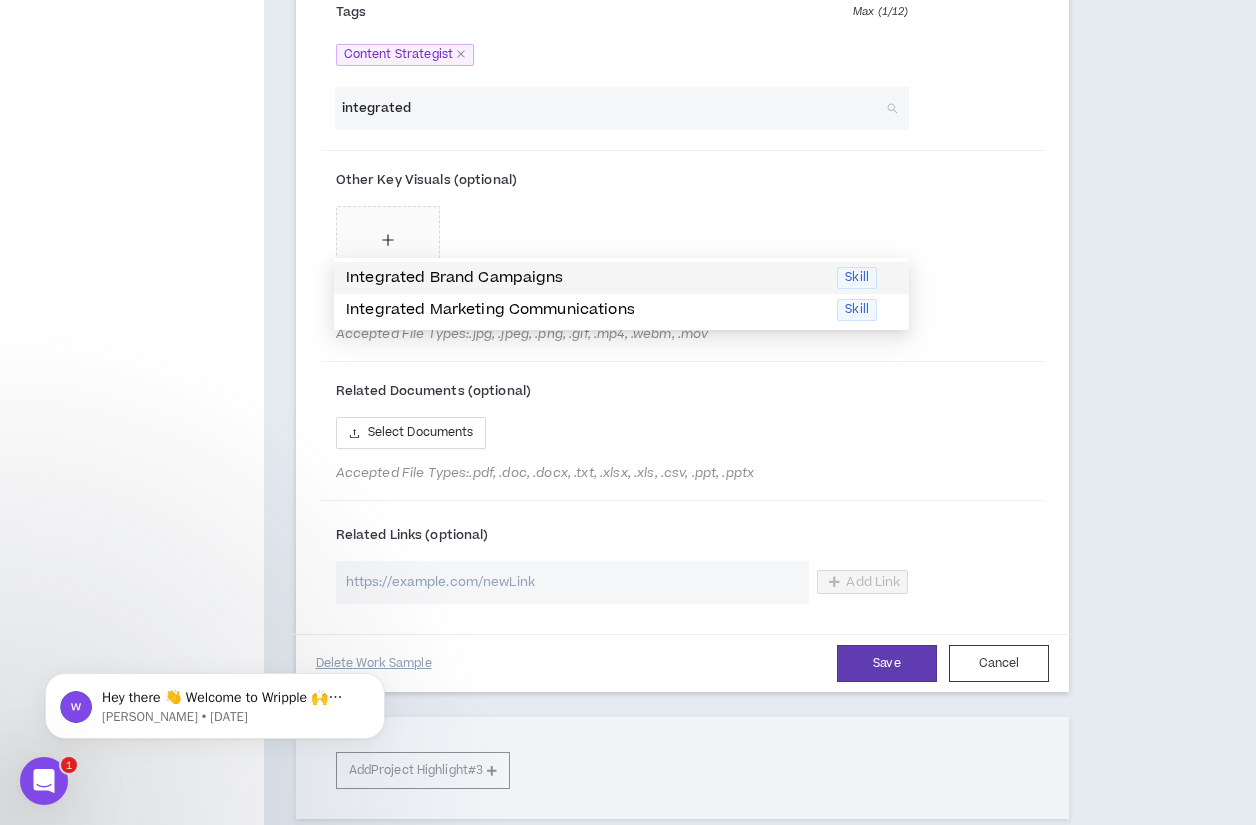 click on "Integrated Brand Campaigns" at bounding box center (585, 278) 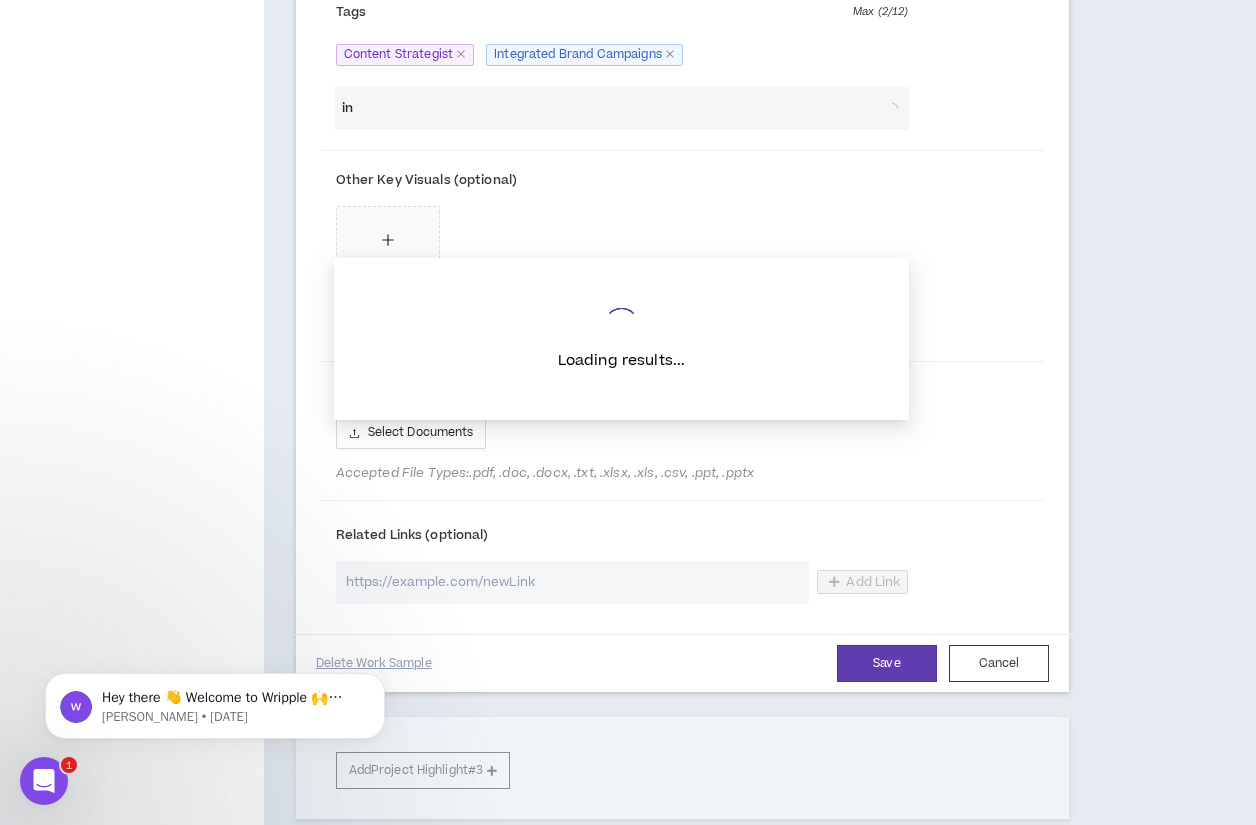 type on "i" 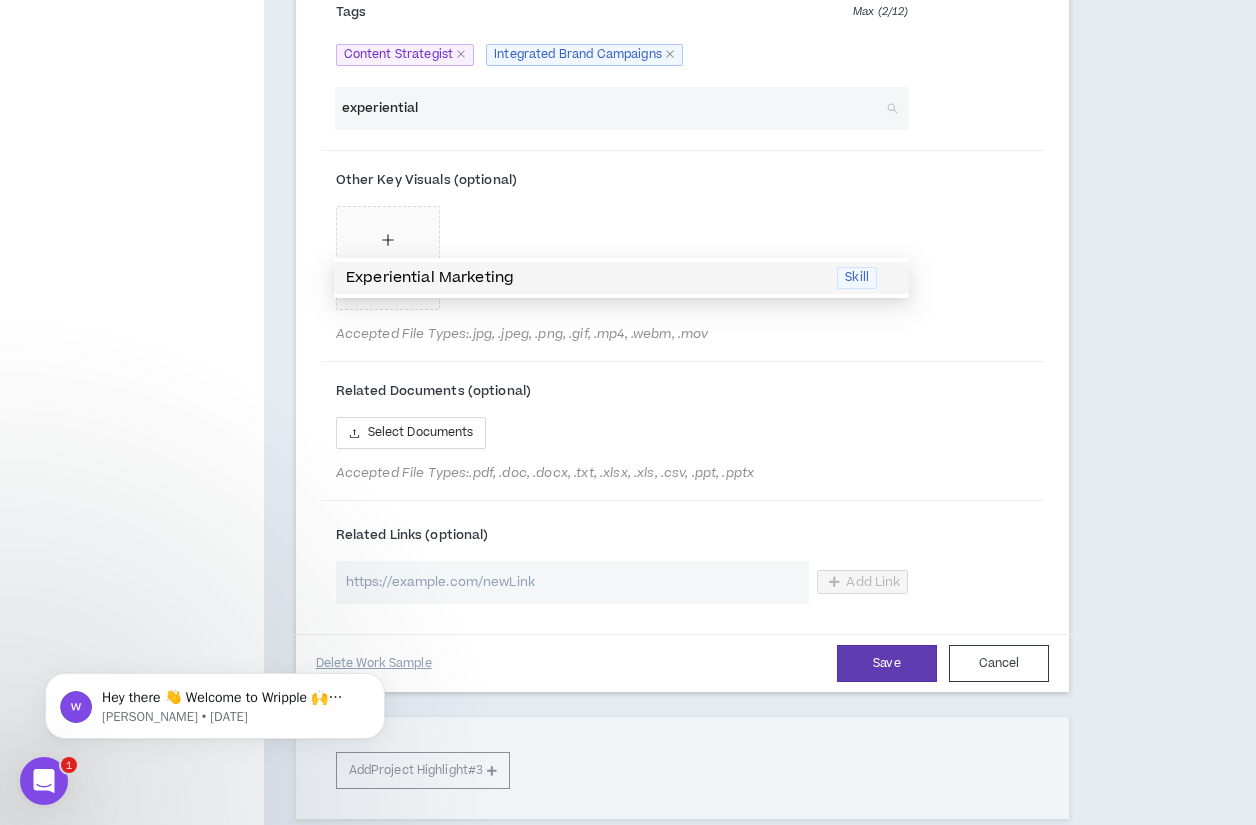 click on "Experiential Marketing" at bounding box center (585, 278) 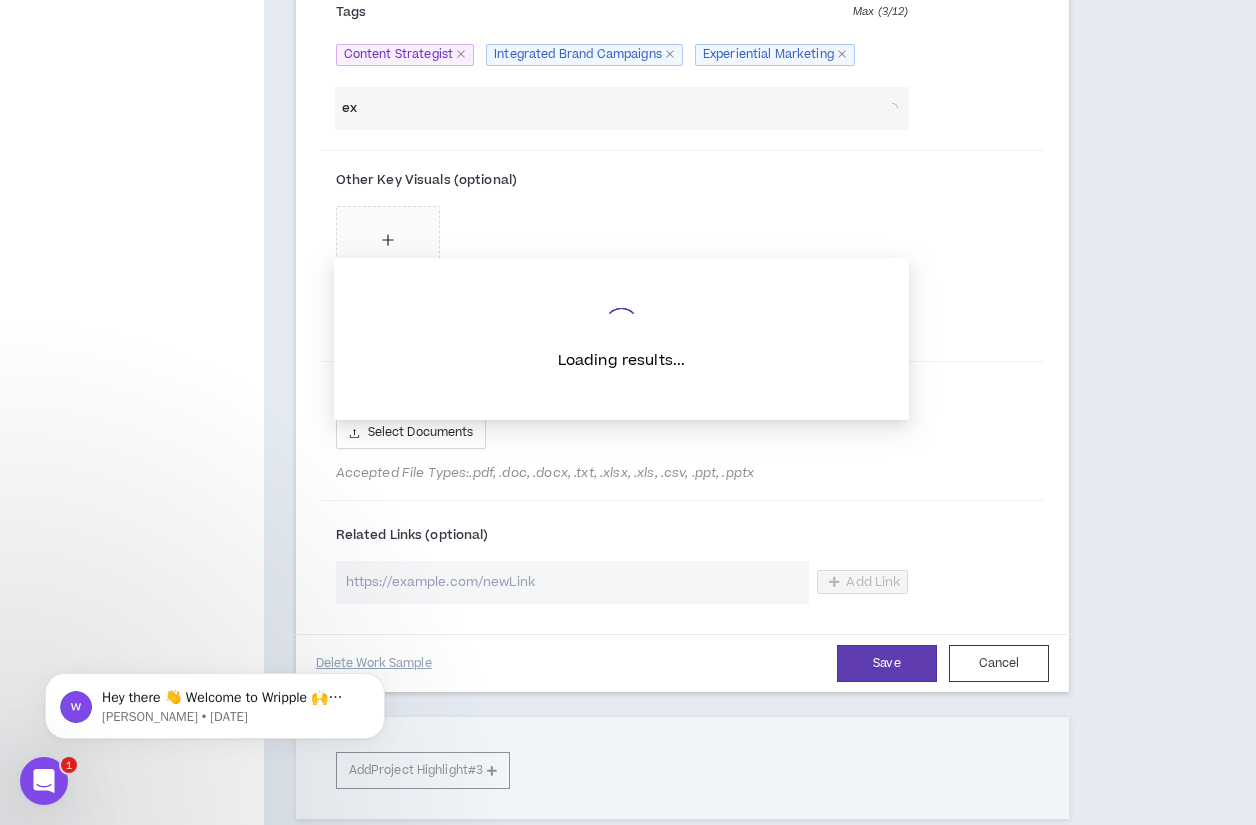 type on "e" 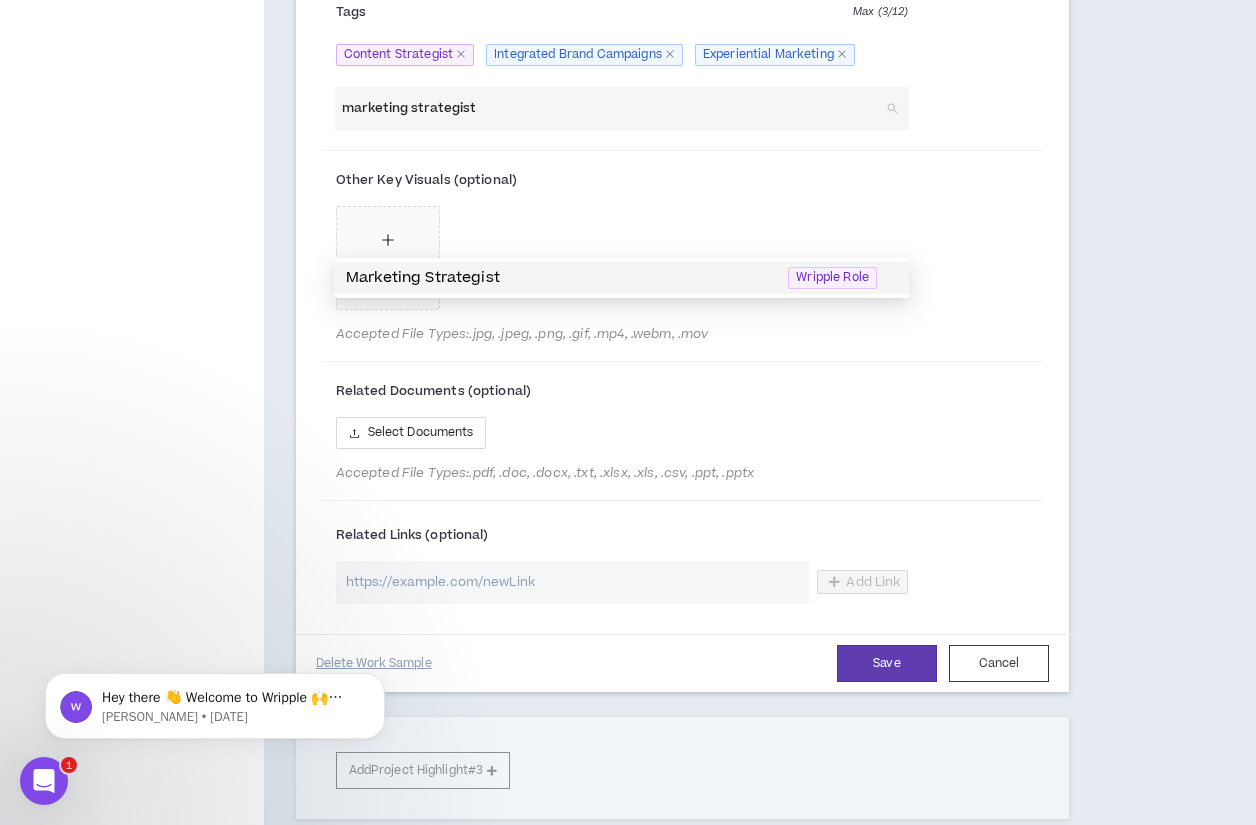 click on "Marketing Strategist" at bounding box center (561, 278) 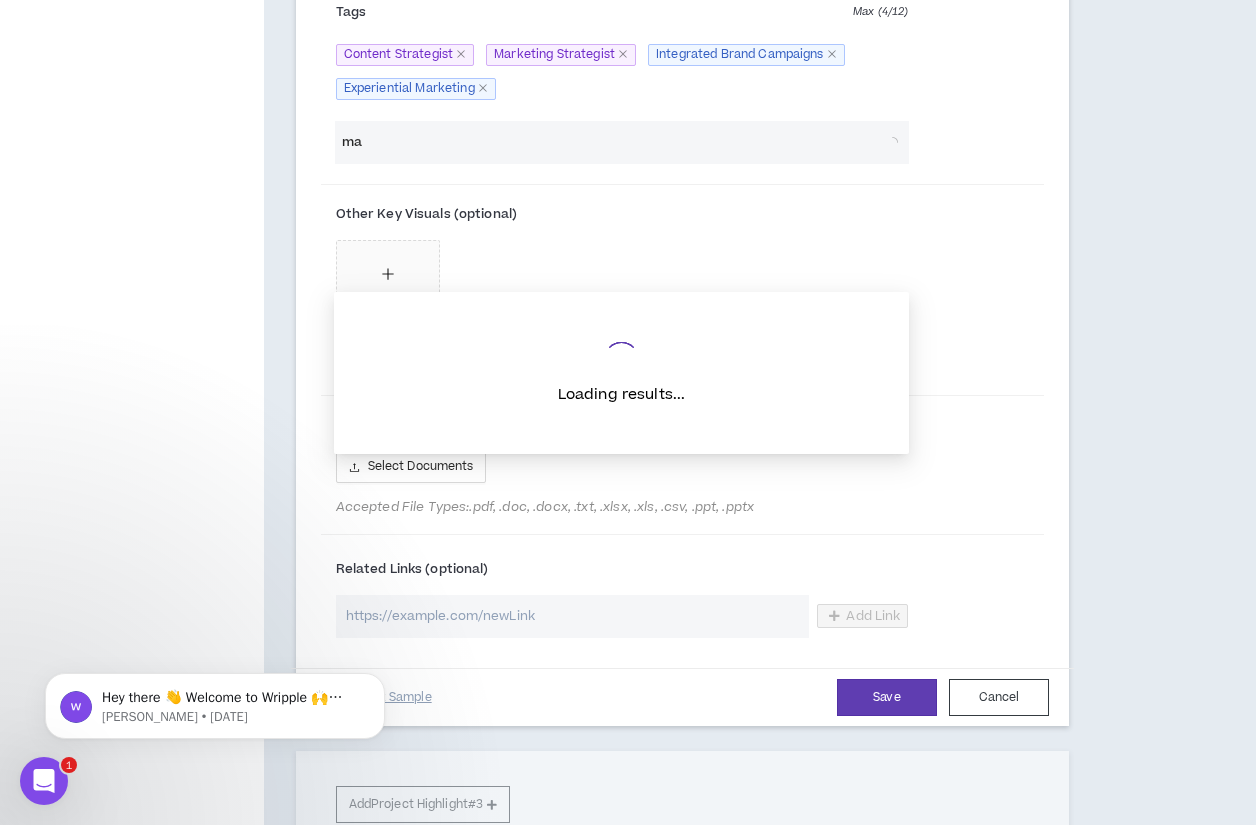 type on "m" 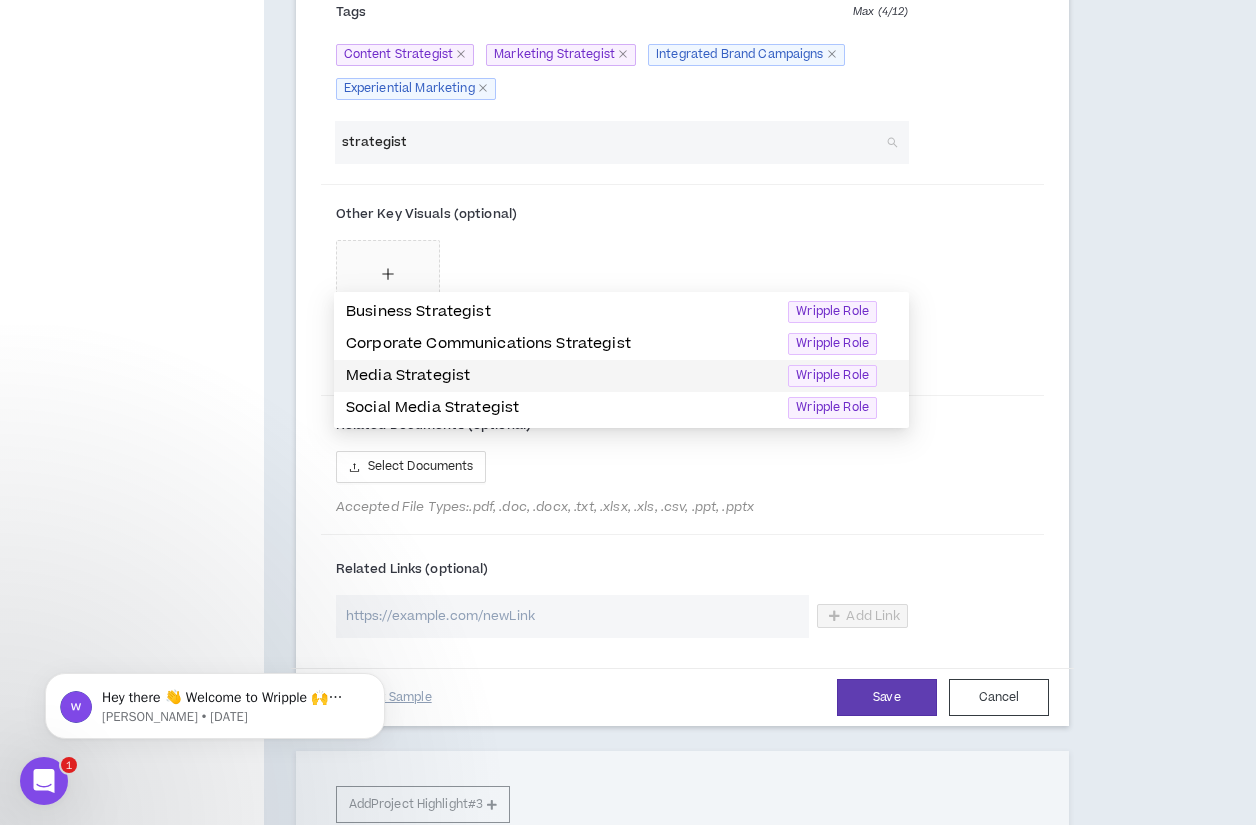 click on "Media Strategist" at bounding box center (561, 376) 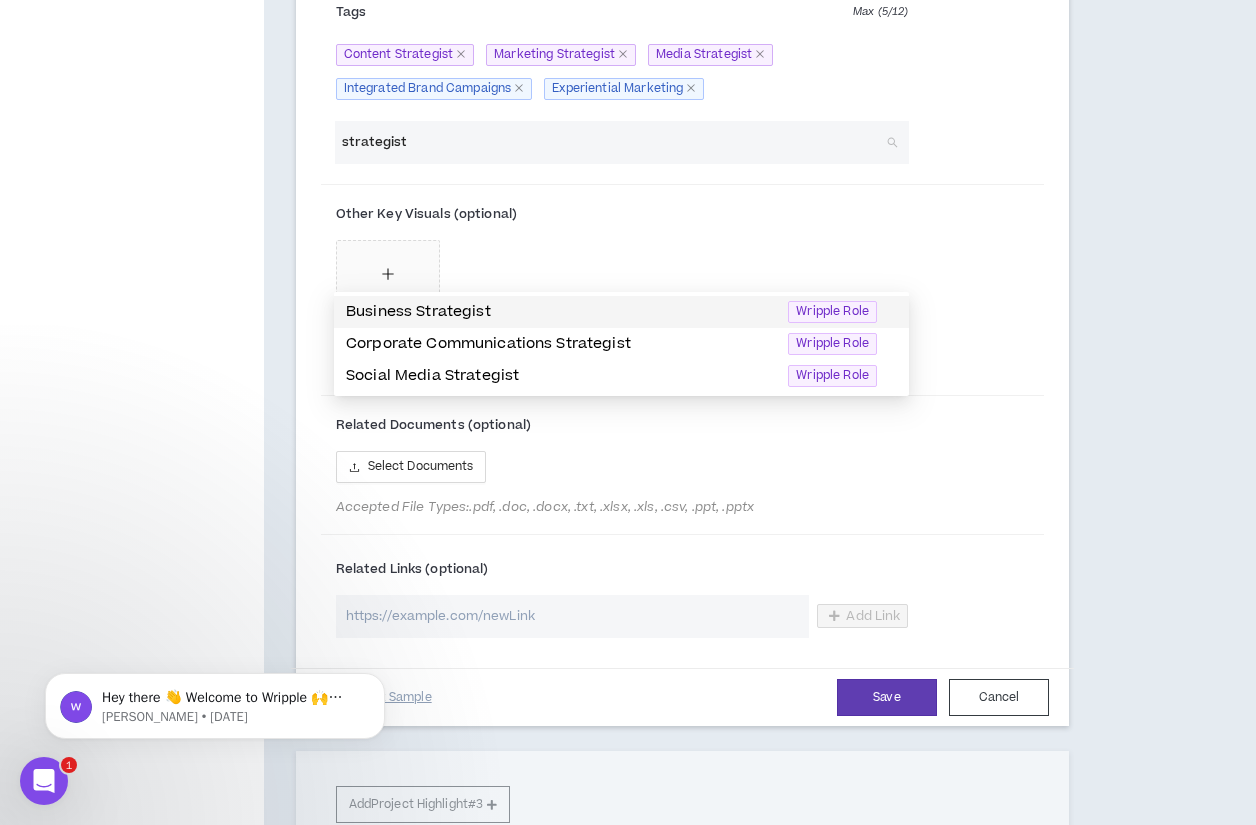 drag, startPoint x: 448, startPoint y: 249, endPoint x: 441, endPoint y: 261, distance: 13.892444 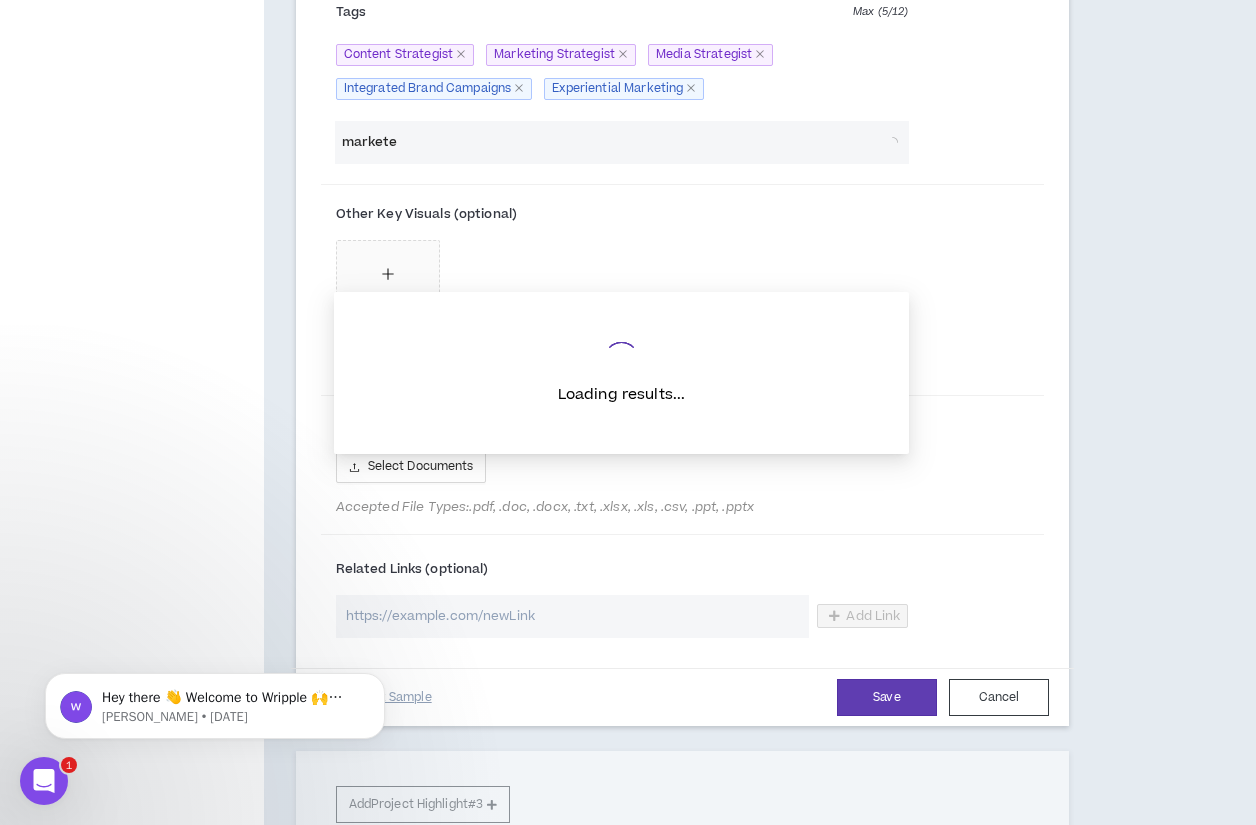 type on "marketer" 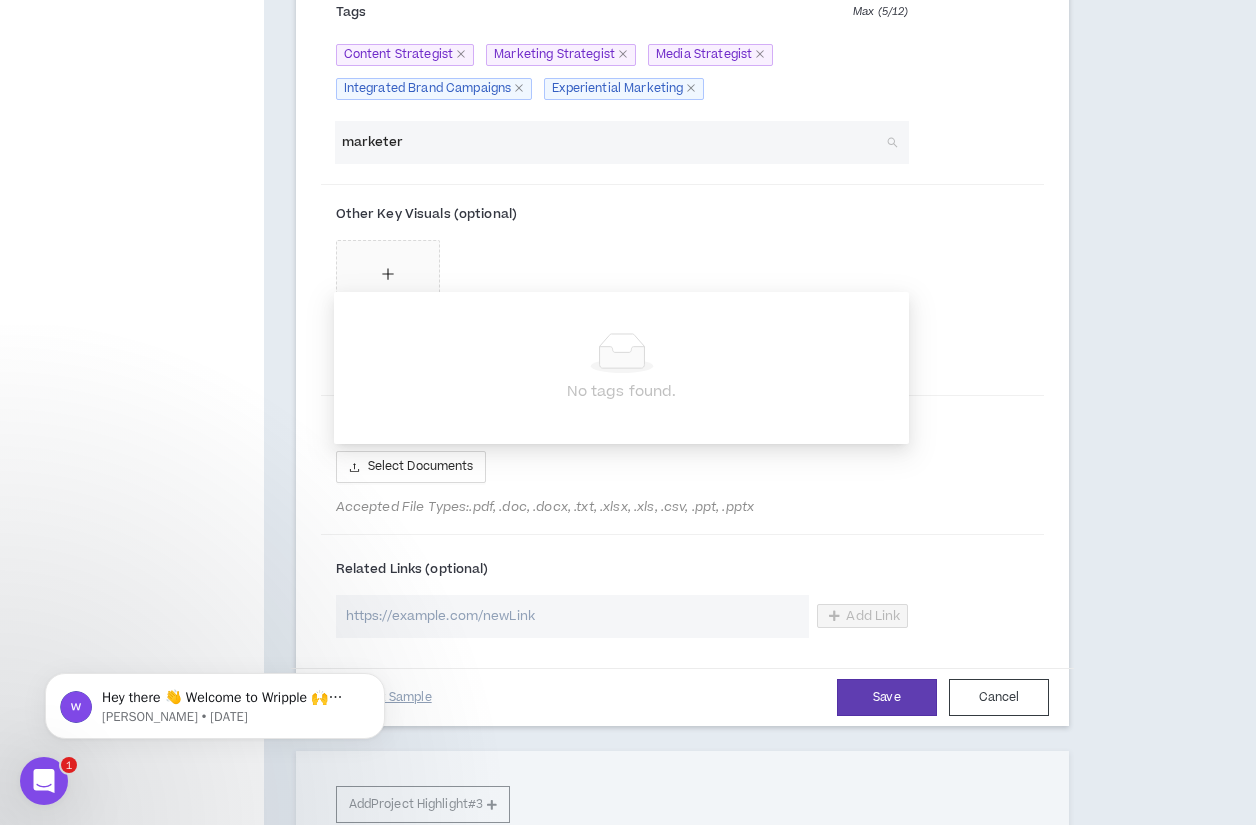 click on "marketer" at bounding box center (612, 142) 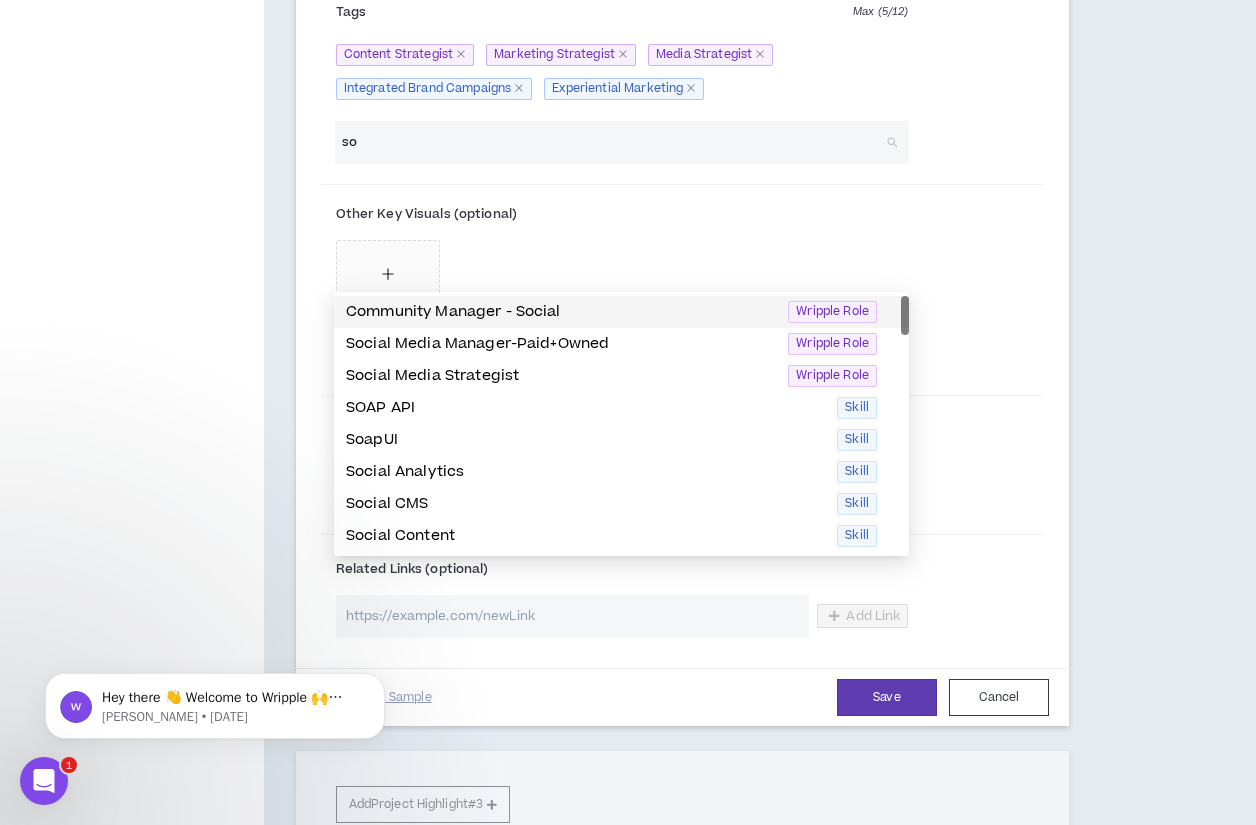 type on "s" 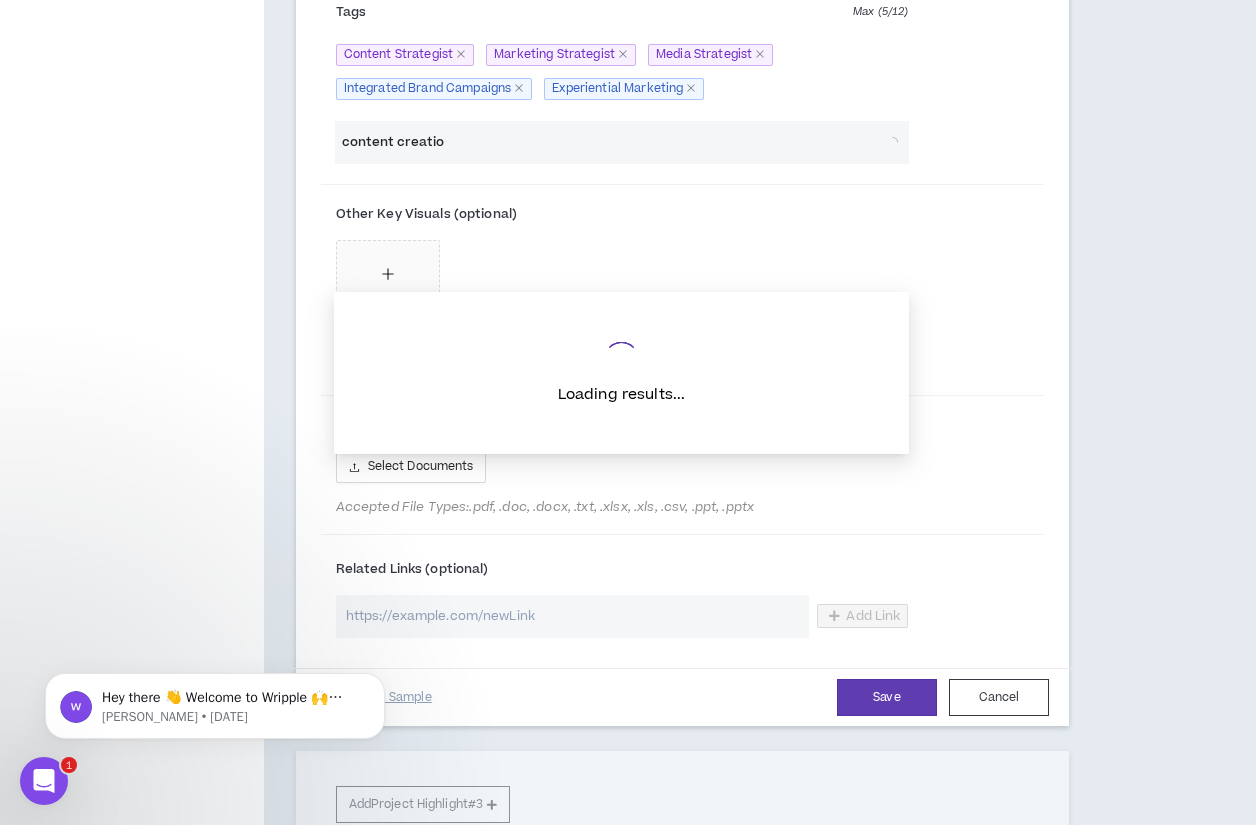 type on "content creation" 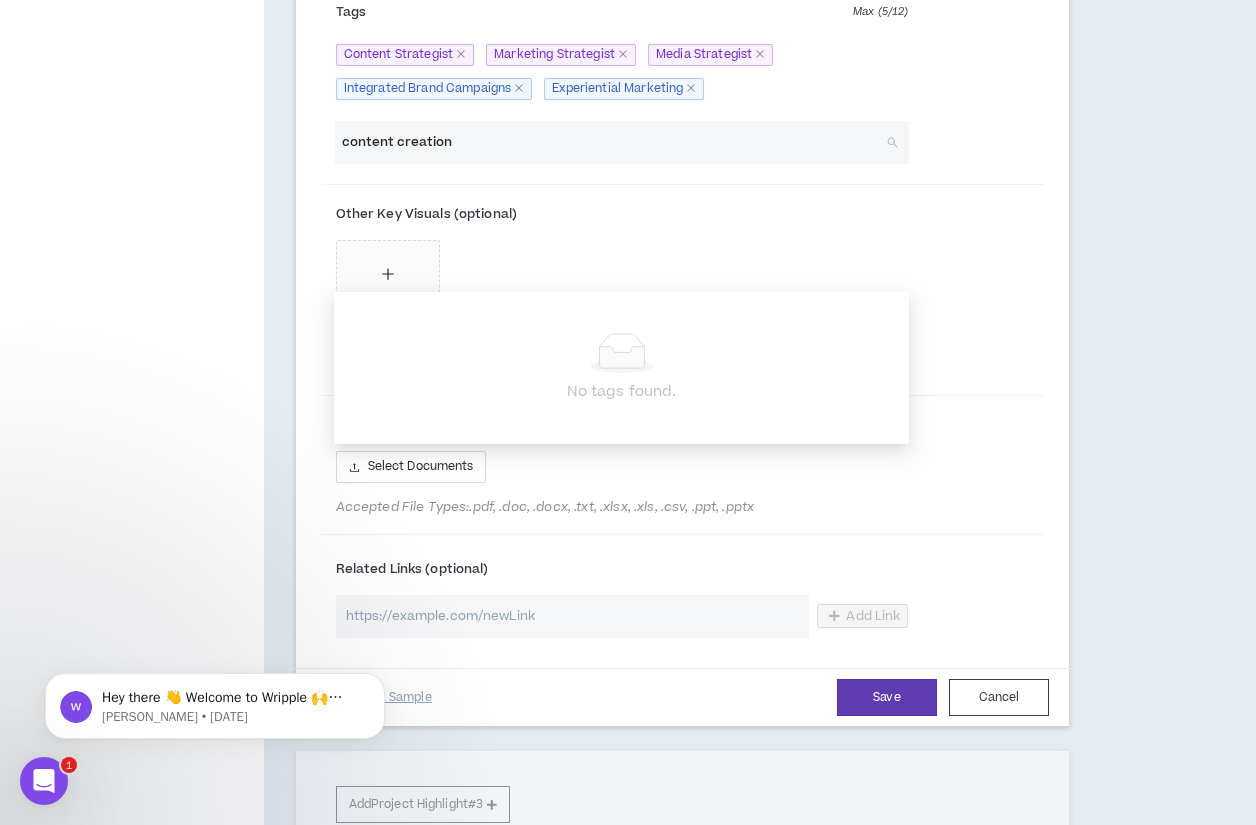 click on "content creation" at bounding box center [612, 142] 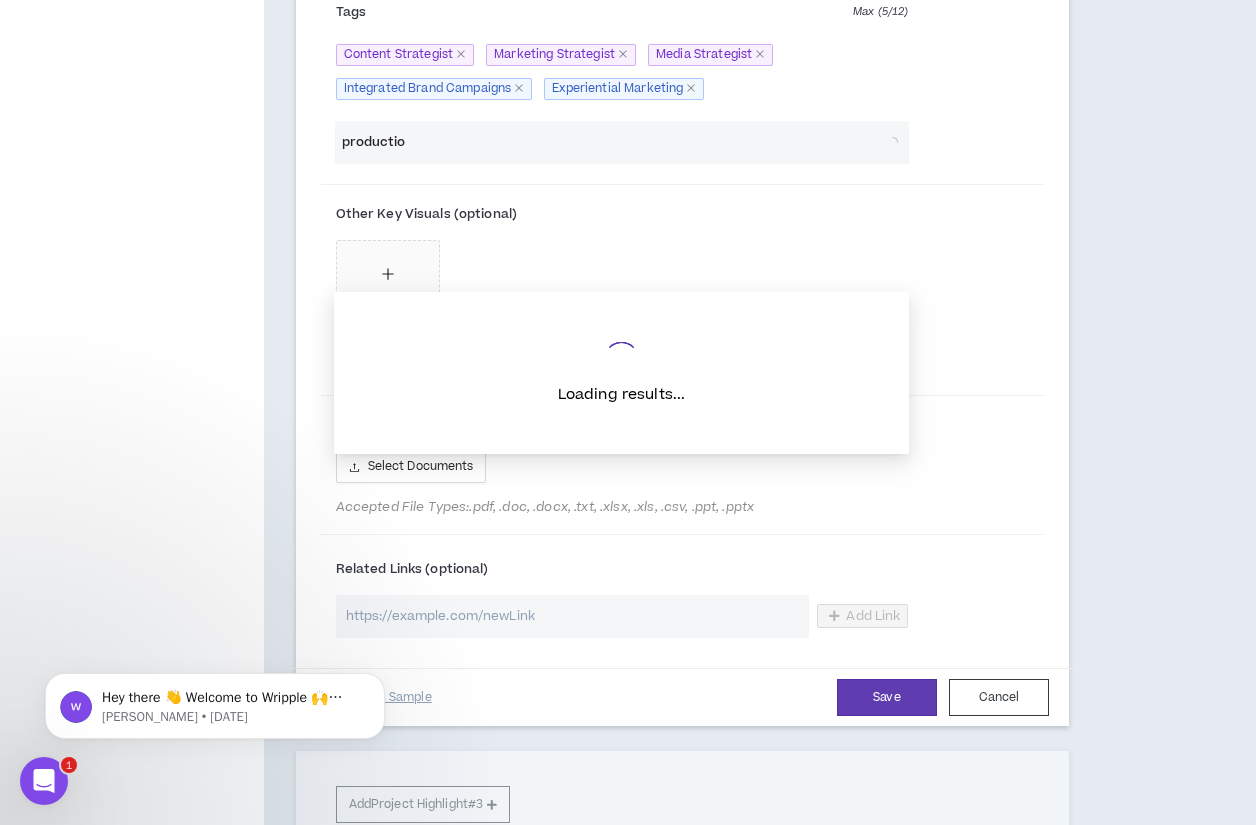 type on "production" 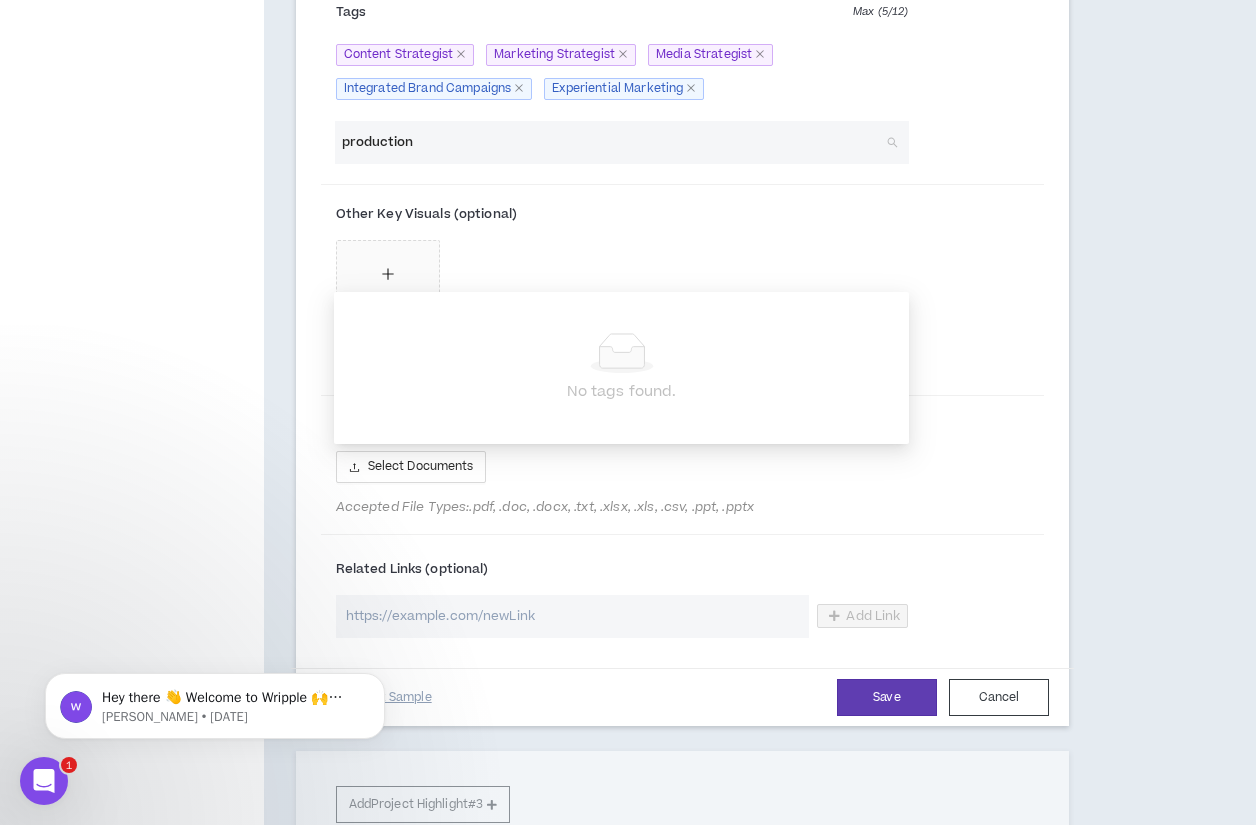 click on "production" at bounding box center [612, 142] 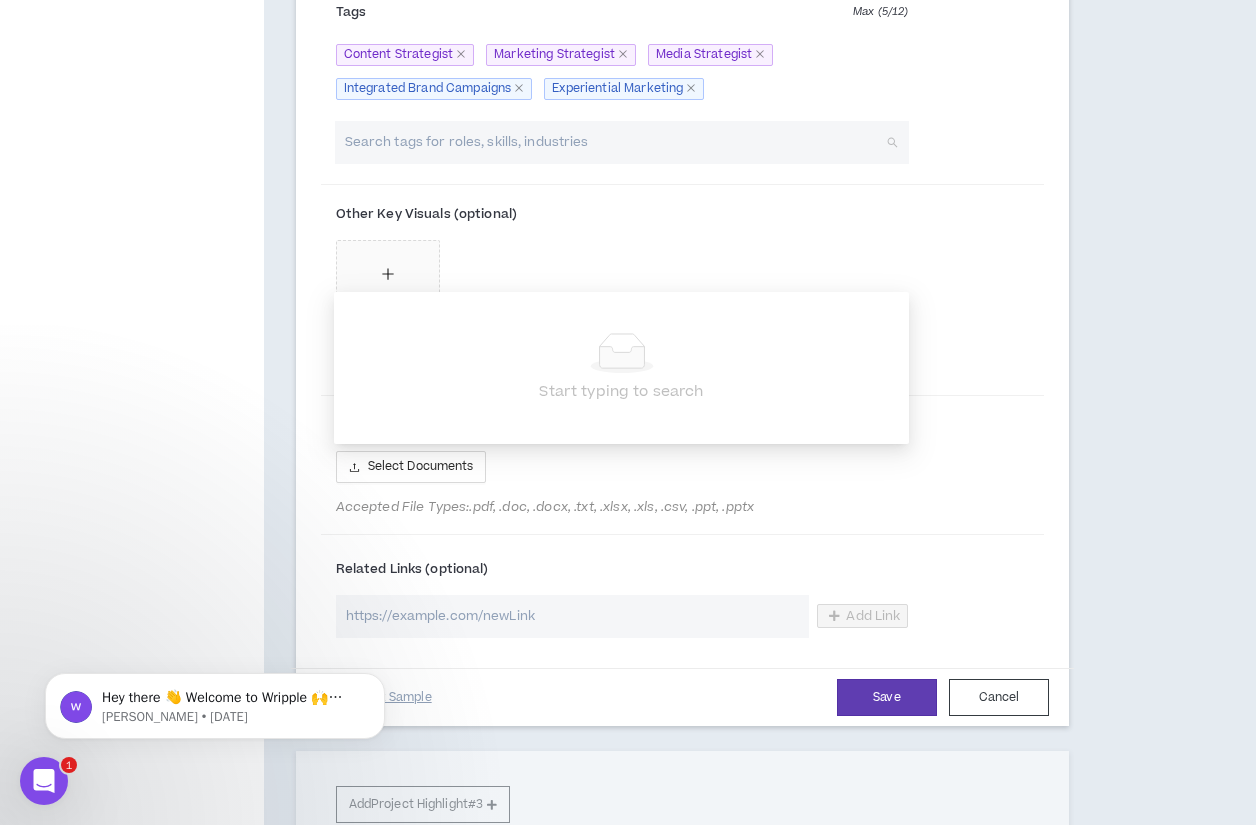 click on "Your profile is not approved Status:  Missing Required Steps Preview   Client View Submit For   Approval Edit Your Profile Background Basic Information Bio Video Interview References Expertise Roles & Skills AI Expertise Skill Optimizer Industry Expertise Work Preferences Project Interests Work Status Worker Classification Work Highlights Brands Project Highlights Resume Work History Education Certifications Awards" at bounding box center [132, -749] 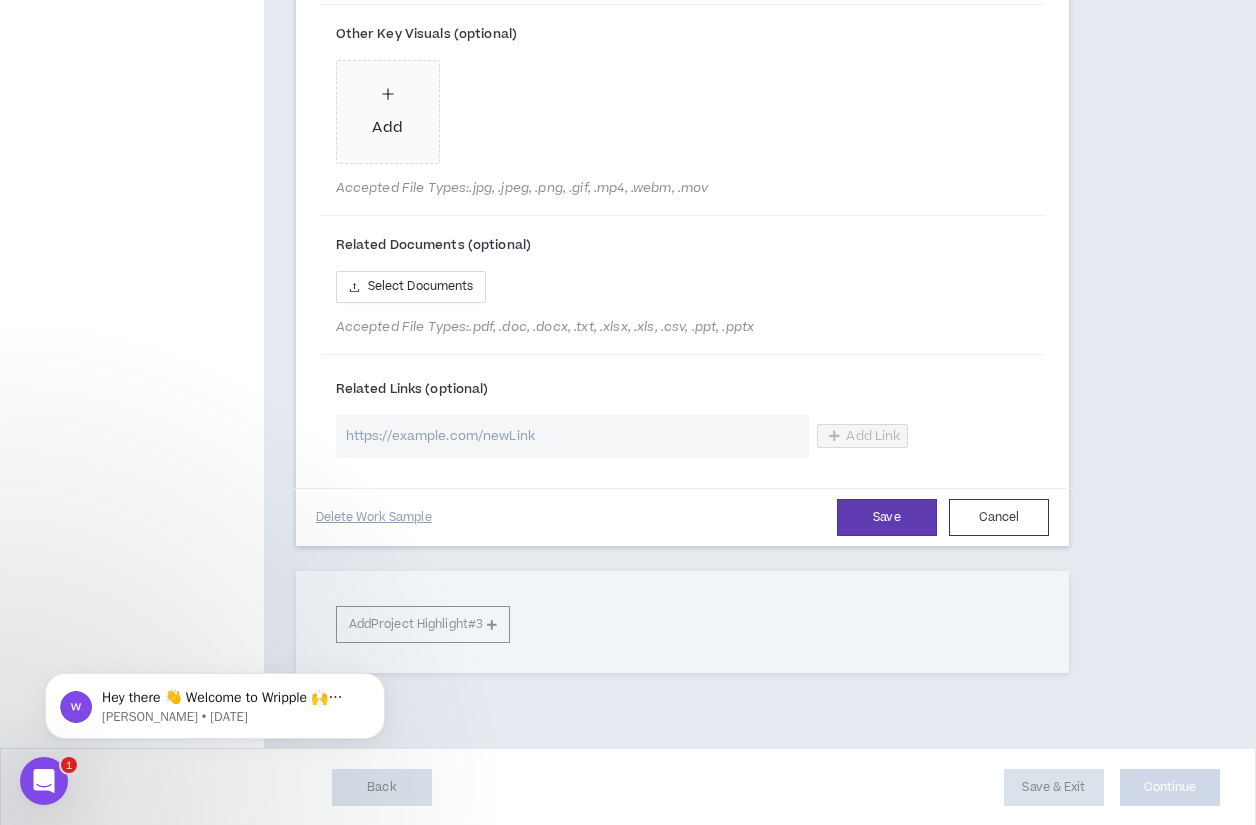 scroll, scrollTop: 2700, scrollLeft: 0, axis: vertical 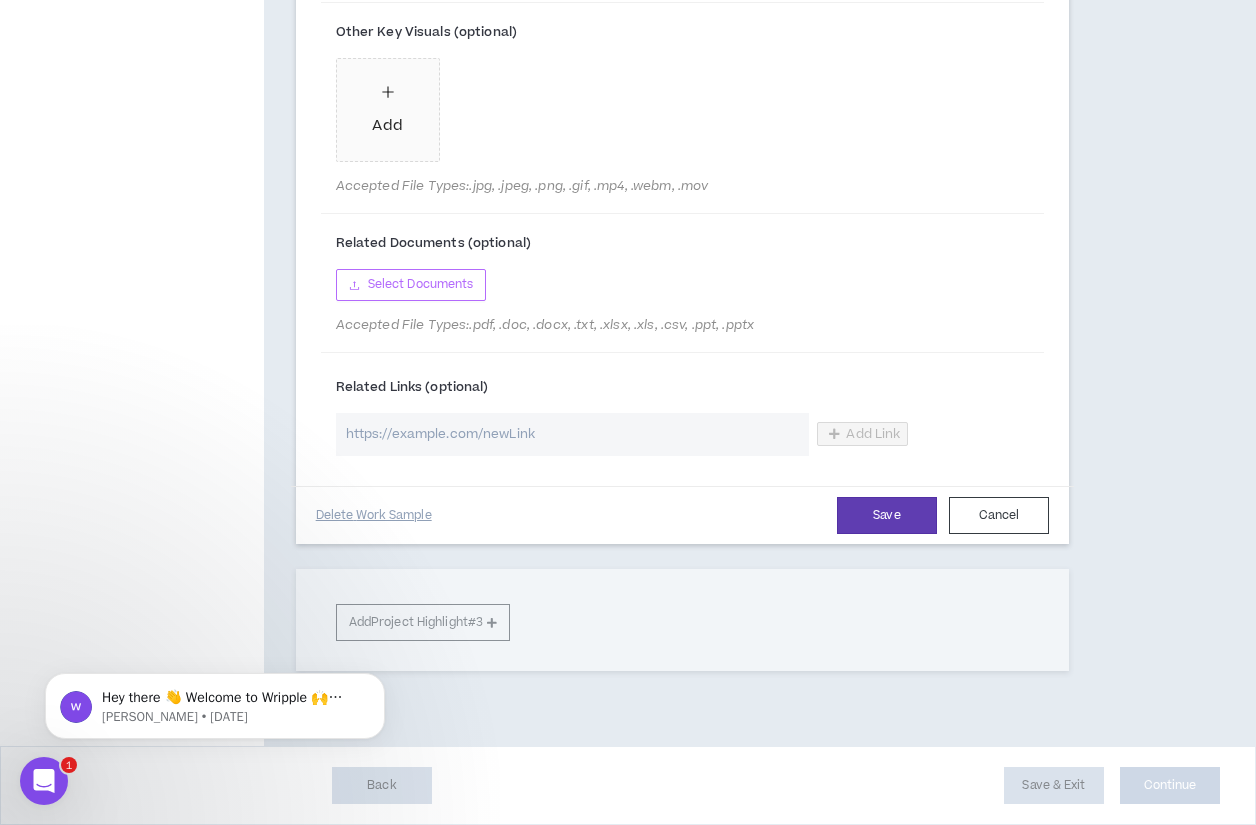 click on "Select Documents" at bounding box center [421, 284] 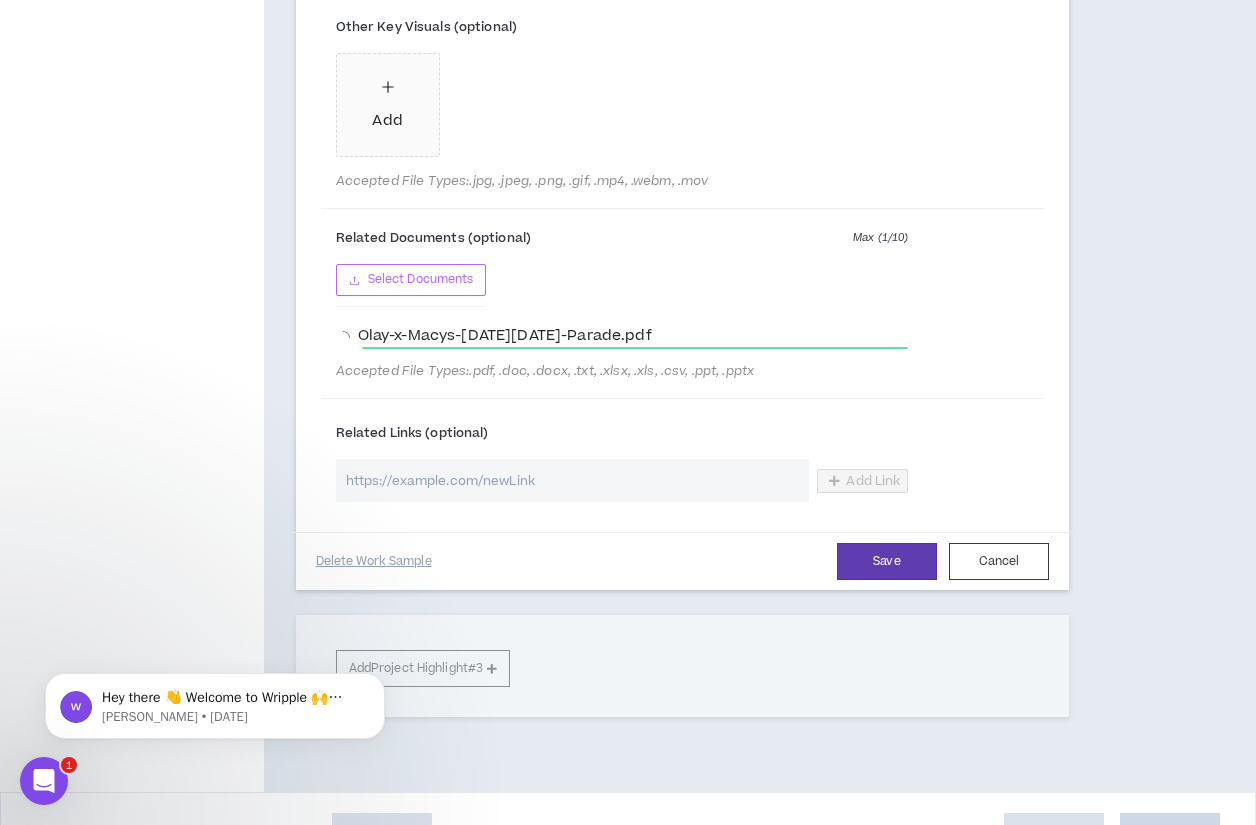 scroll, scrollTop: 2704, scrollLeft: 0, axis: vertical 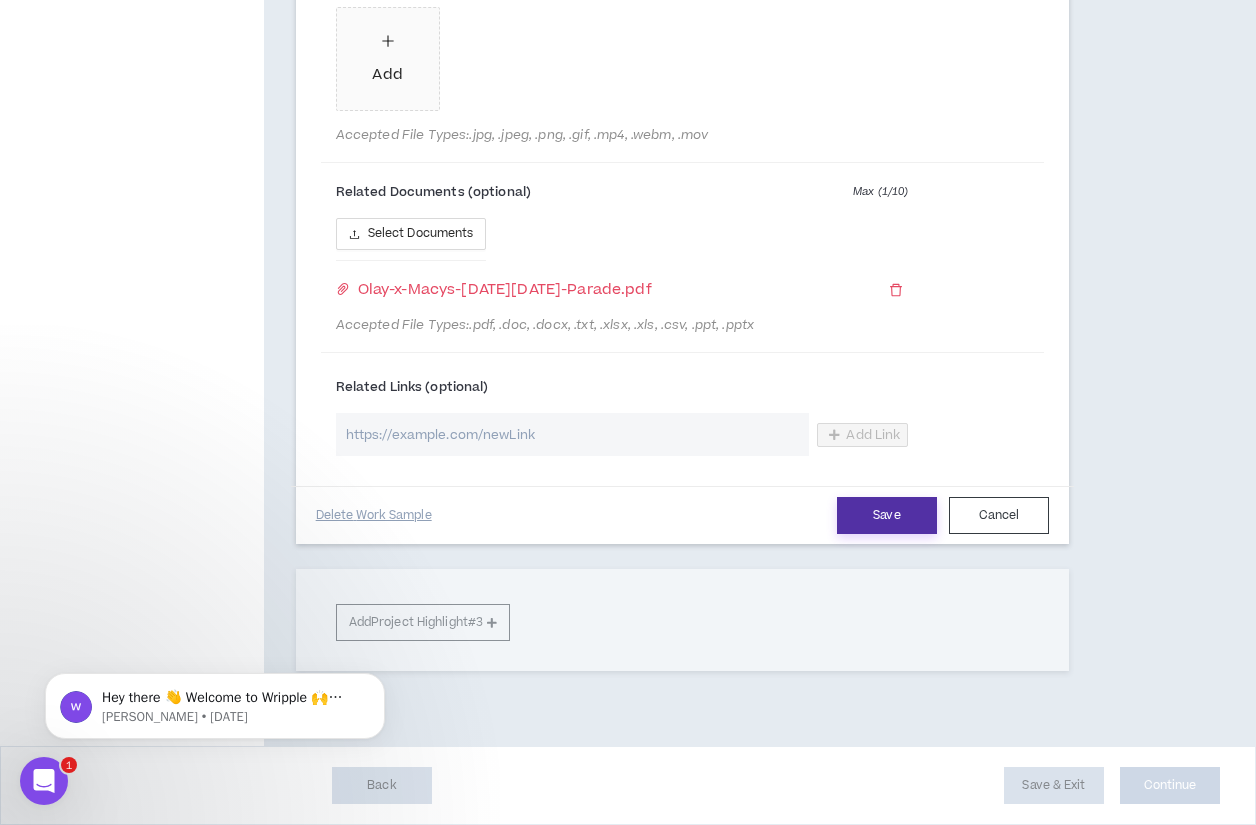 click on "Save" at bounding box center [887, 515] 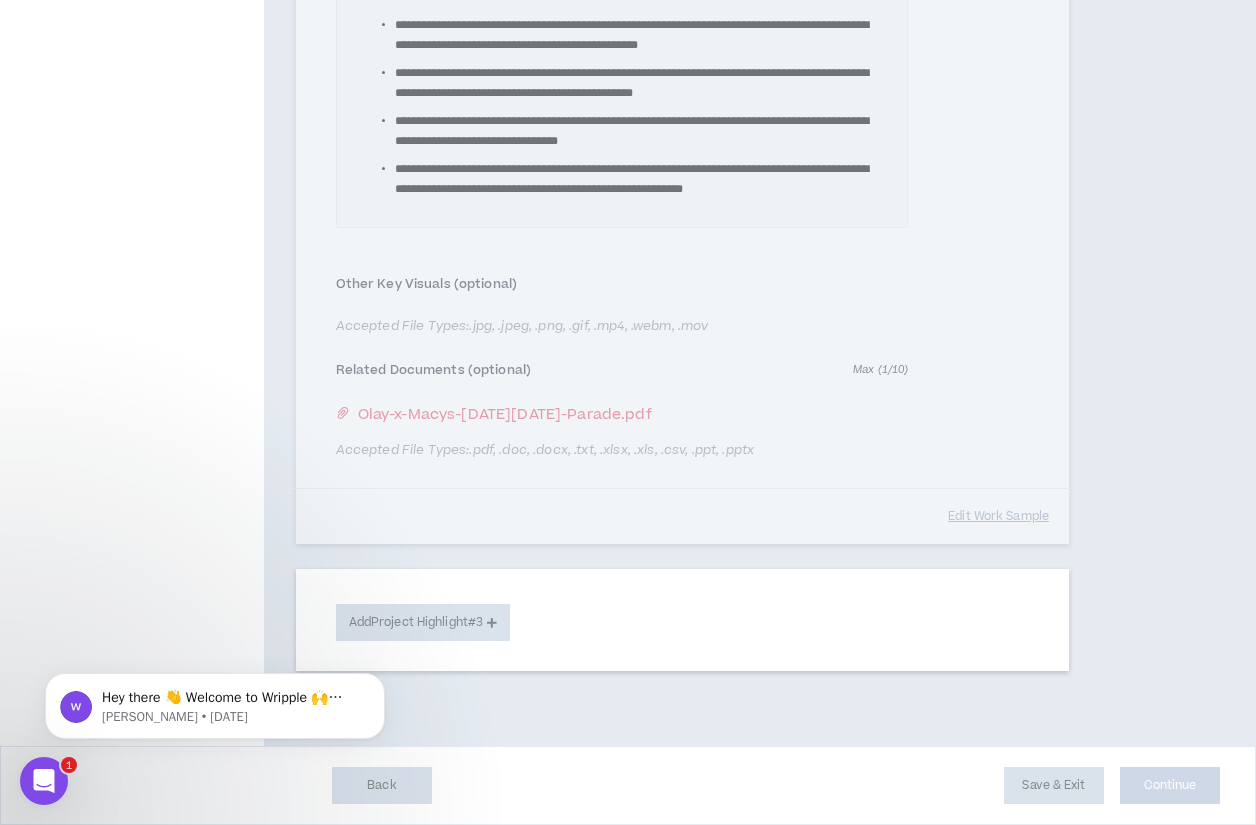 scroll, scrollTop: 1732, scrollLeft: 0, axis: vertical 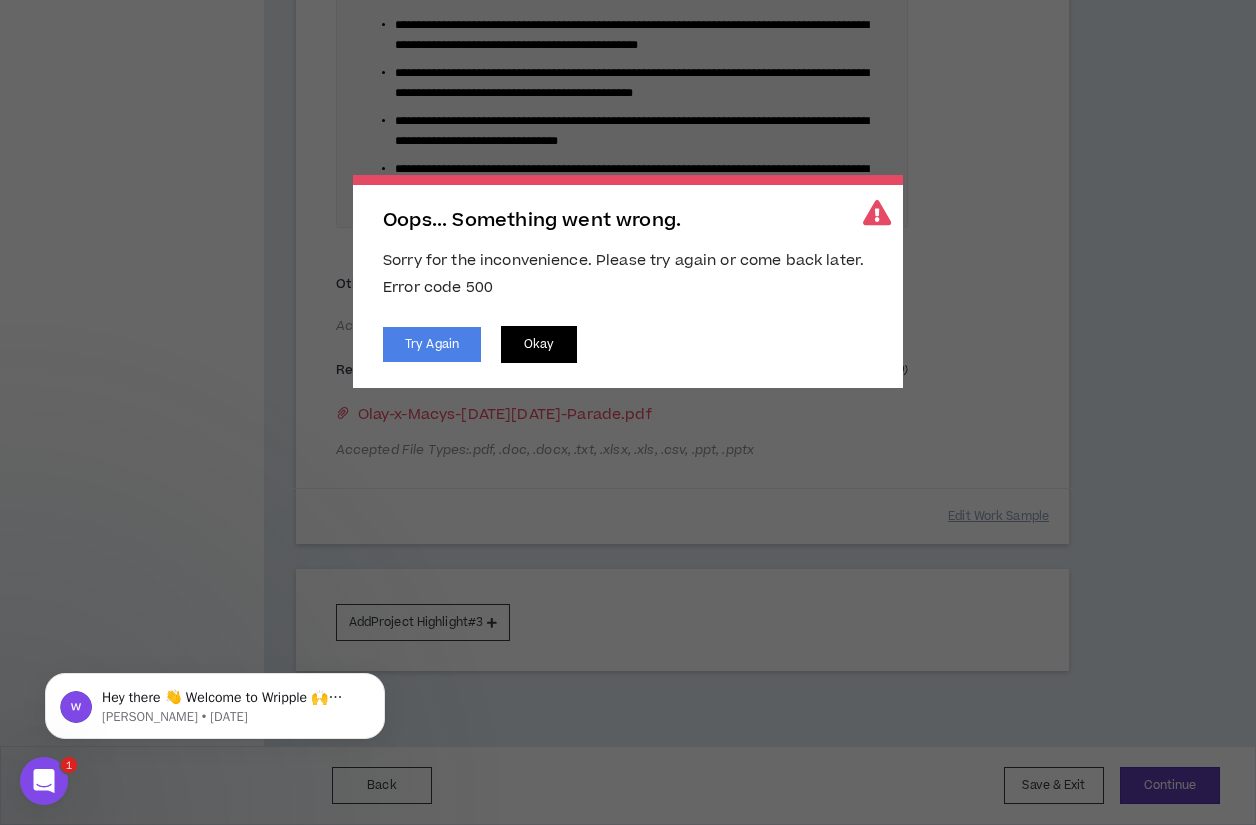 click on "Okay" at bounding box center (539, 344) 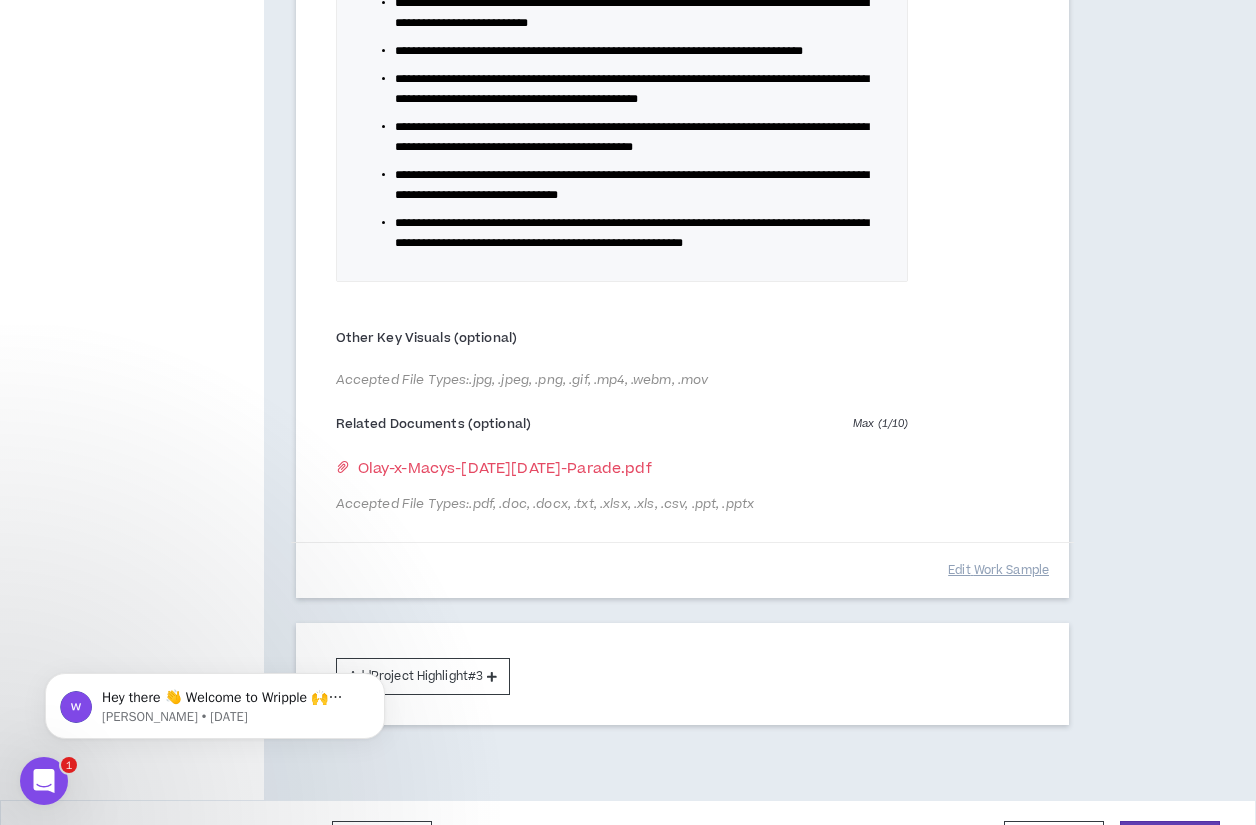 scroll, scrollTop: 1330, scrollLeft: 0, axis: vertical 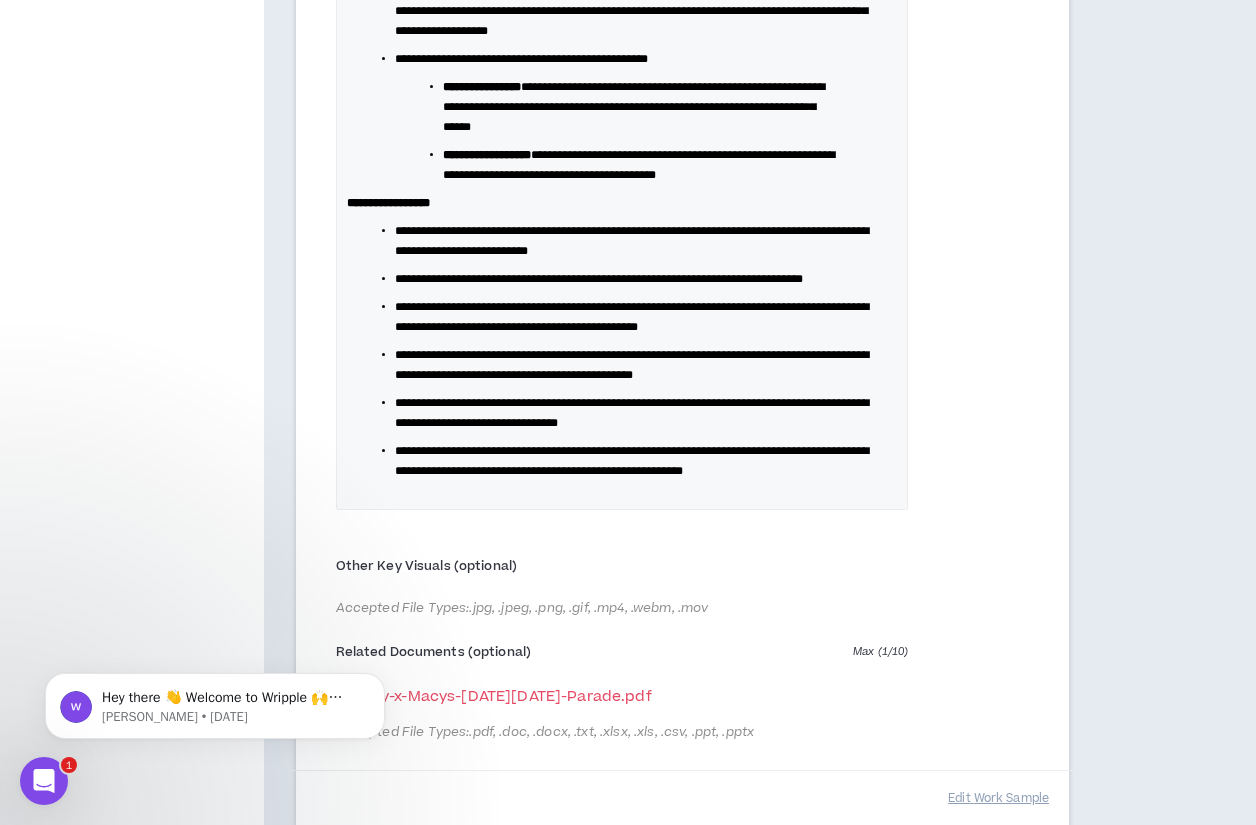 click on "**********" at bounding box center (682, 115) 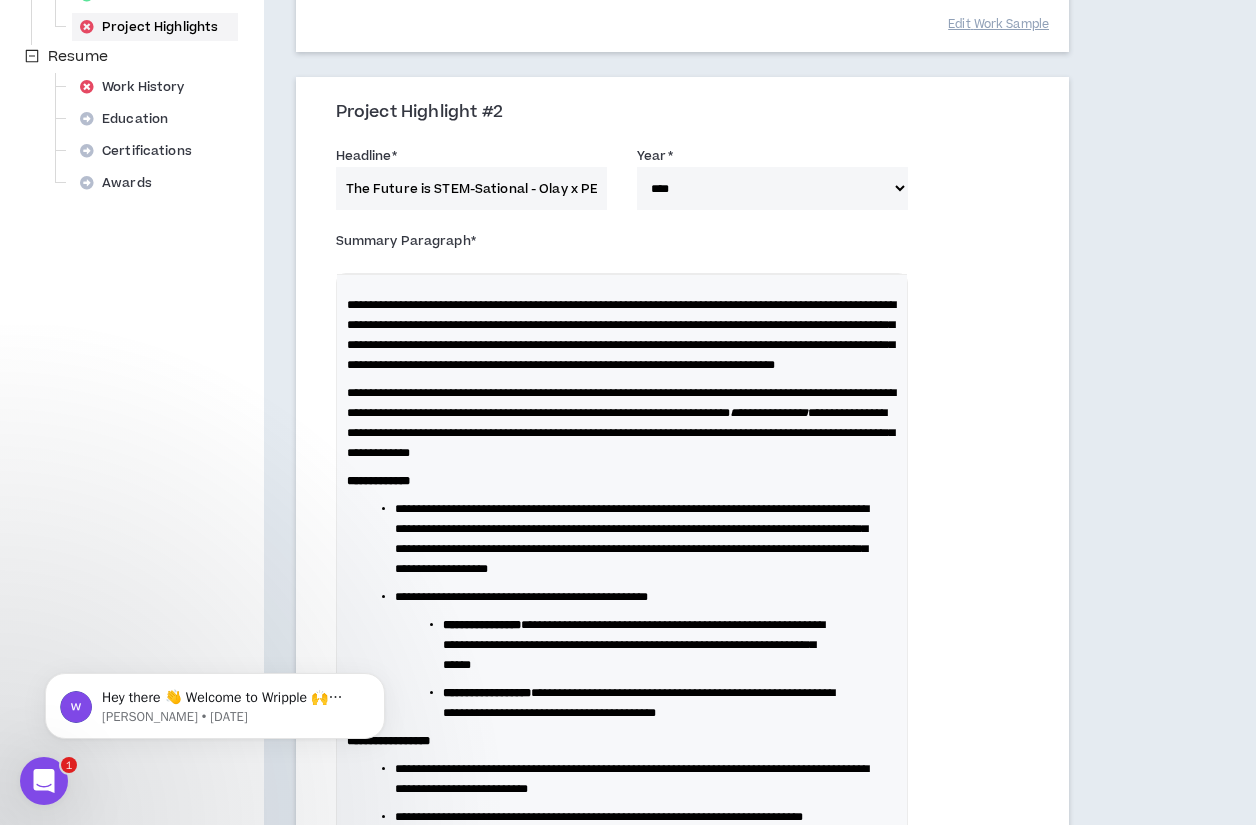scroll, scrollTop: 790, scrollLeft: 0, axis: vertical 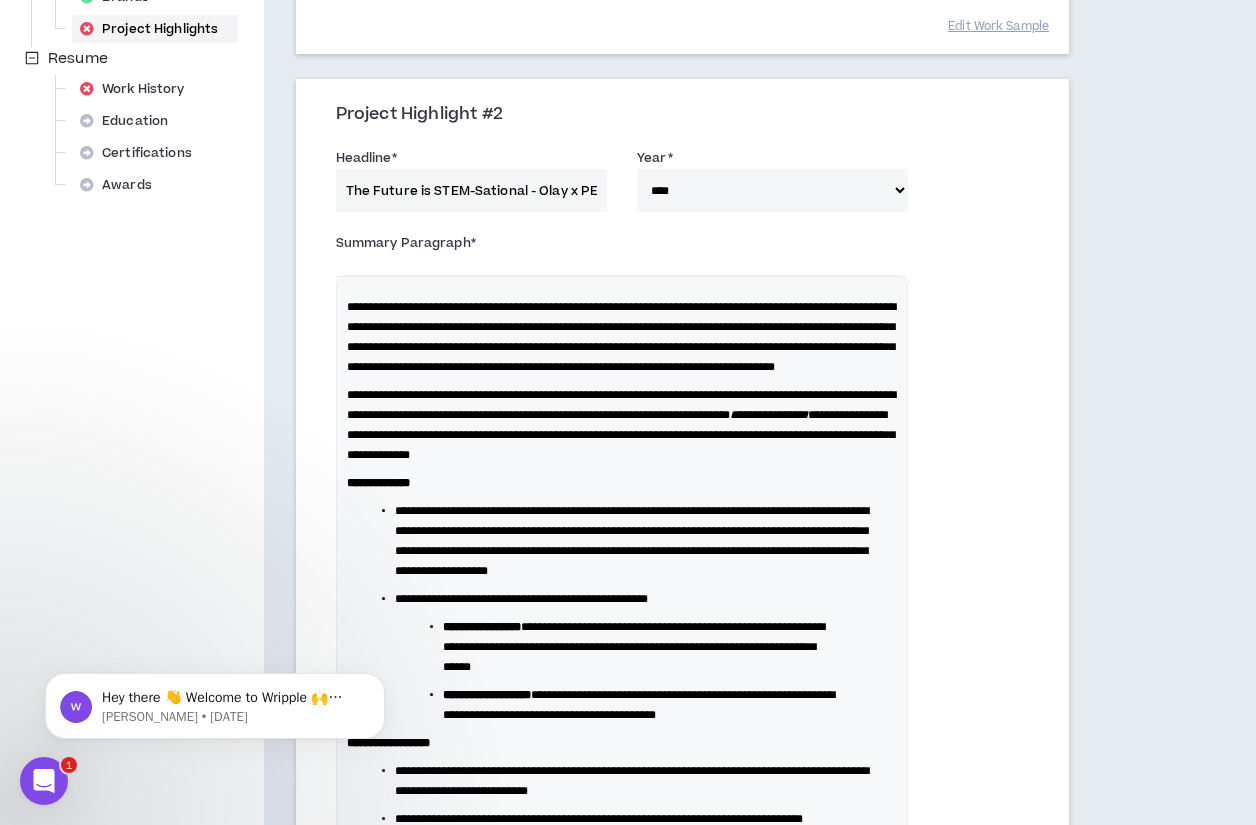 click on "**********" at bounding box center (682, 655) 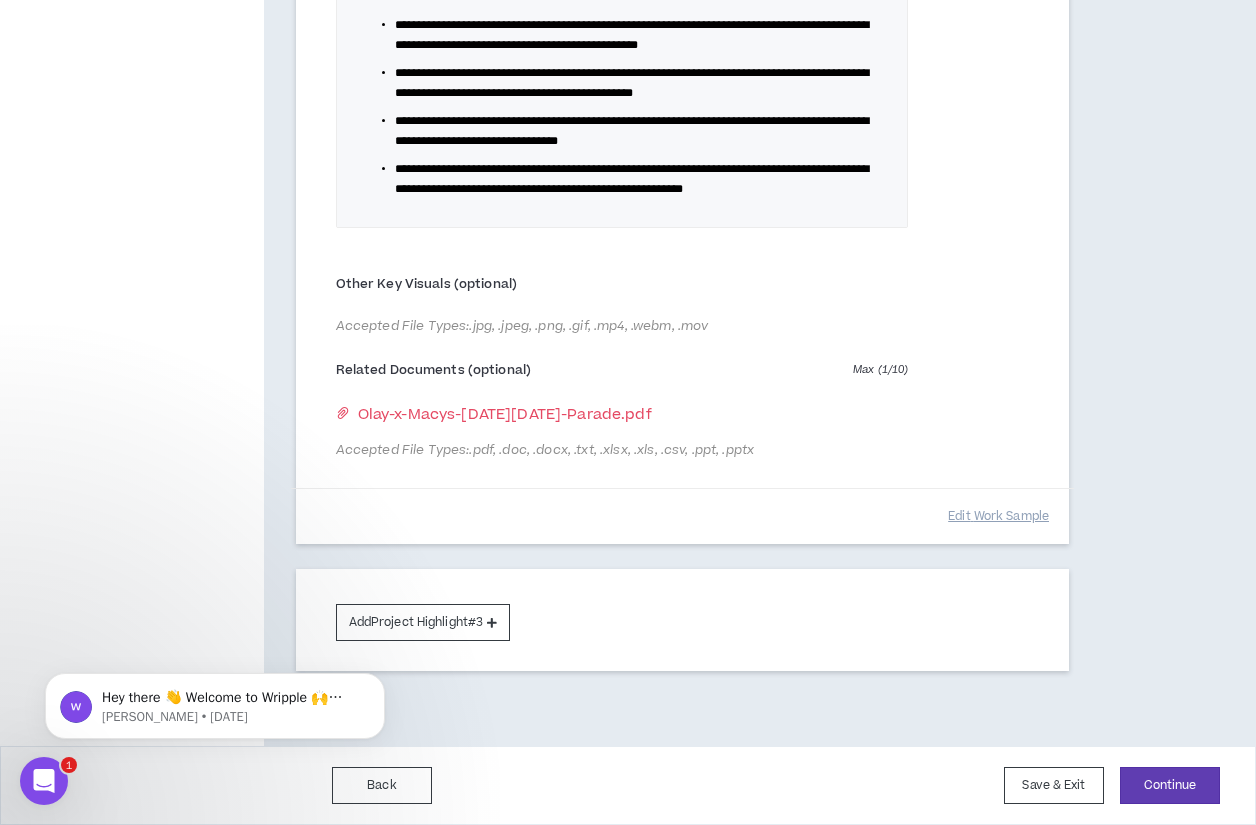 scroll, scrollTop: 1732, scrollLeft: 0, axis: vertical 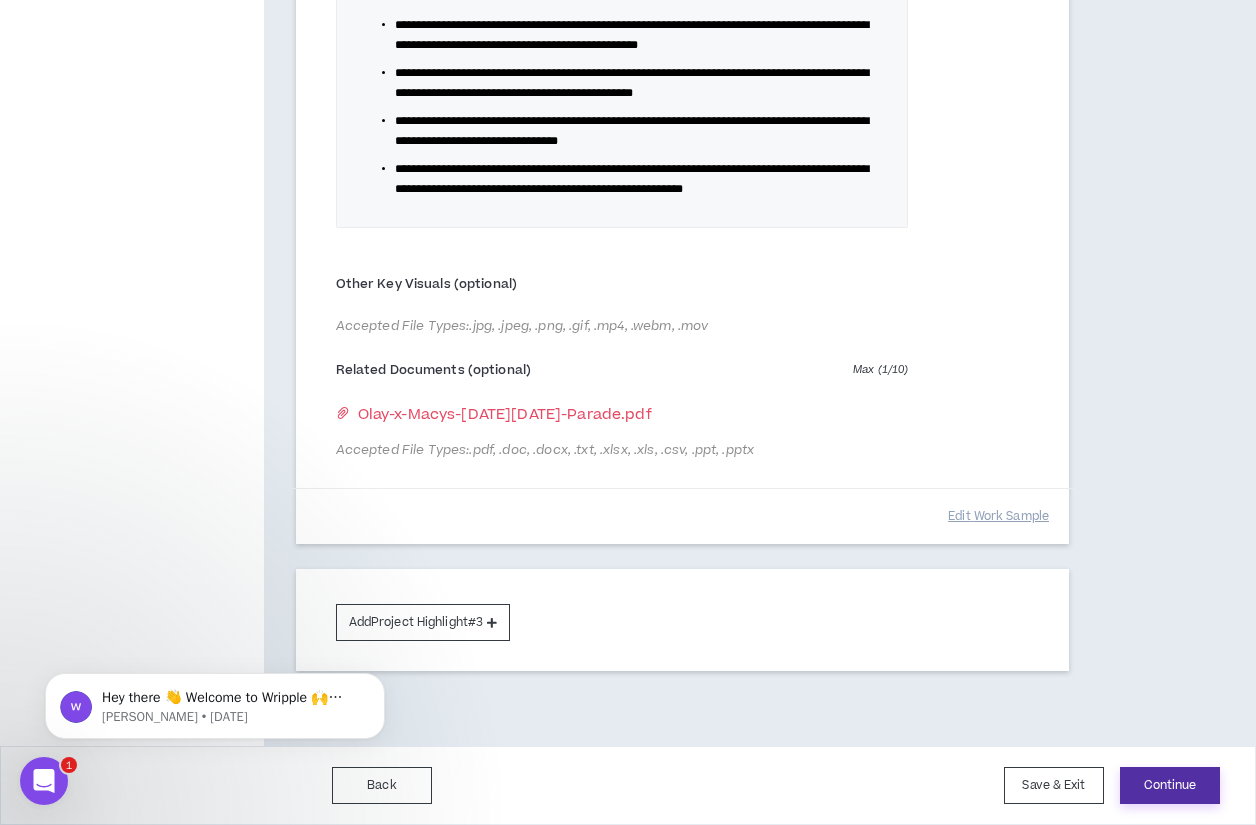 click on "Continue" at bounding box center (1170, 785) 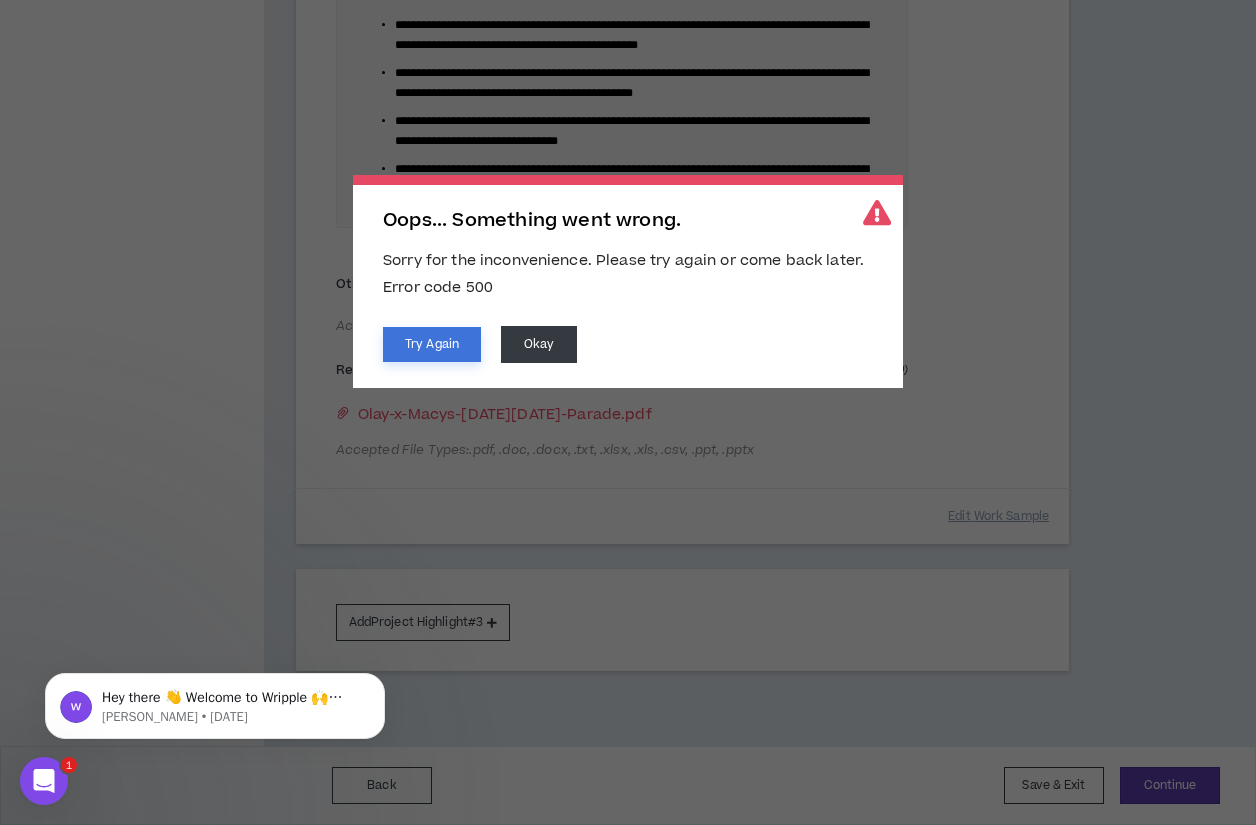 click on "Try Again" at bounding box center (432, 344) 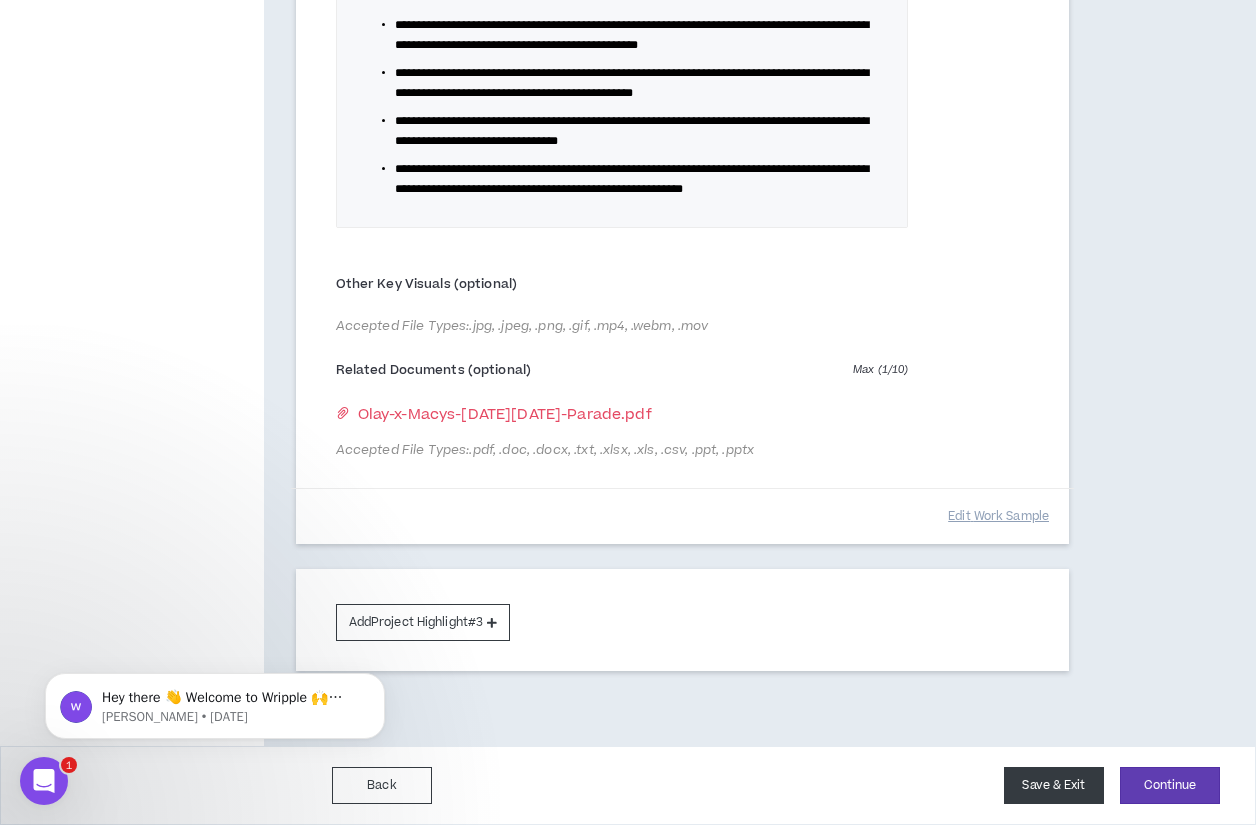 click on "Save & Exit" at bounding box center [1054, 785] 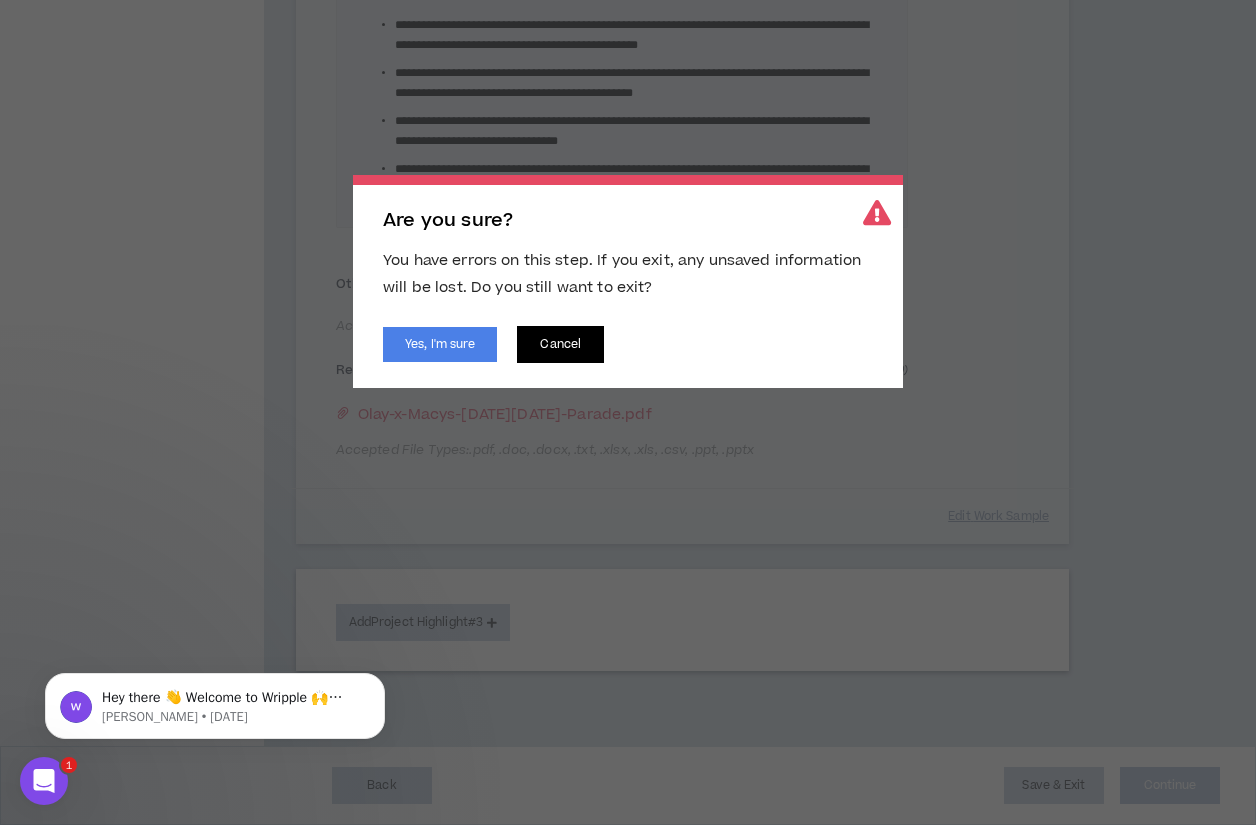 click on "Cancel" at bounding box center [560, 344] 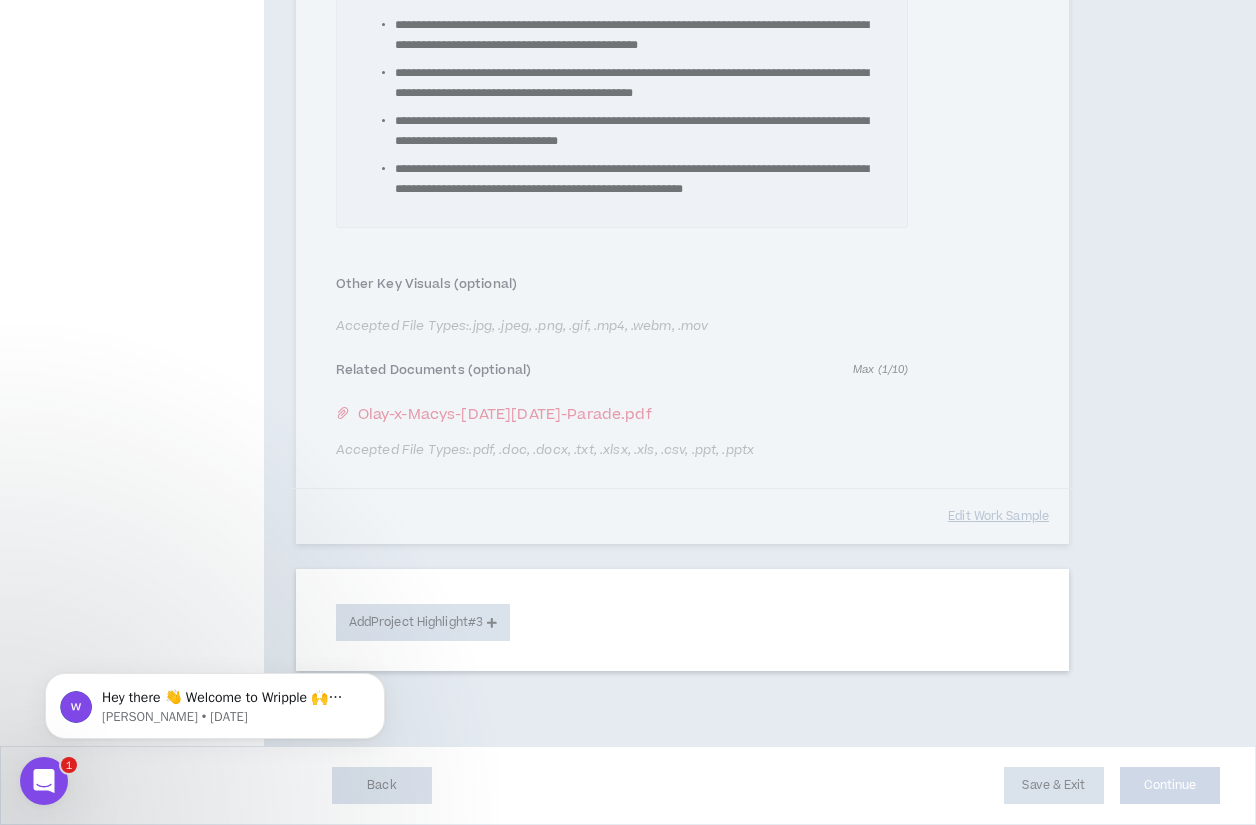 click on "**********" at bounding box center (682, -100) 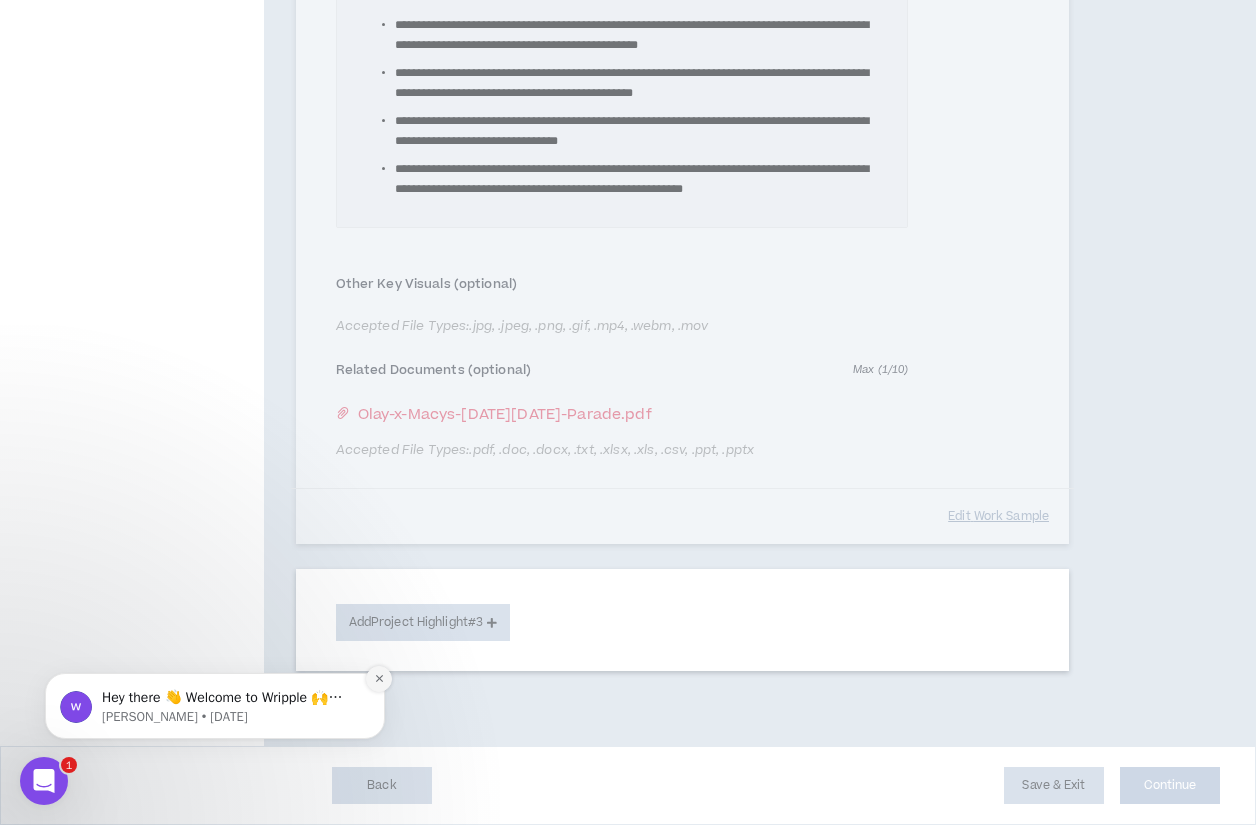click 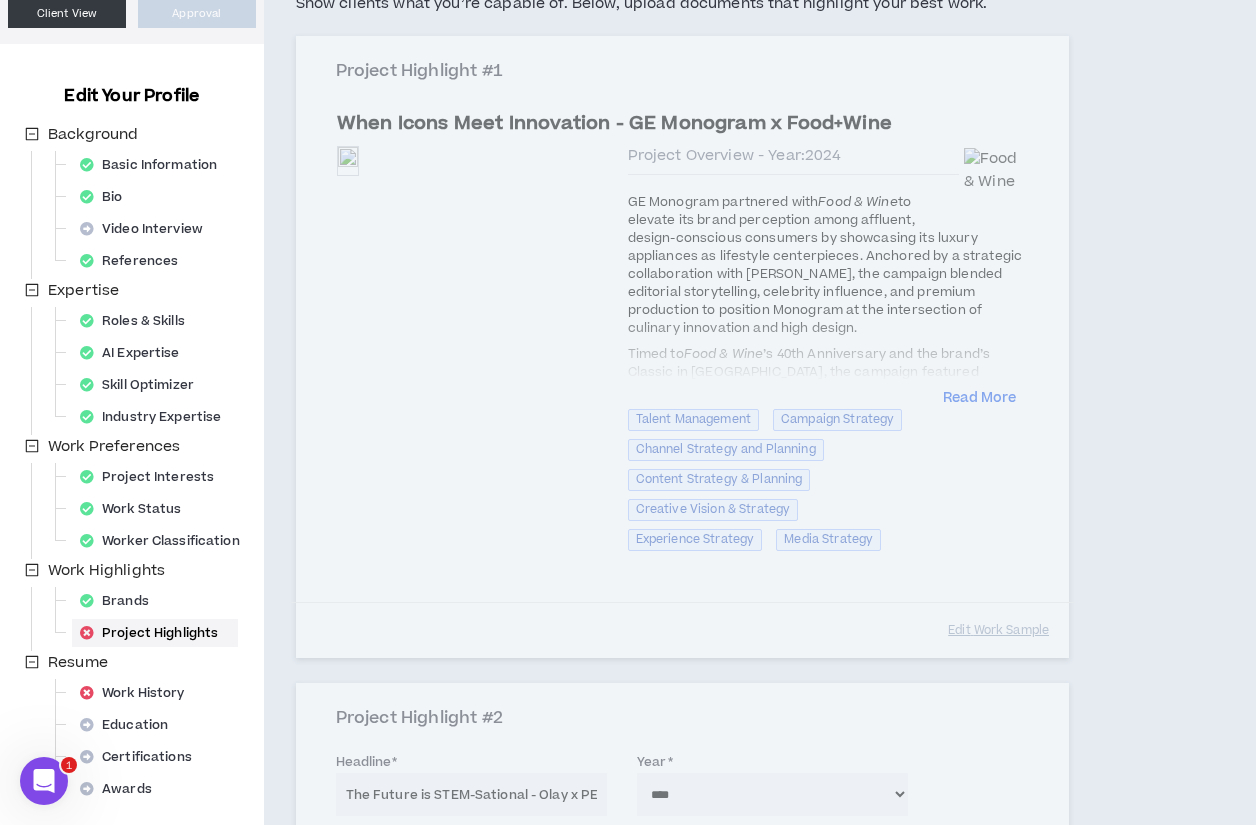 scroll, scrollTop: 0, scrollLeft: 0, axis: both 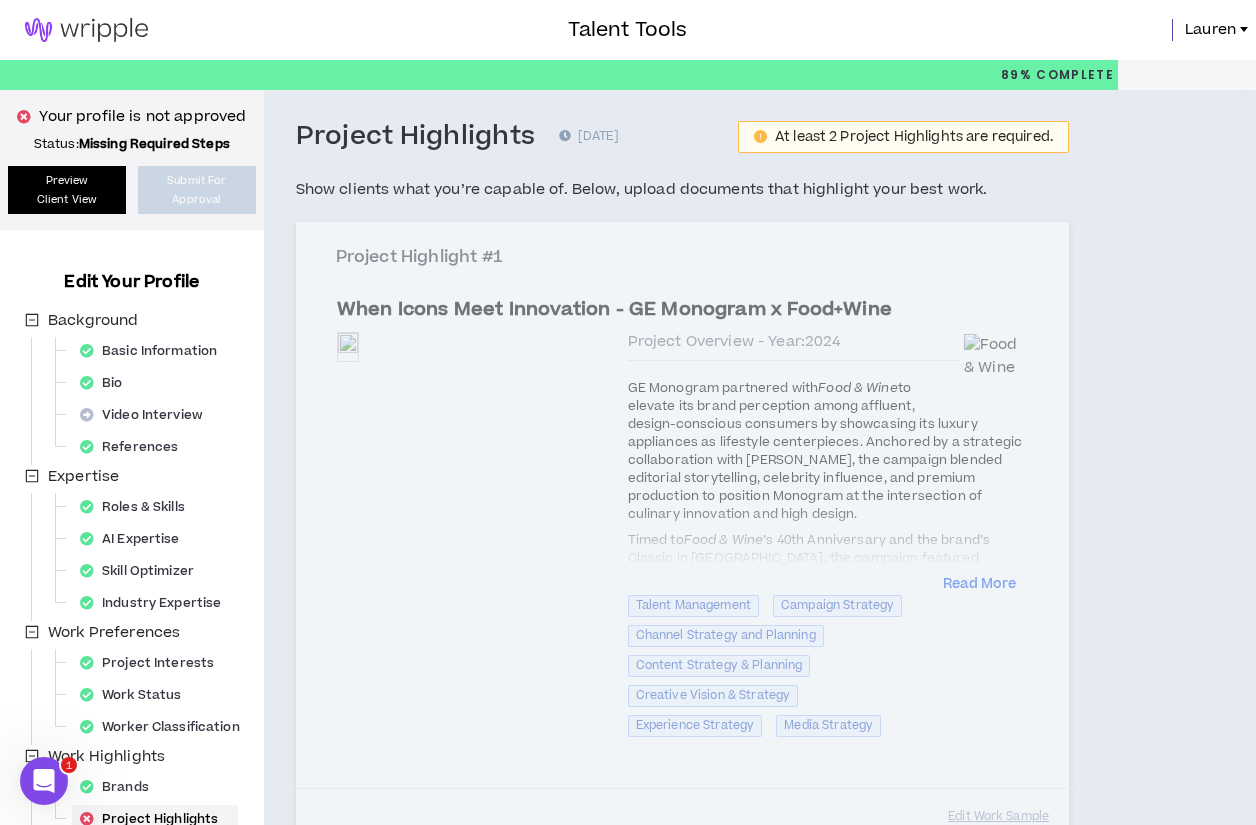 click on "Preview   Client View" at bounding box center (67, 190) 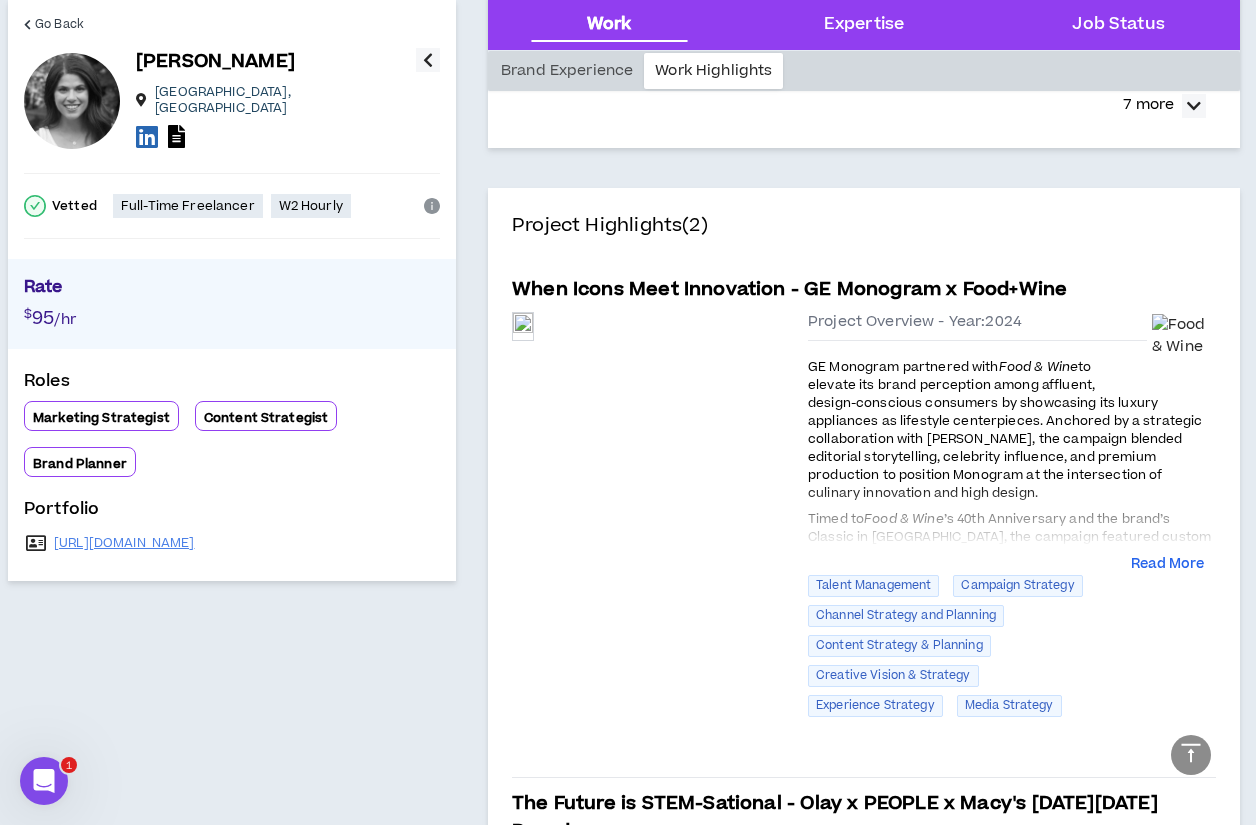 scroll, scrollTop: 0, scrollLeft: 0, axis: both 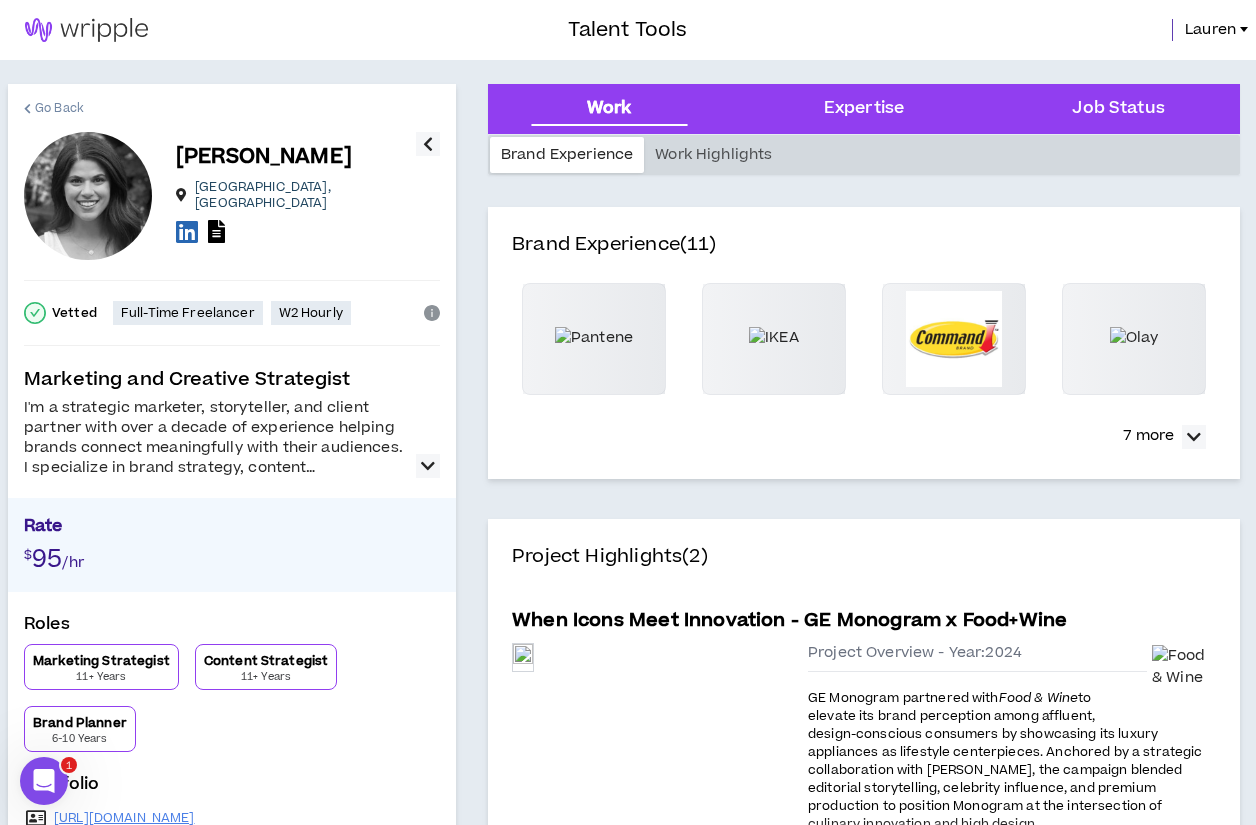 click on "Go Back" at bounding box center (59, 108) 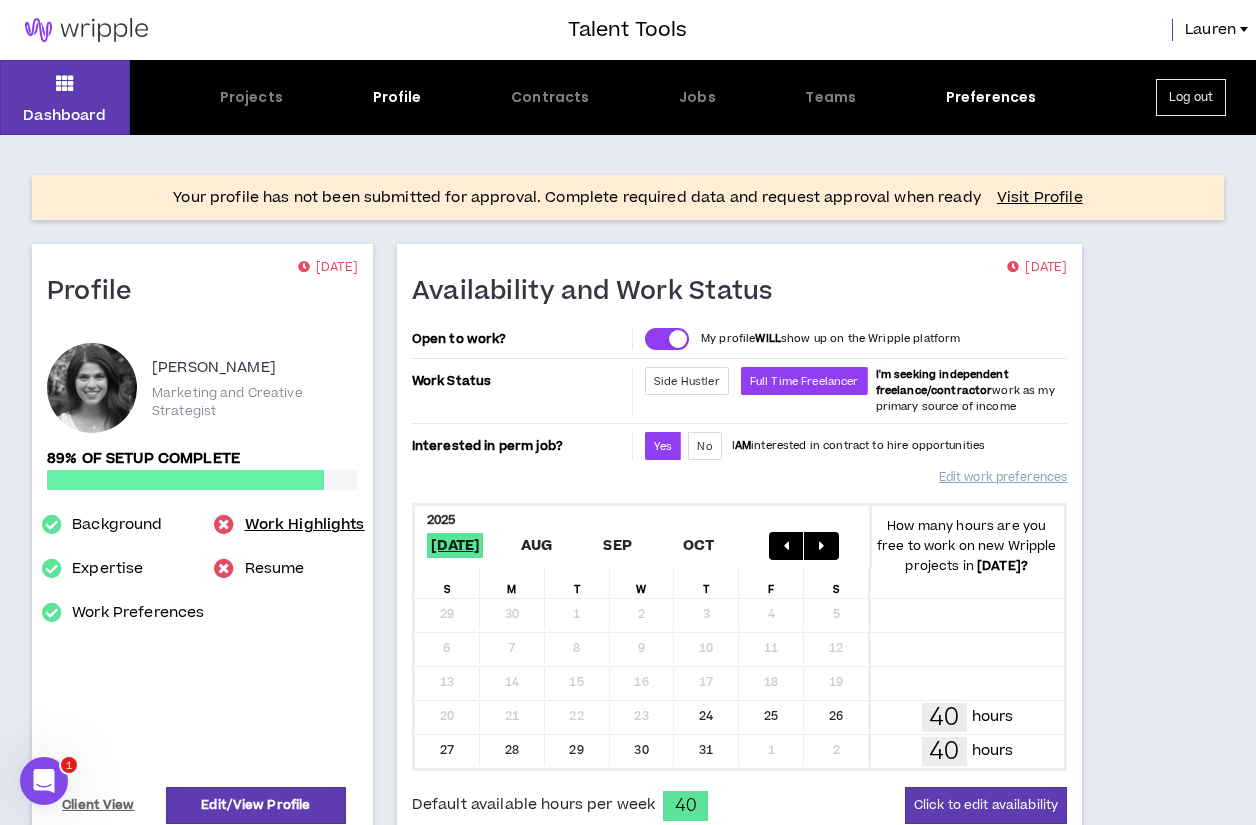 click on "Work Highlights" at bounding box center (305, 525) 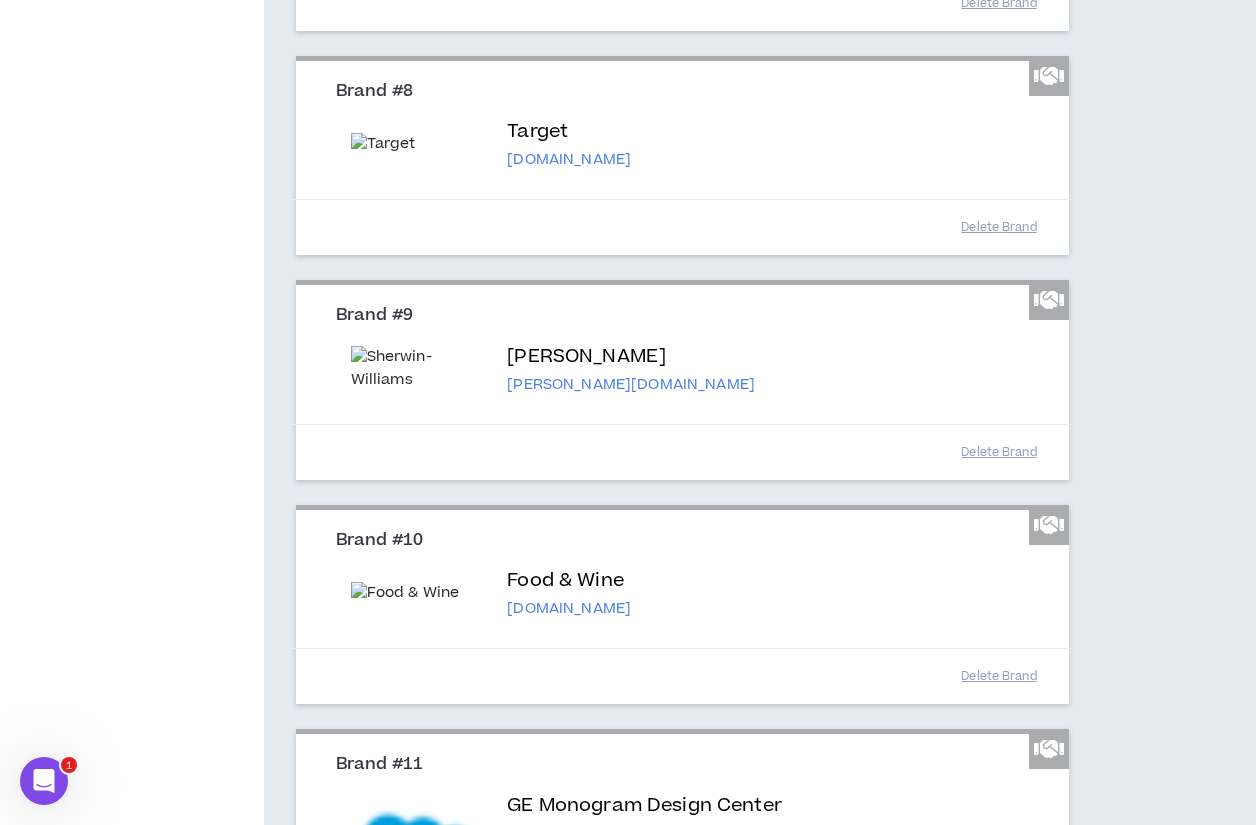 scroll, scrollTop: 2571, scrollLeft: 0, axis: vertical 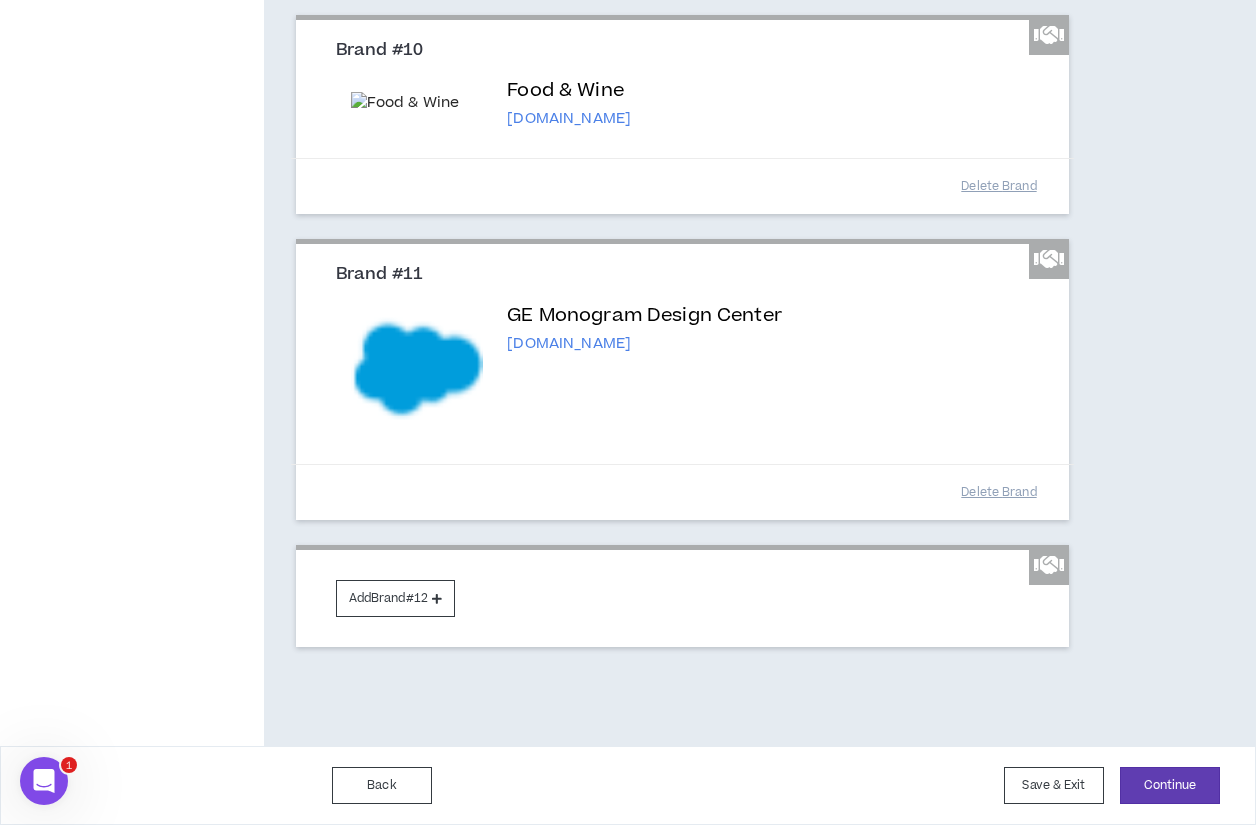 click on "Add  Brand  #12" at bounding box center [682, 596] 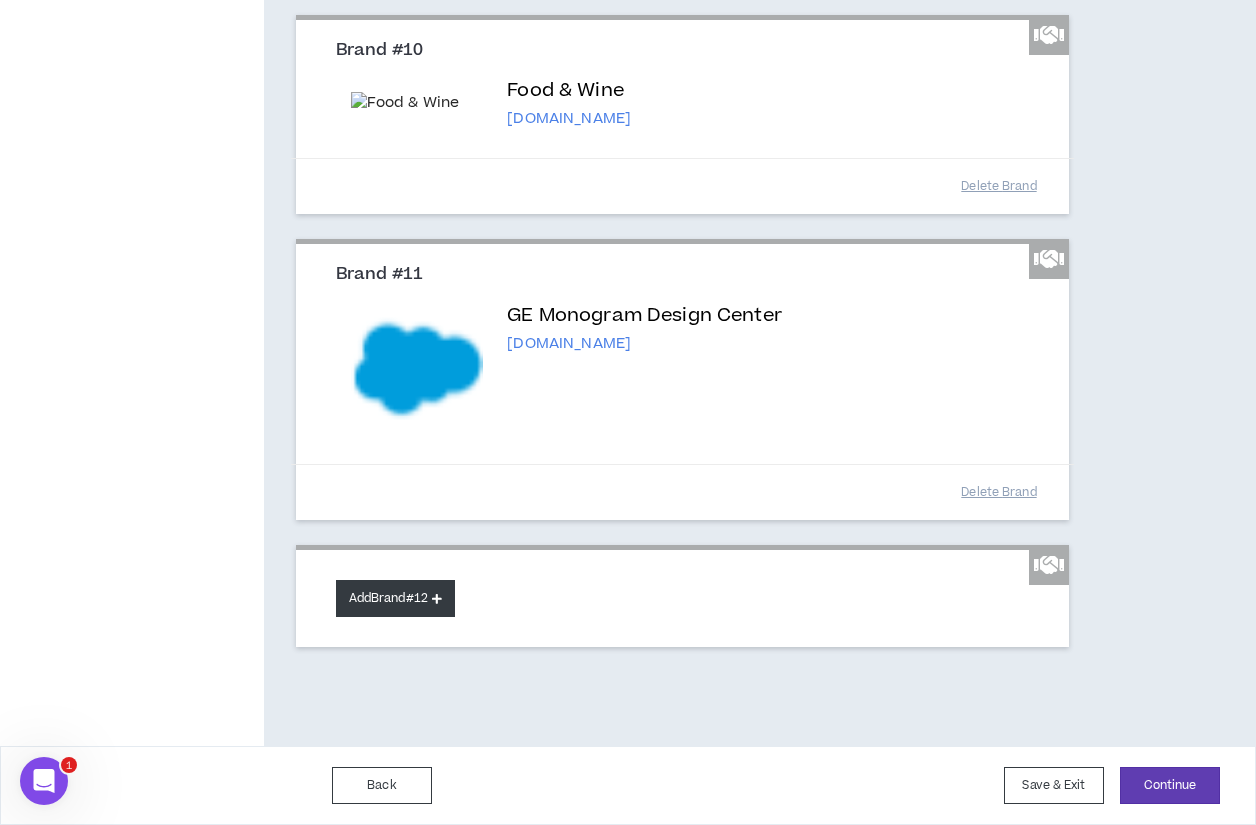 click on "Add  Brand  #12" at bounding box center [395, 598] 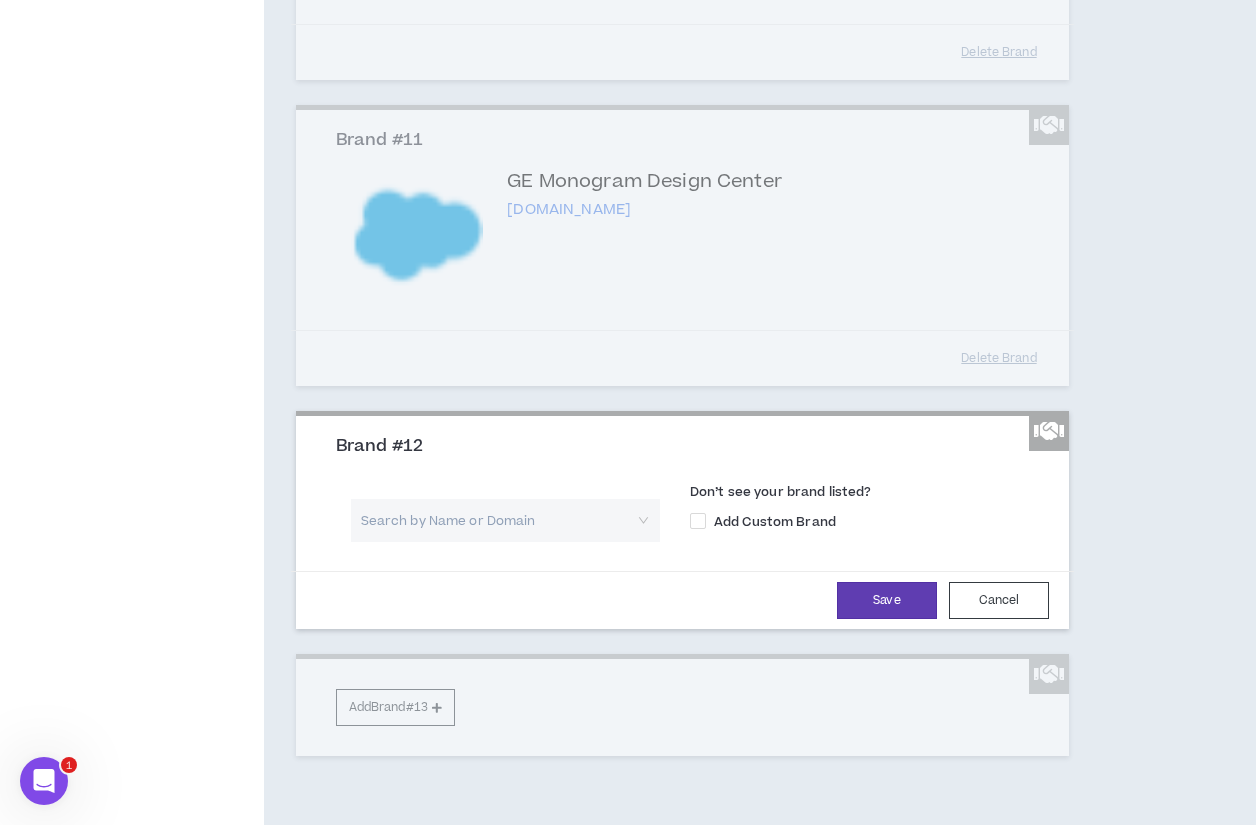 click at bounding box center [498, 520] 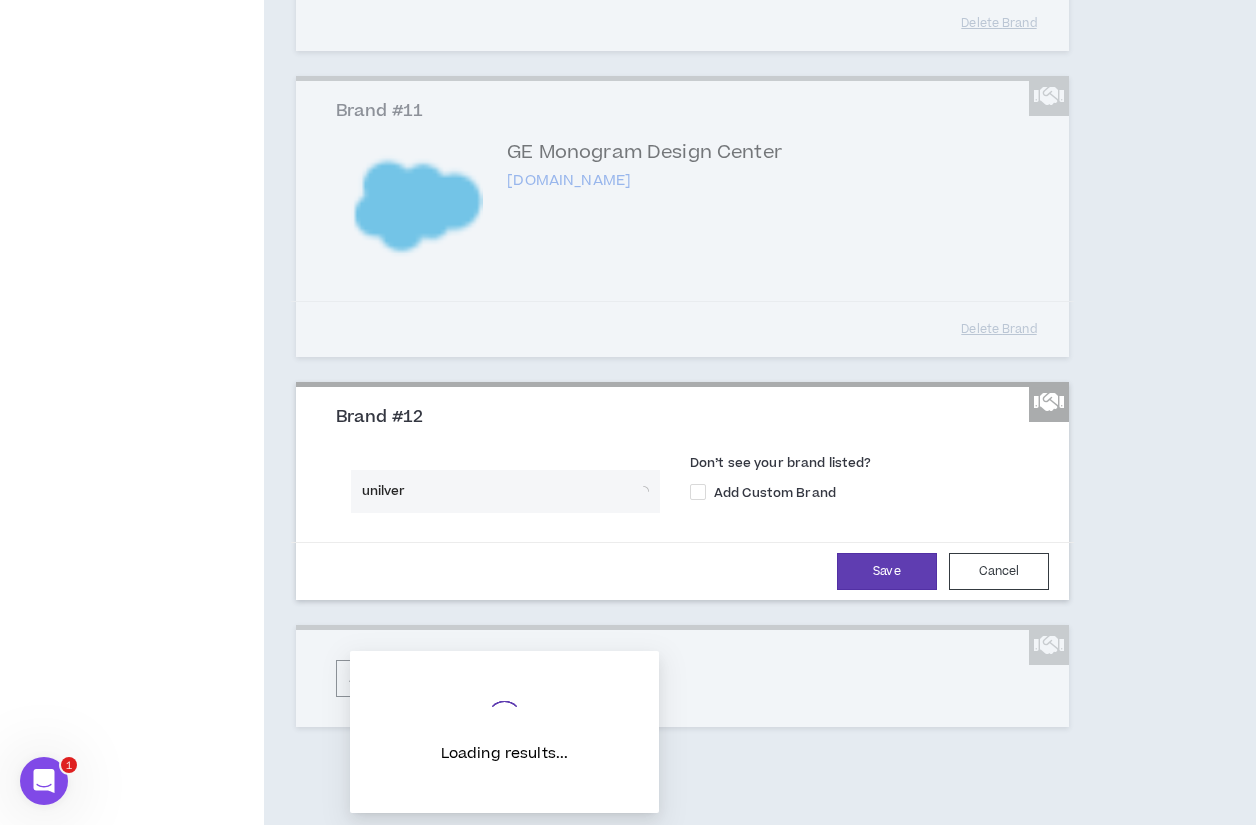 scroll, scrollTop: 2700, scrollLeft: 0, axis: vertical 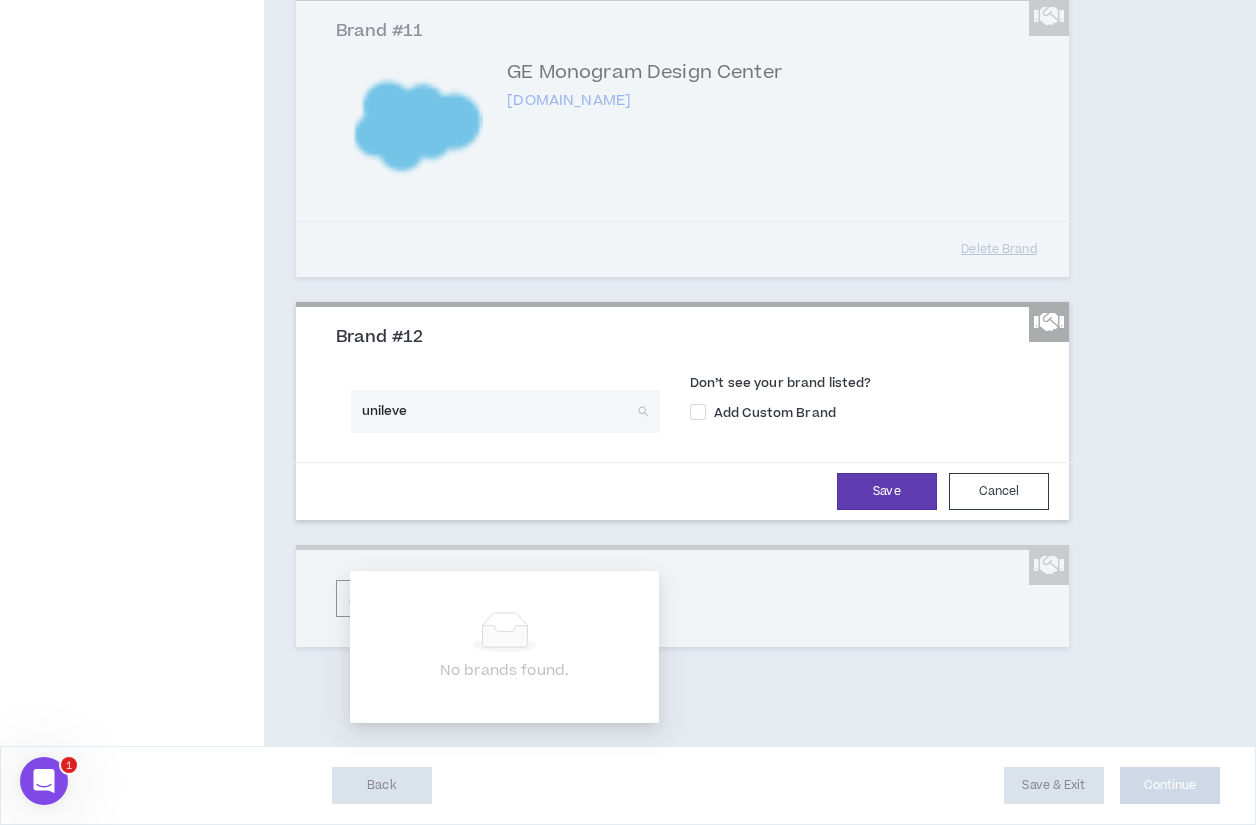type on "unilever" 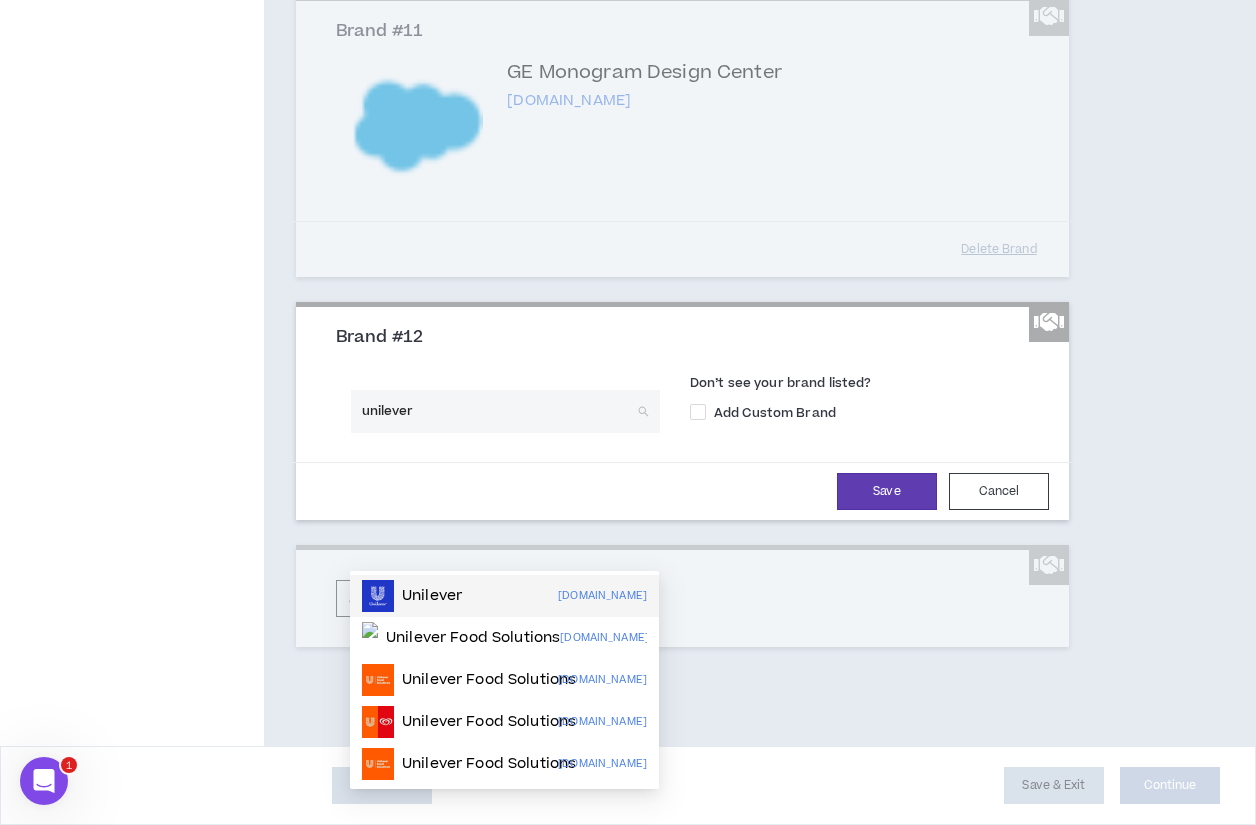 click on "Unilever" at bounding box center [432, 596] 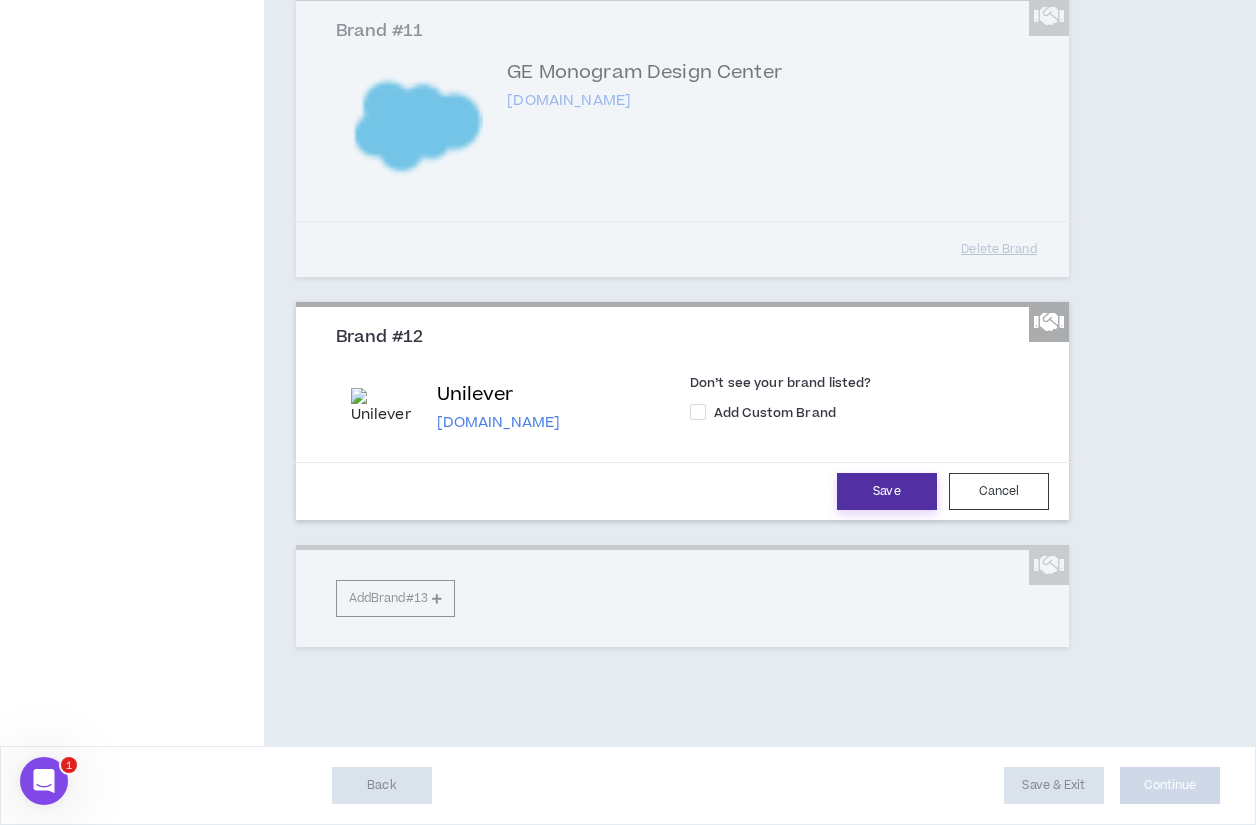 click on "Save" at bounding box center [887, 491] 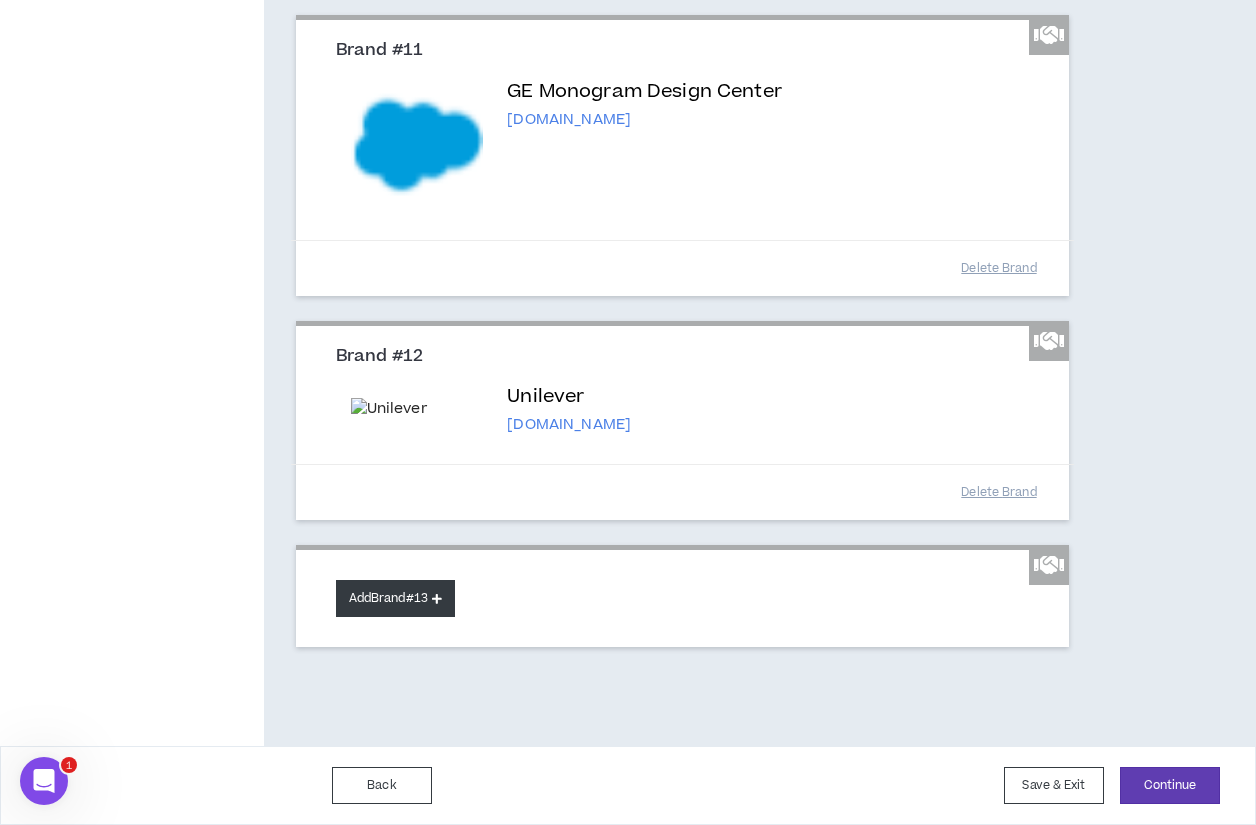 click on "Add  Brand  #13" at bounding box center (395, 598) 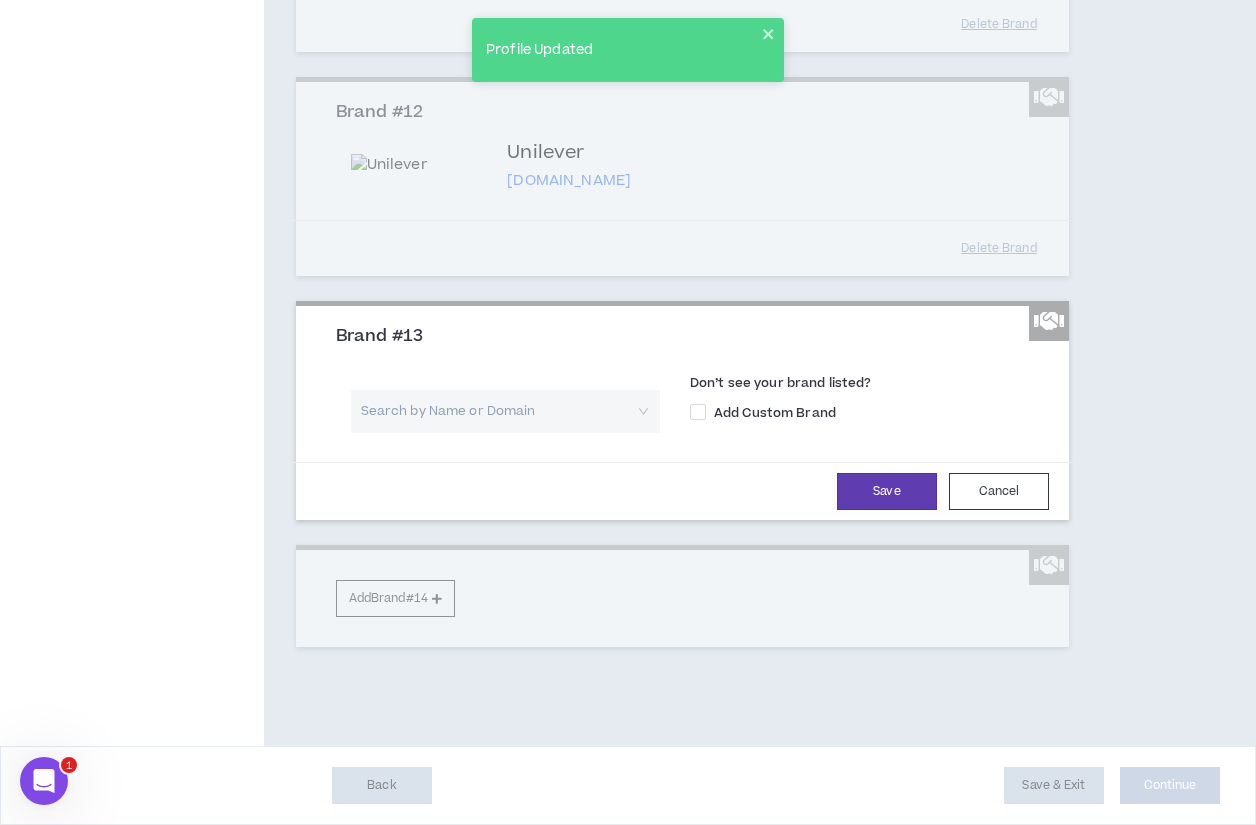 scroll, scrollTop: 3073, scrollLeft: 0, axis: vertical 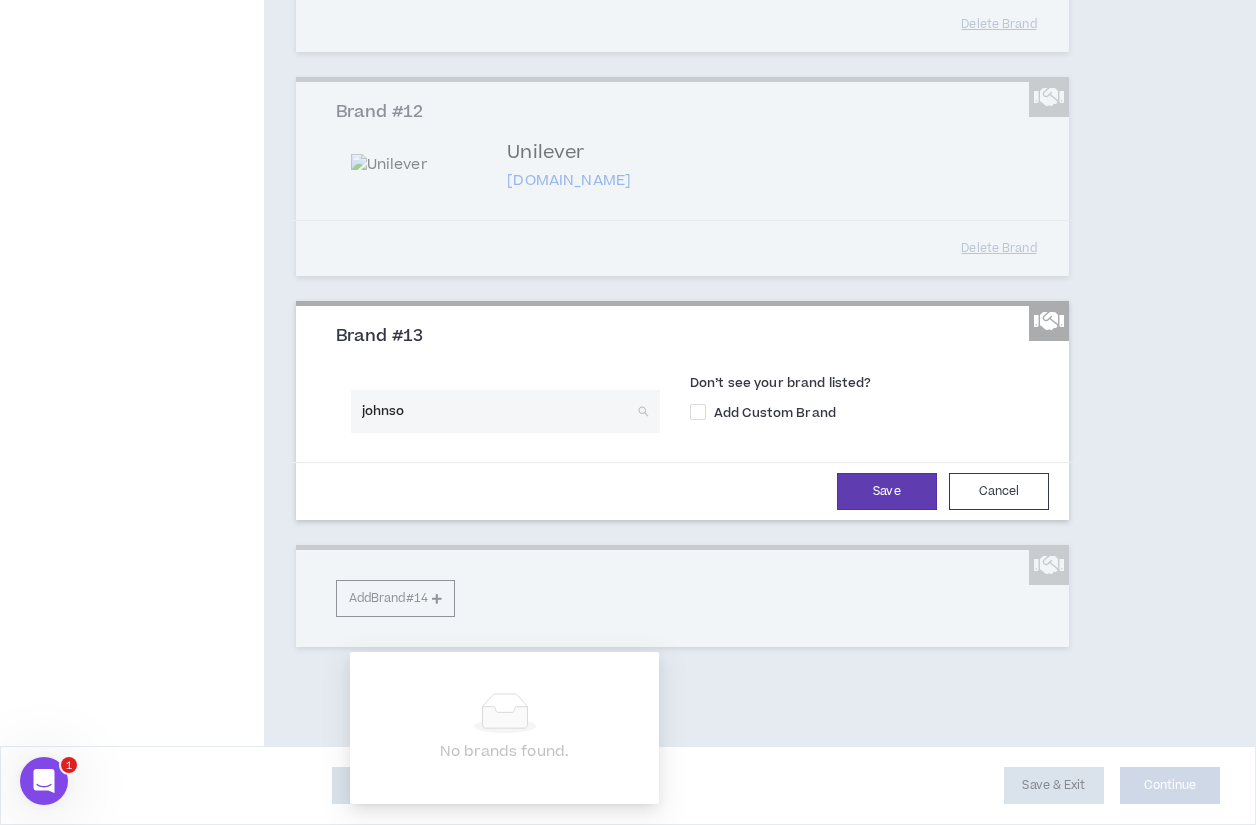 type on "[PERSON_NAME]" 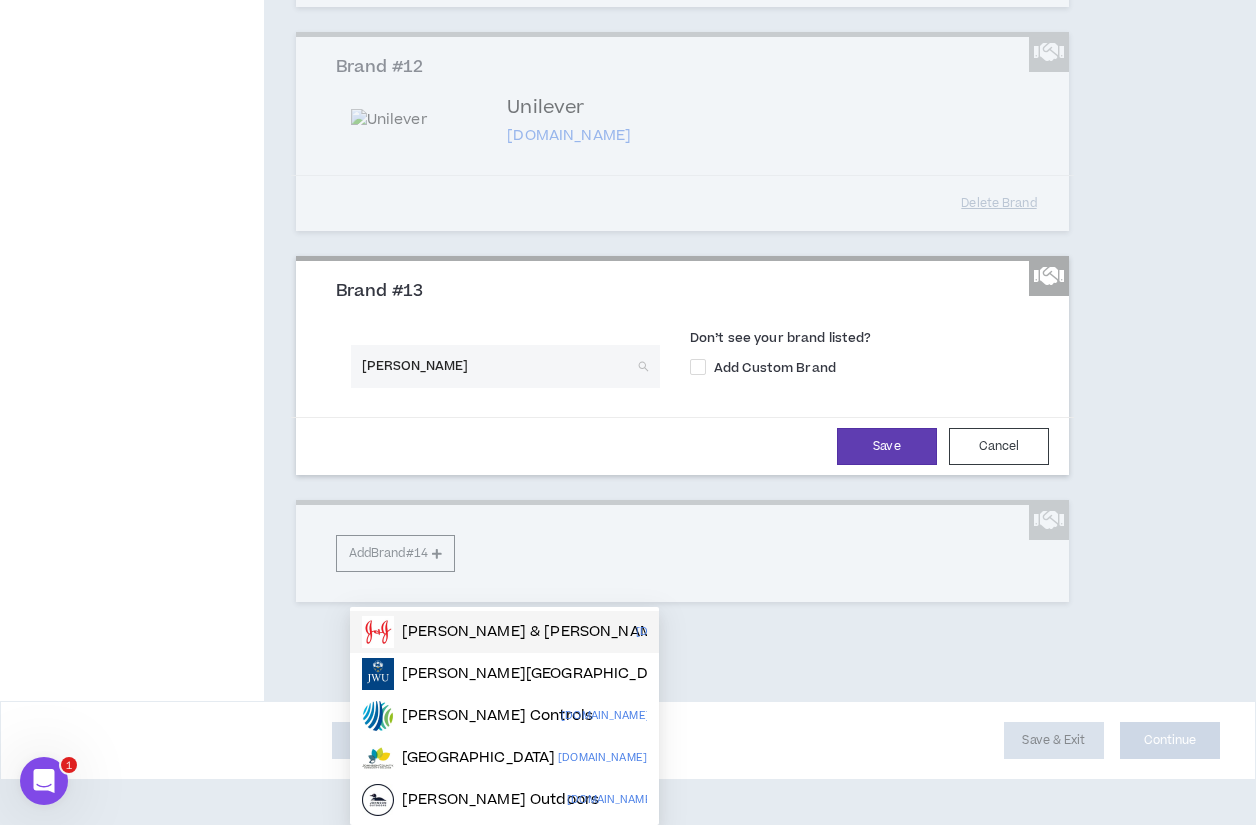 click on "[PERSON_NAME] & [PERSON_NAME]" at bounding box center [535, 632] 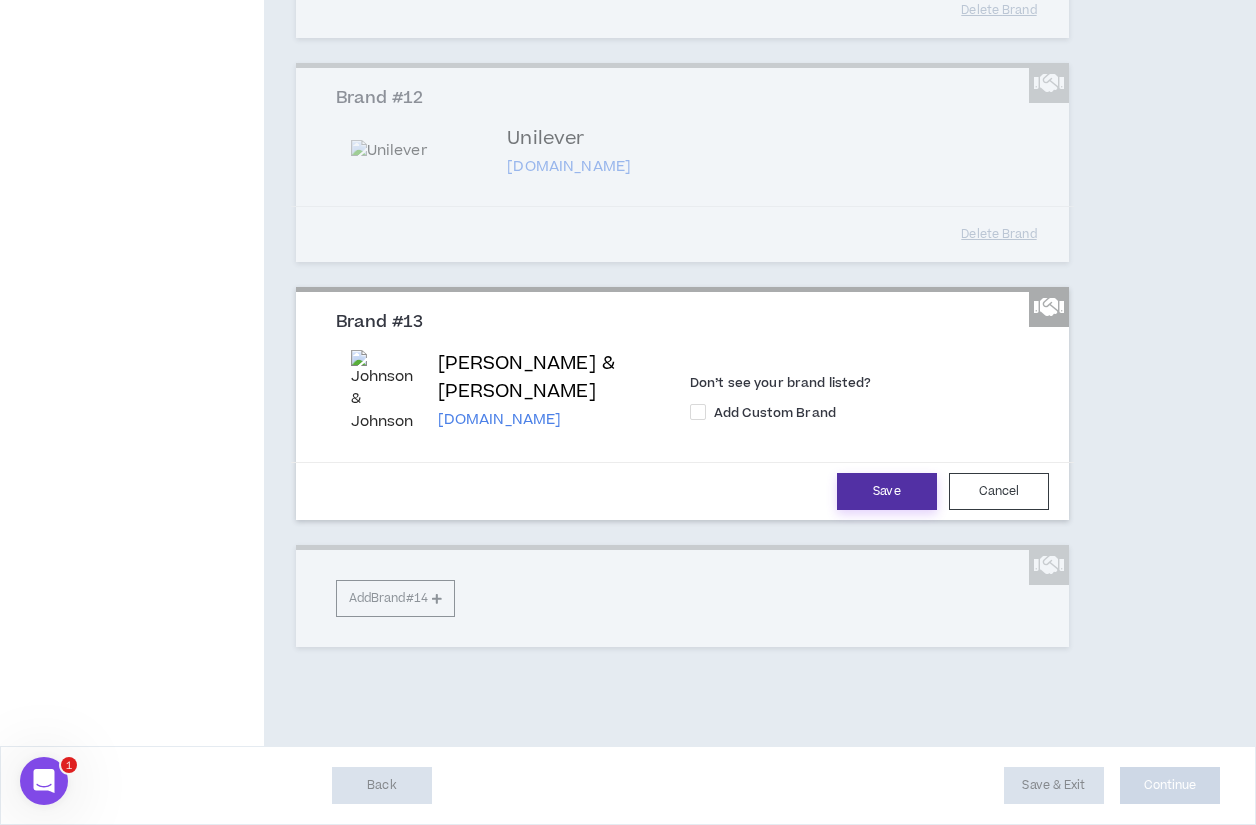 click on "Save" at bounding box center [887, 491] 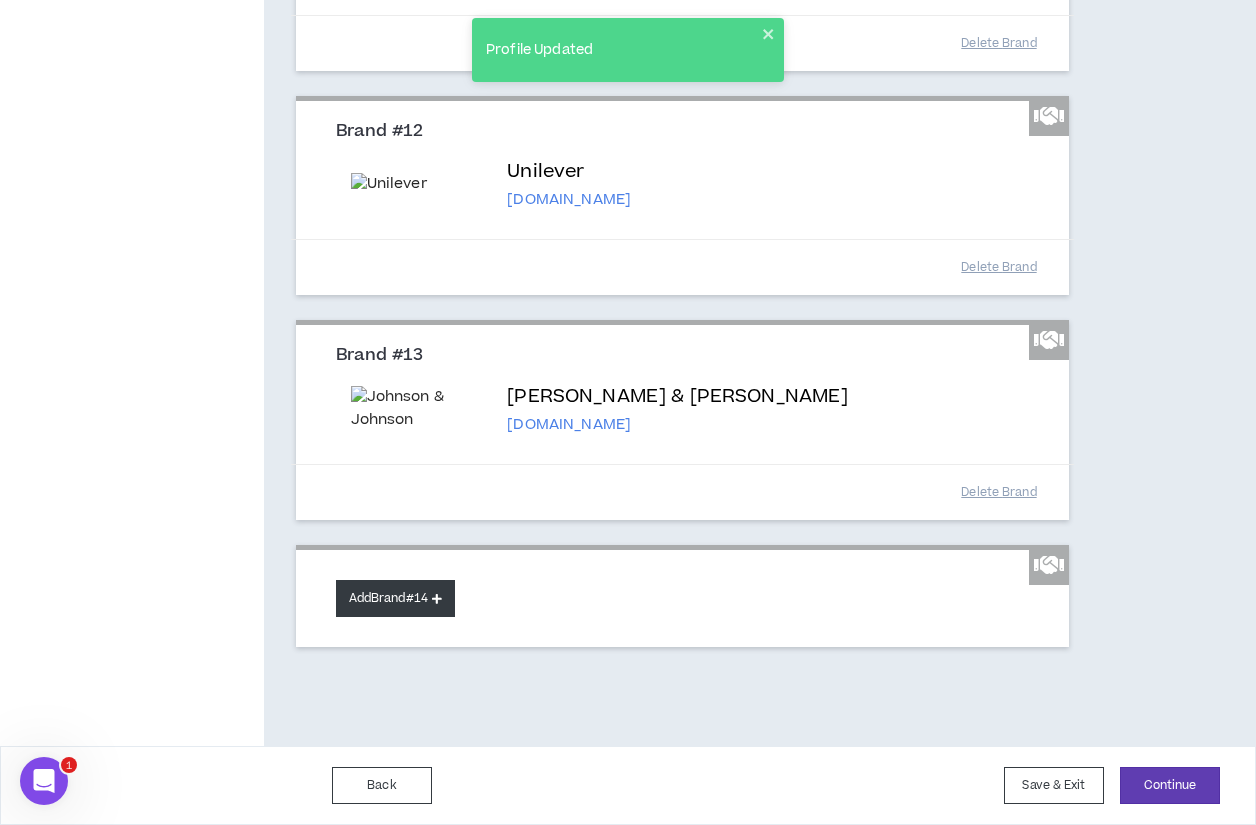 click on "Add  Brand  #14" at bounding box center (395, 598) 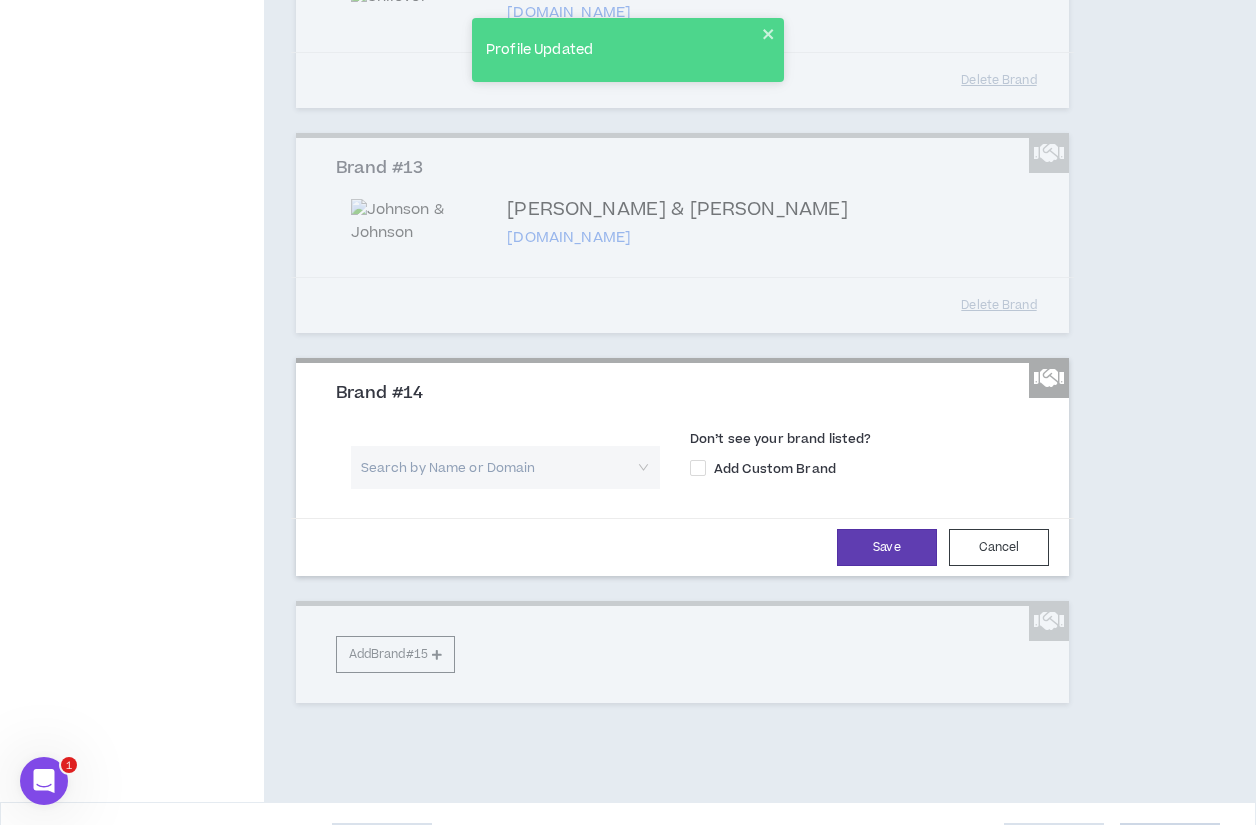 click at bounding box center [498, 467] 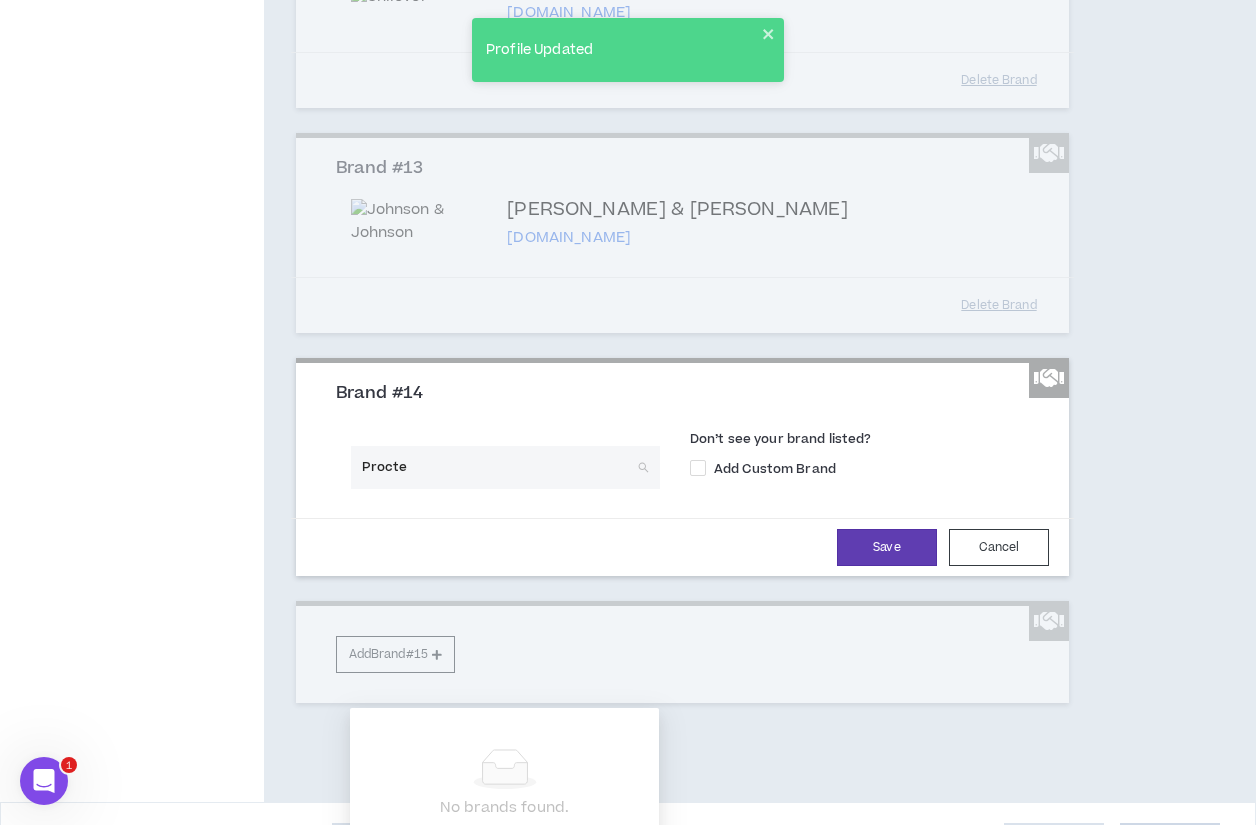 type on "Procter" 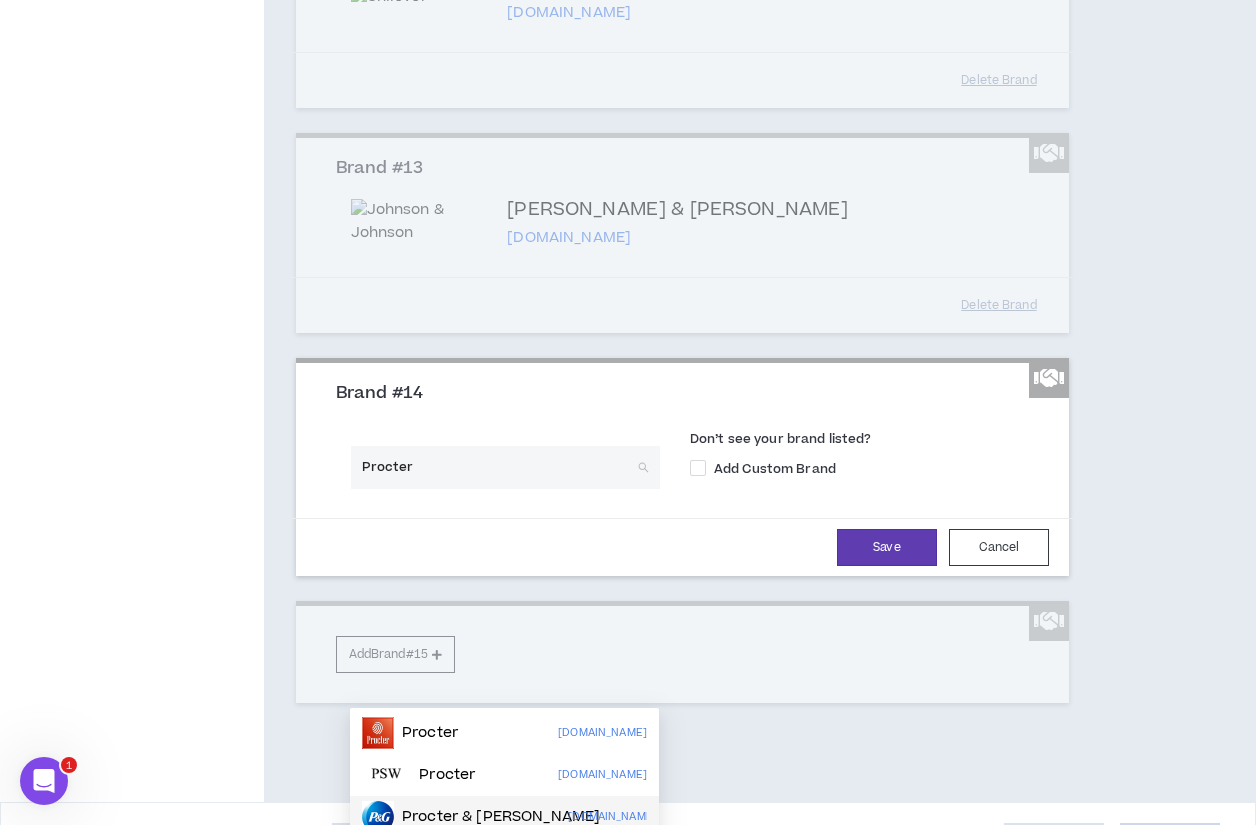 click on "Procter & Gamble [DOMAIN_NAME]" at bounding box center [504, 817] 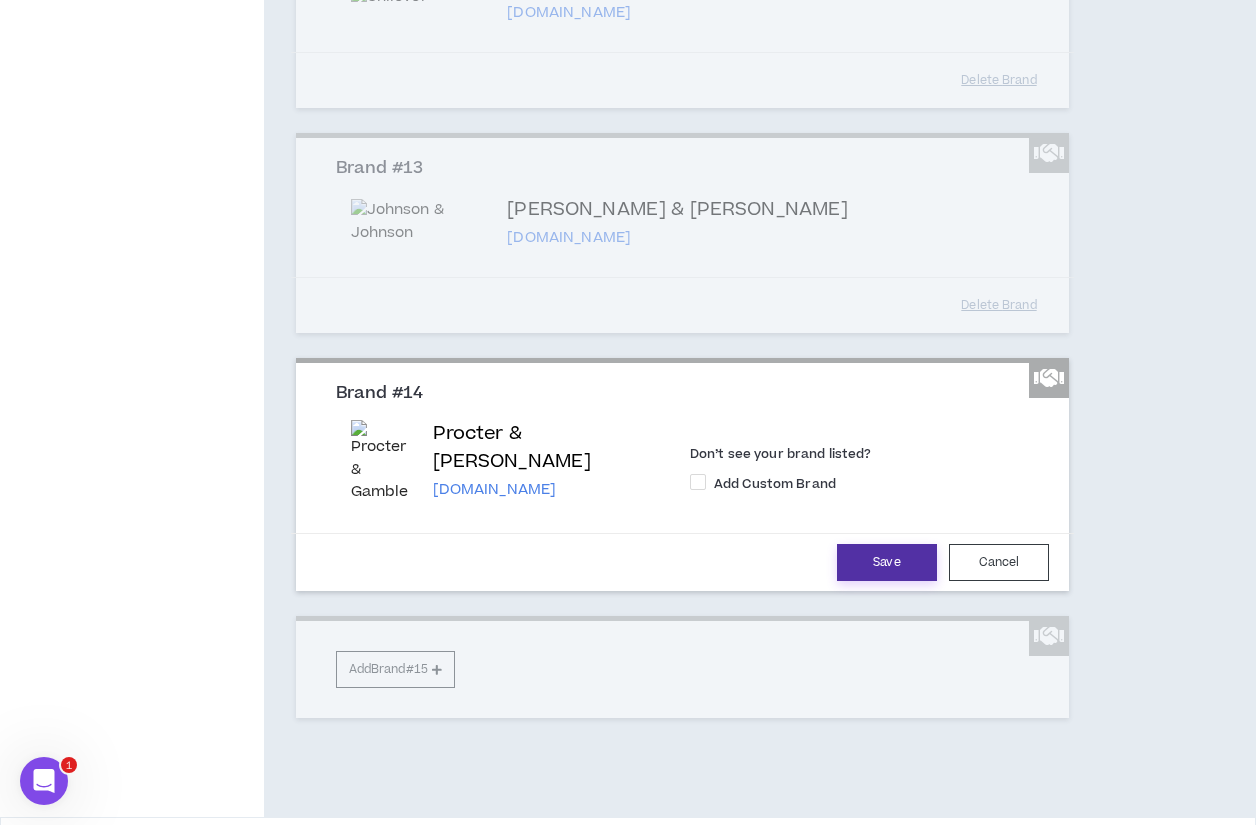 click on "Save" at bounding box center (887, 562) 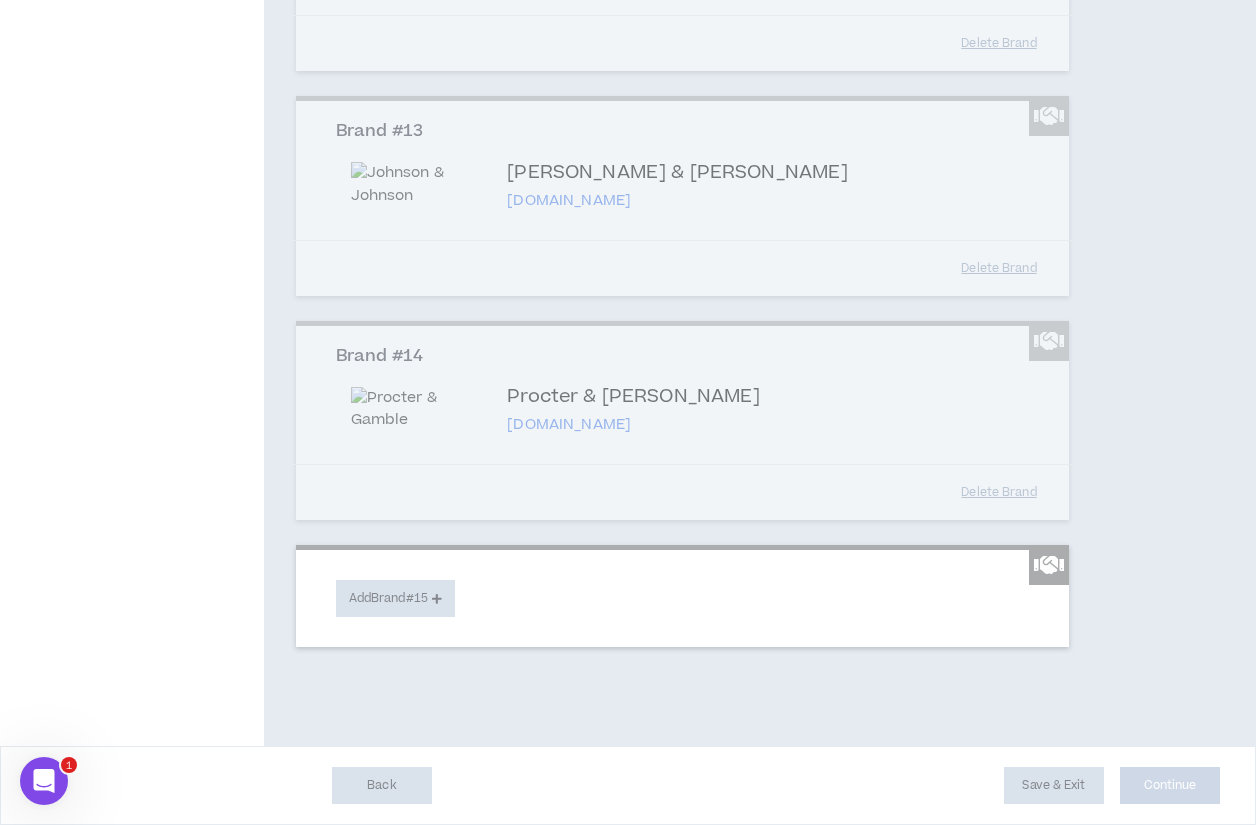 scroll, scrollTop: 3406, scrollLeft: 0, axis: vertical 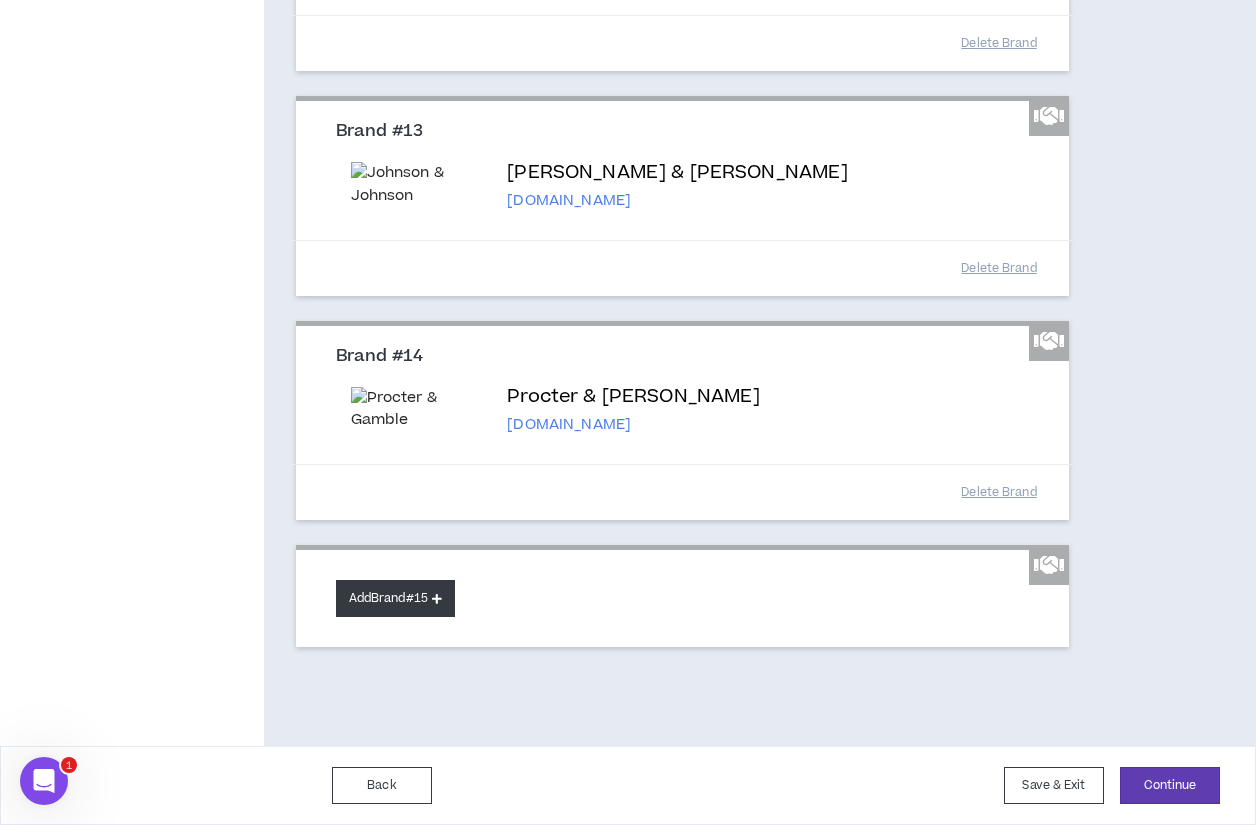 click on "Add  Brand  #15" at bounding box center (395, 598) 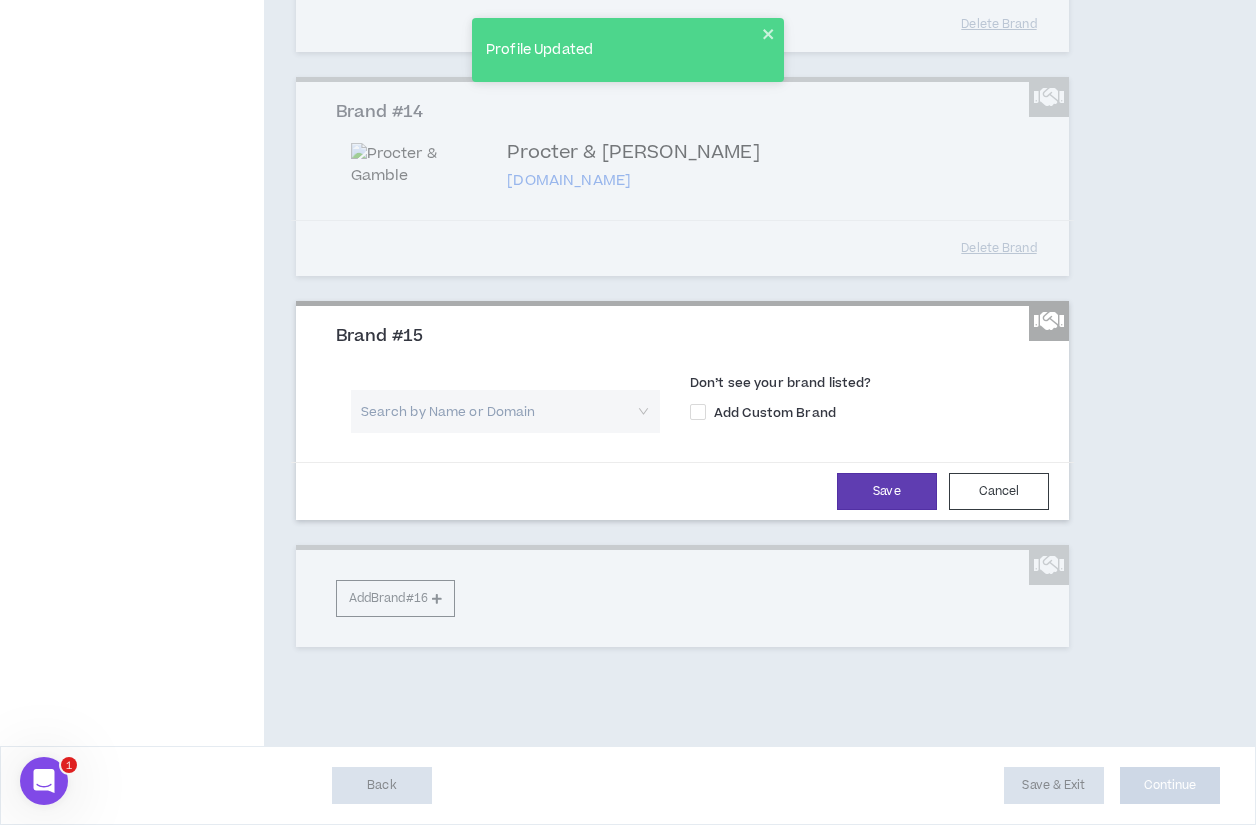 click at bounding box center (498, 411) 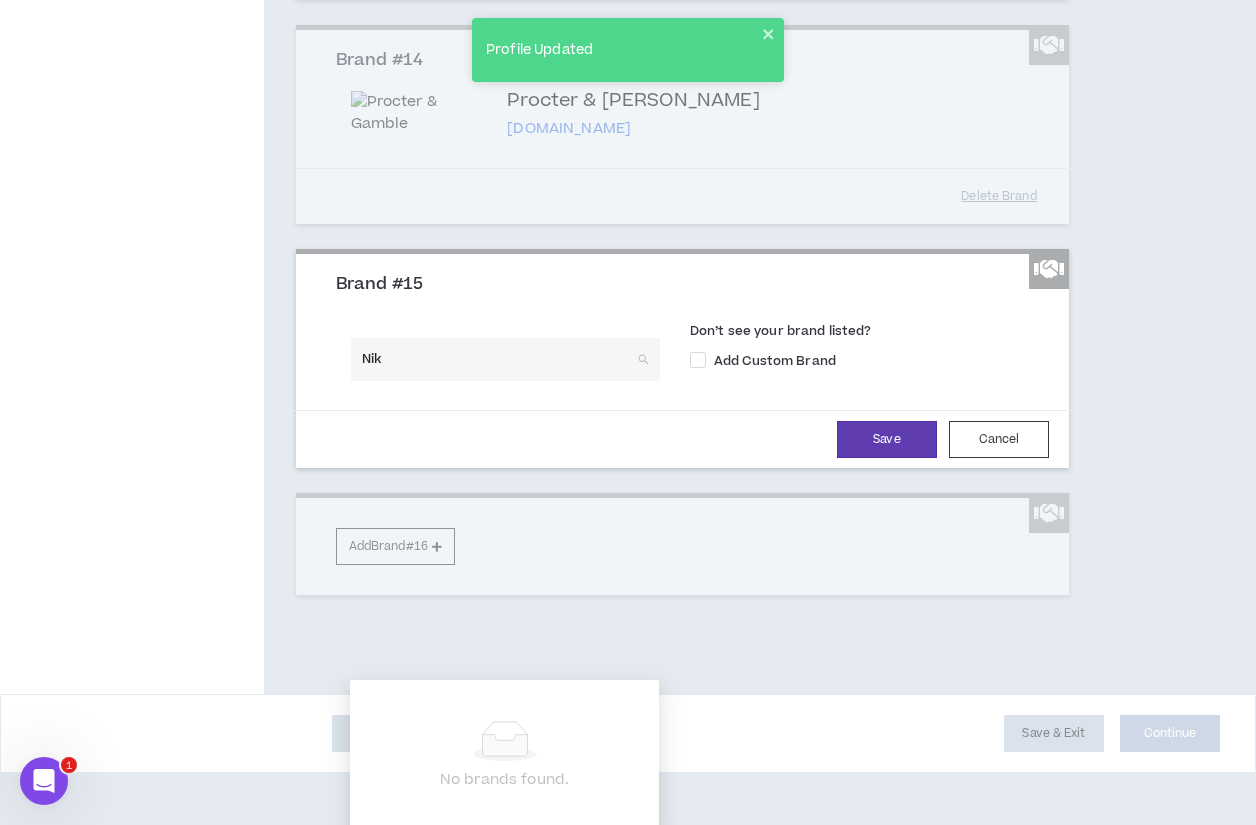 type on "Nike" 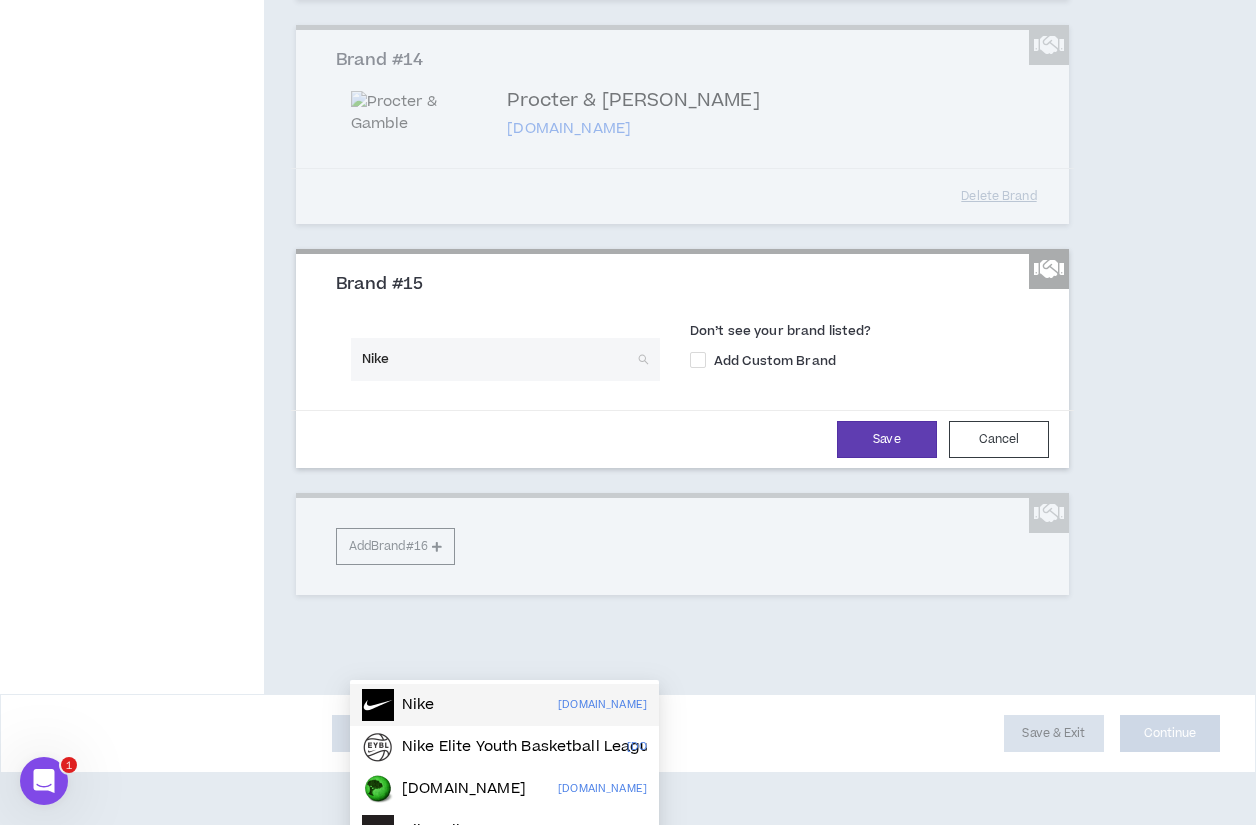 click on "Nike" at bounding box center (418, 705) 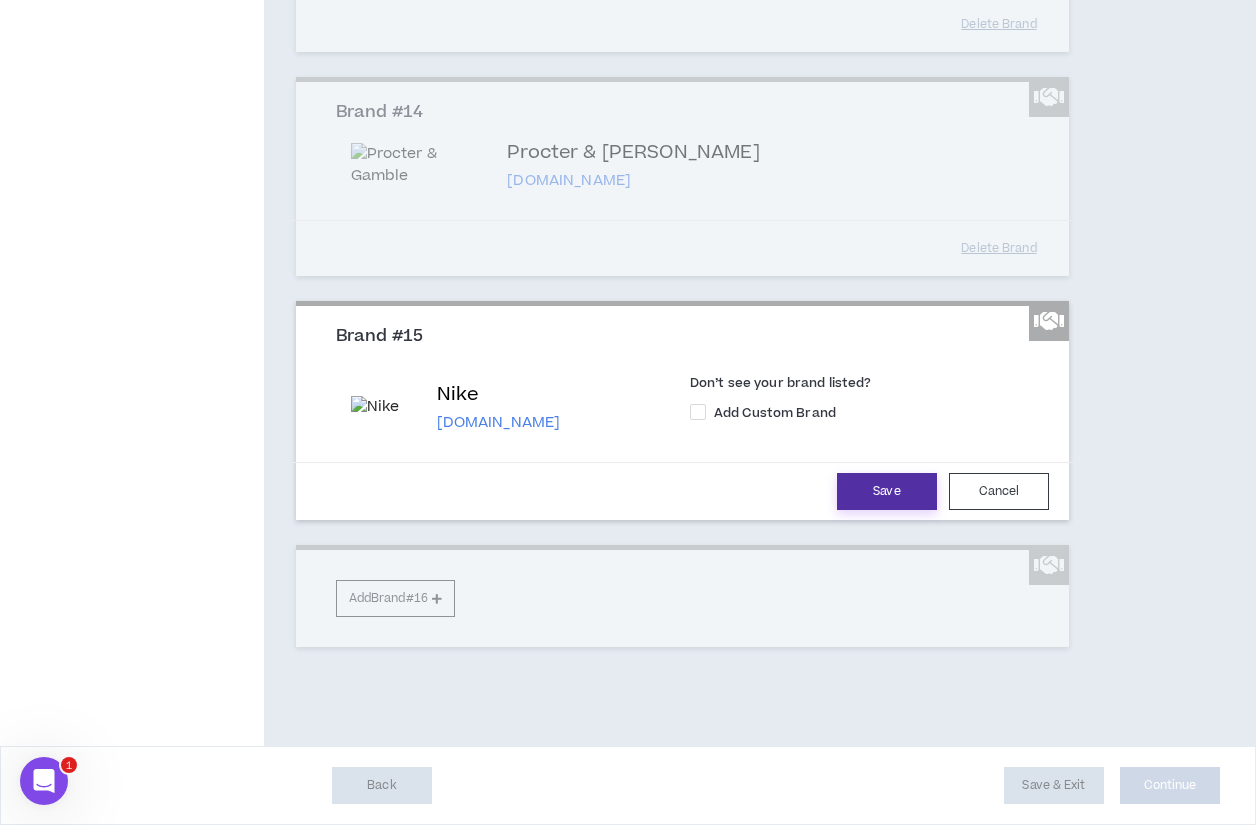 click on "Save" at bounding box center (887, 491) 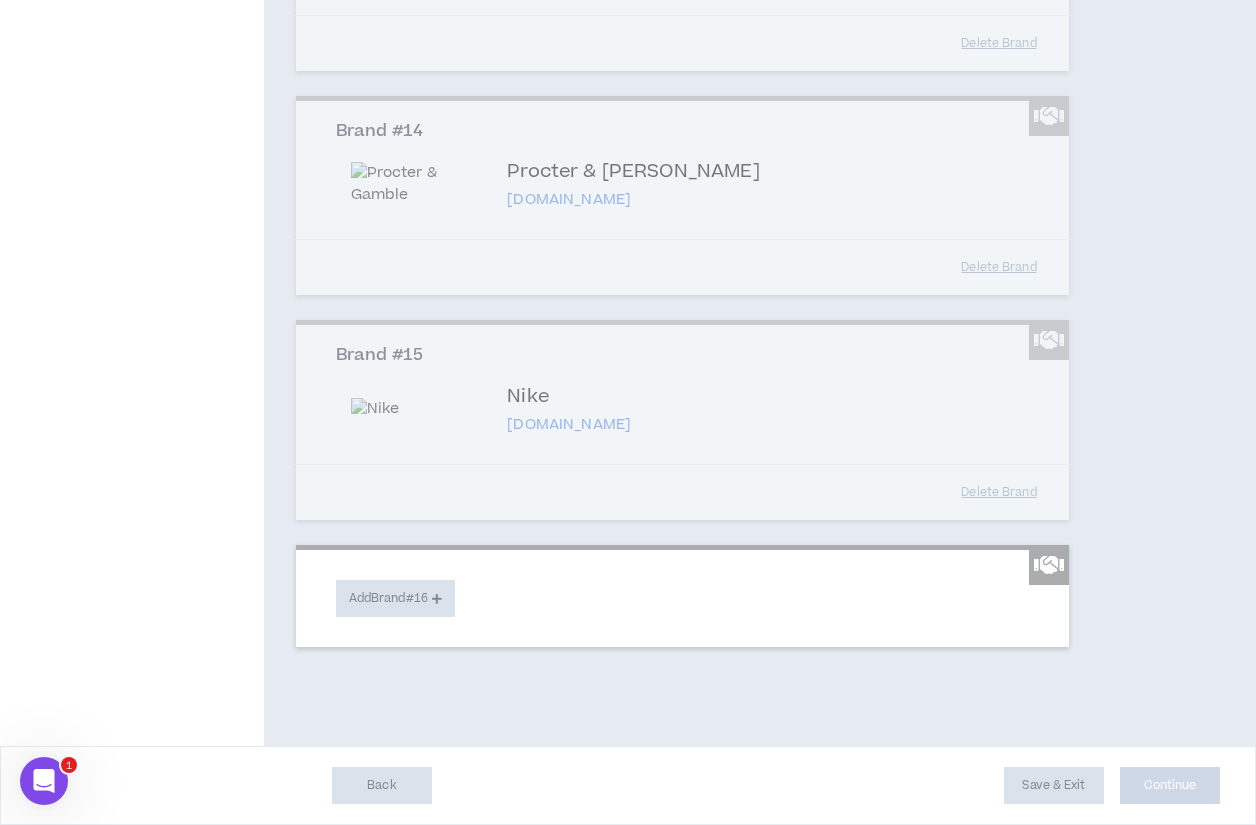scroll, scrollTop: 3631, scrollLeft: 0, axis: vertical 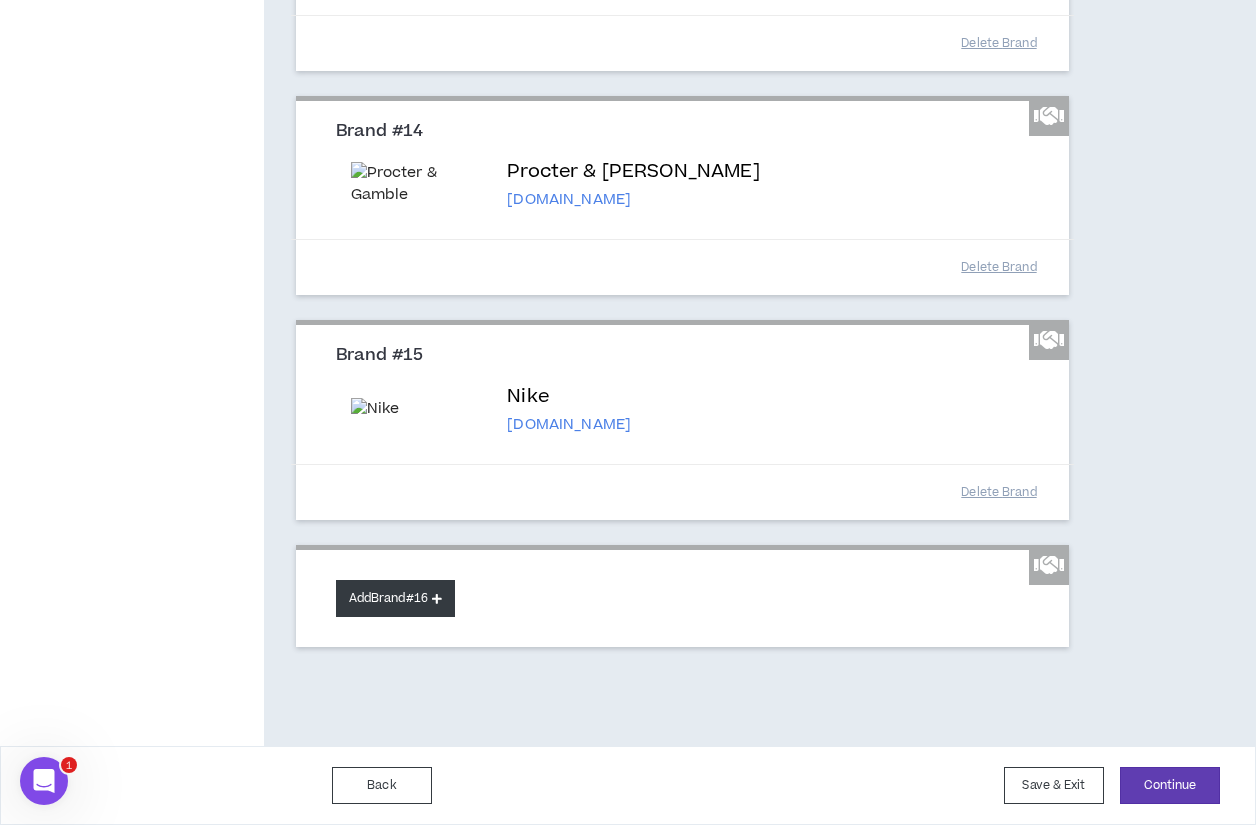 click on "Add  Brand  #16" at bounding box center (395, 598) 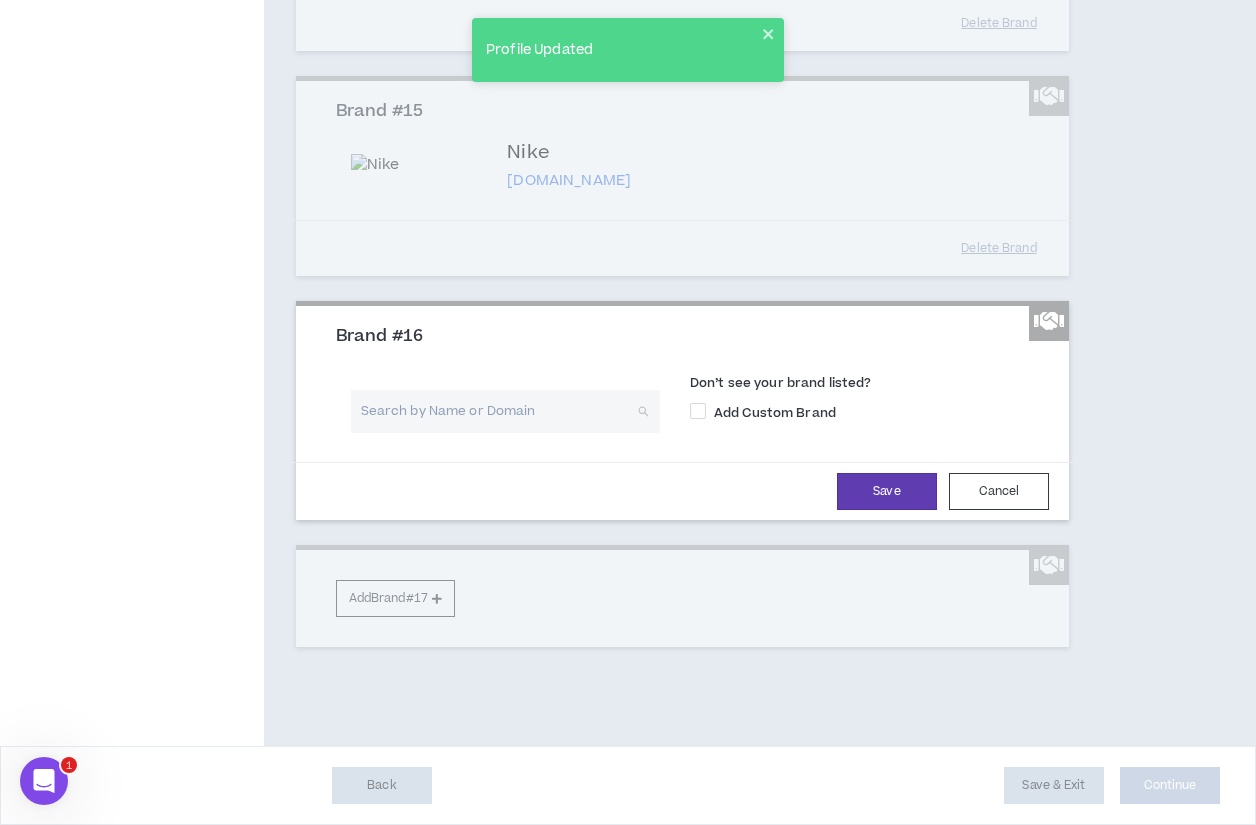 click at bounding box center [498, 411] 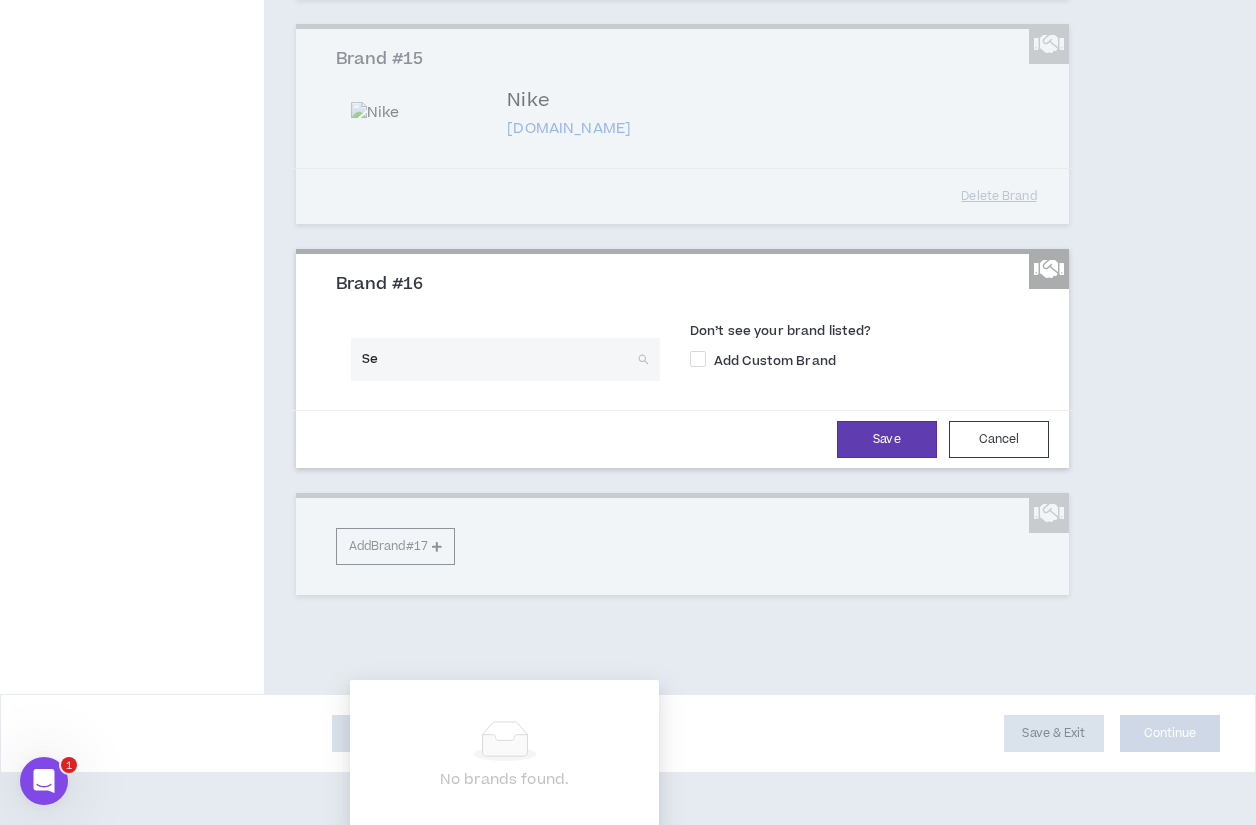 type on "S" 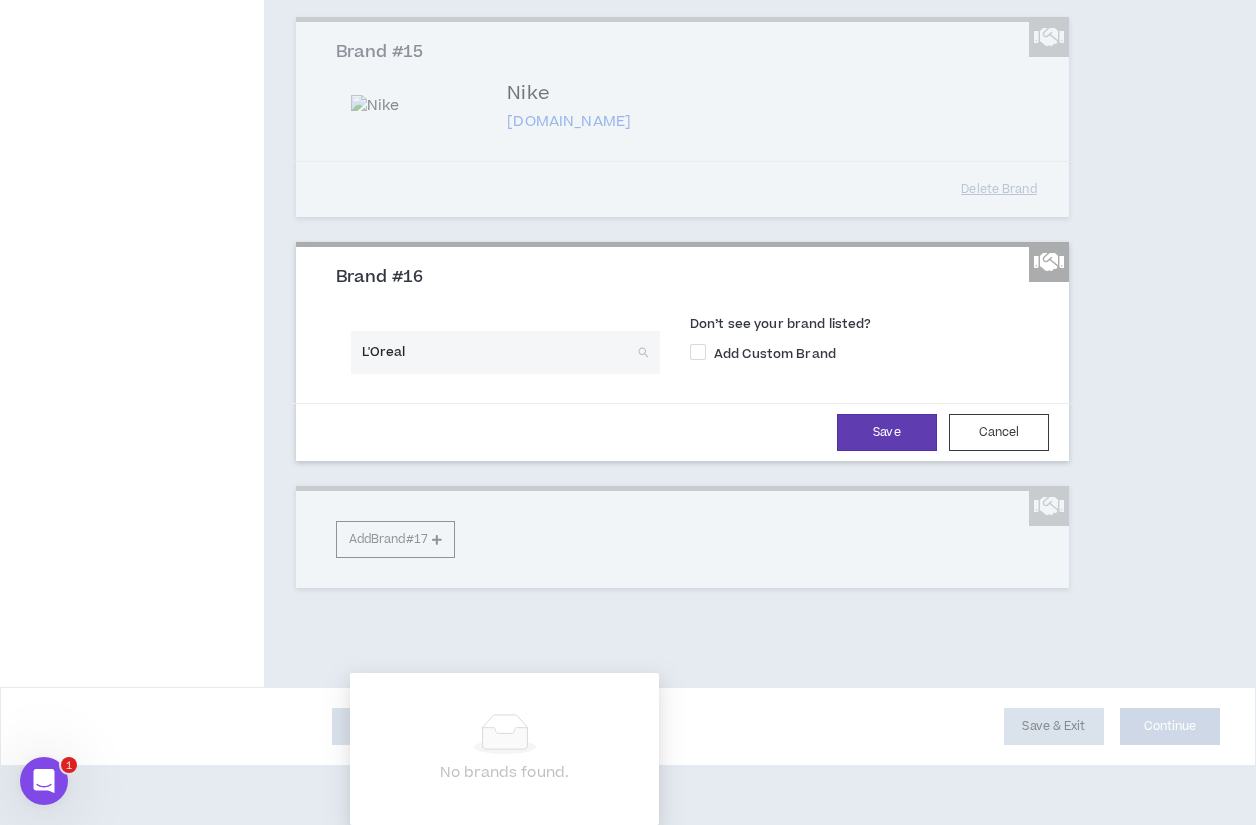 scroll, scrollTop: 3810, scrollLeft: 0, axis: vertical 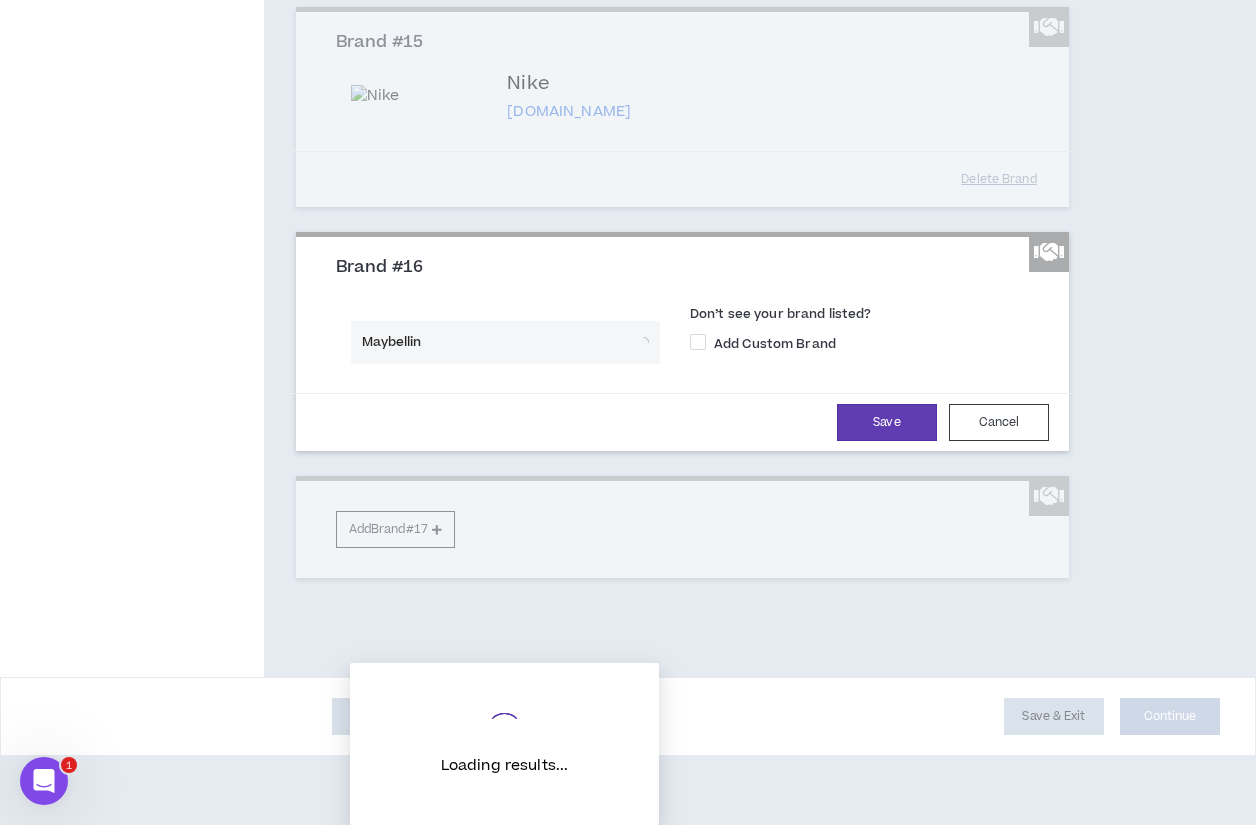 type on "Maybelline" 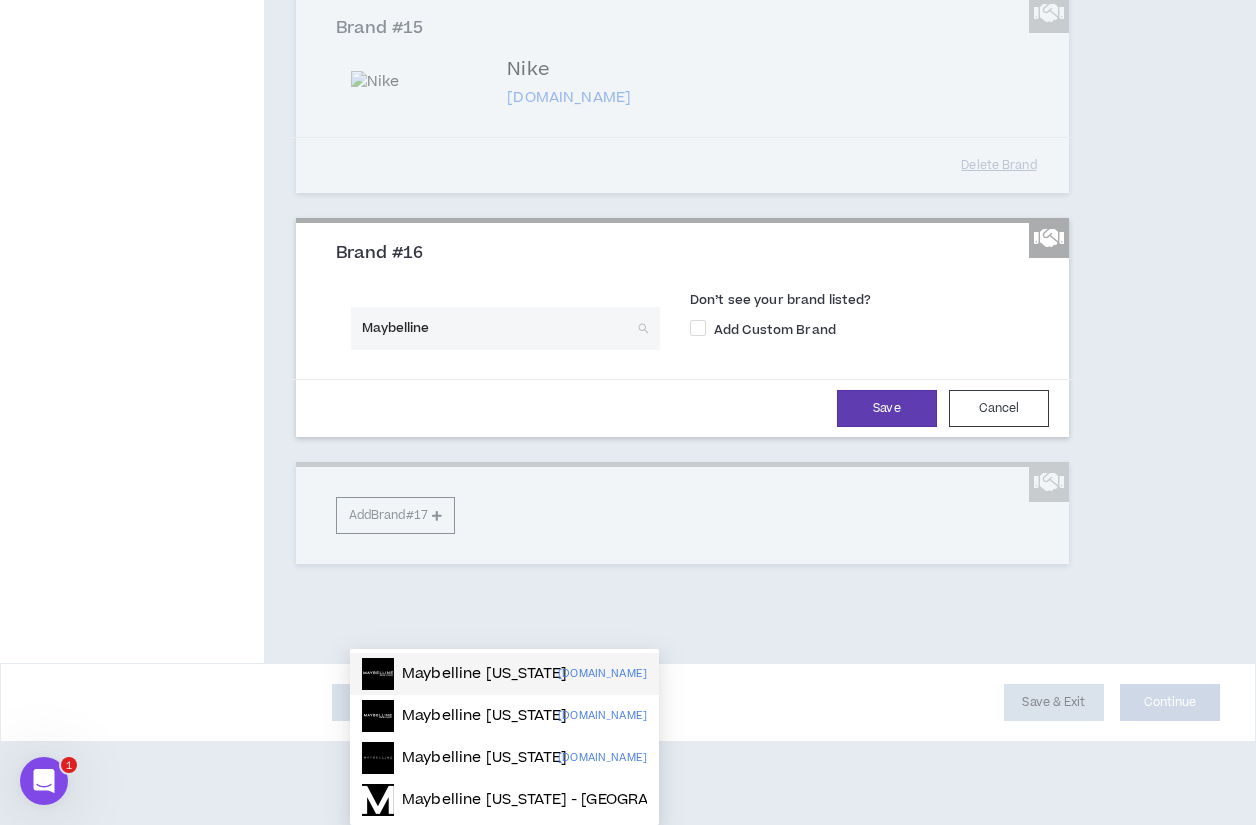 click on "Maybelline [US_STATE]" at bounding box center [484, 674] 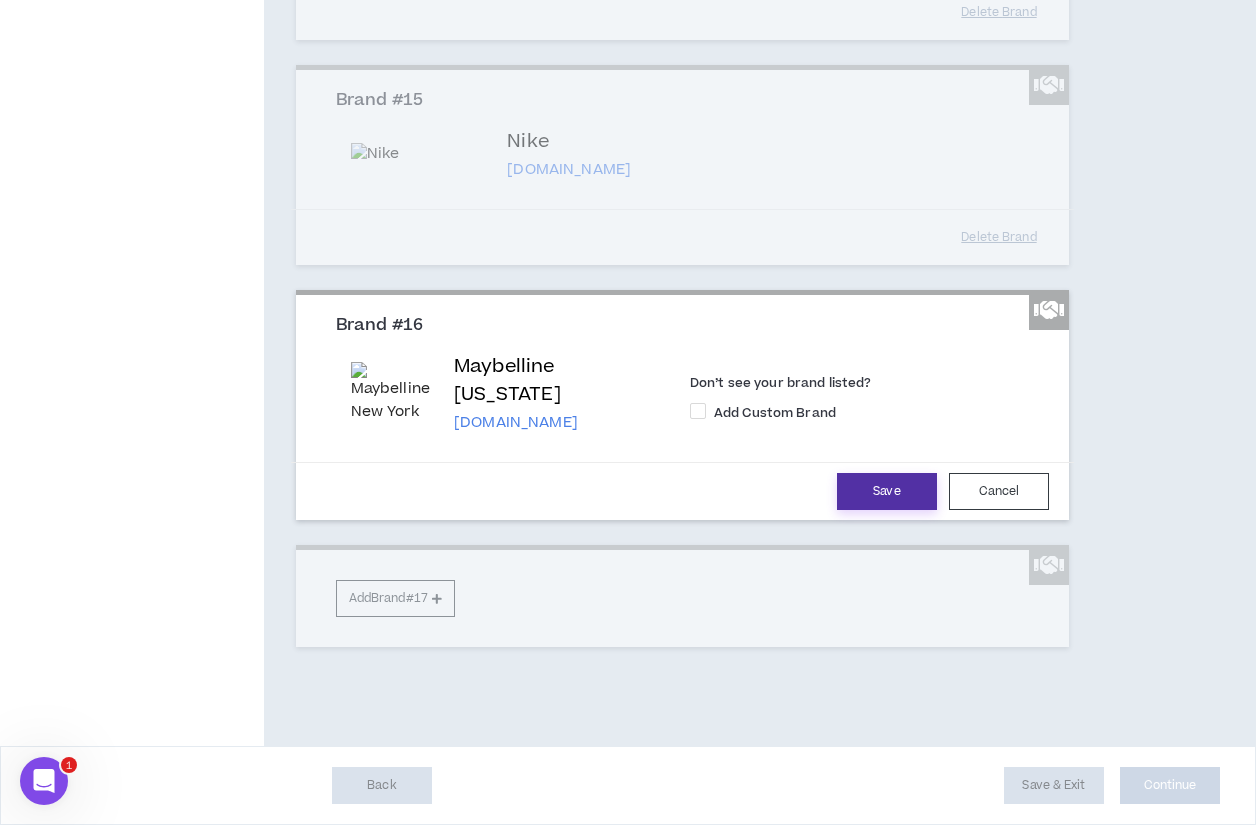 click on "Save" at bounding box center (887, 491) 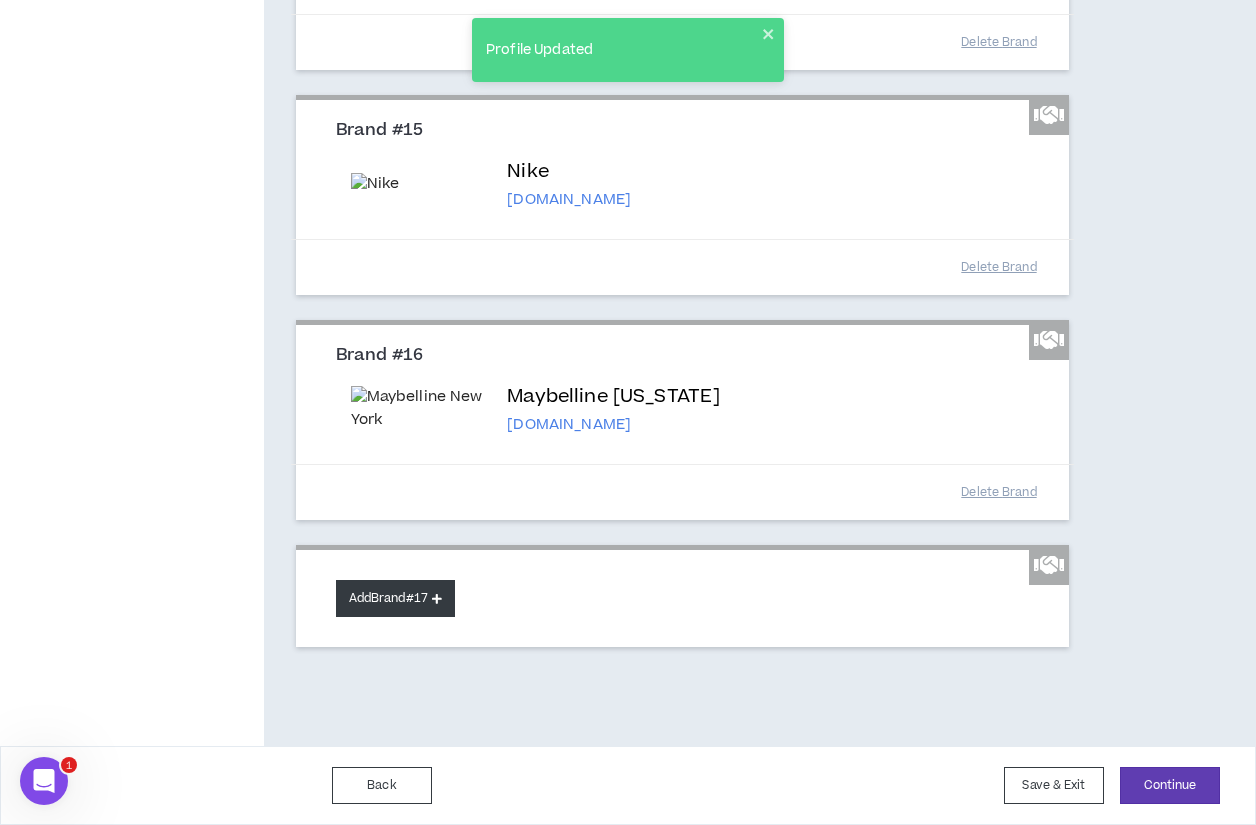 click on "Add  Brand  #17" at bounding box center [395, 598] 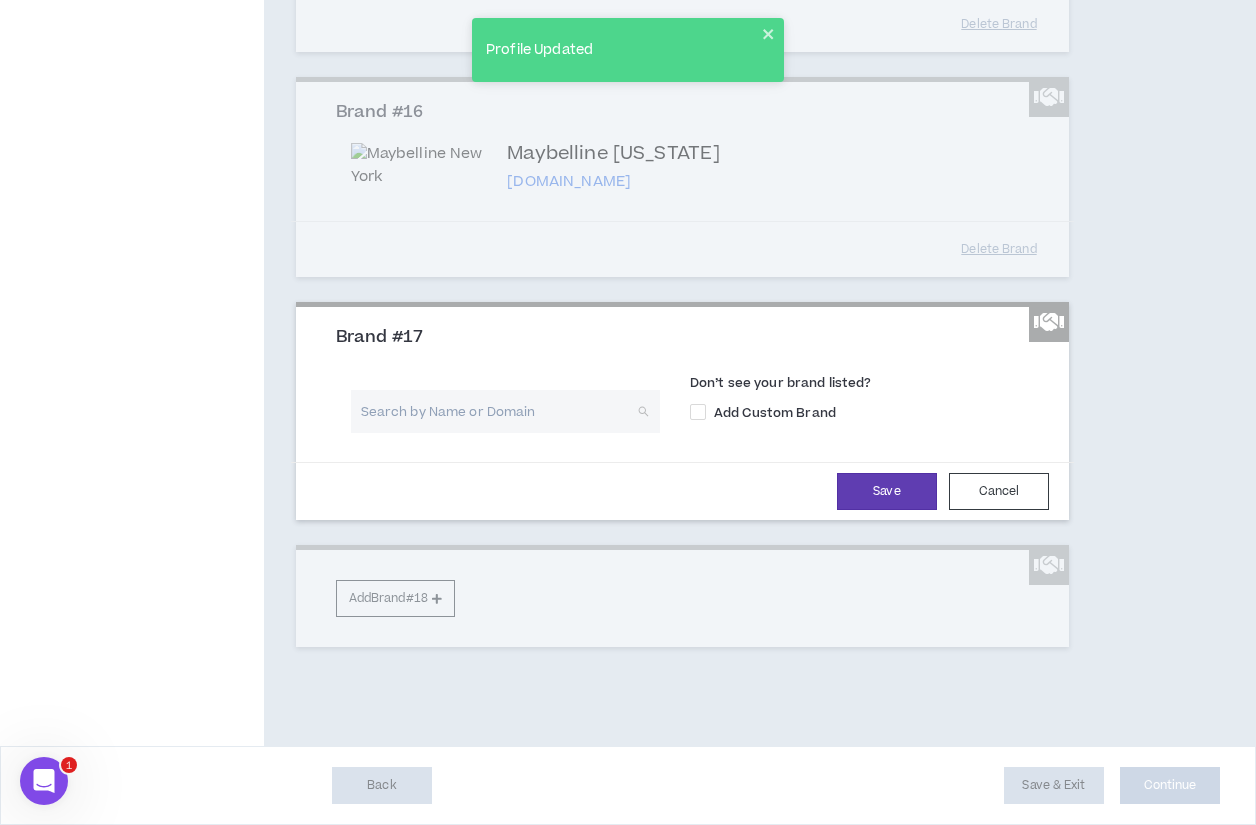 click at bounding box center (498, 411) 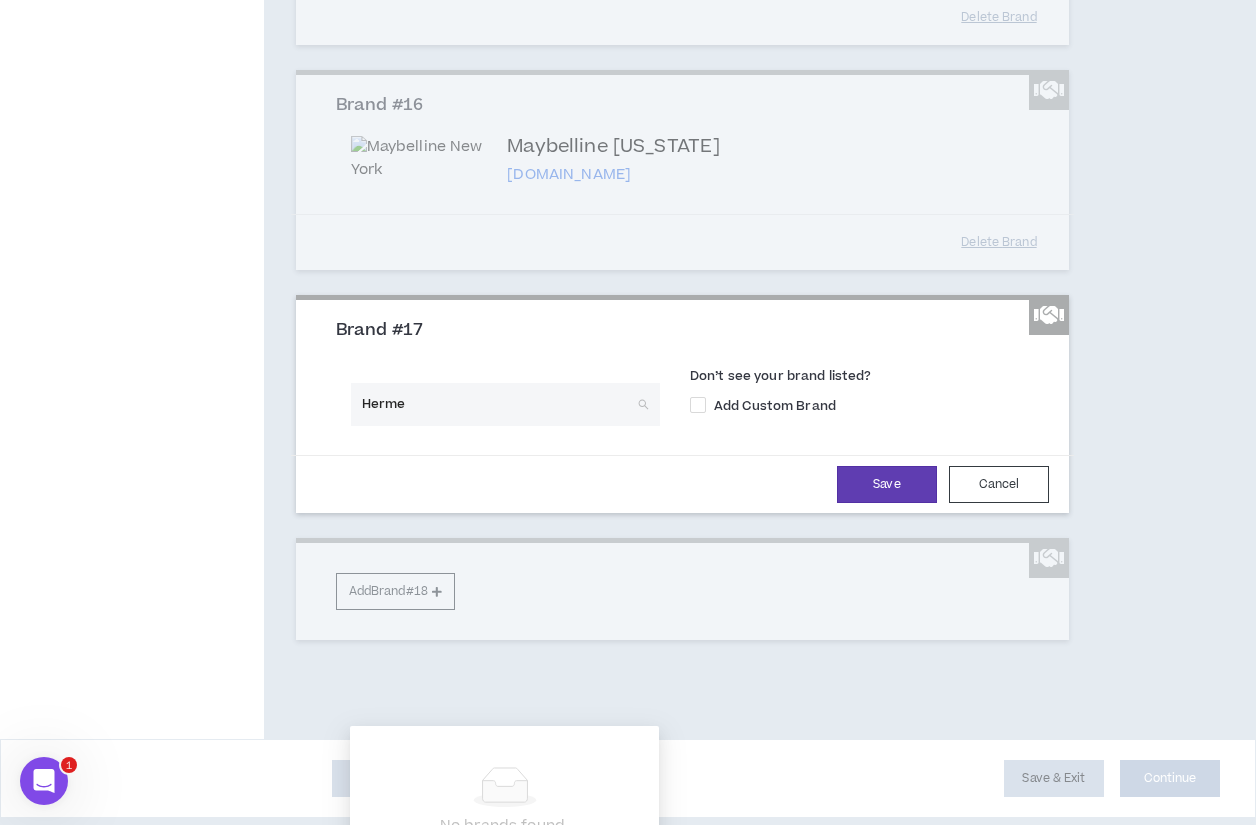 type on "Hermes" 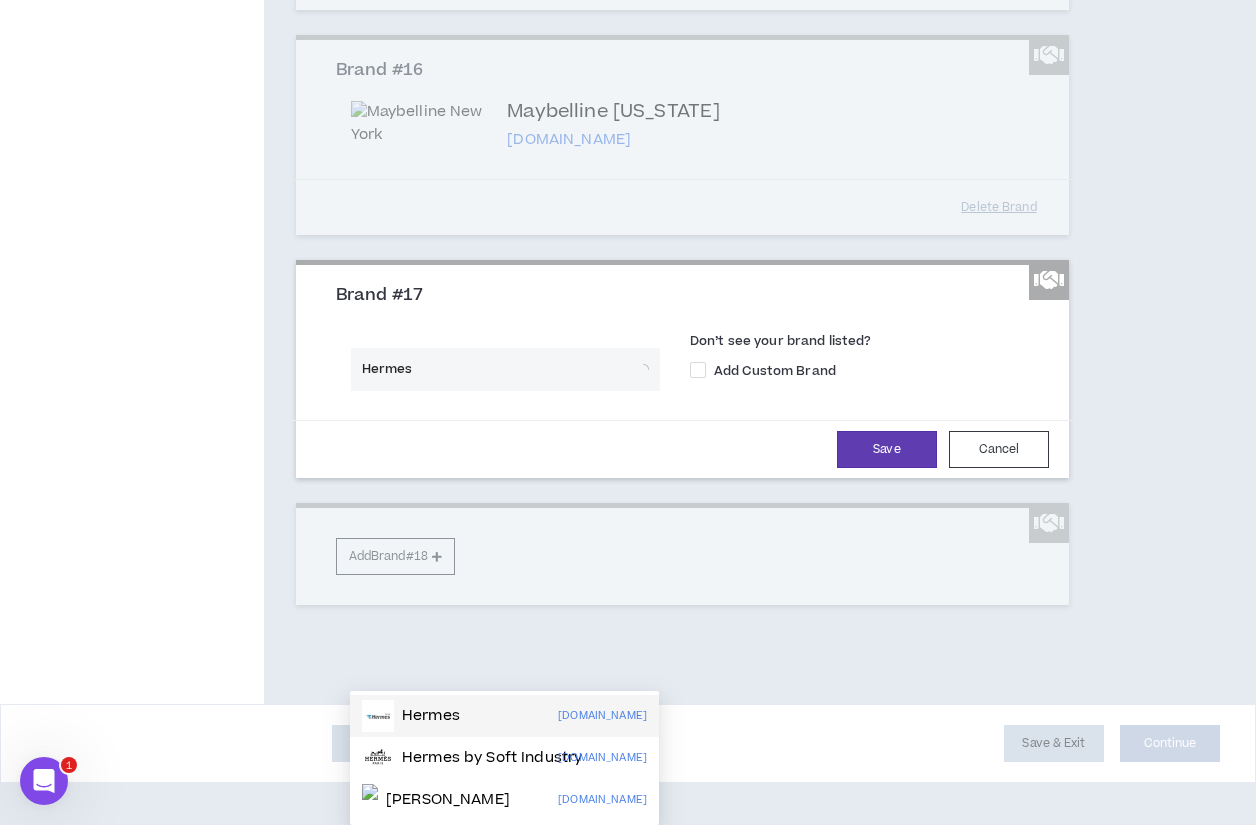 scroll, scrollTop: 3965, scrollLeft: 0, axis: vertical 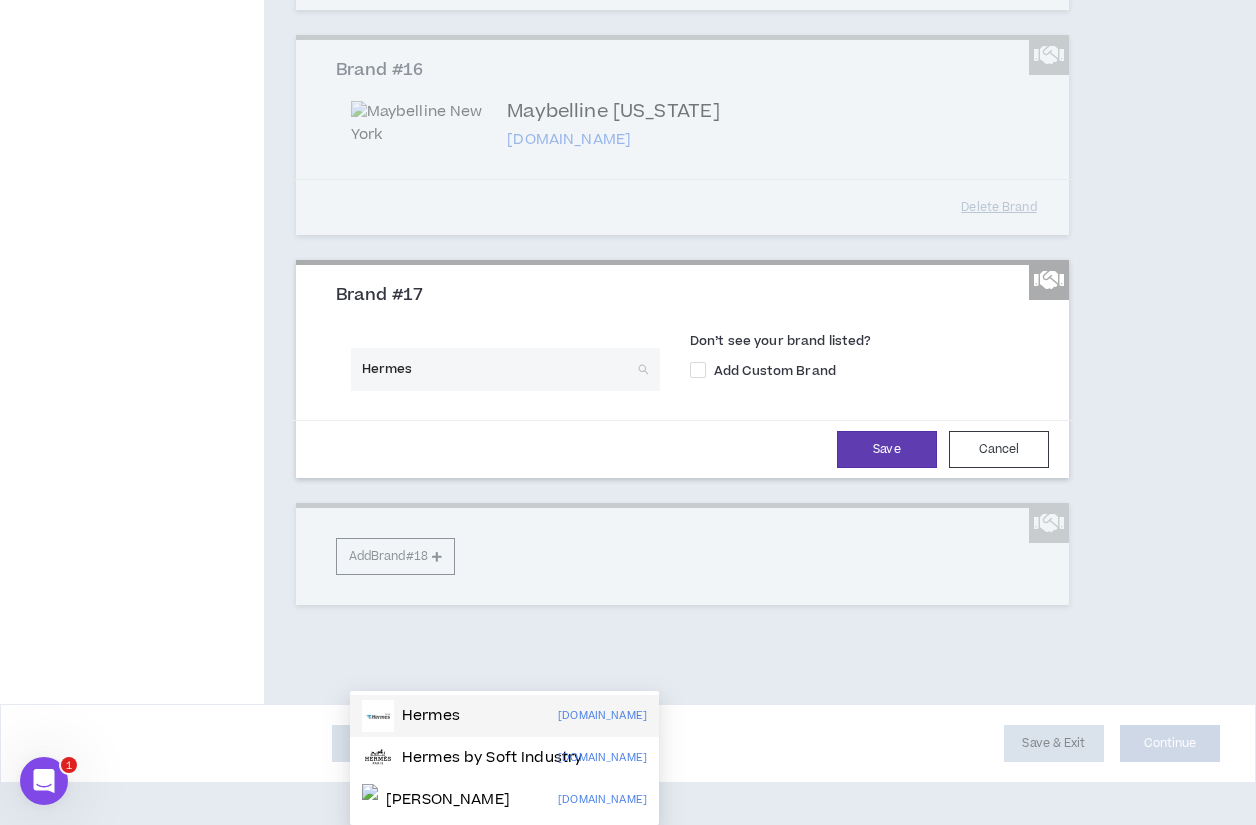click on "Hermes [DOMAIN_NAME]" at bounding box center [504, 716] 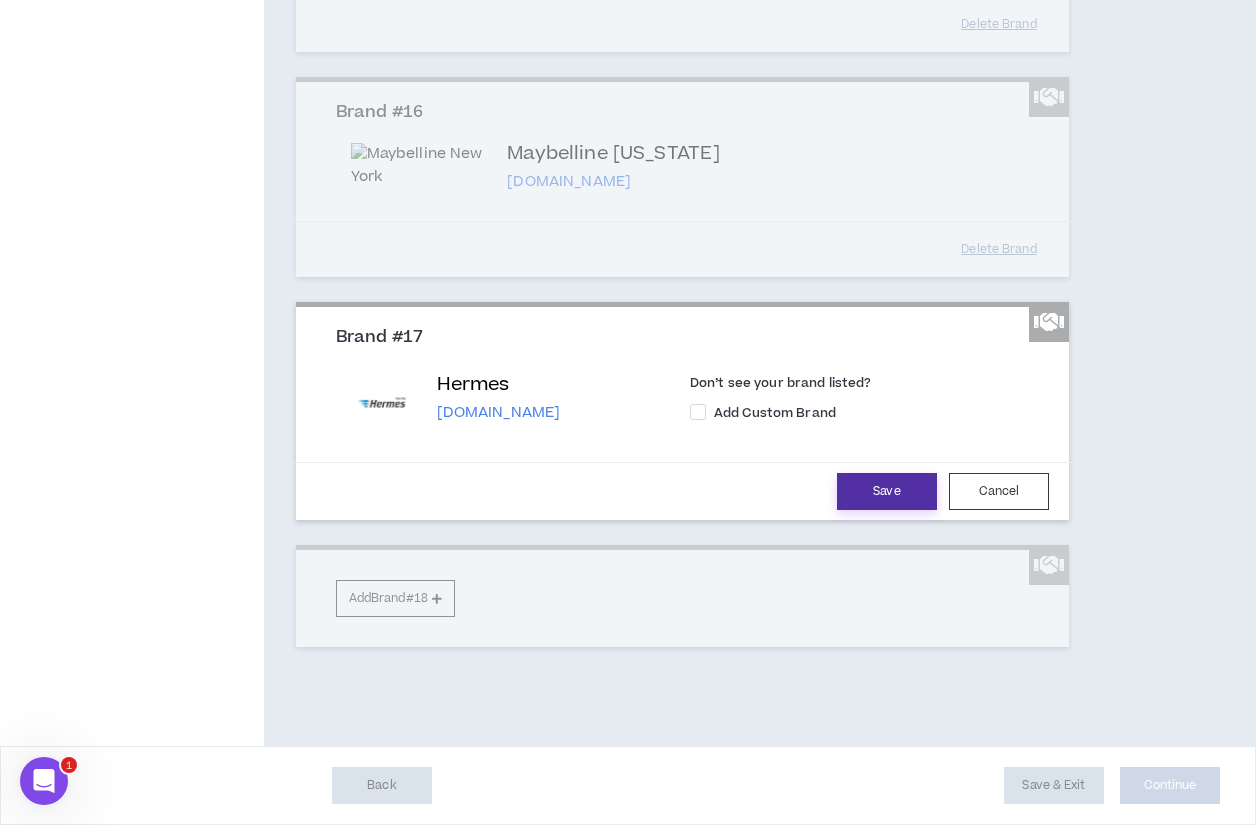 click on "Save" at bounding box center [887, 491] 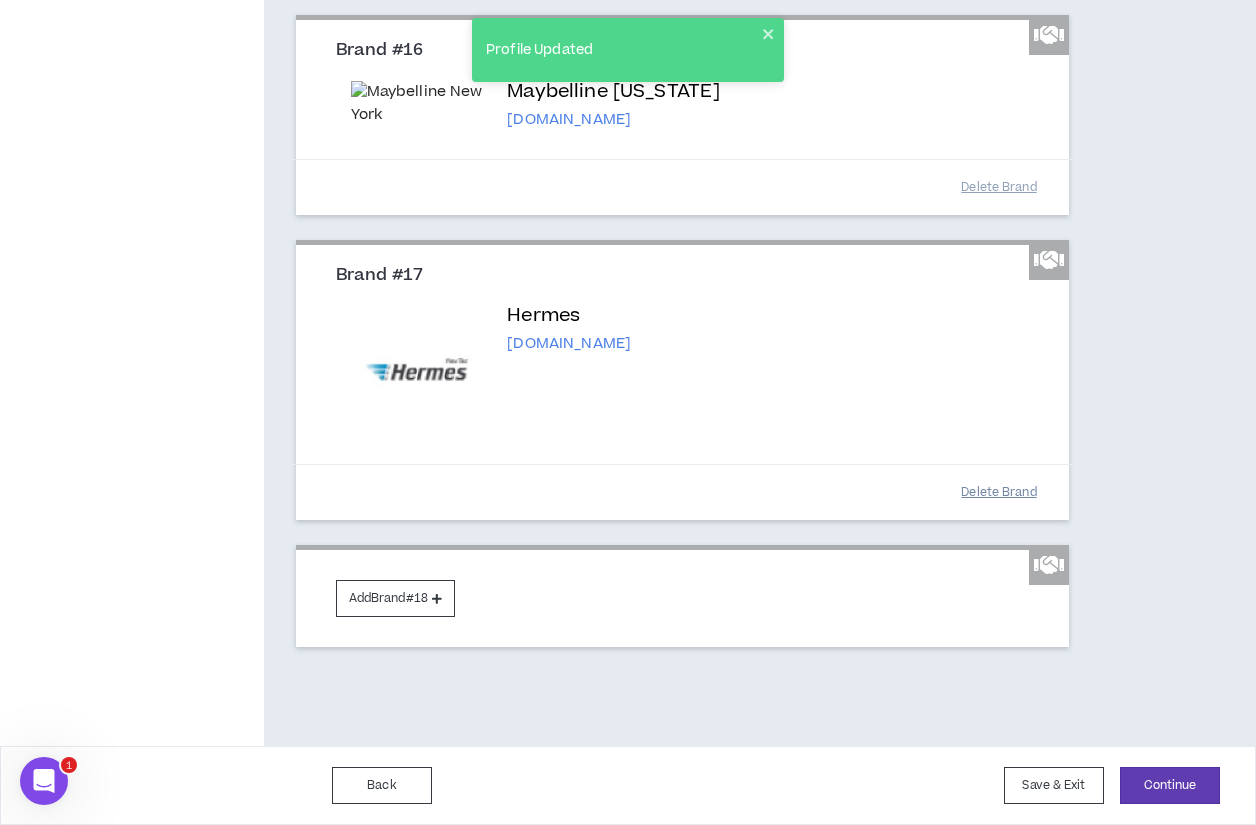 click on "Delete   Brand" at bounding box center [999, 492] 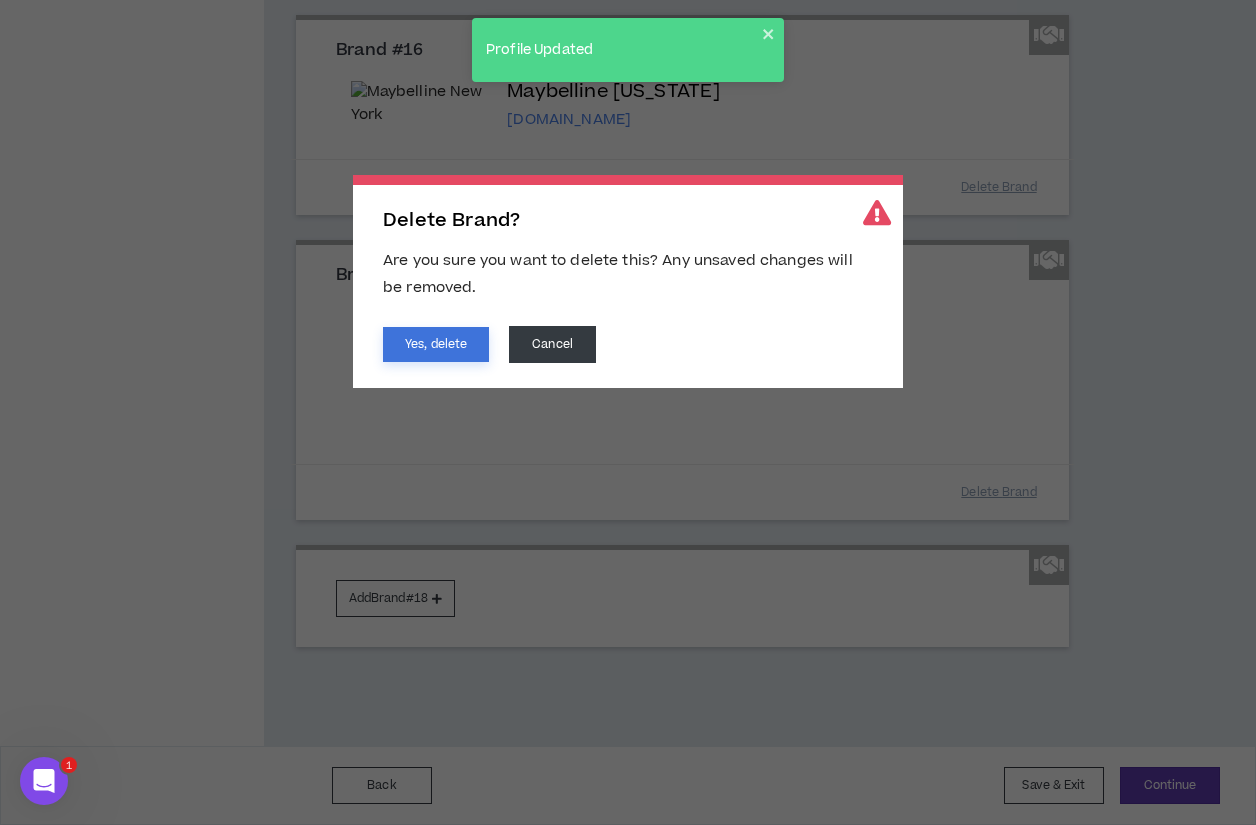 click on "Yes, delete" at bounding box center [436, 344] 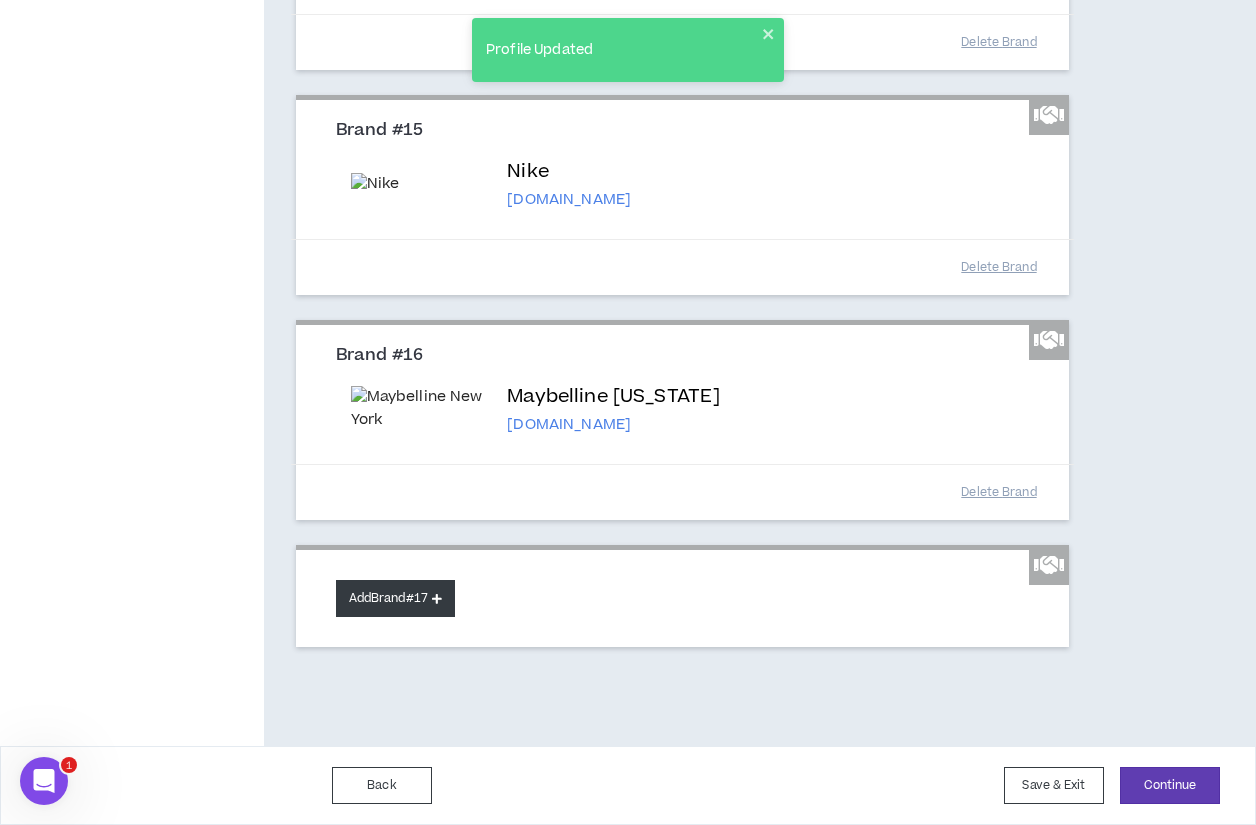 click on "Add  Brand  #17" at bounding box center (395, 598) 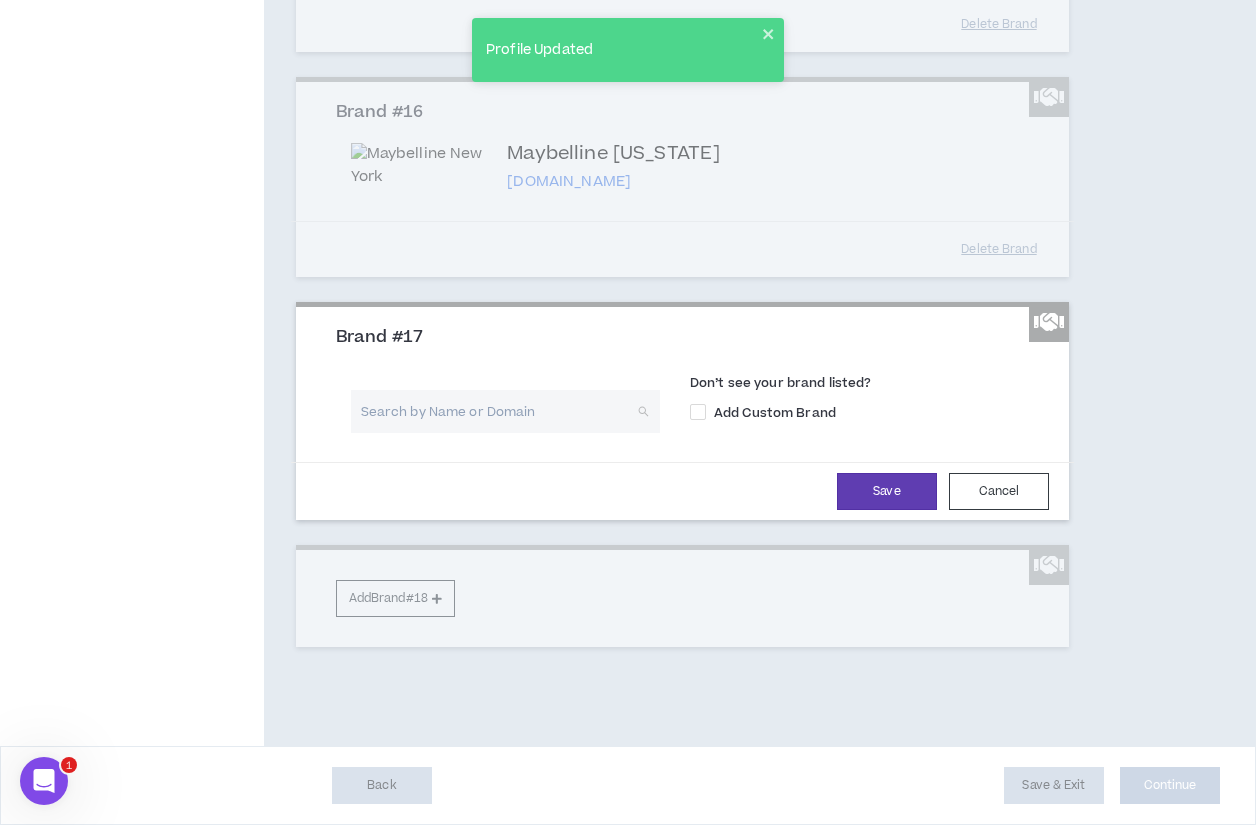 click at bounding box center [498, 411] 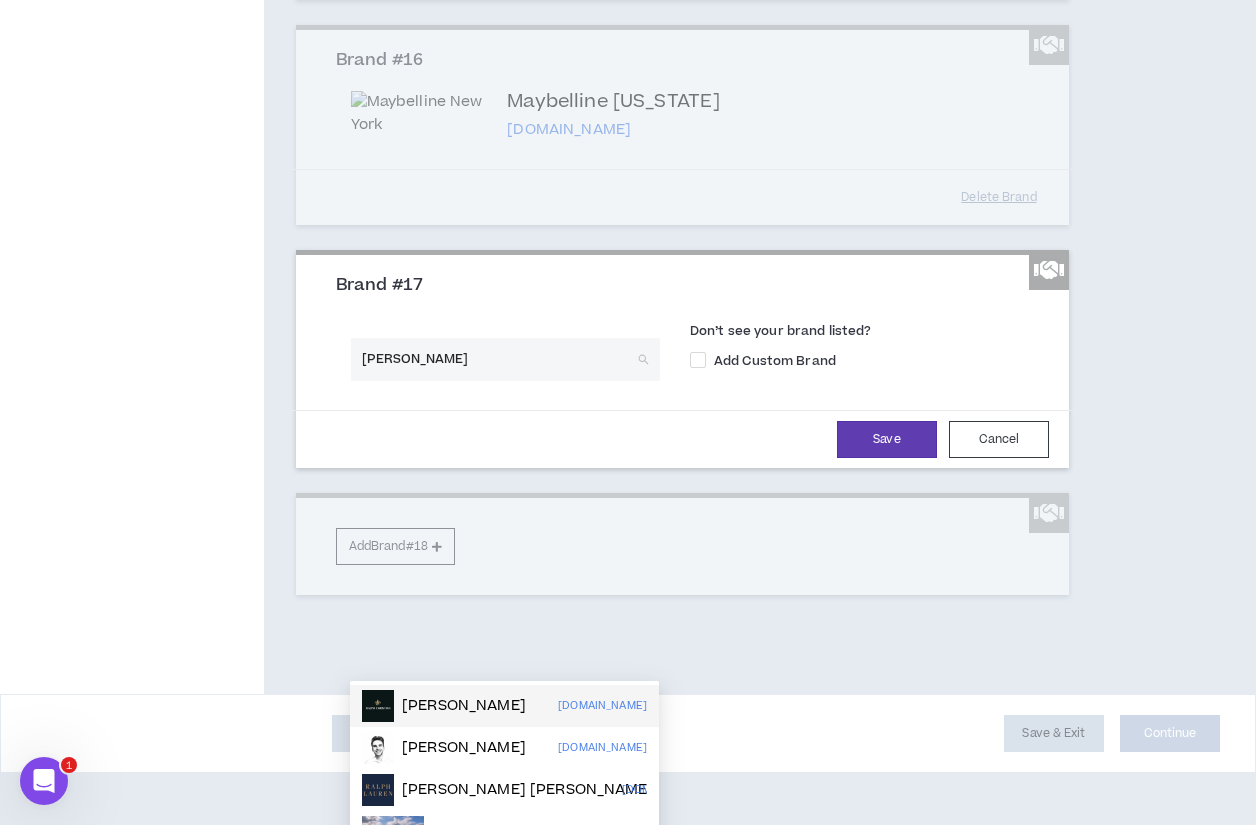 click on "[PERSON_NAME]" at bounding box center (498, 359) 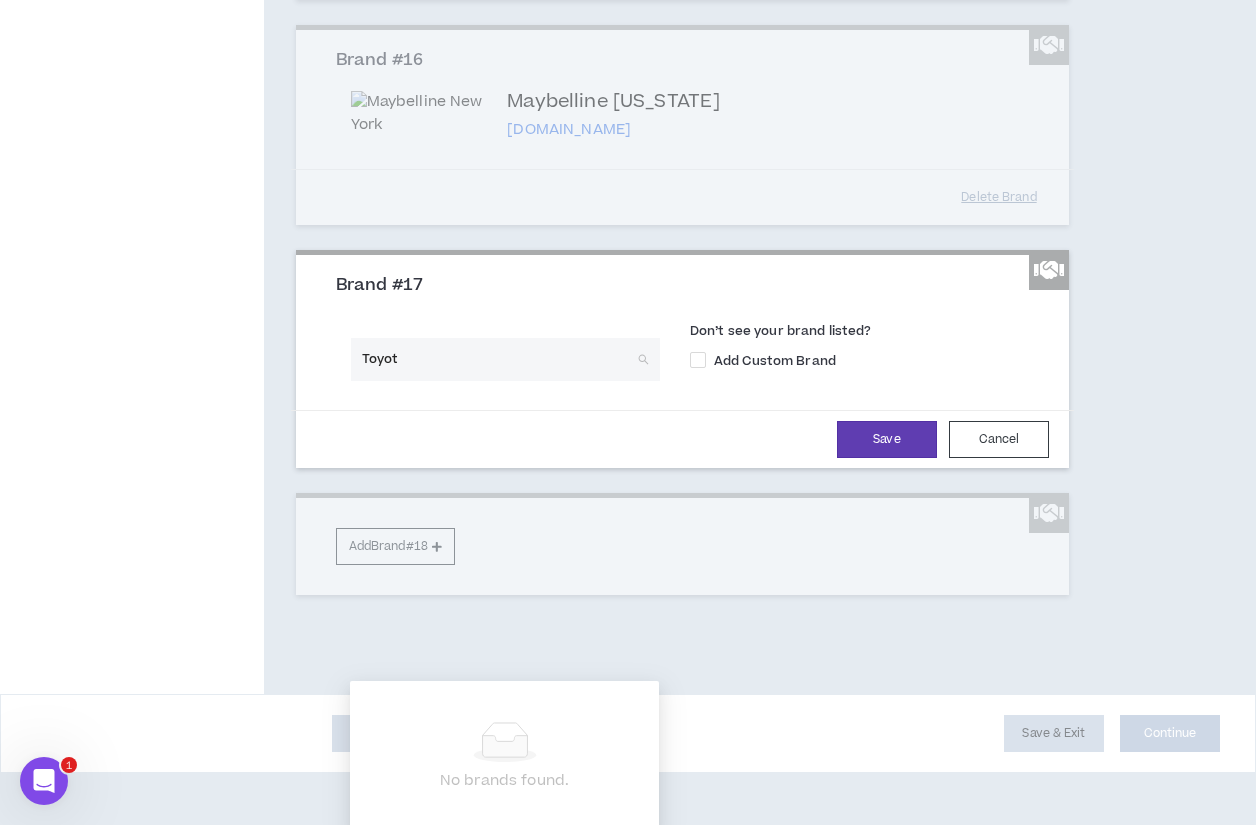 type on "Toyota" 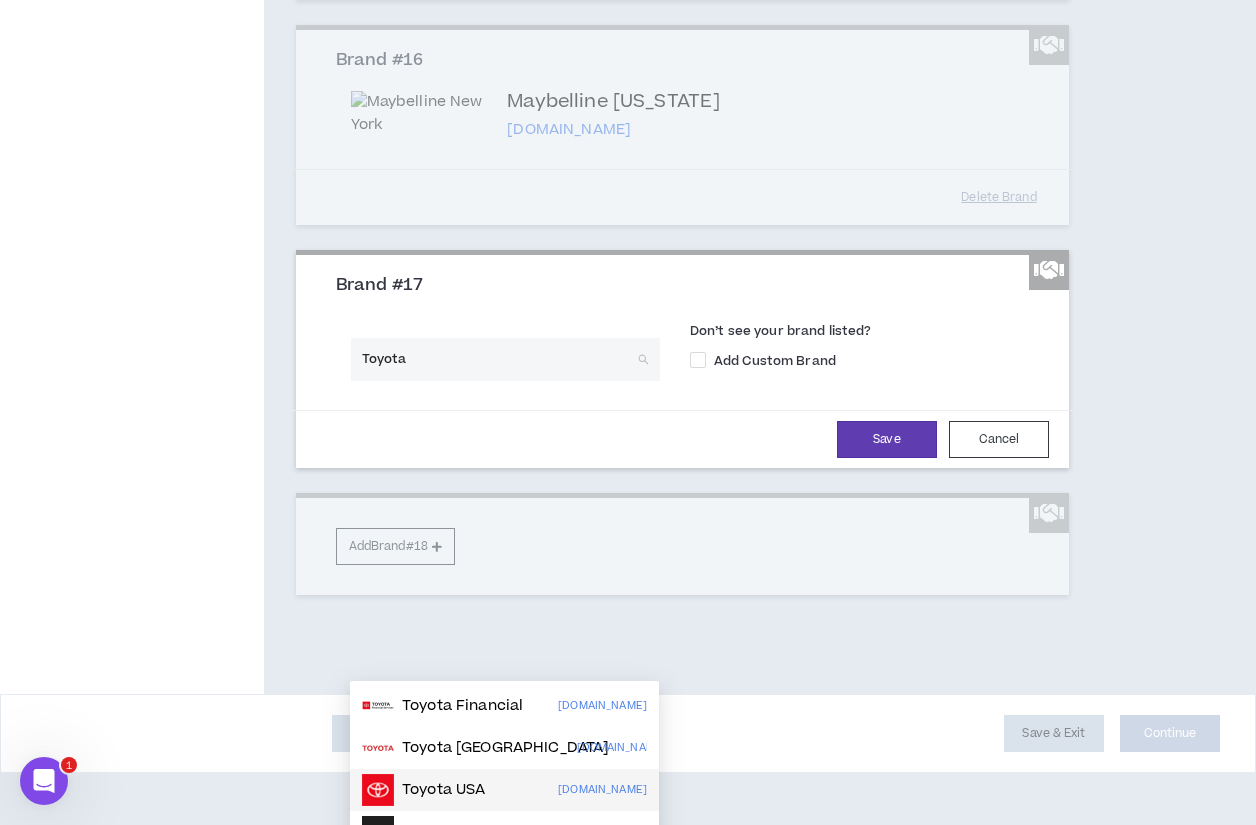 click on "Toyota USA" at bounding box center [443, 790] 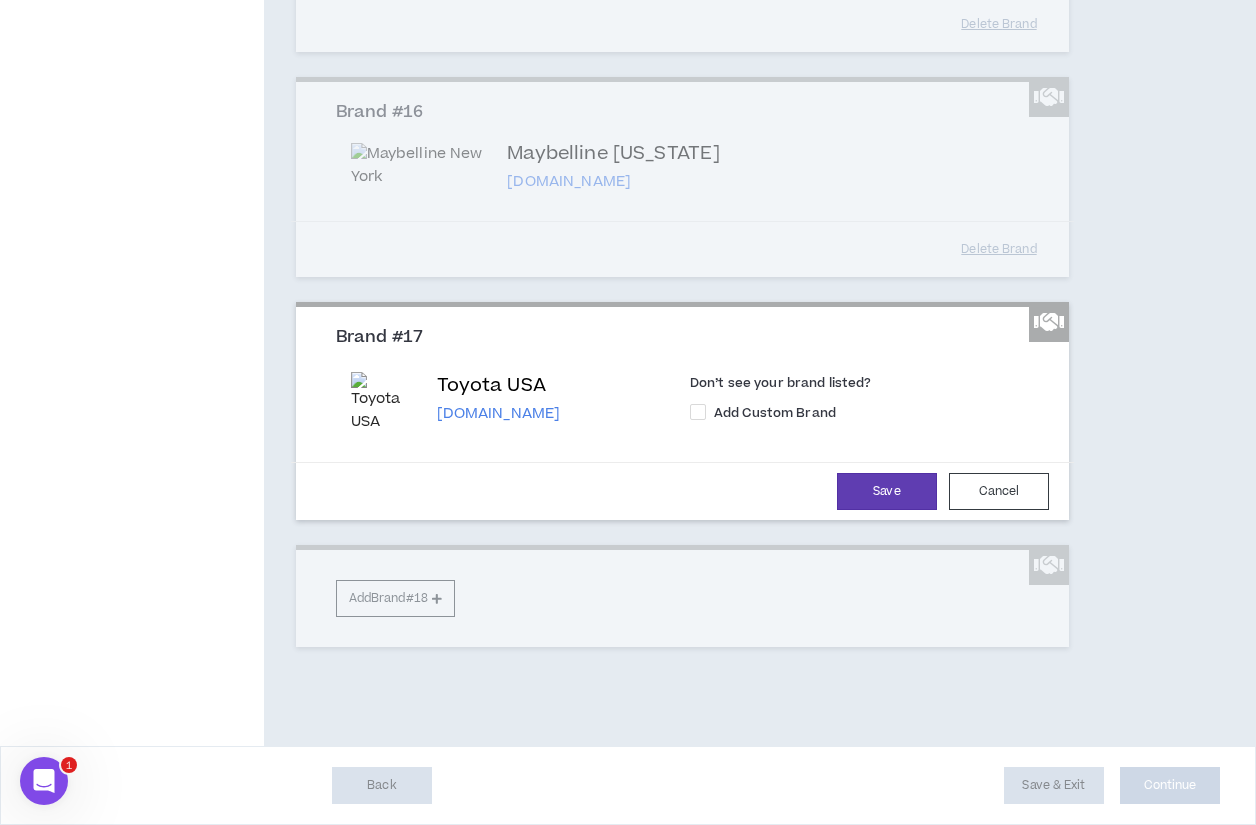 click on "Toyota USA" at bounding box center [499, 386] 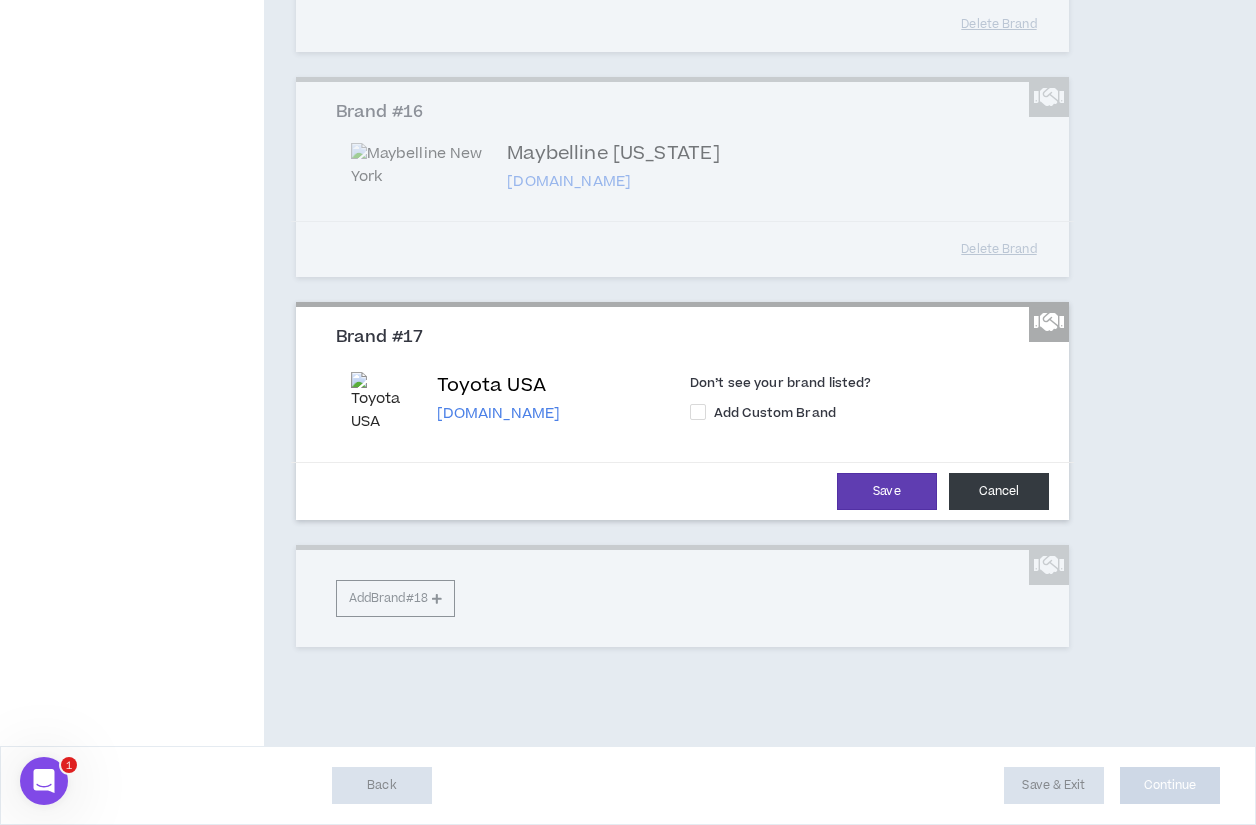click on "Cancel" at bounding box center [999, 491] 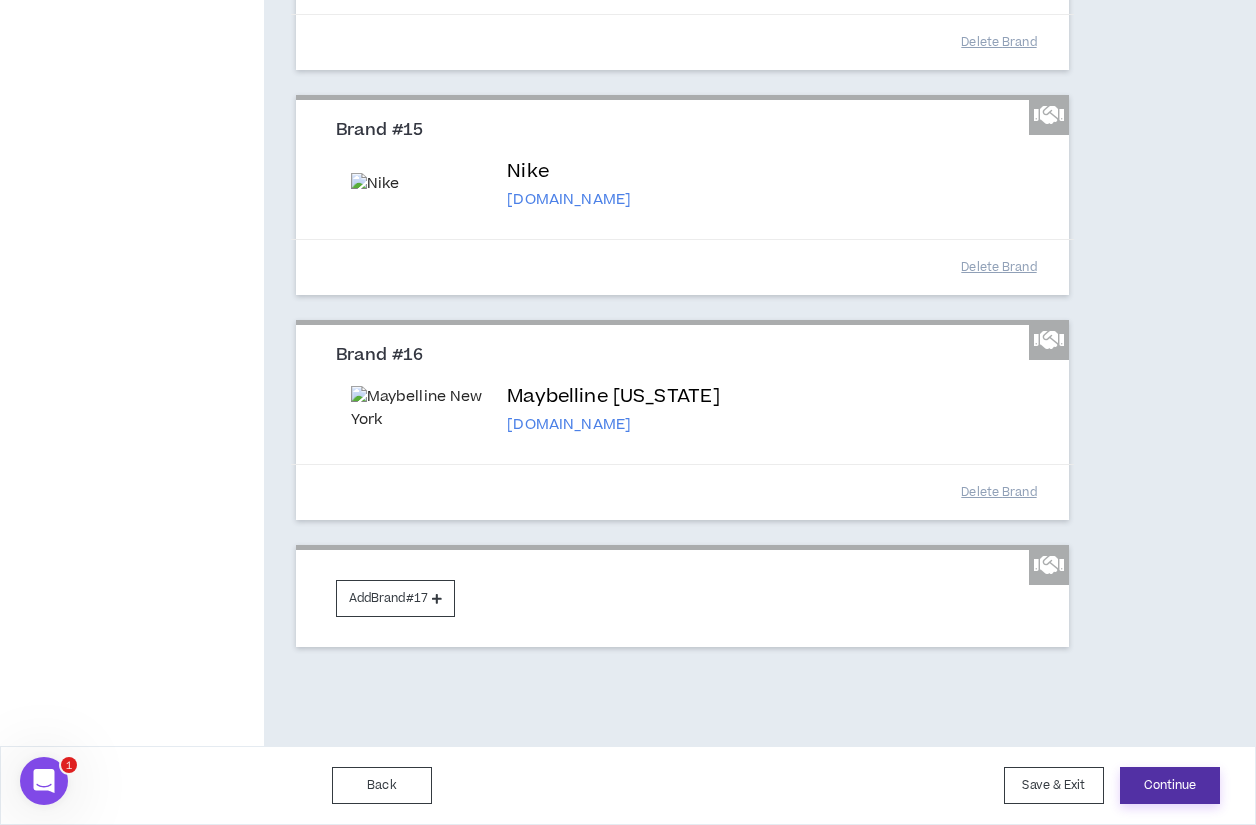 click on "Continue" at bounding box center (1170, 785) 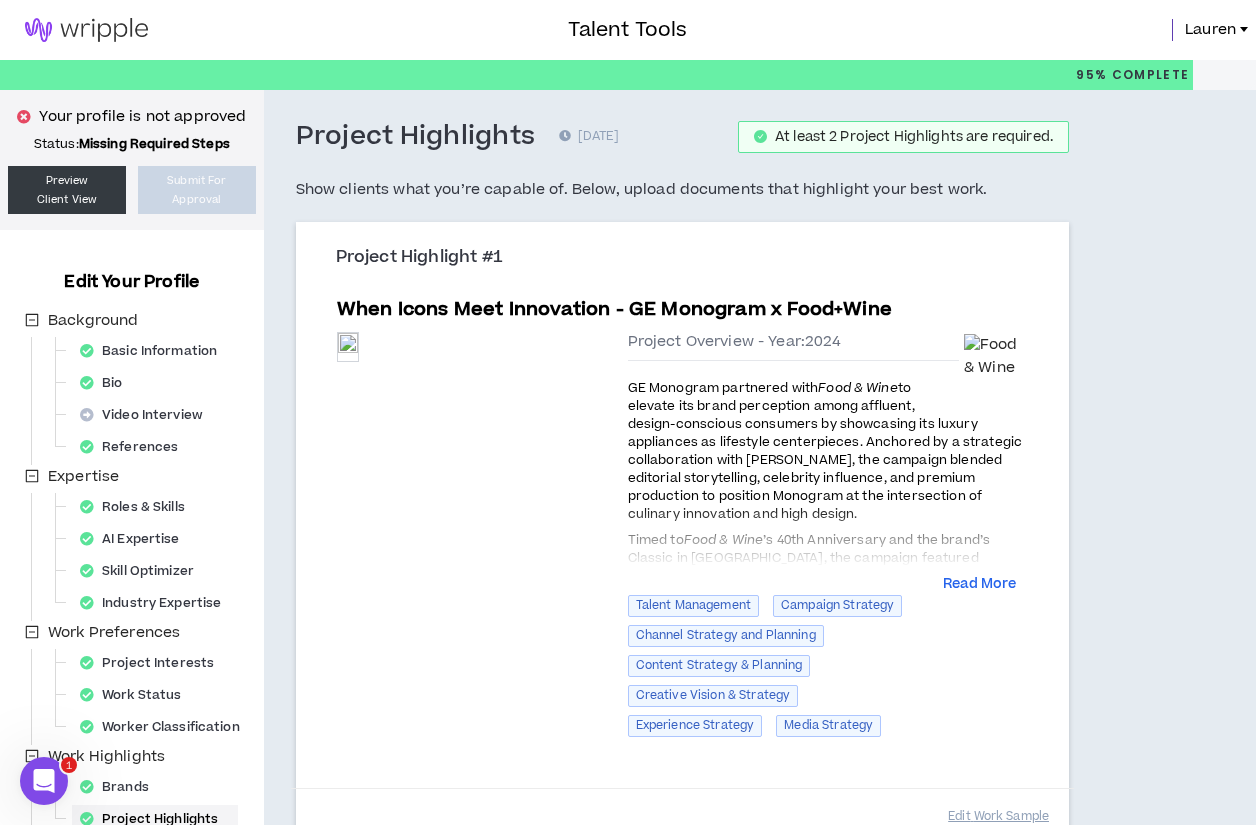 scroll, scrollTop: 683, scrollLeft: 0, axis: vertical 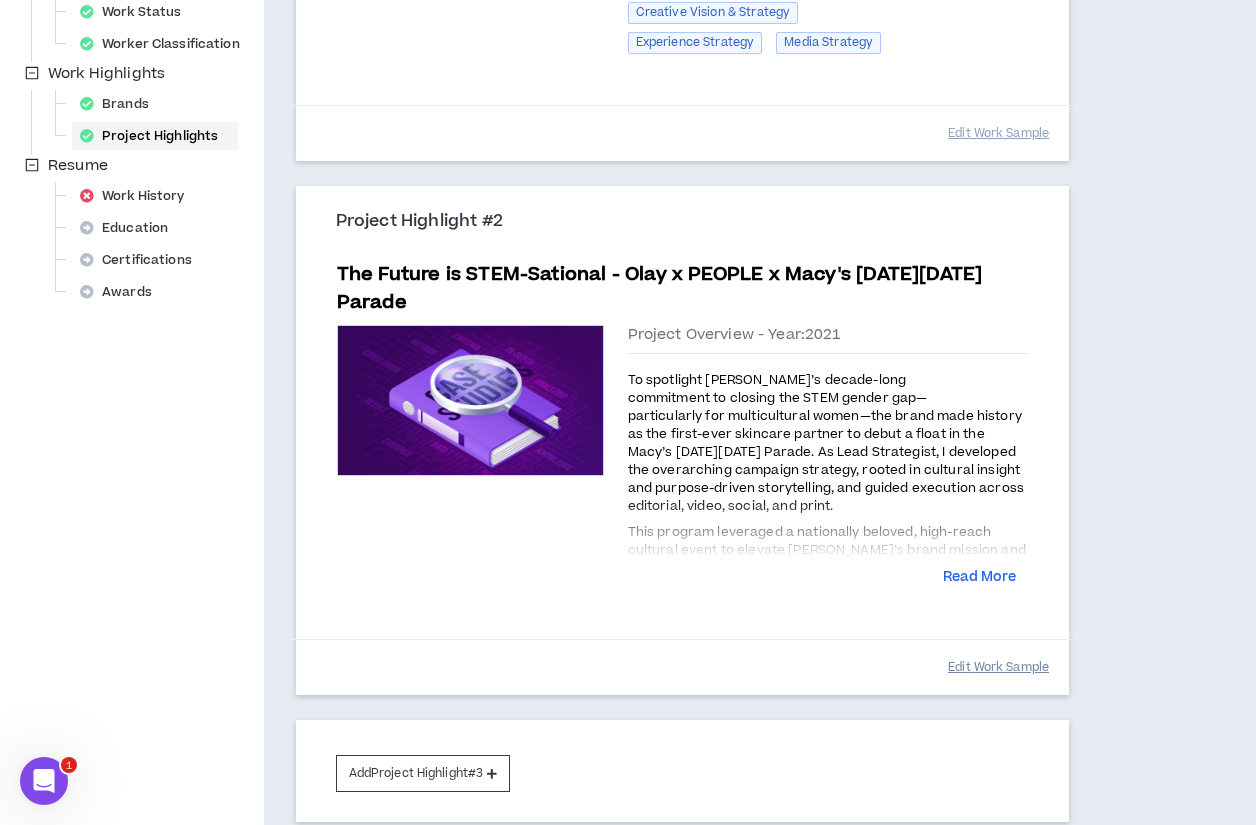 click on "Edit   Work Sample" at bounding box center (998, 667) 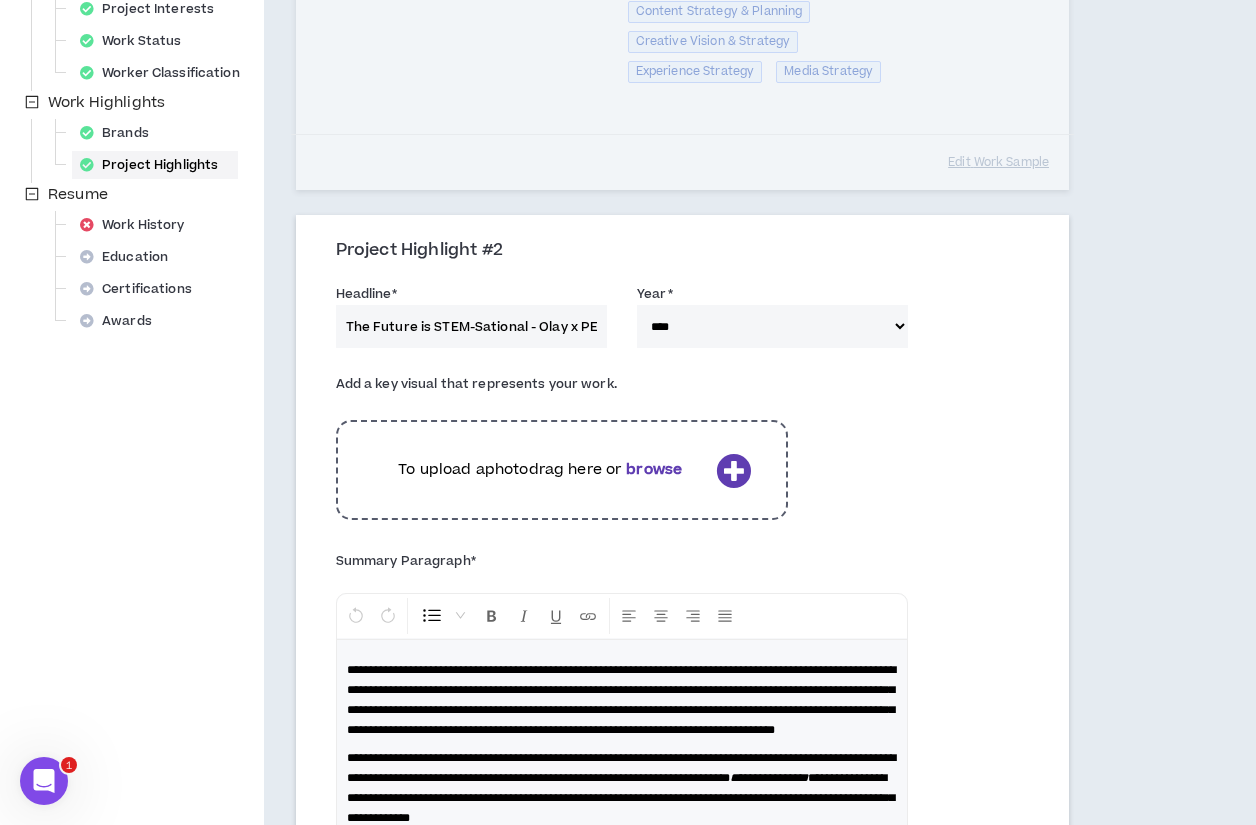 scroll, scrollTop: 652, scrollLeft: 0, axis: vertical 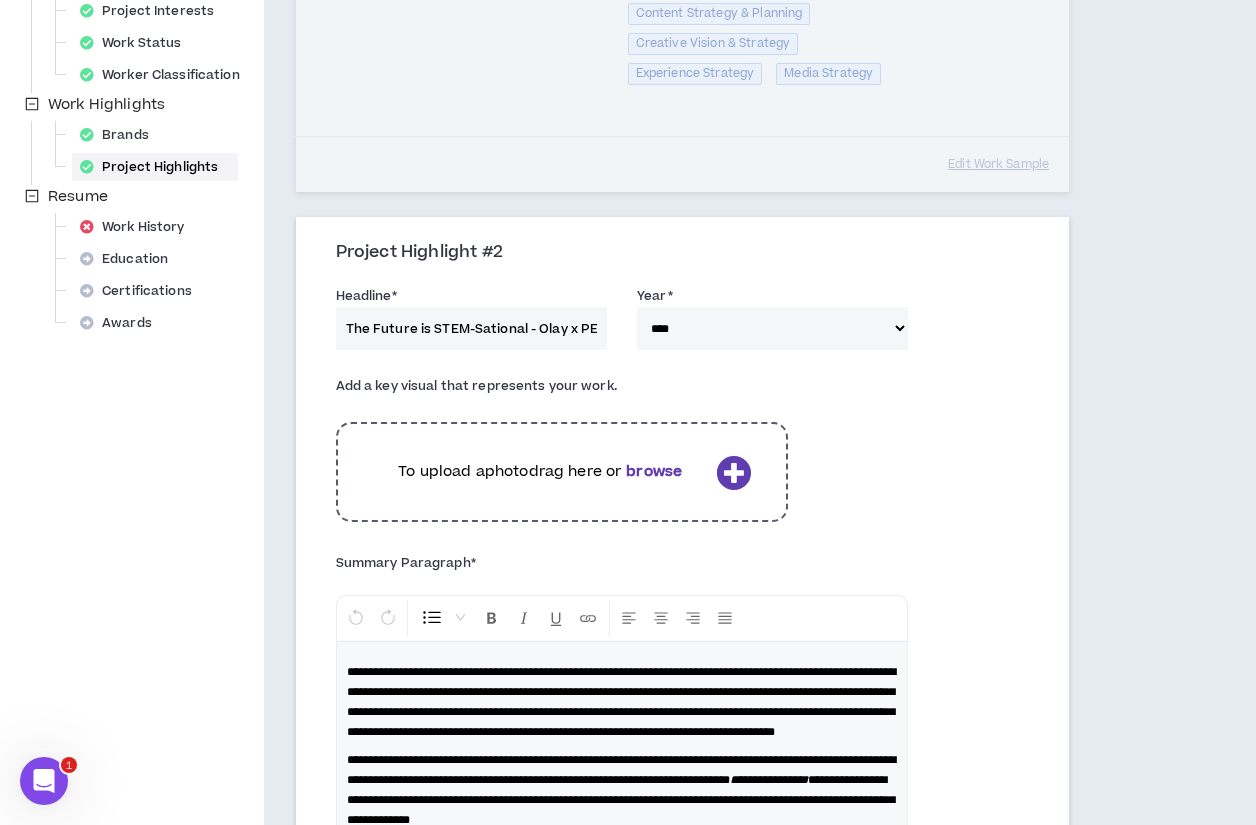 click on "To upload a  photo  drag here or browse" at bounding box center (540, 472) 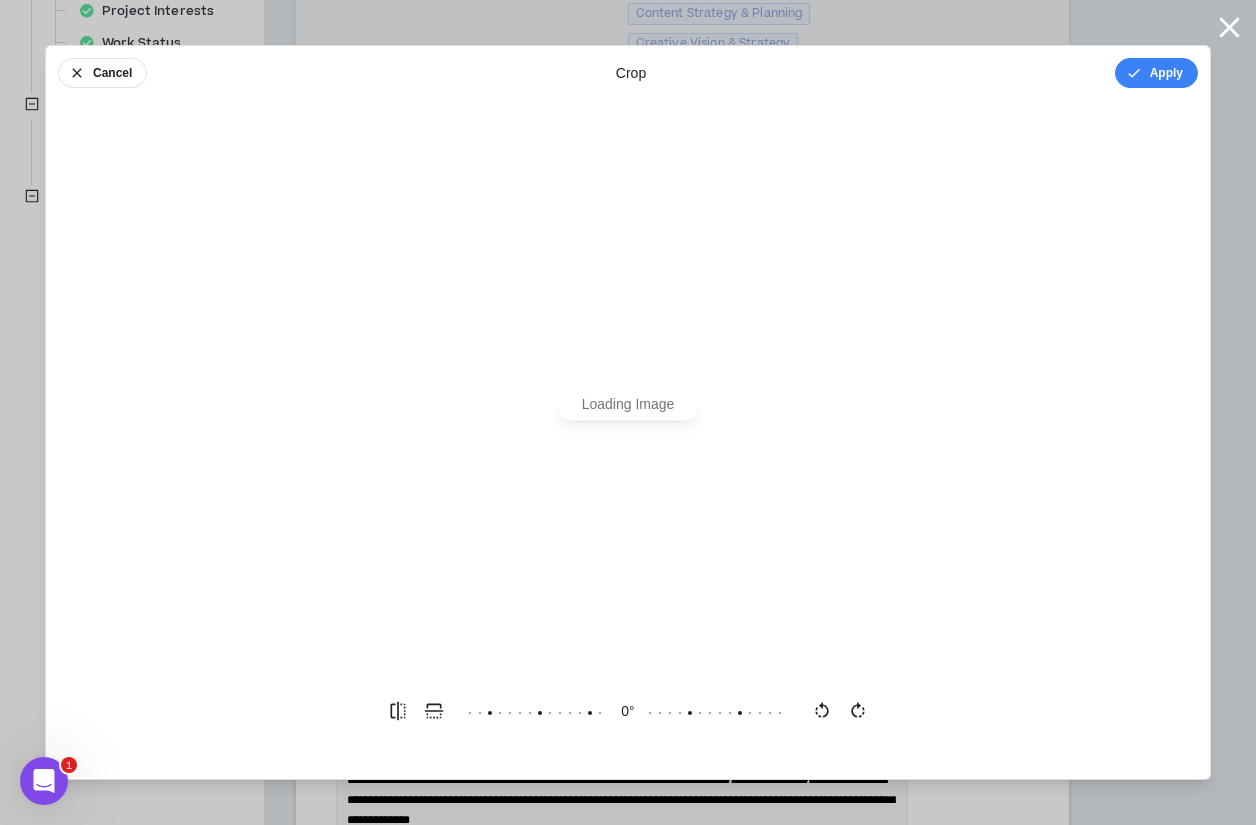 scroll, scrollTop: 0, scrollLeft: 0, axis: both 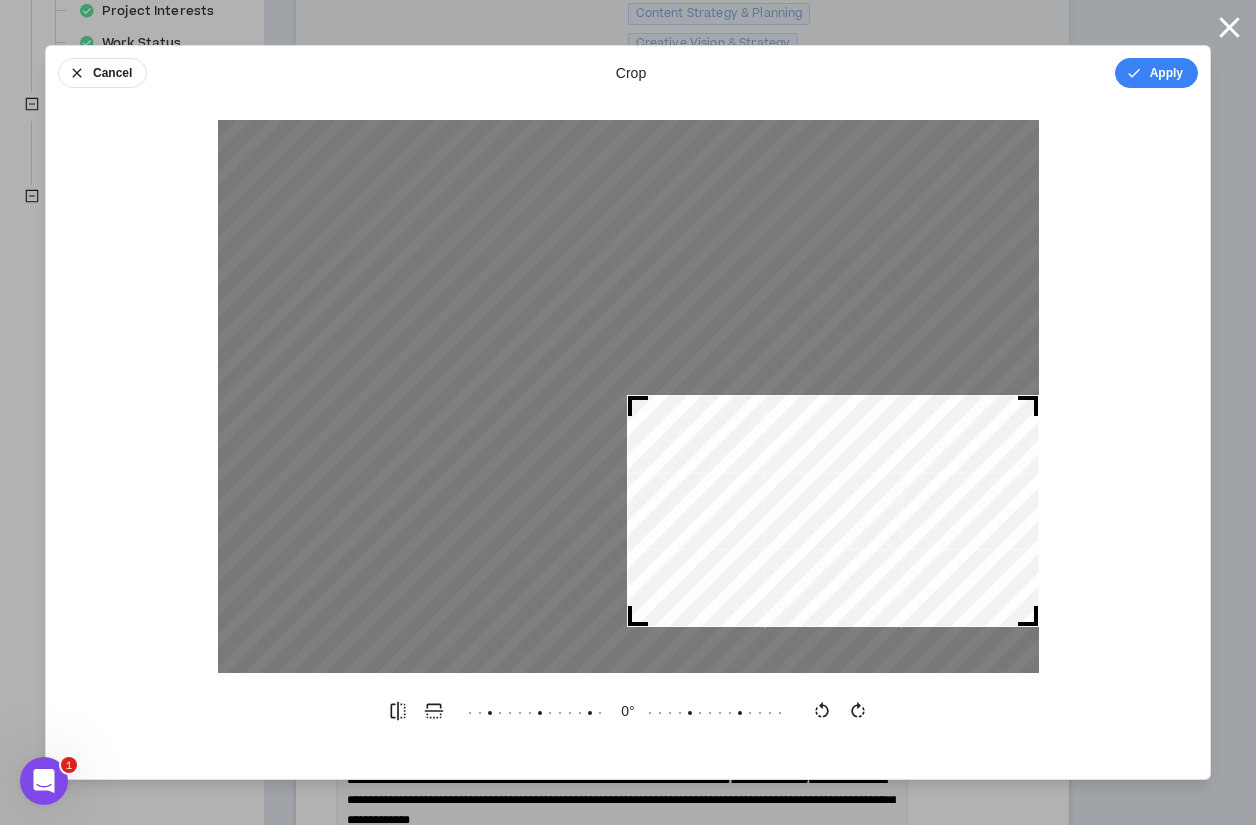 drag, startPoint x: 220, startPoint y: 171, endPoint x: 562, endPoint y: 282, distance: 359.56223 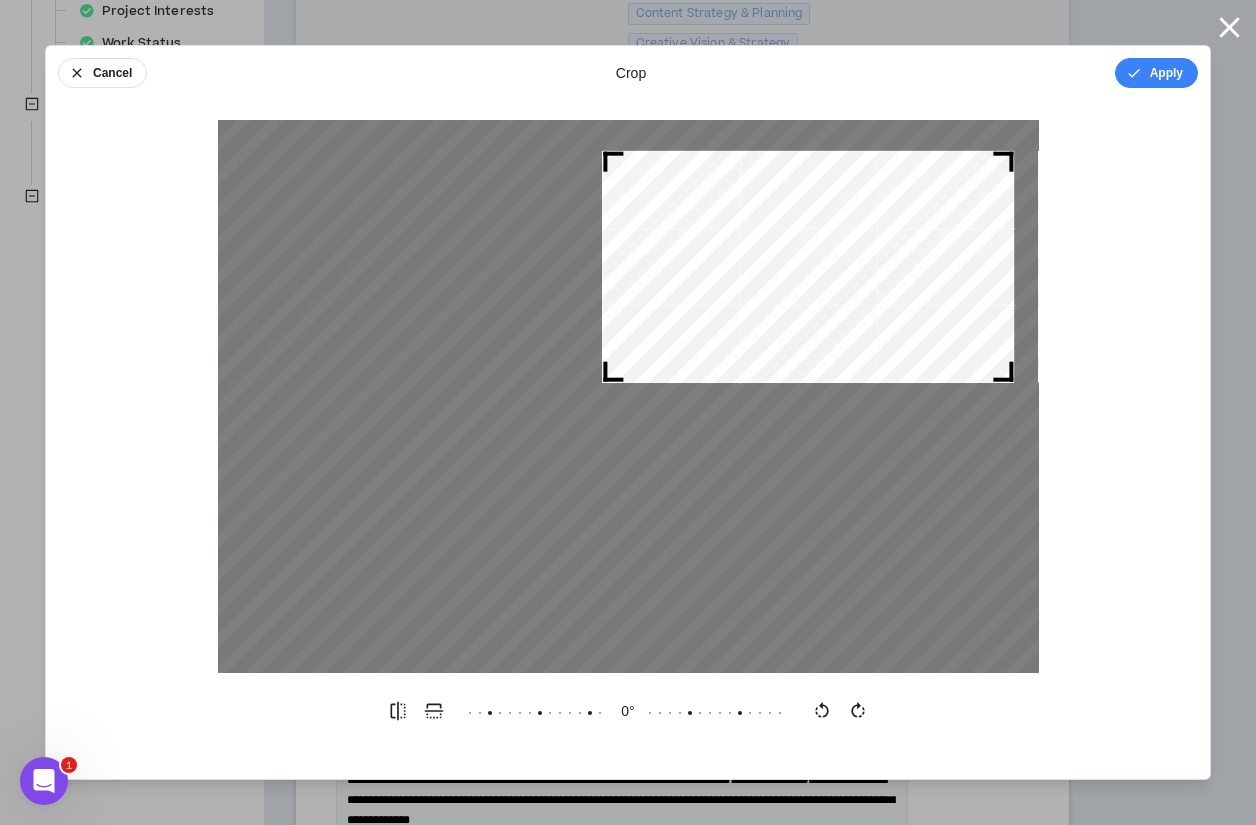 drag, startPoint x: 818, startPoint y: 473, endPoint x: 793, endPoint y: 229, distance: 245.27739 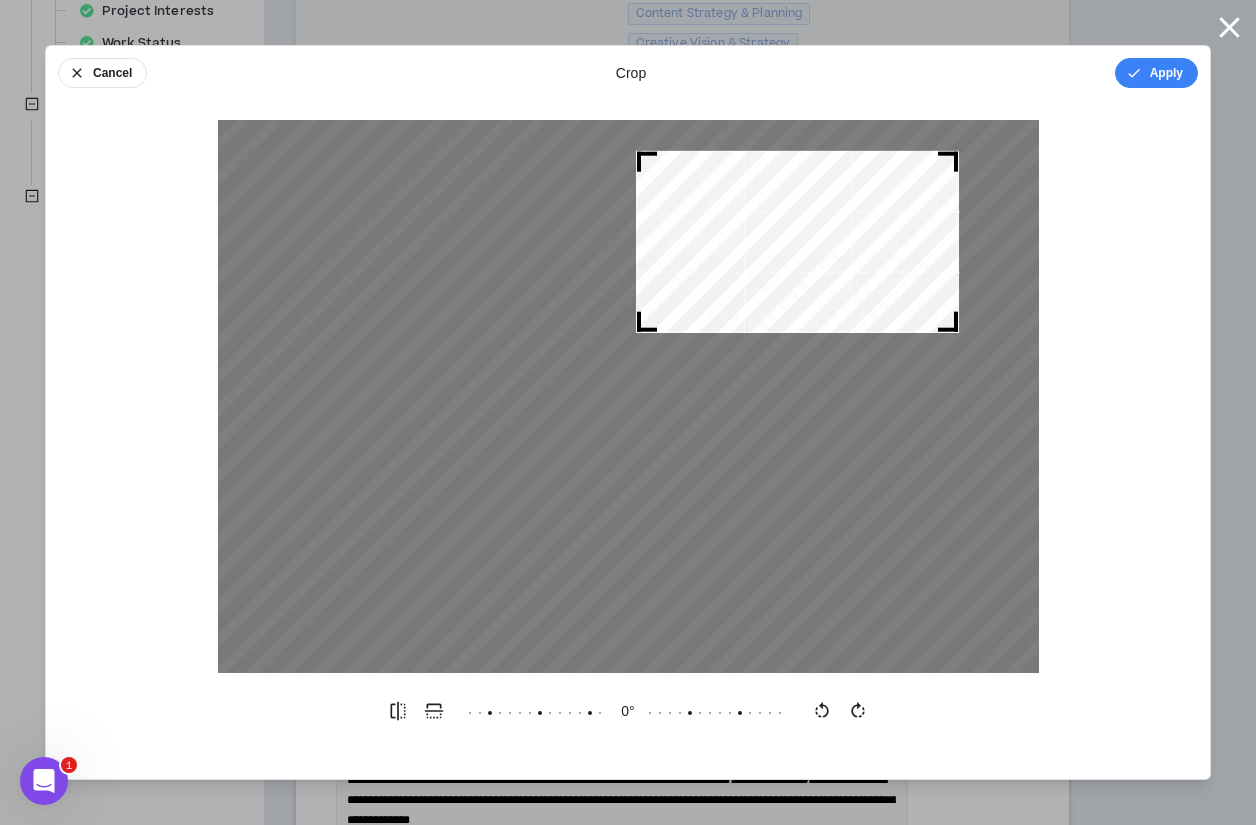 drag, startPoint x: 614, startPoint y: 368, endPoint x: 673, endPoint y: 333, distance: 68.60029 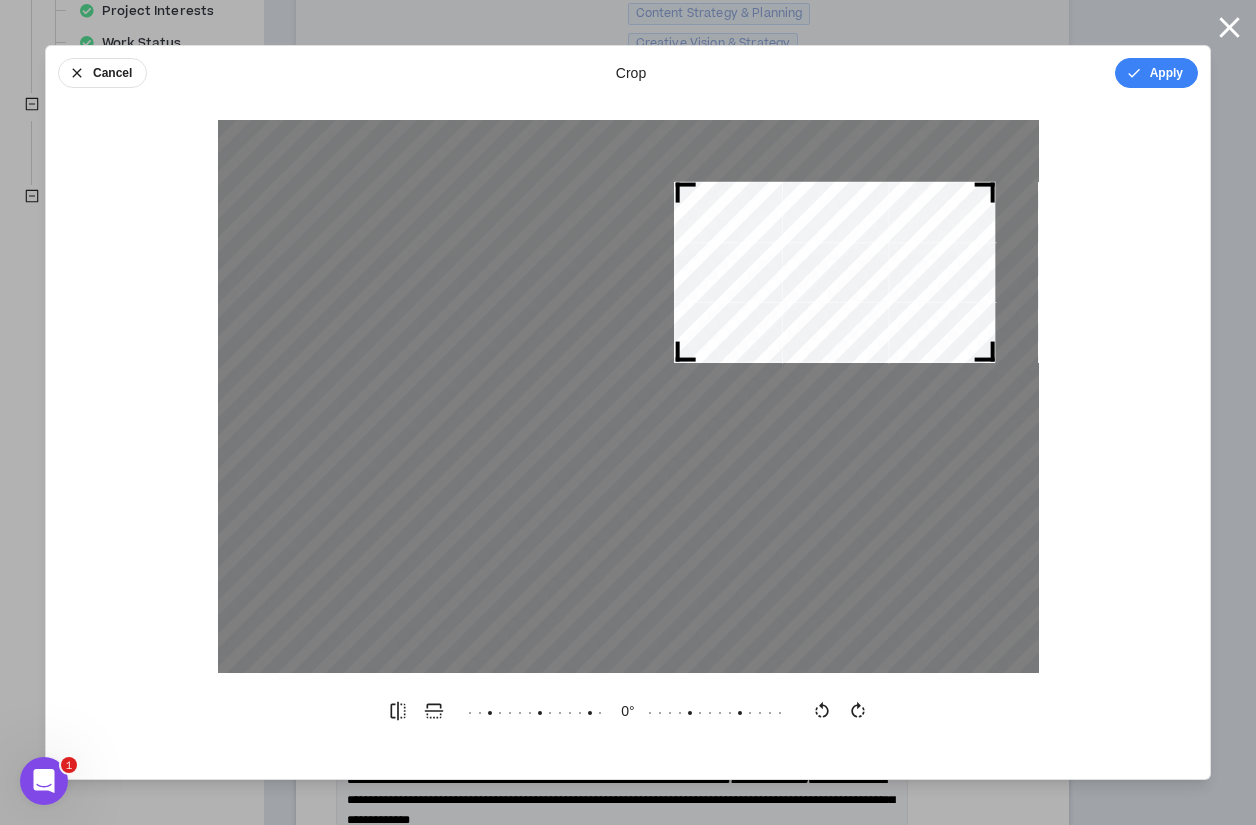 drag, startPoint x: 809, startPoint y: 244, endPoint x: 845, endPoint y: 271, distance: 45 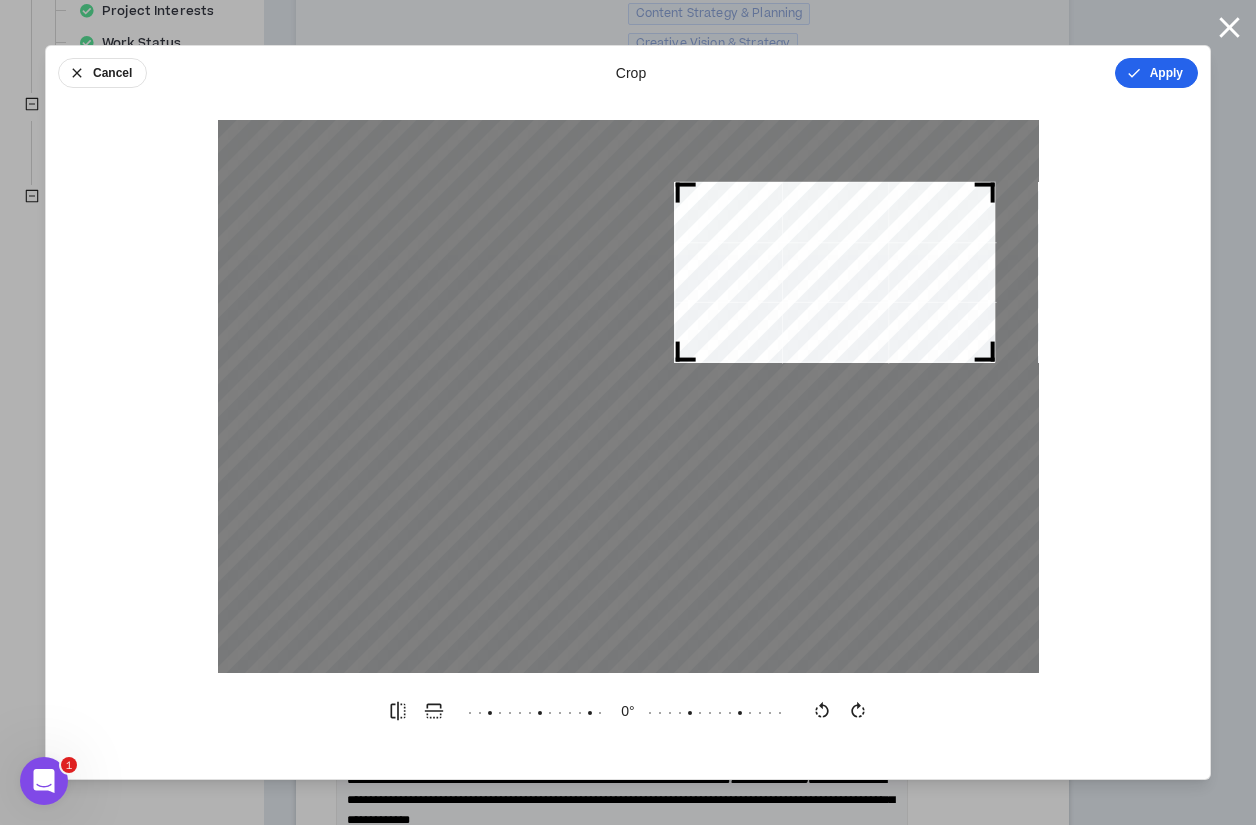 click on "Apply" at bounding box center [1156, 73] 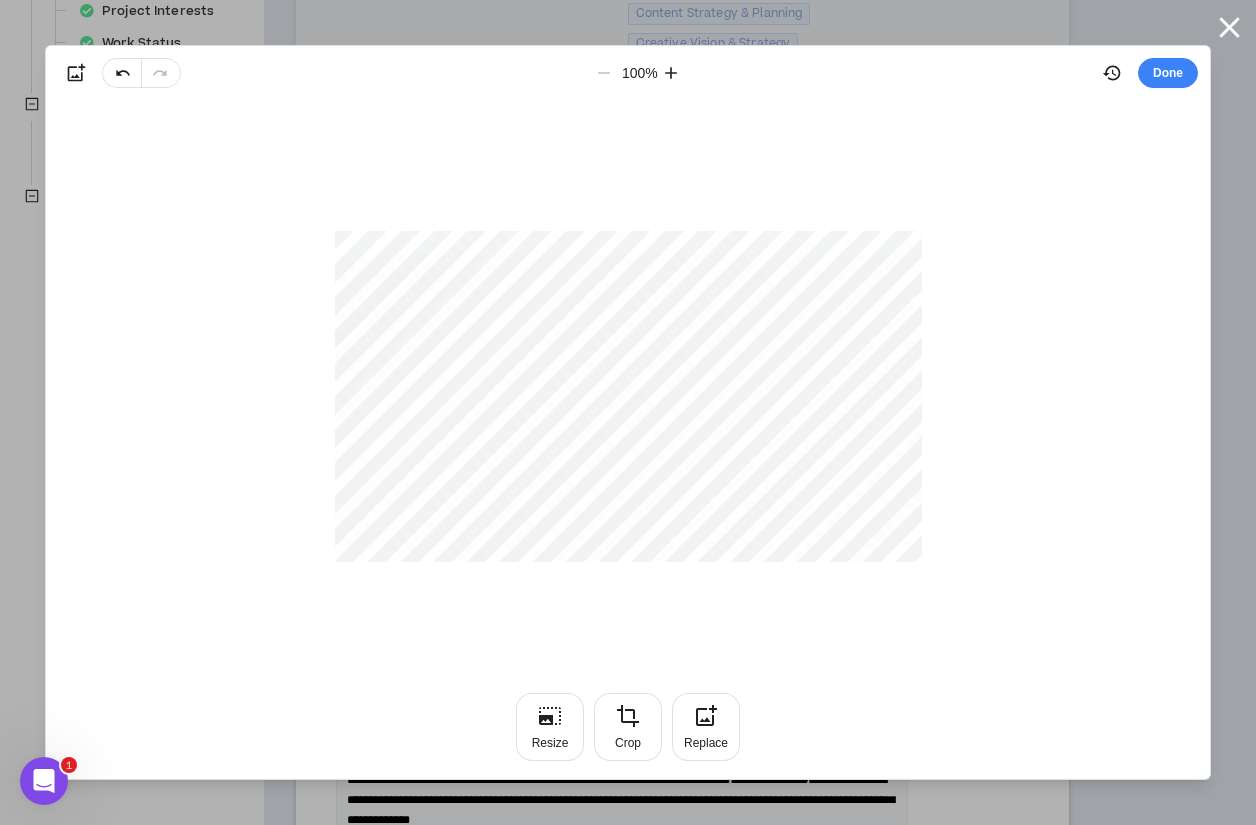 click on "Done" at bounding box center (1168, 73) 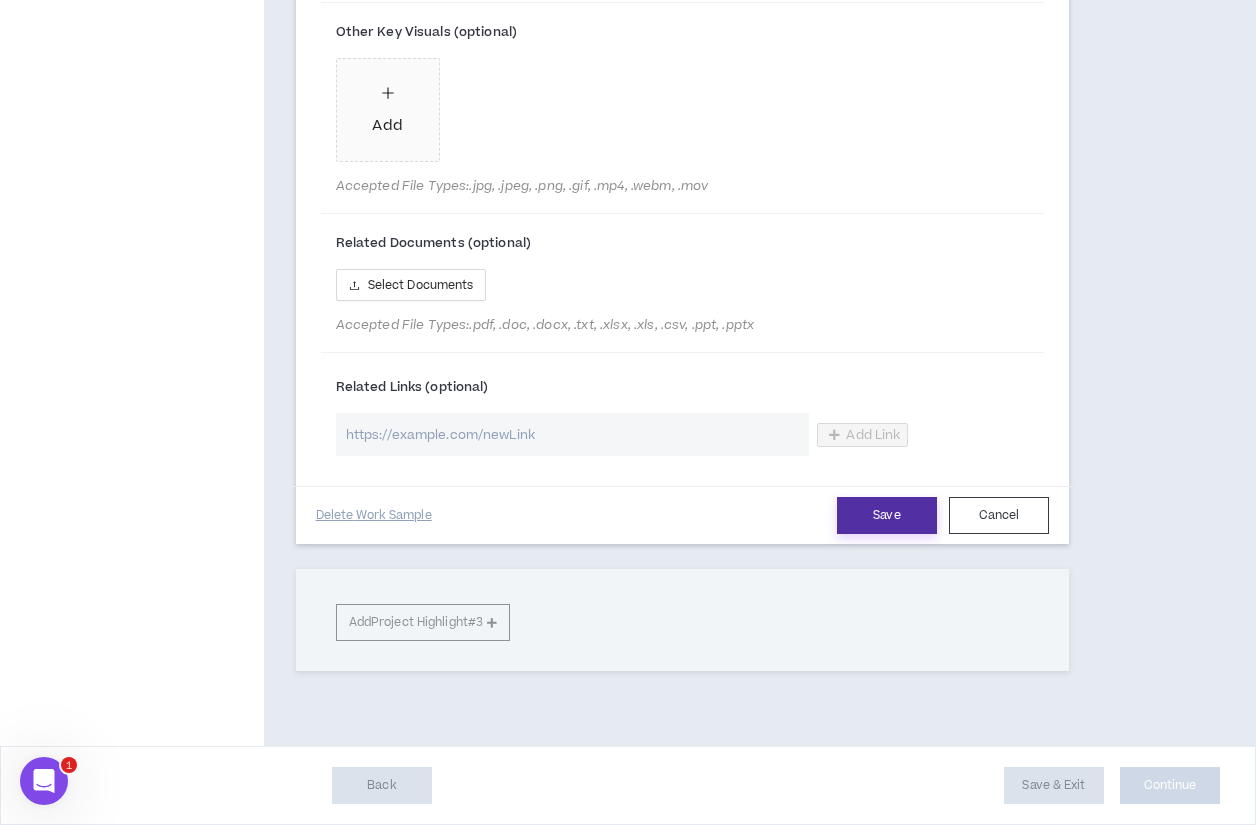 click on "Save" at bounding box center (887, 515) 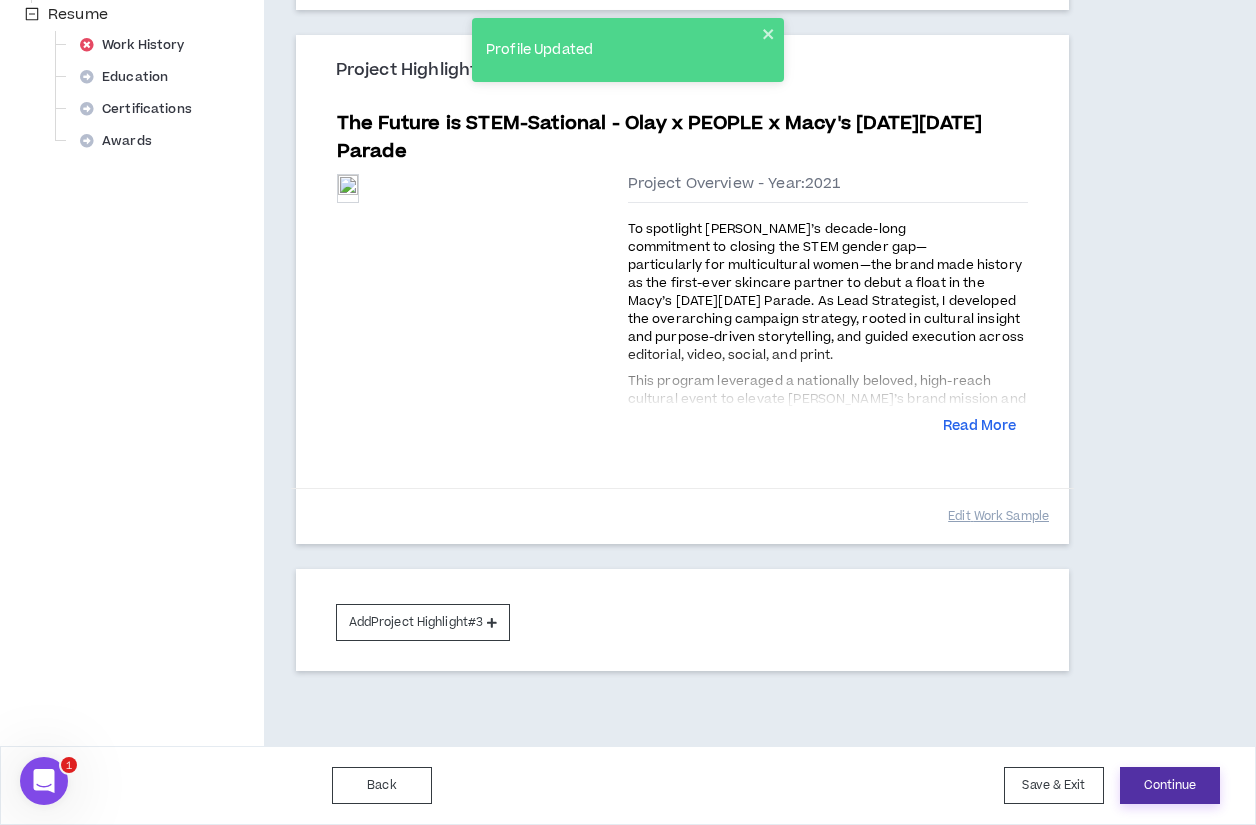 click on "Continue" at bounding box center [1170, 785] 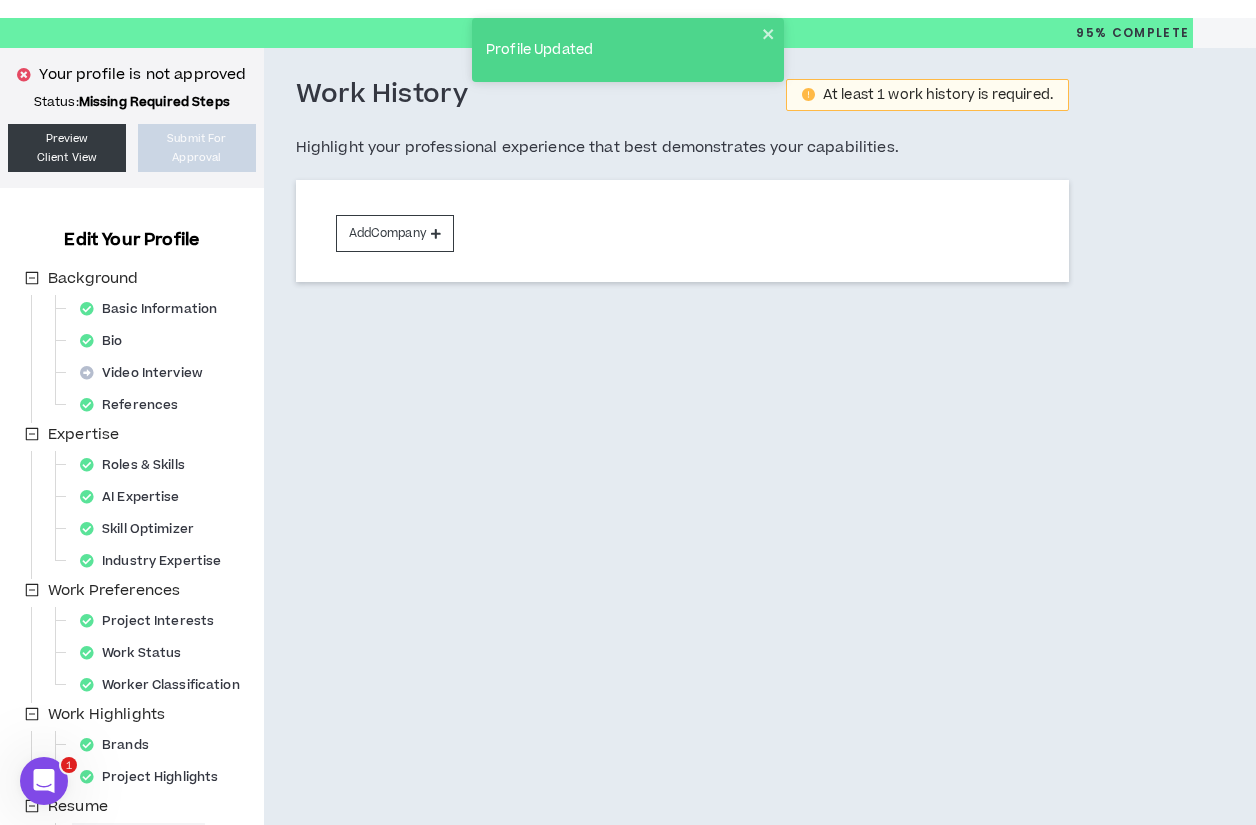 scroll, scrollTop: 0, scrollLeft: 0, axis: both 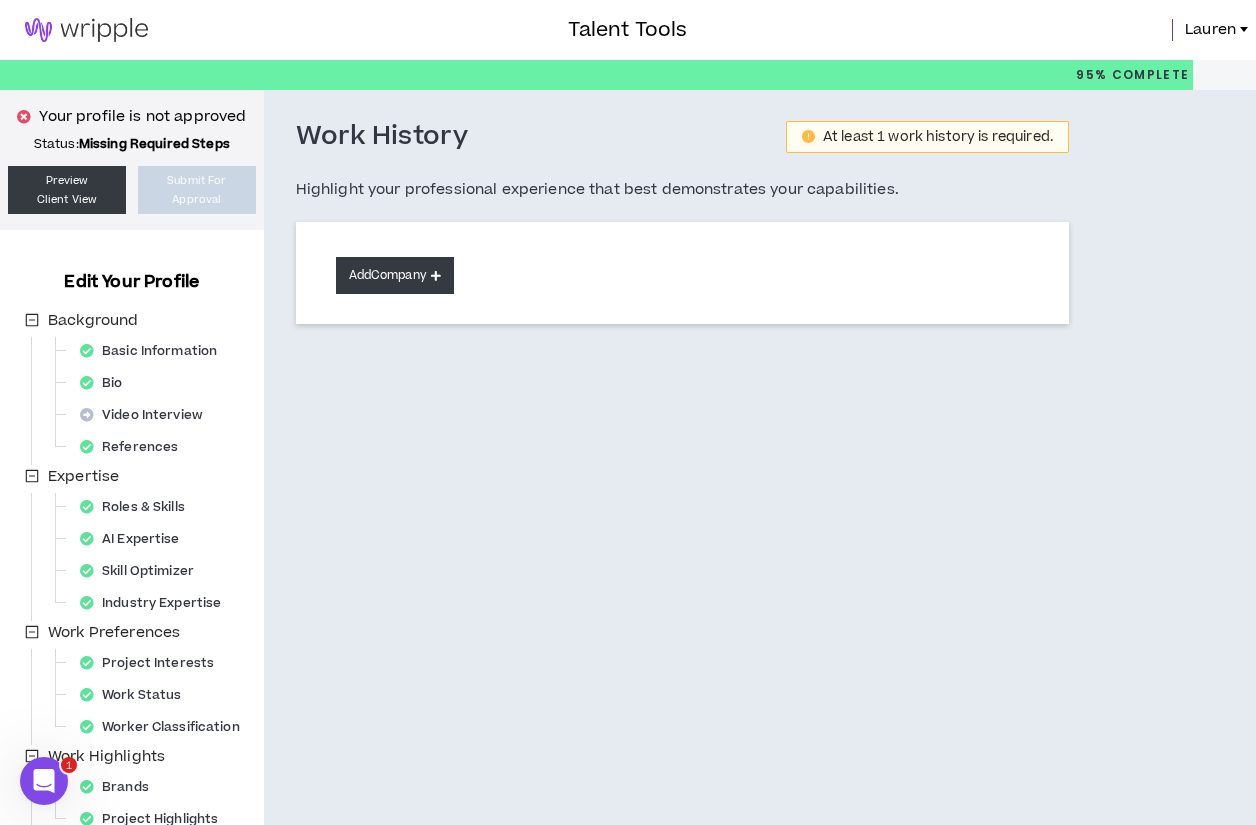 click on "Add  Company" at bounding box center [395, 275] 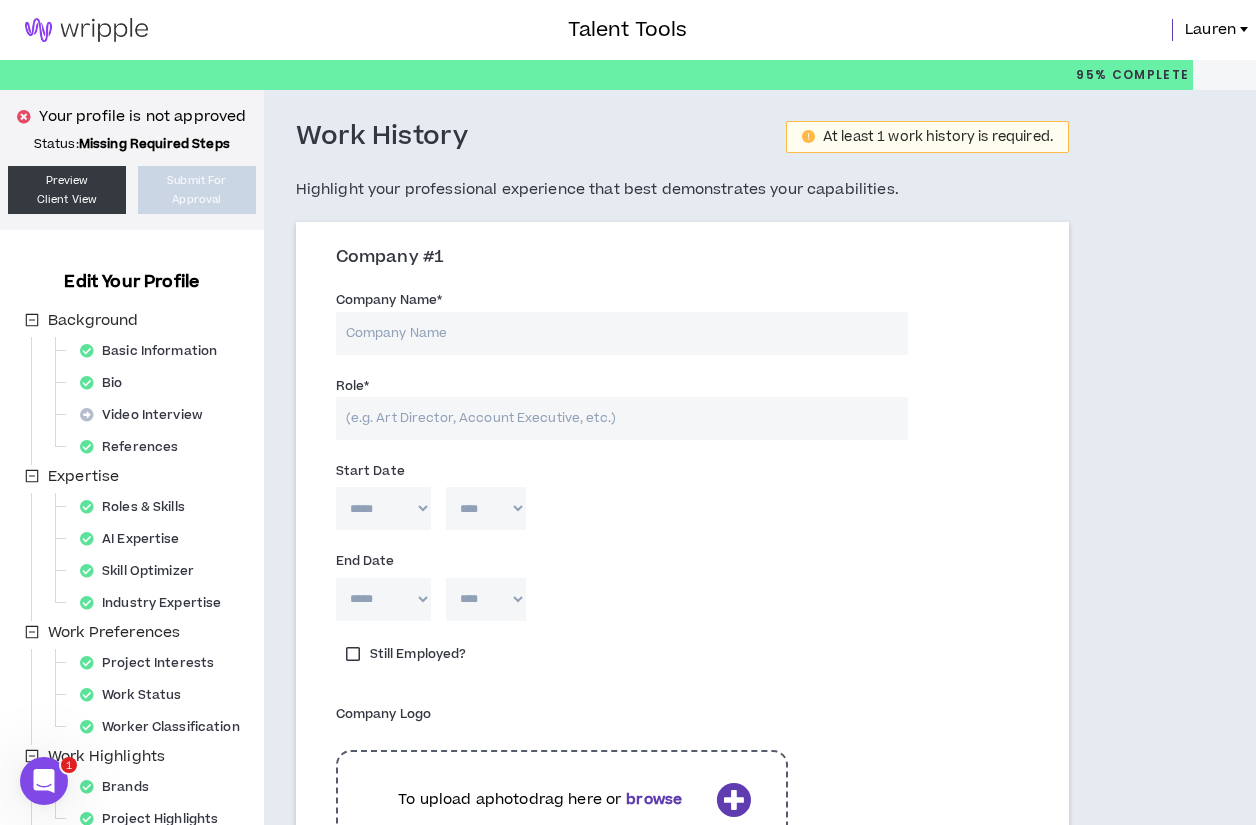 click on "Company Name  *" at bounding box center [622, 333] 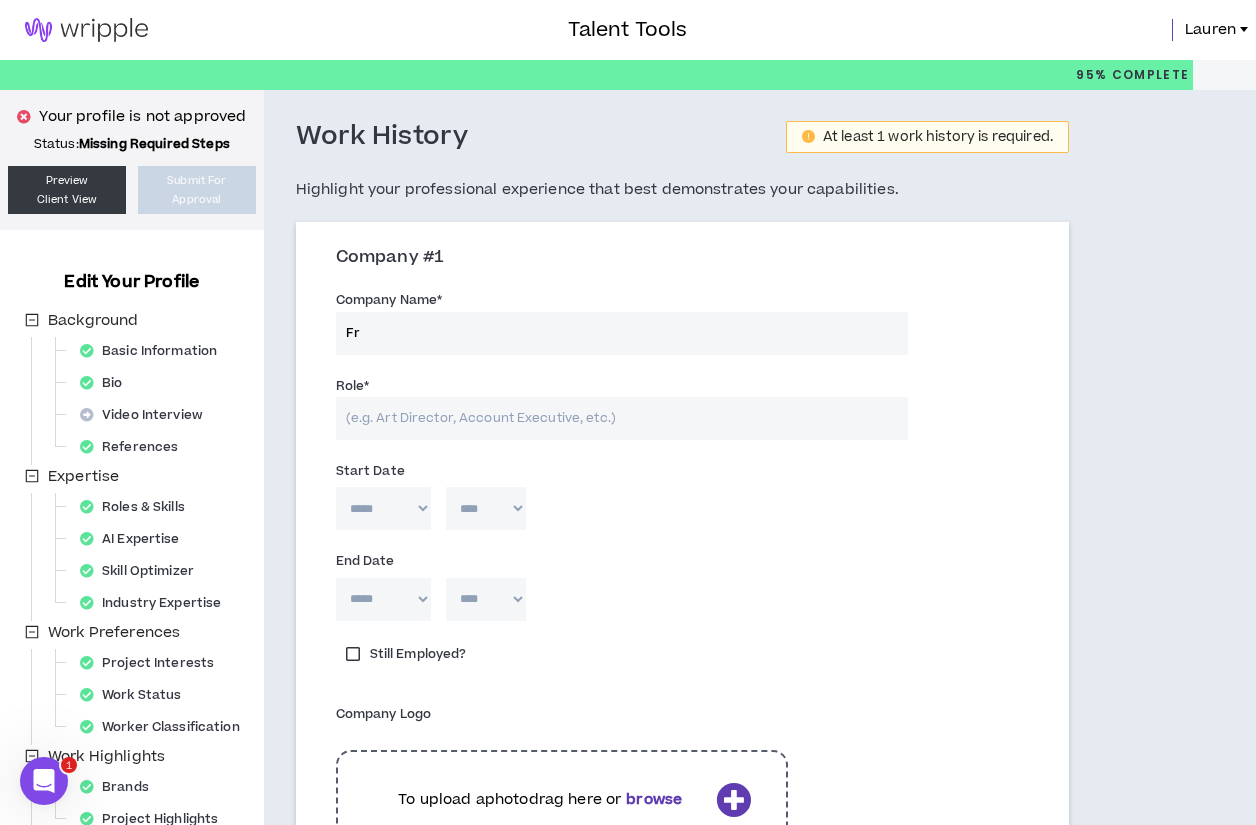 type on "F" 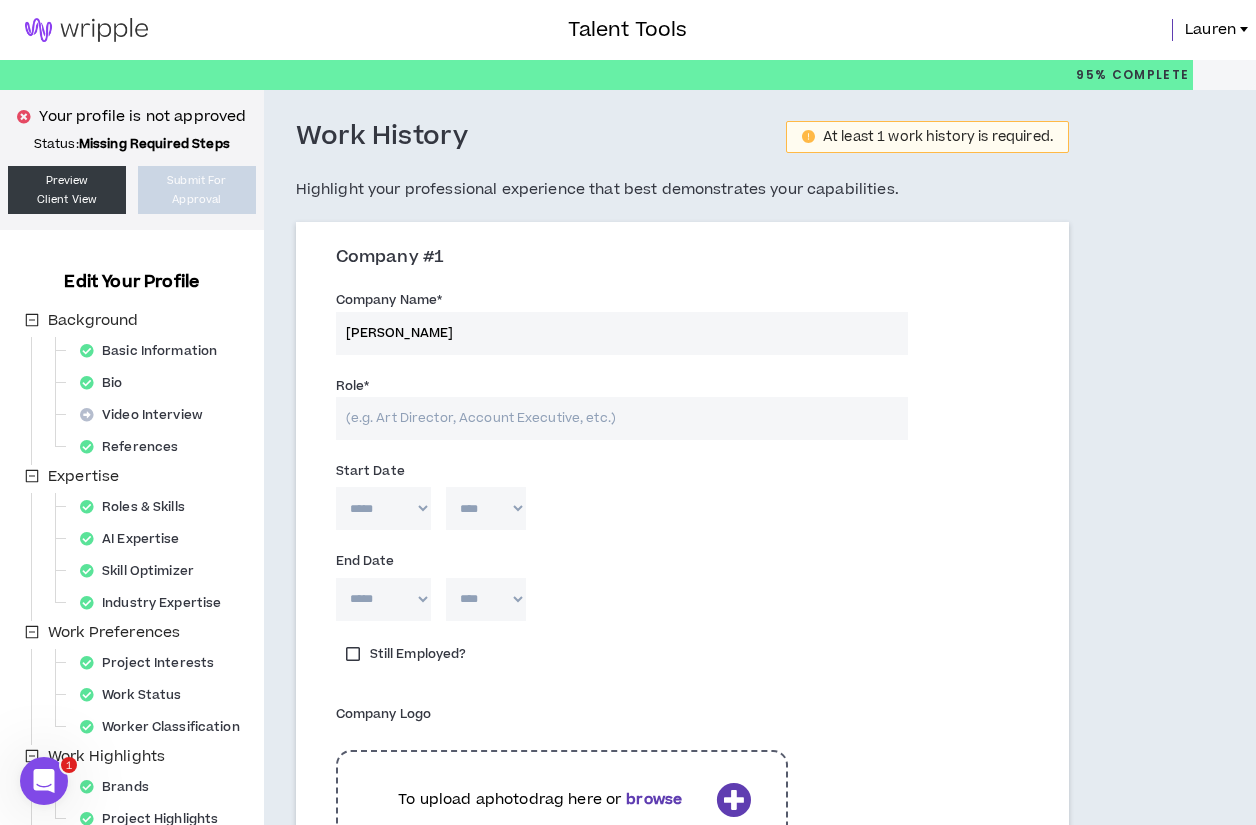 type on "[PERSON_NAME]" 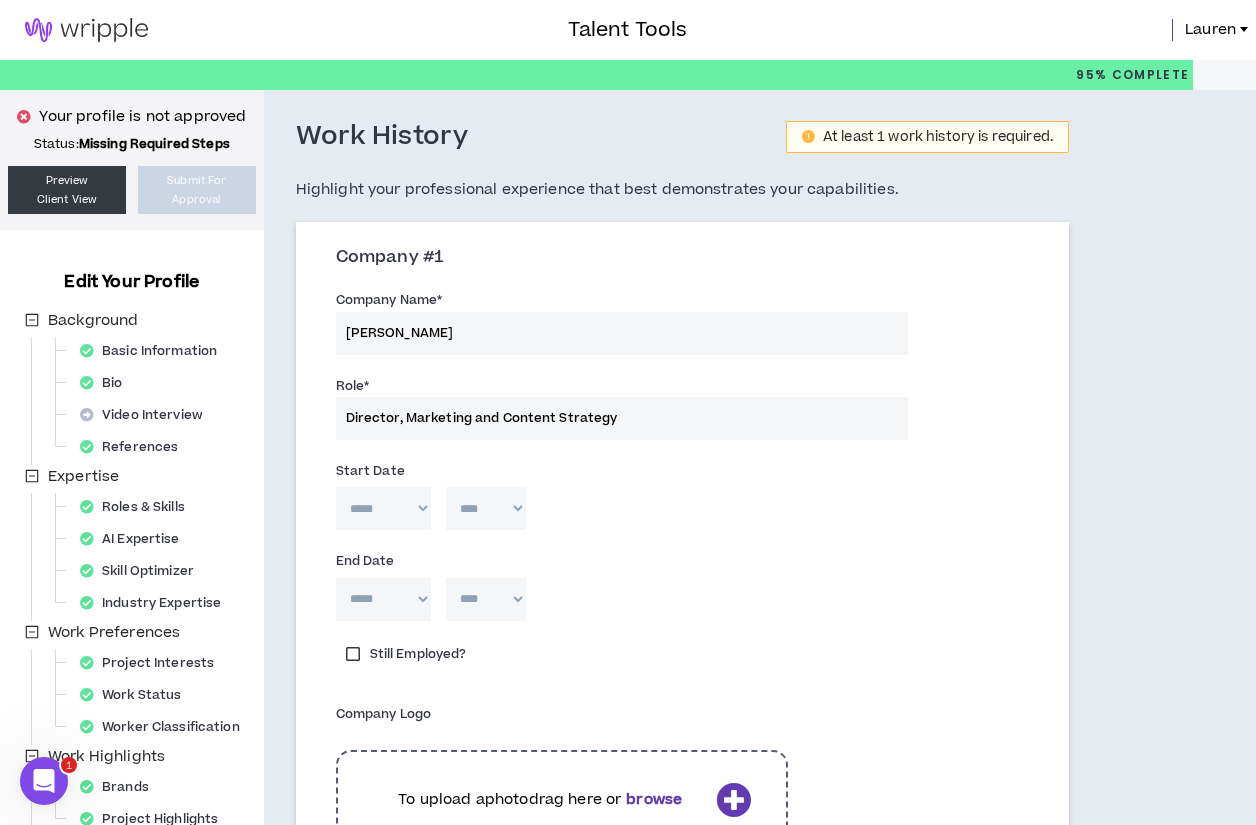 click on "Director, Marketing and Content Strategy" at bounding box center [622, 418] 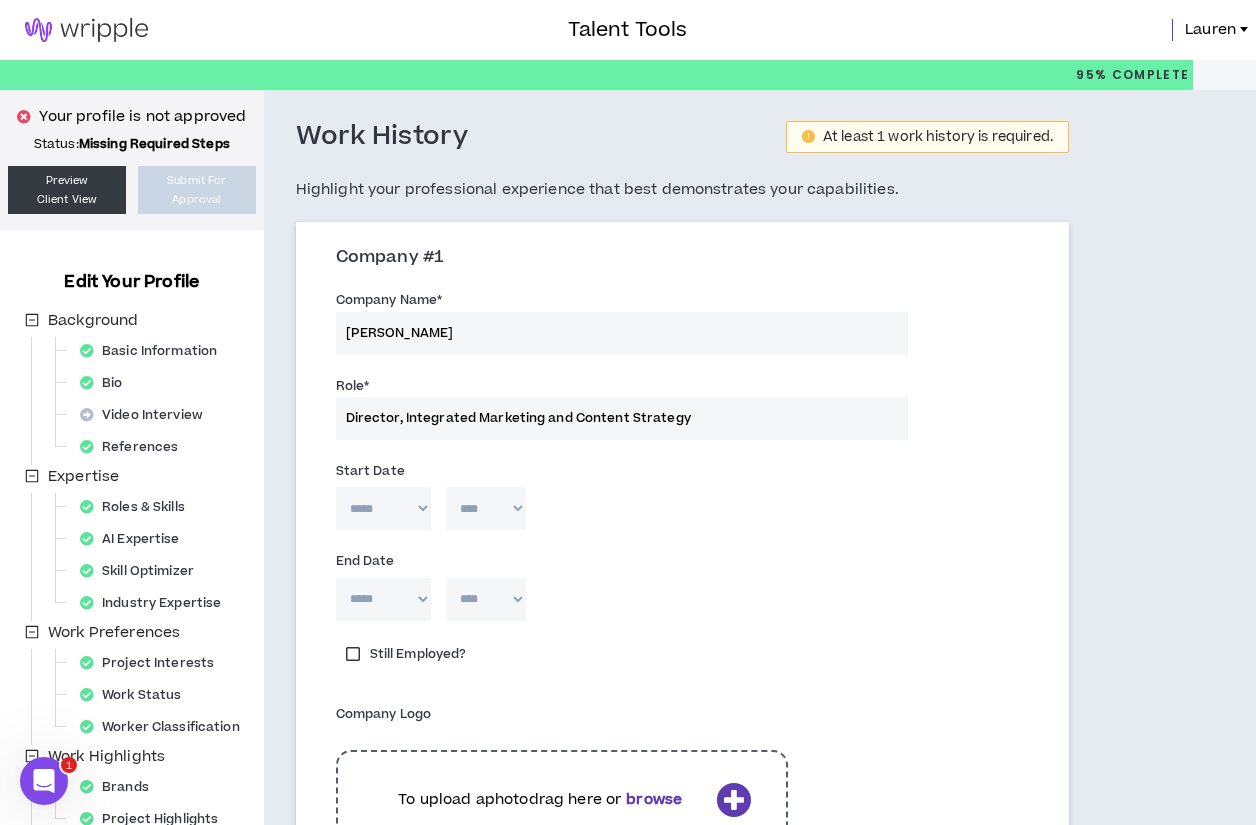 click on "Director, Integrated Marketing and Content Strategy" at bounding box center [622, 418] 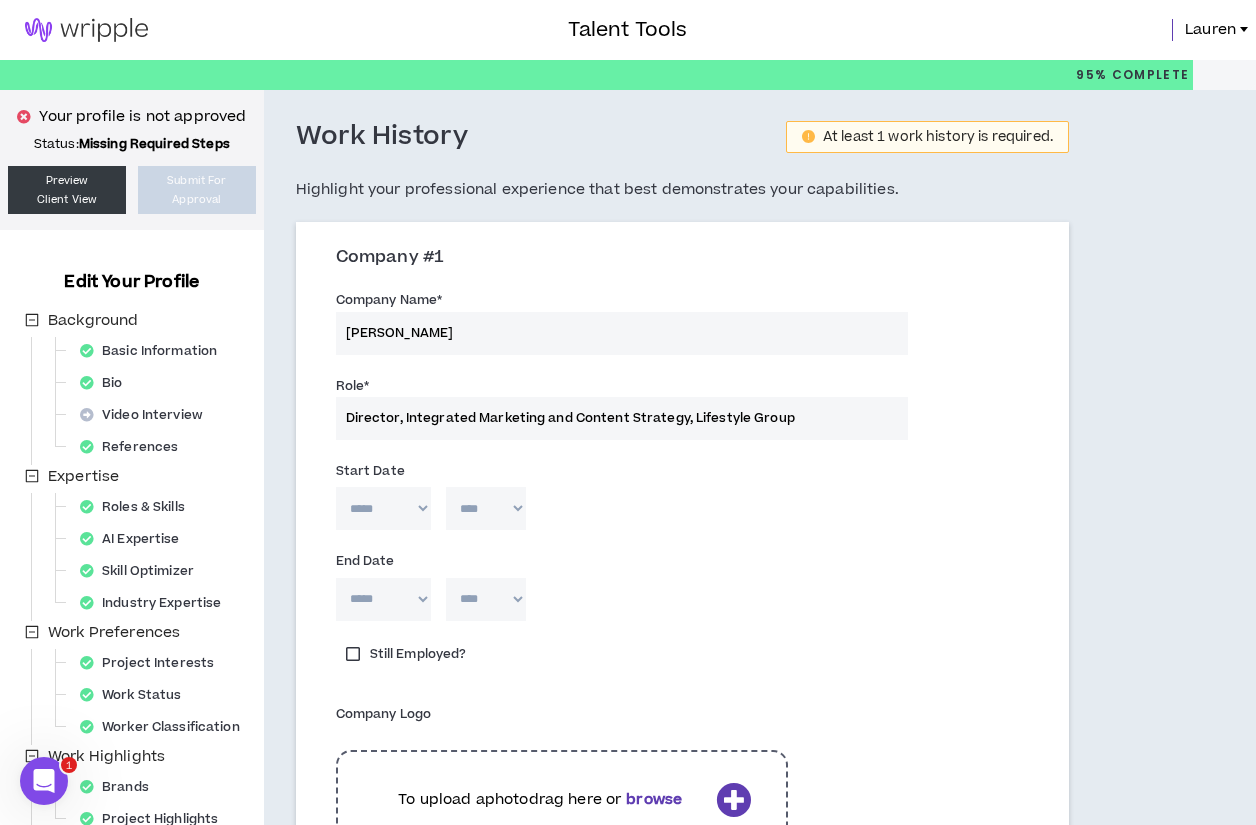type on "Director, Integrated Marketing and Content Strategy, Lifestyle Group" 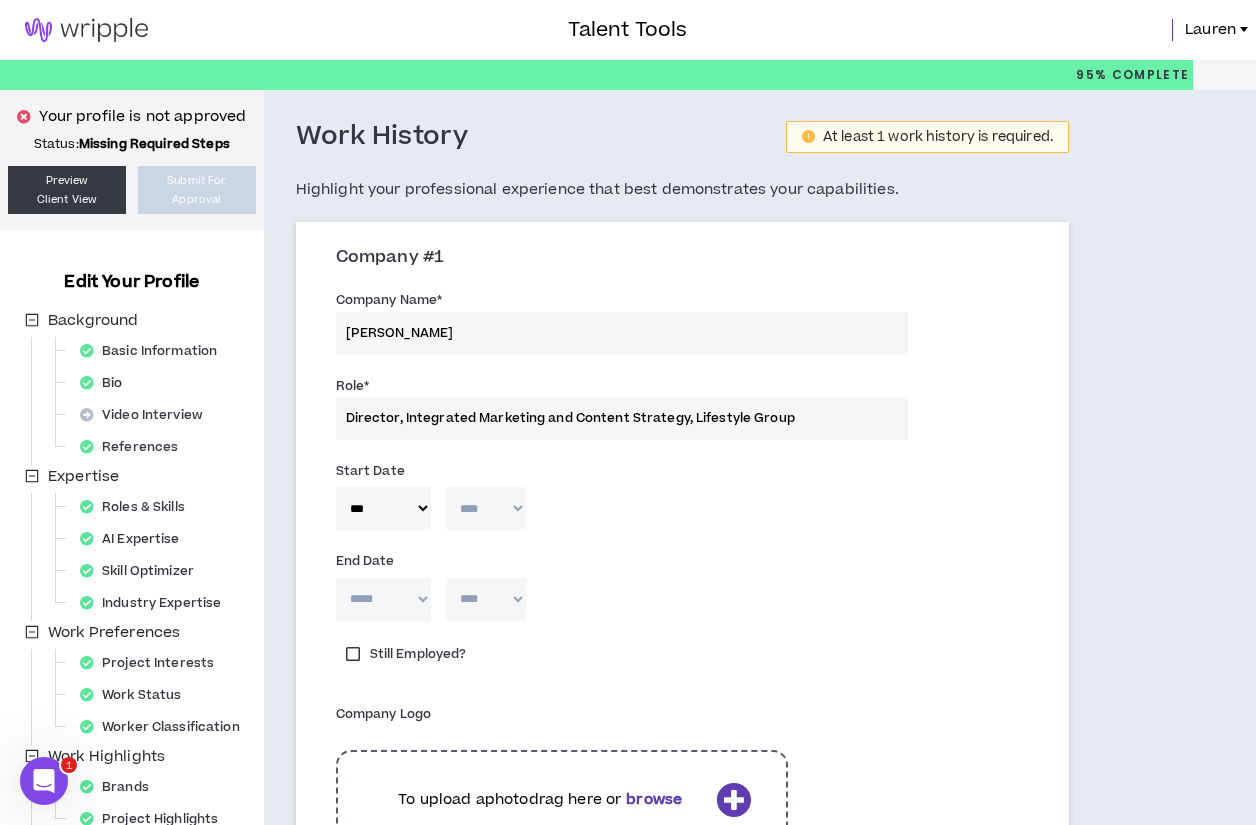 click on "**** **** **** **** **** **** **** **** **** **** **** **** **** **** **** **** **** **** **** **** **** **** **** **** **** **** **** **** **** **** **** **** **** **** **** **** **** **** **** **** **** **** **** **** **** **** **** **** **** **** **** **** **** **** **** **** **** **** **** **** **** **** **** **** **** **** **** **** **** **** **** **** **** **** **** **** **** **** **** **** **** **** **** **** **** **** **** **** **** **** **** **** **** **** **** **** **** **** **** **** **** **** **** **** **** **** **** **** **** **** **** **** **** **** **** **** **** **** **** **** **** **** **** **** **** **** ****" at bounding box center [486, 508] 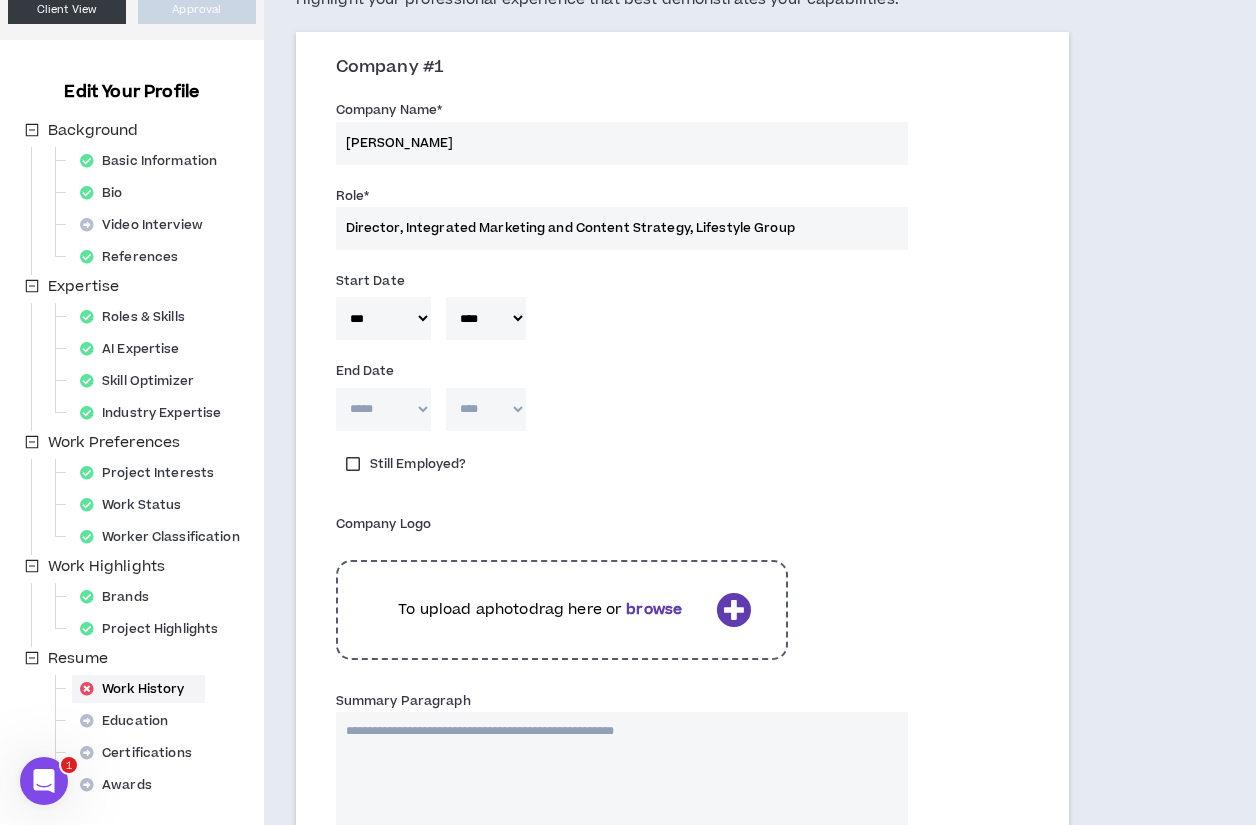 scroll, scrollTop: 188, scrollLeft: 0, axis: vertical 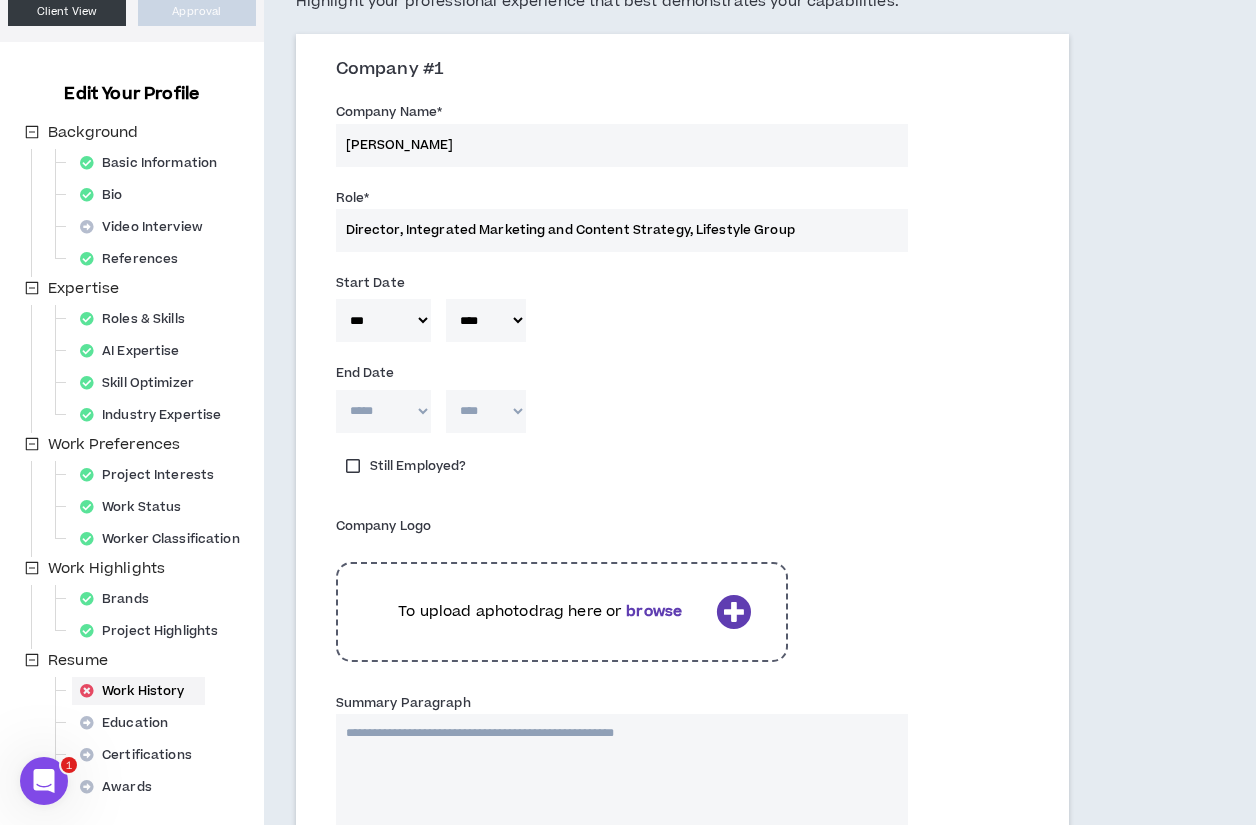 click on "***** *** *** *** *** *** **** *** *** **** *** *** ***" at bounding box center [383, 411] 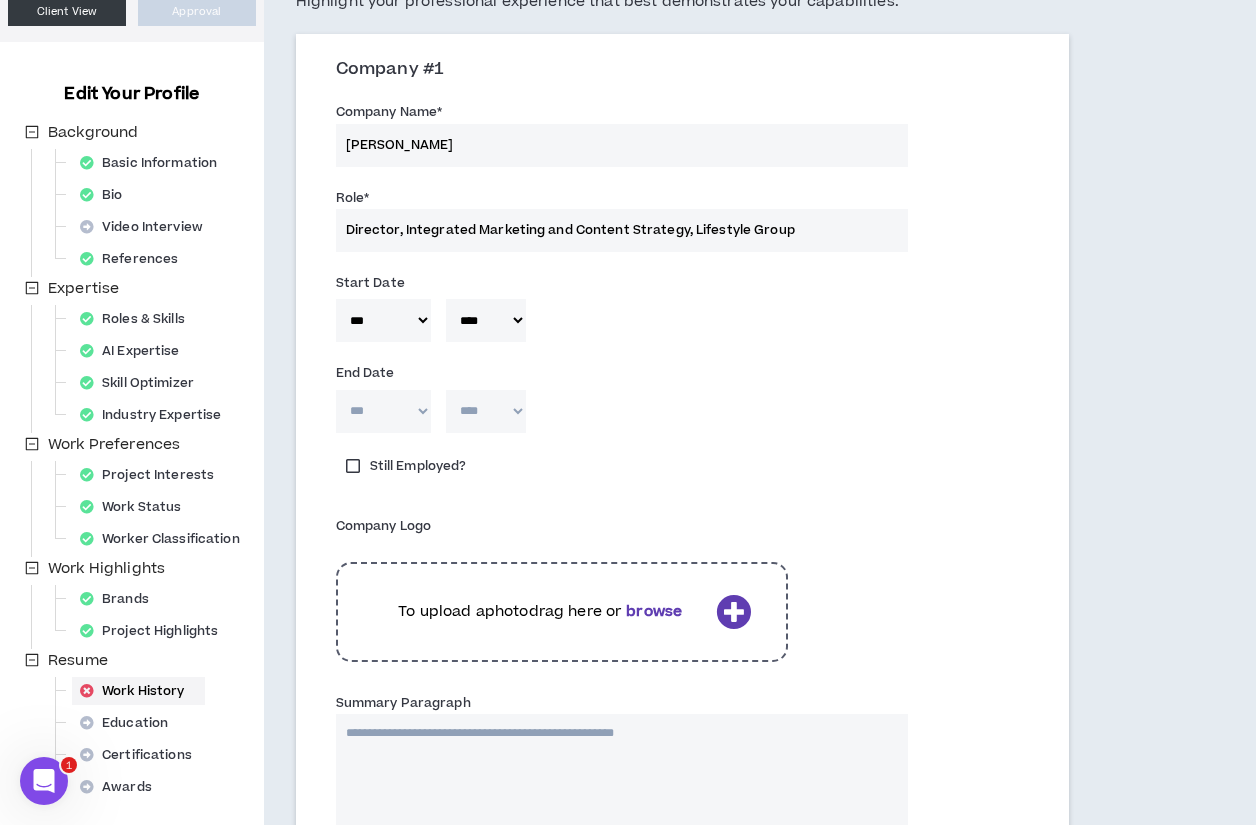 type 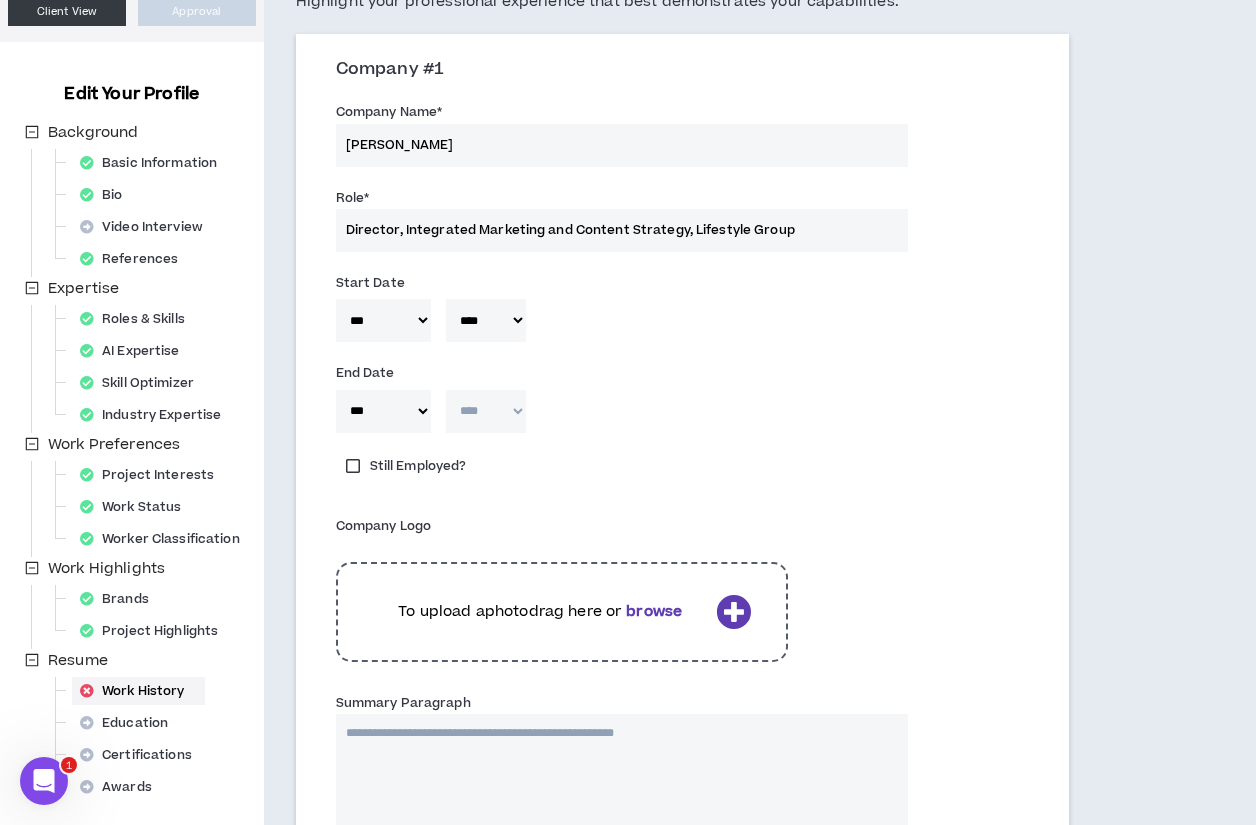 click on "End Date" at bounding box center [622, 373] 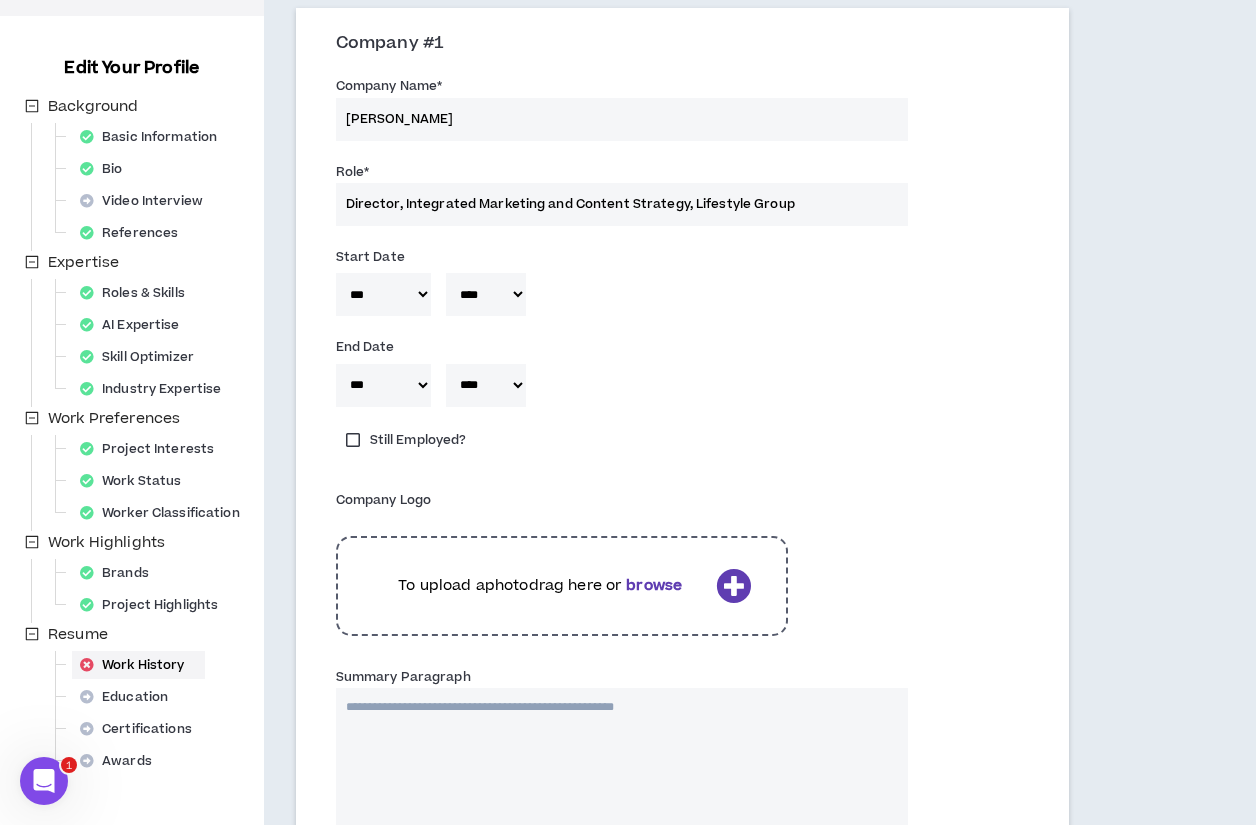 scroll, scrollTop: 375, scrollLeft: 0, axis: vertical 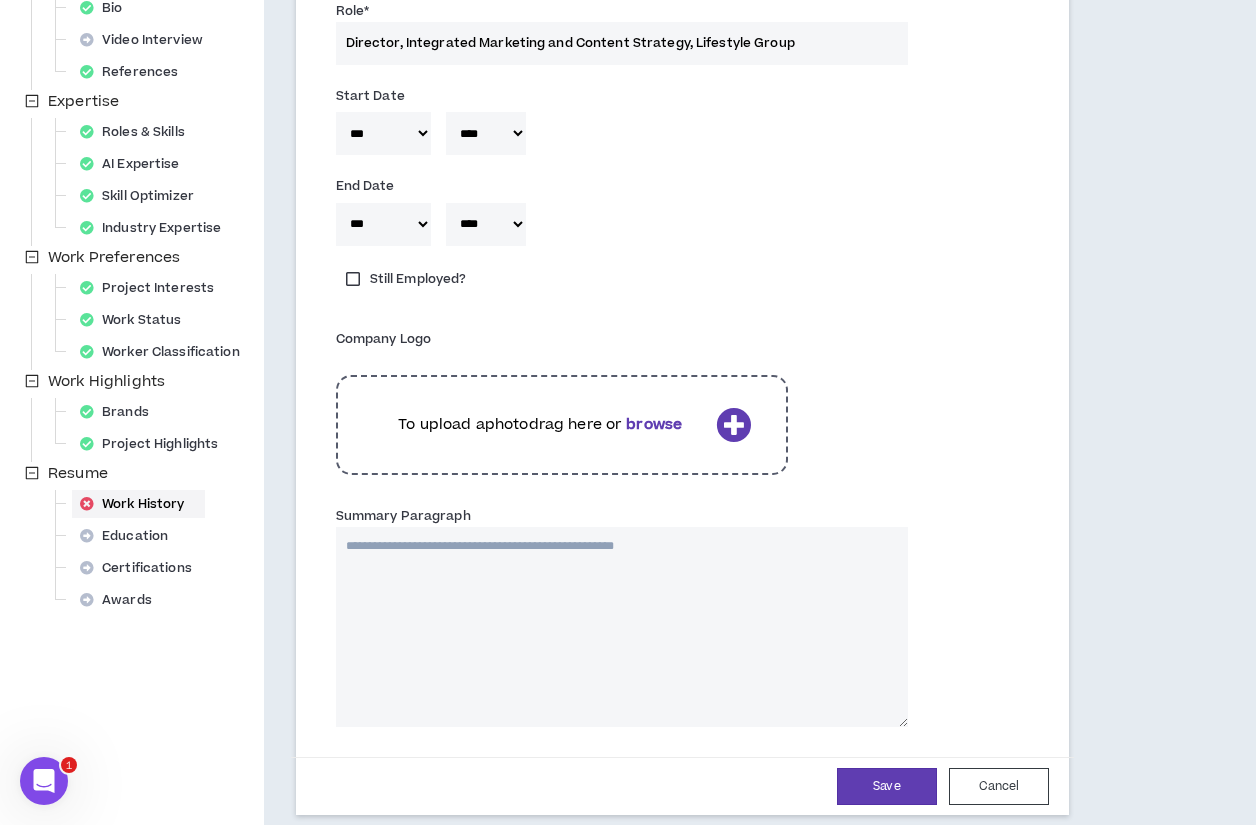 click on "Summary Paragraph" at bounding box center [622, 627] 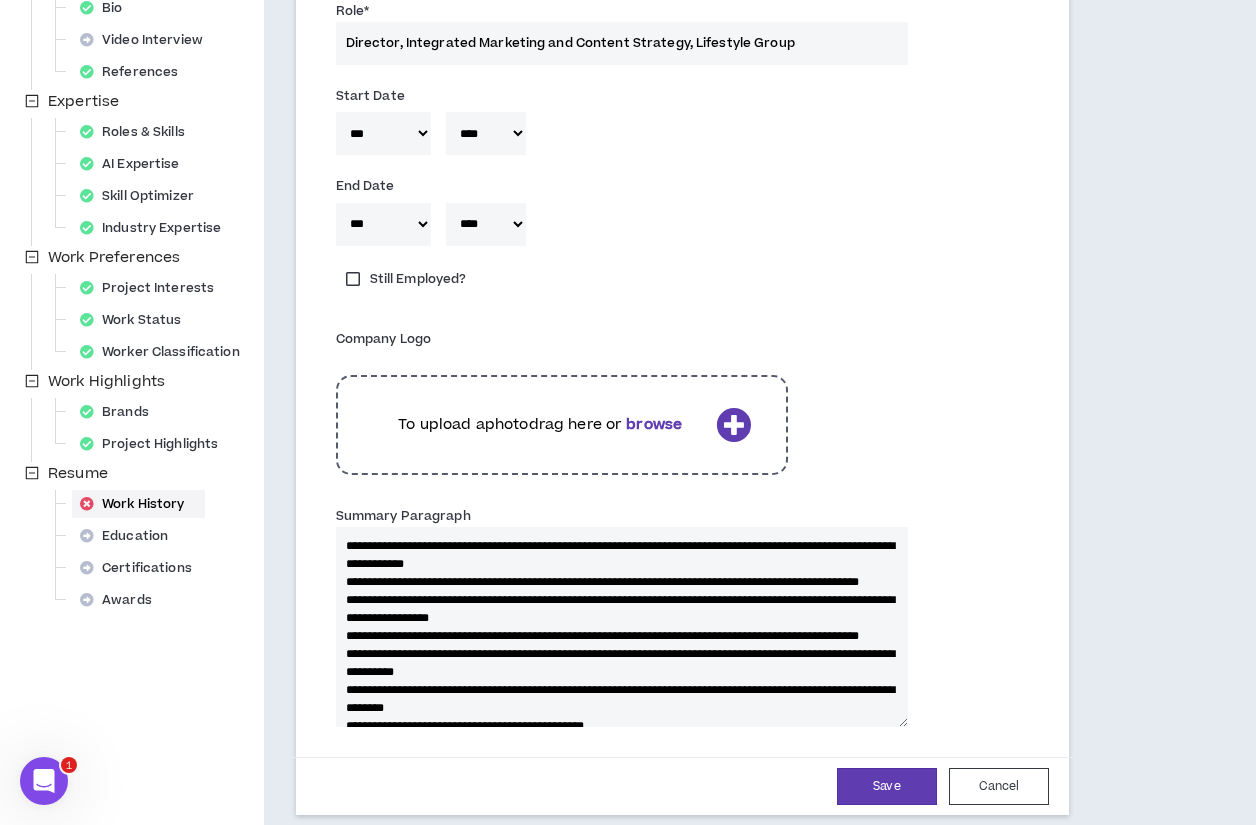 scroll, scrollTop: 189, scrollLeft: 0, axis: vertical 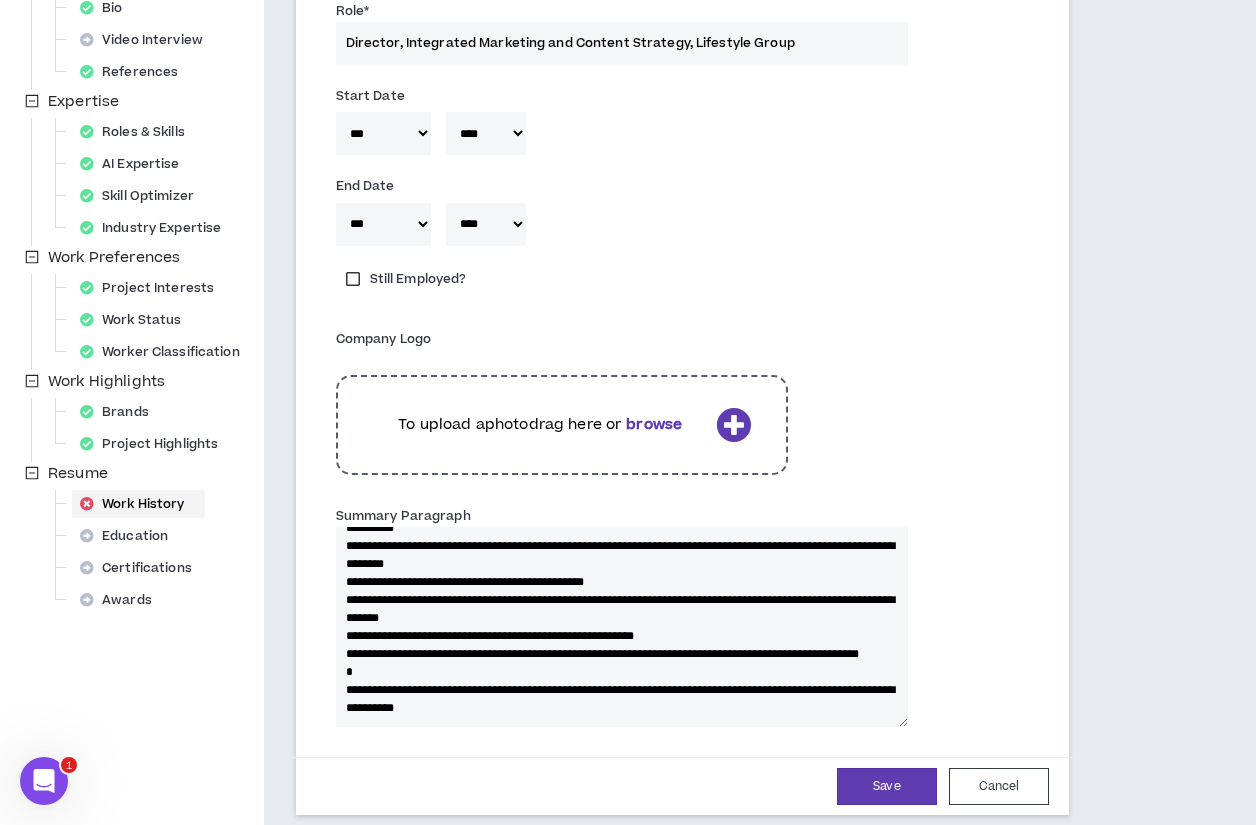 type 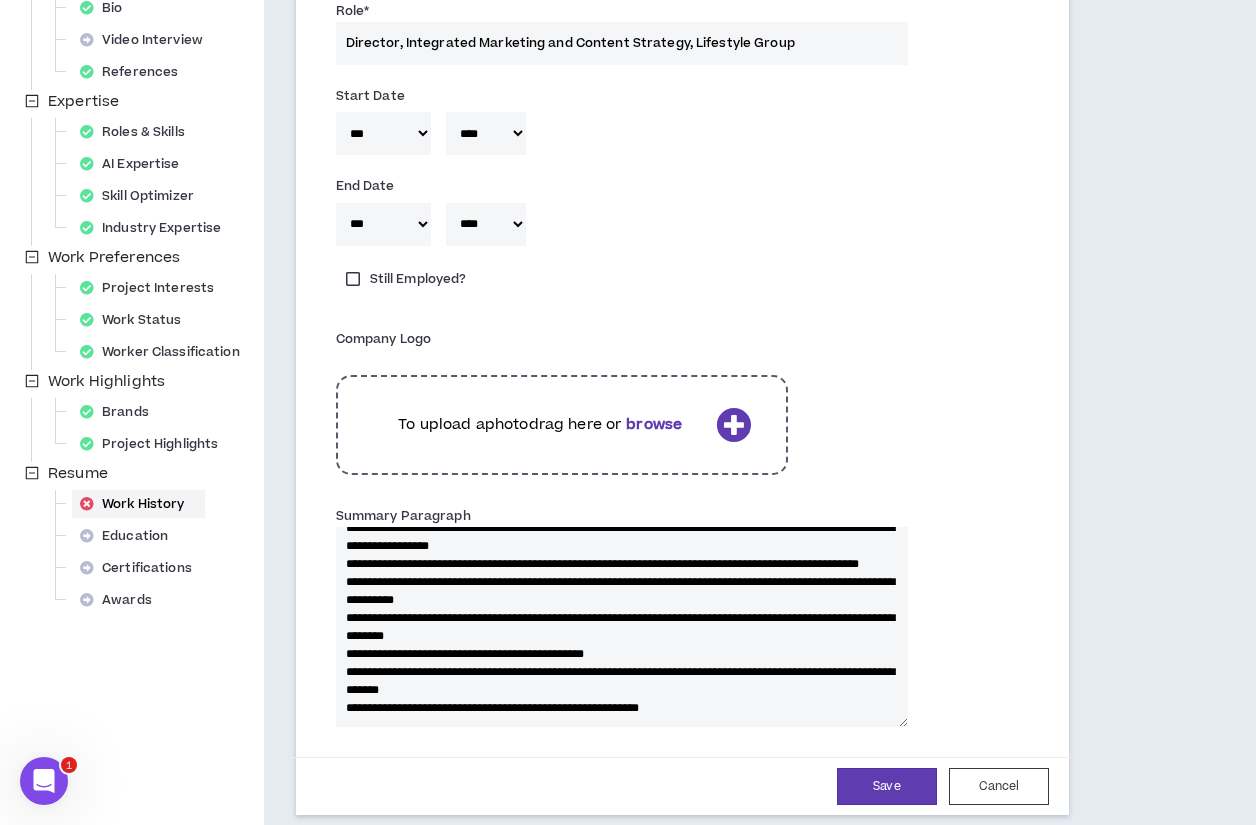 type 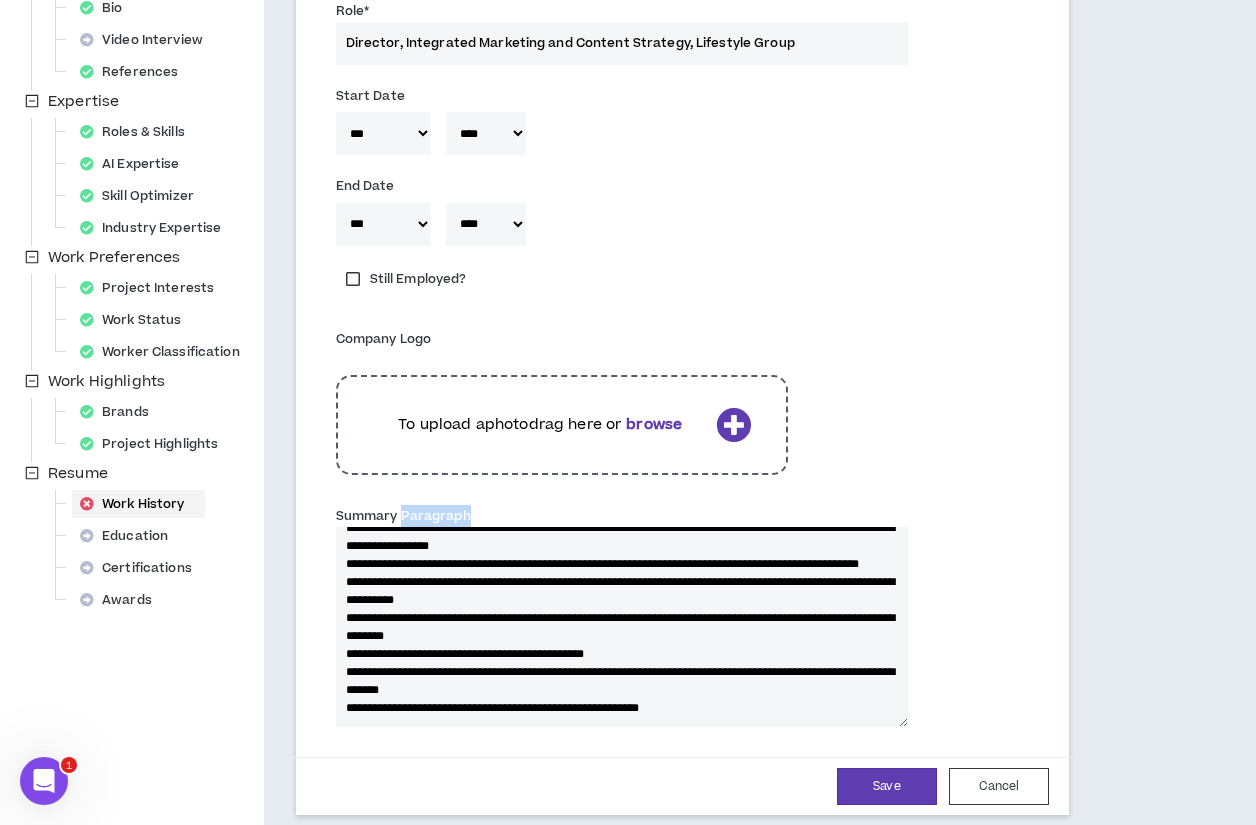click on "Summary Paragraph" at bounding box center (403, 516) 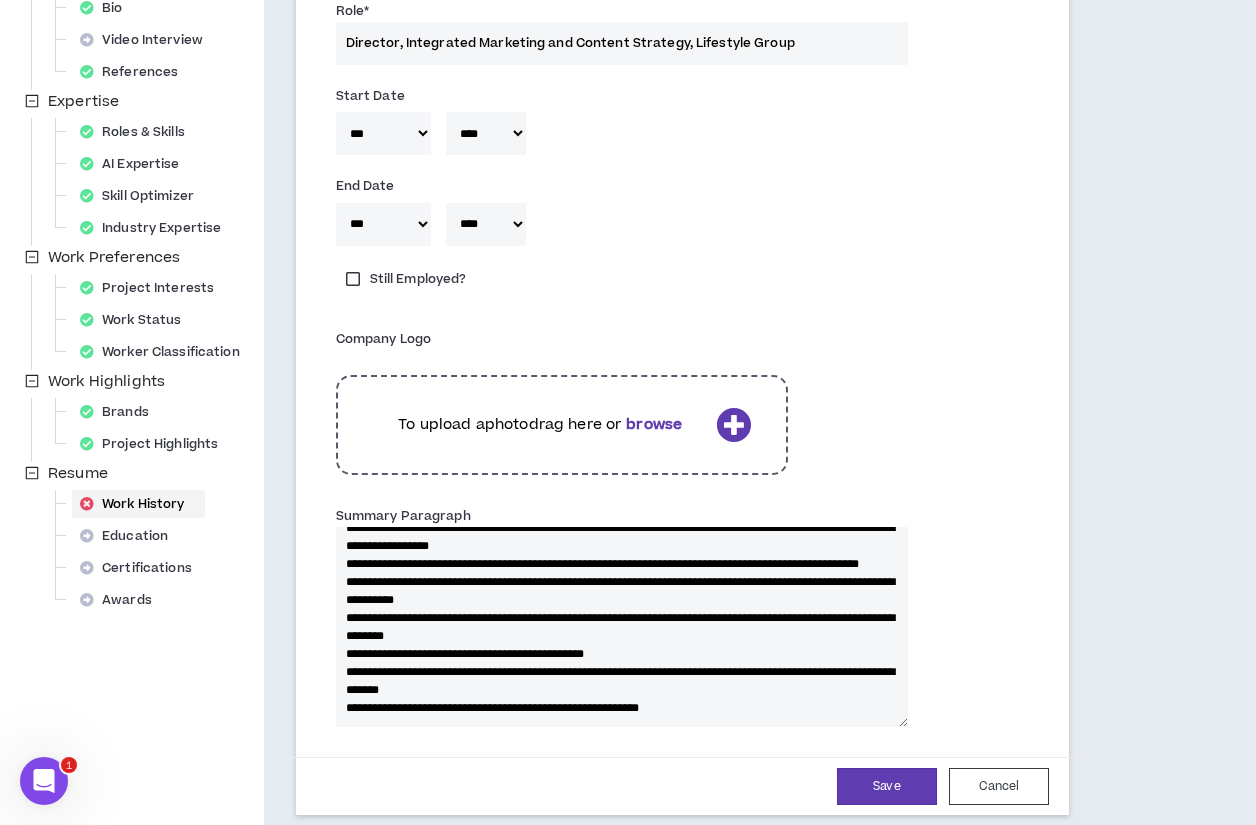 click on "Summary Paragraph" at bounding box center [403, 516] 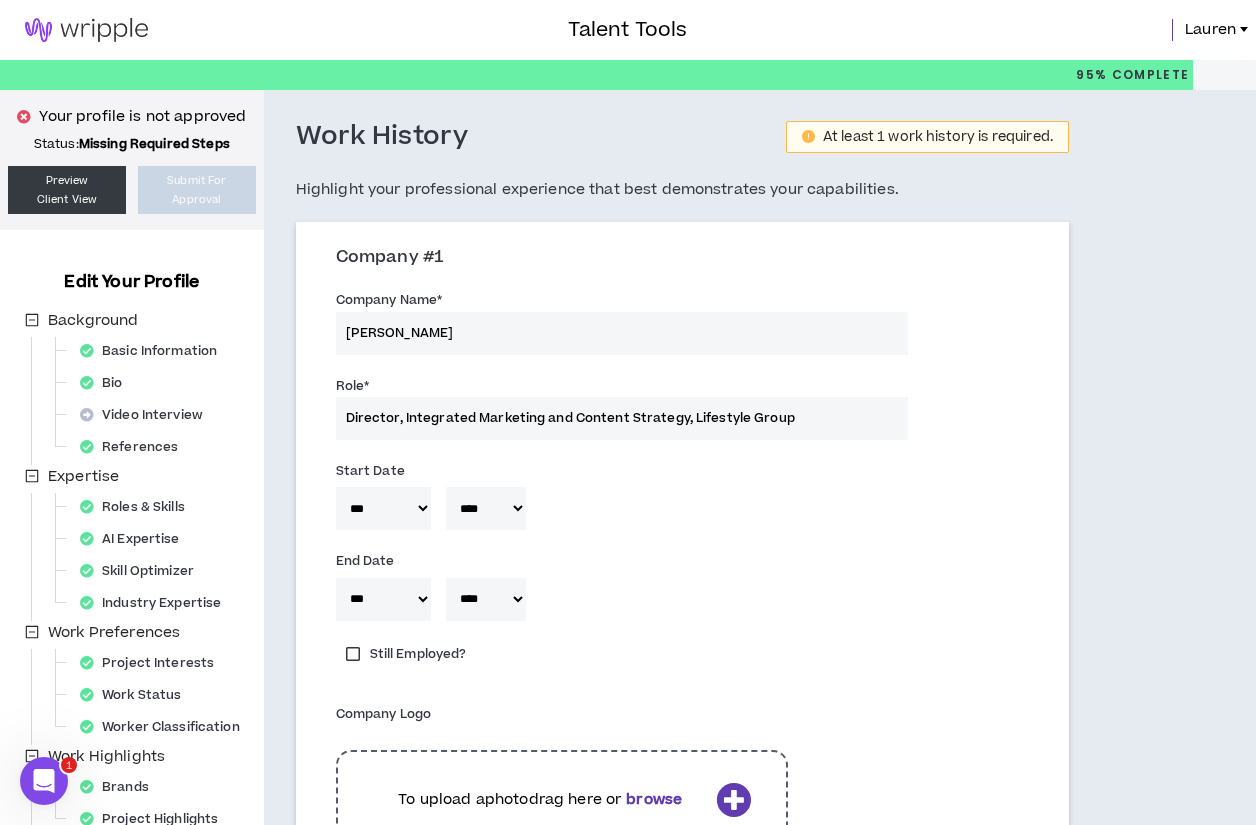 scroll, scrollTop: 403, scrollLeft: 0, axis: vertical 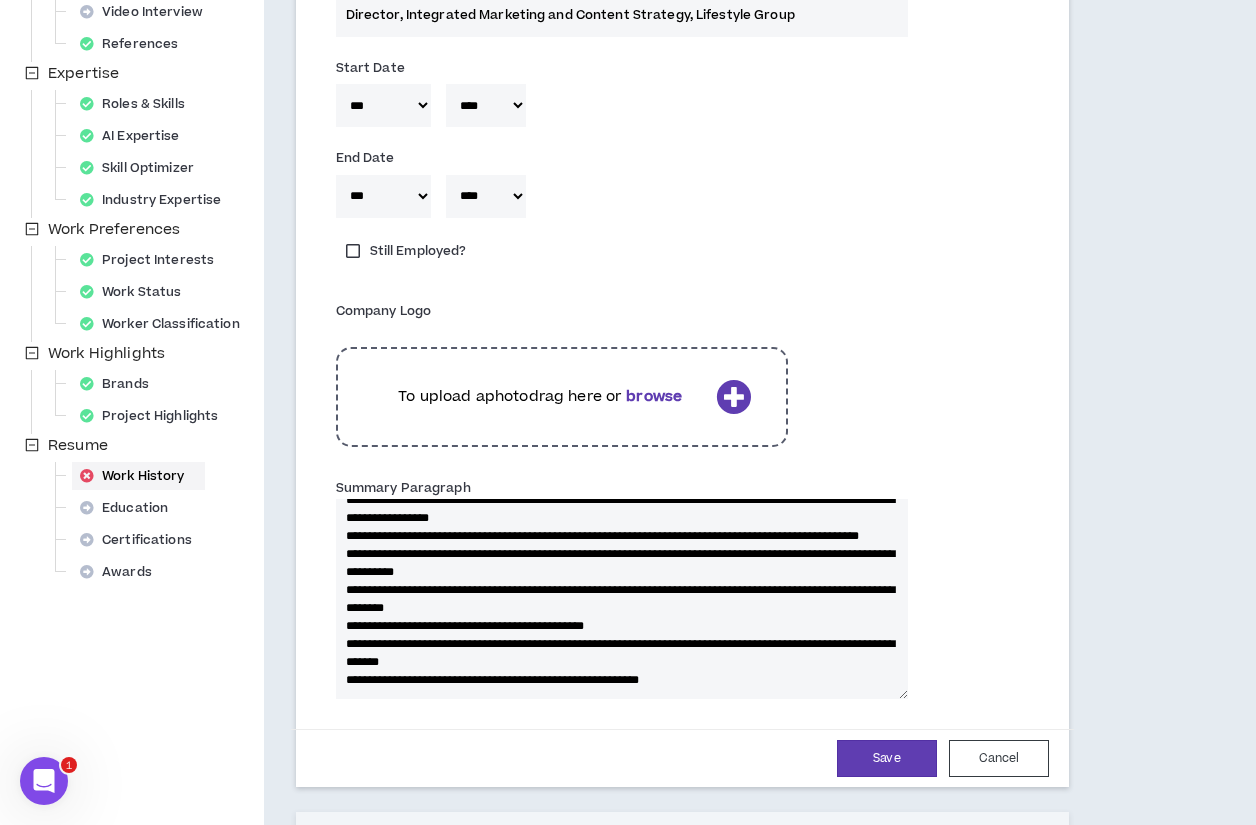 click on "**********" at bounding box center (622, 599) 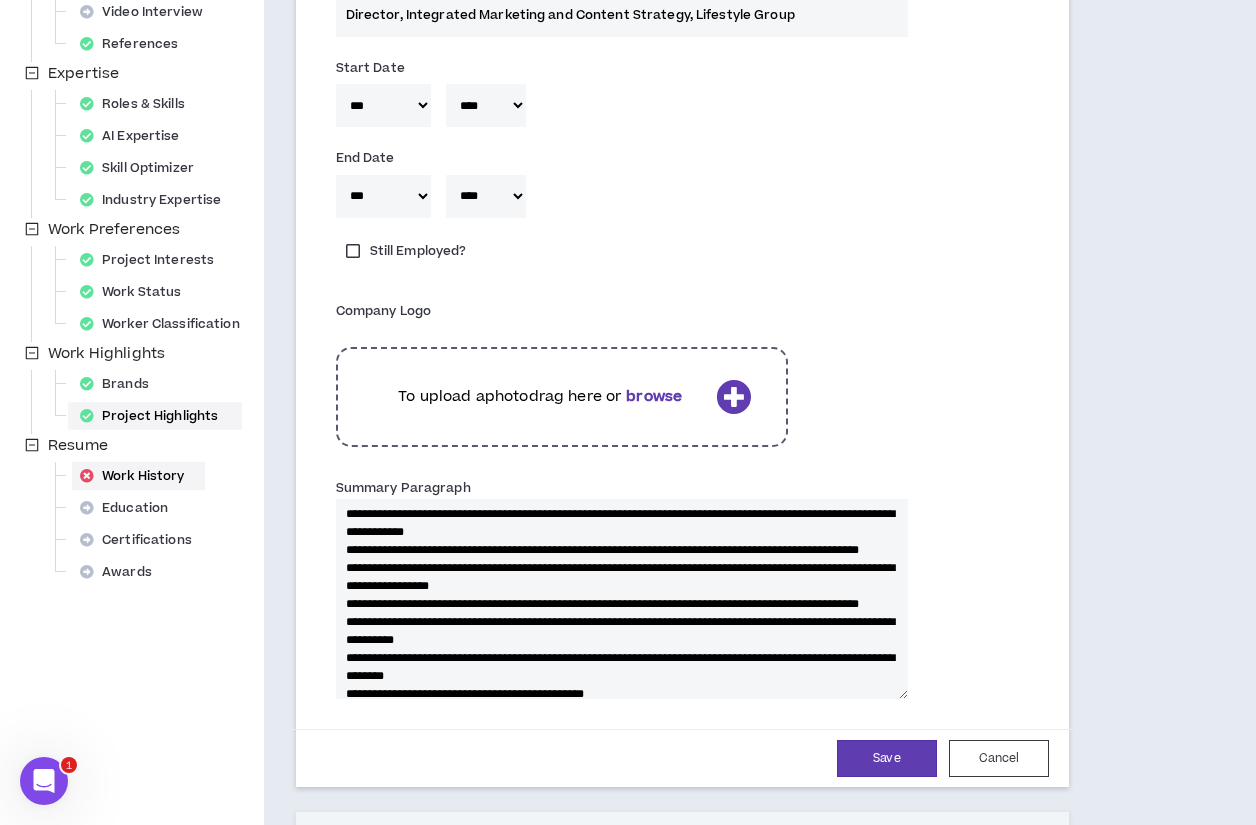 scroll, scrollTop: 0, scrollLeft: 0, axis: both 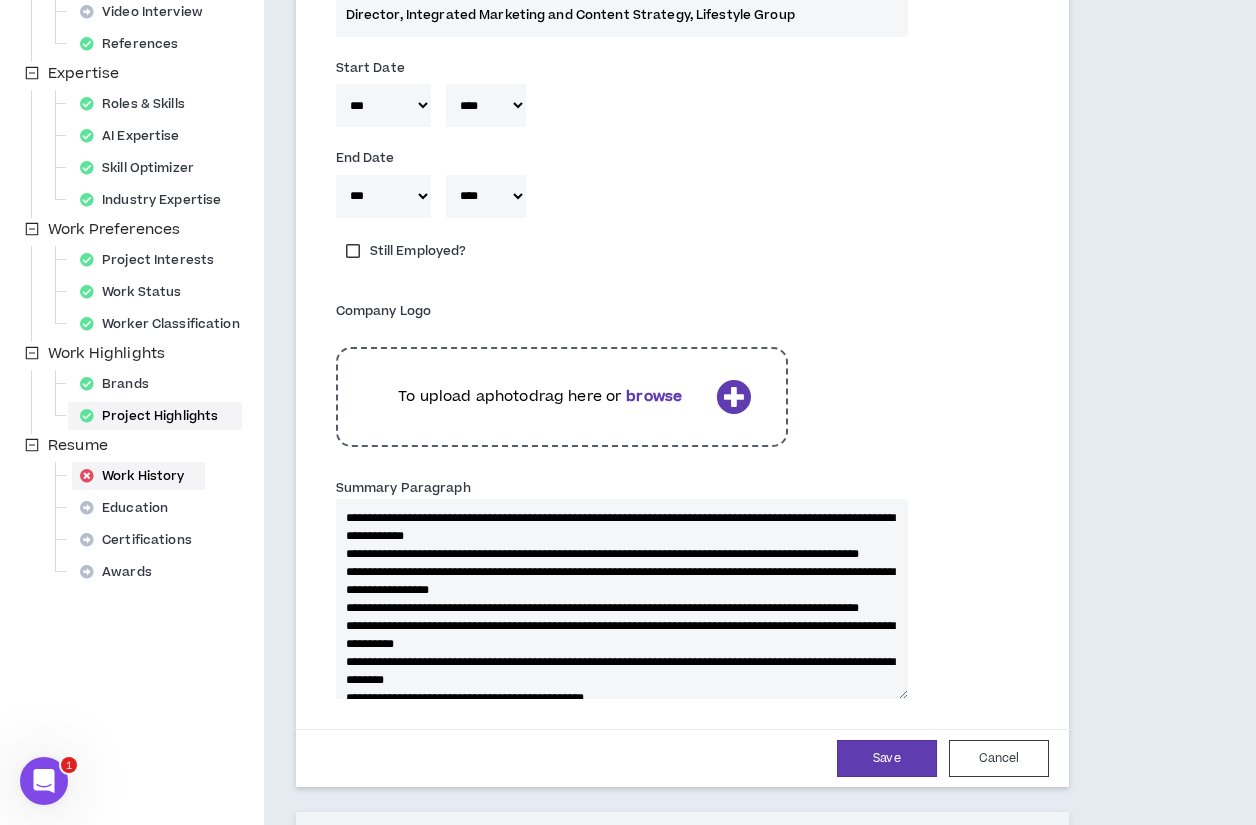 drag, startPoint x: 720, startPoint y: 663, endPoint x: 221, endPoint y: 414, distance: 557.67554 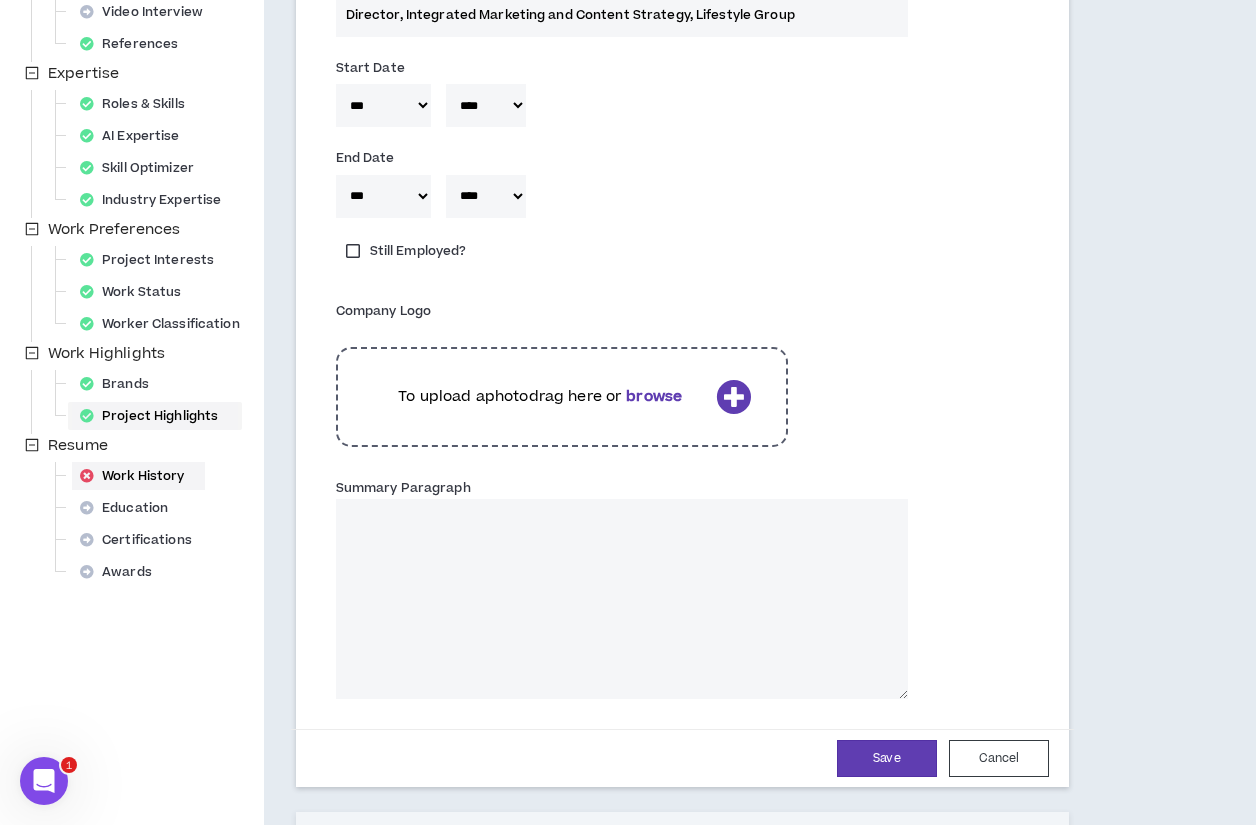 type 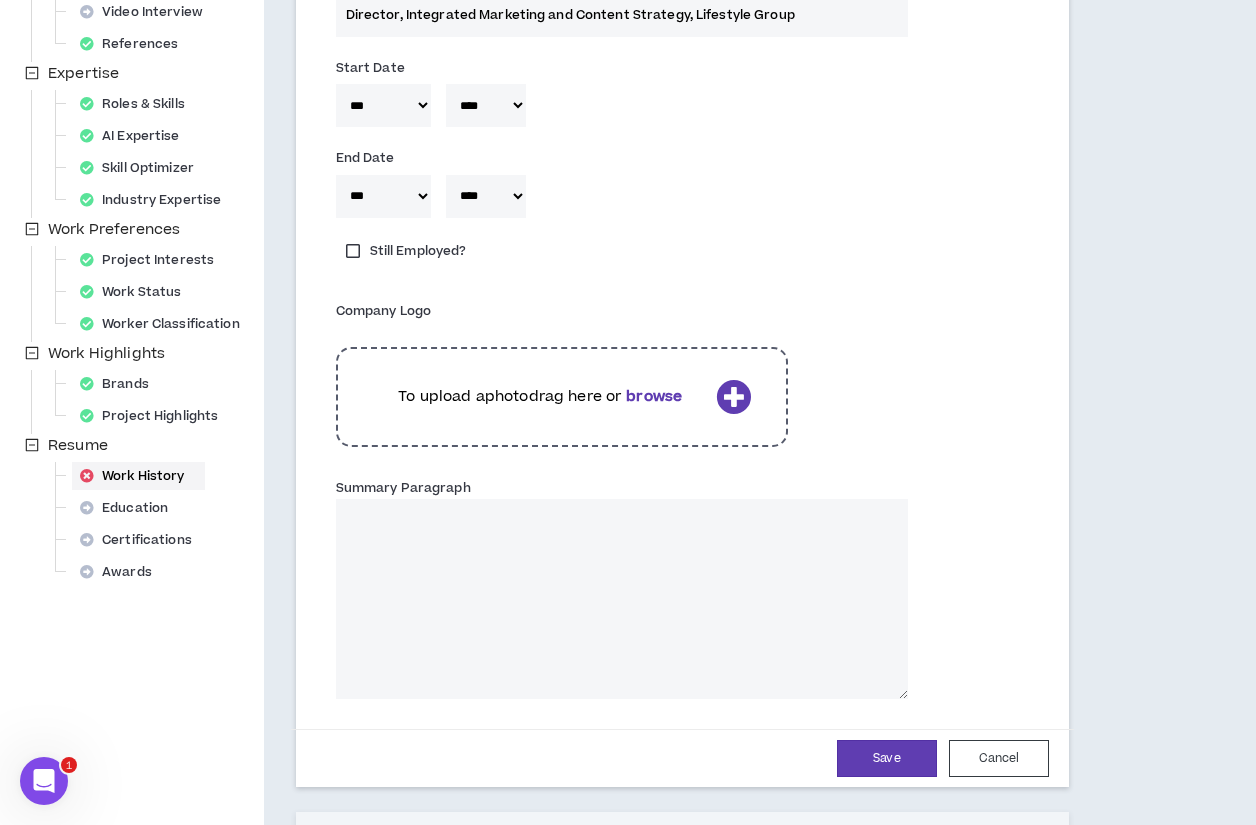 type 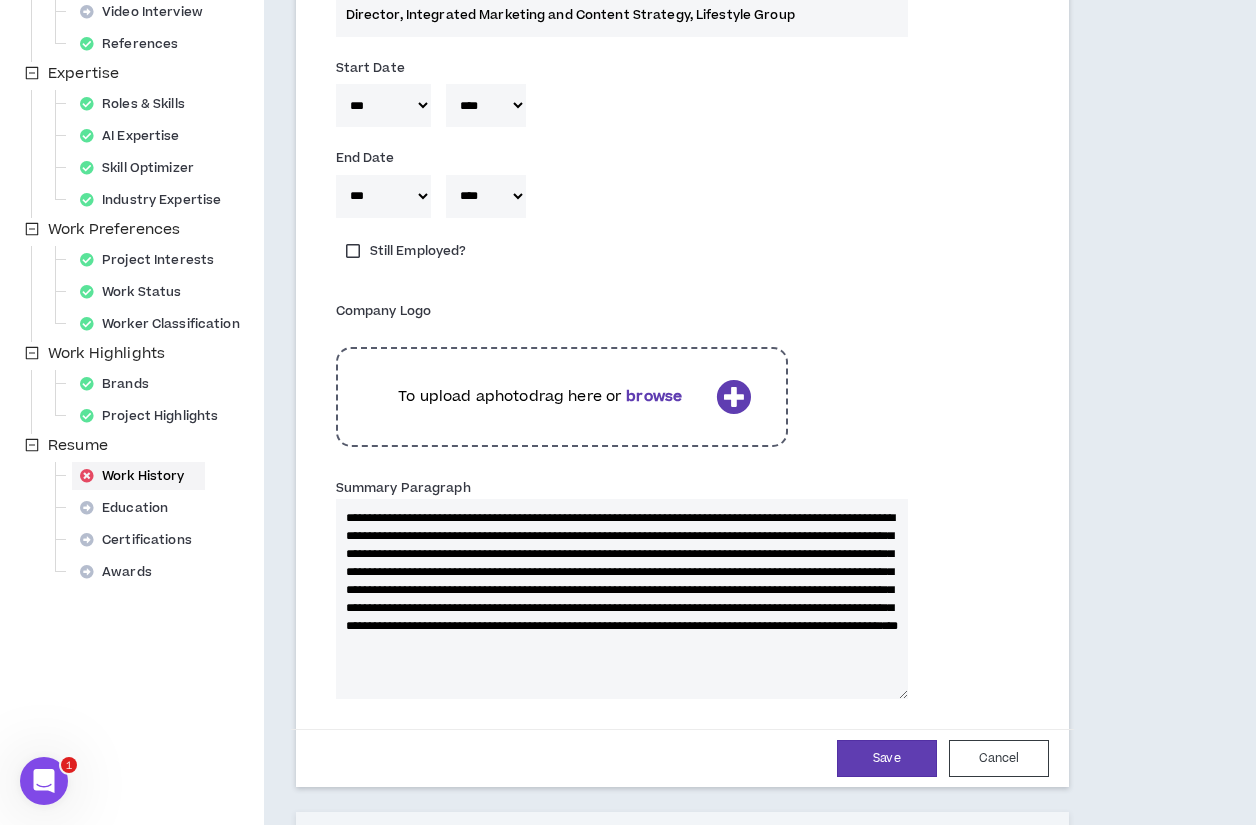 scroll, scrollTop: 27, scrollLeft: 0, axis: vertical 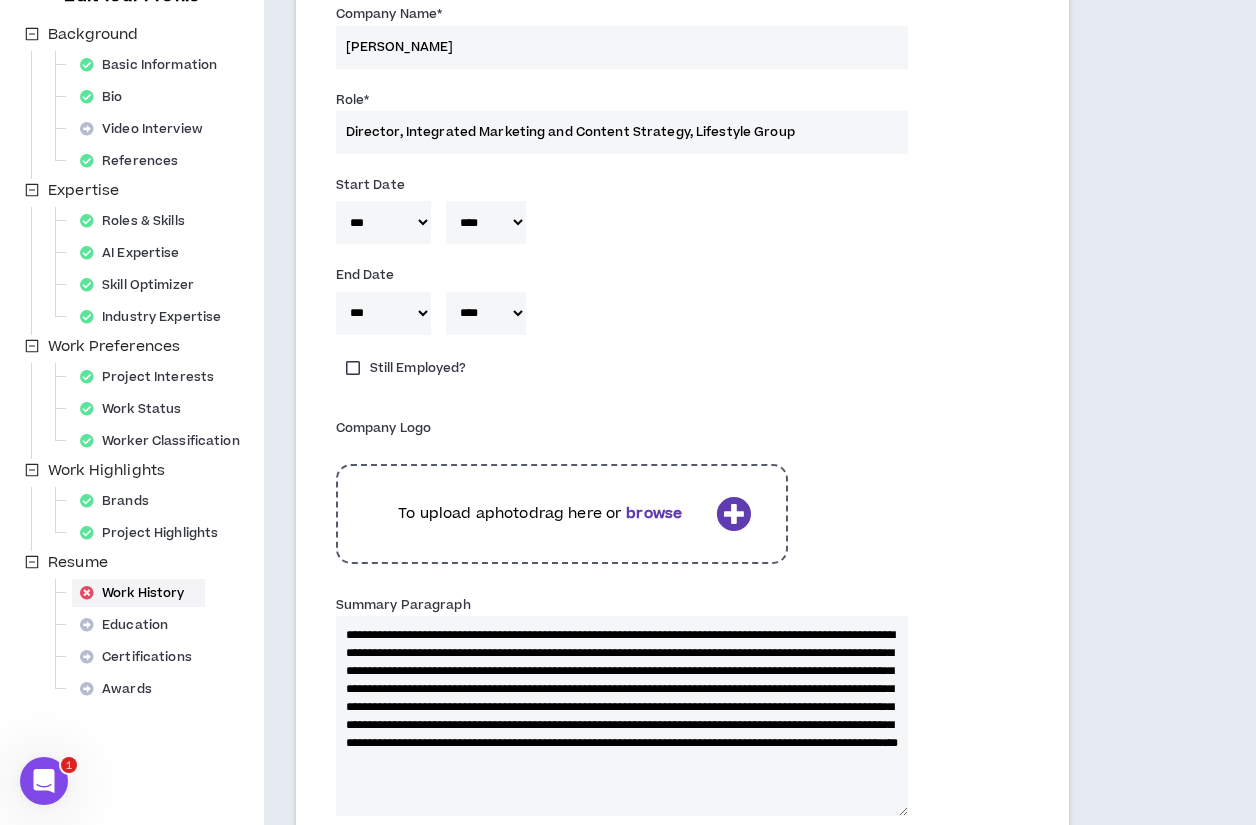 type on "**********" 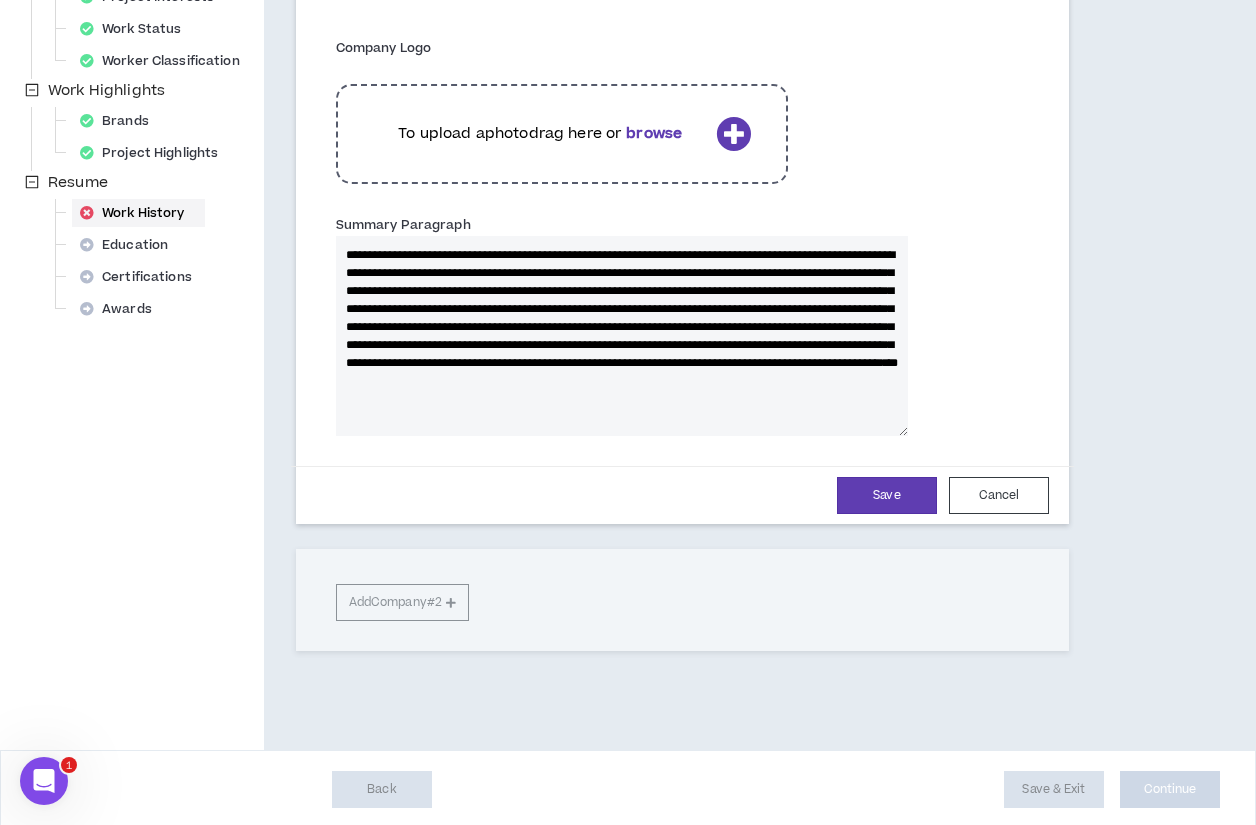 scroll, scrollTop: 670, scrollLeft: 0, axis: vertical 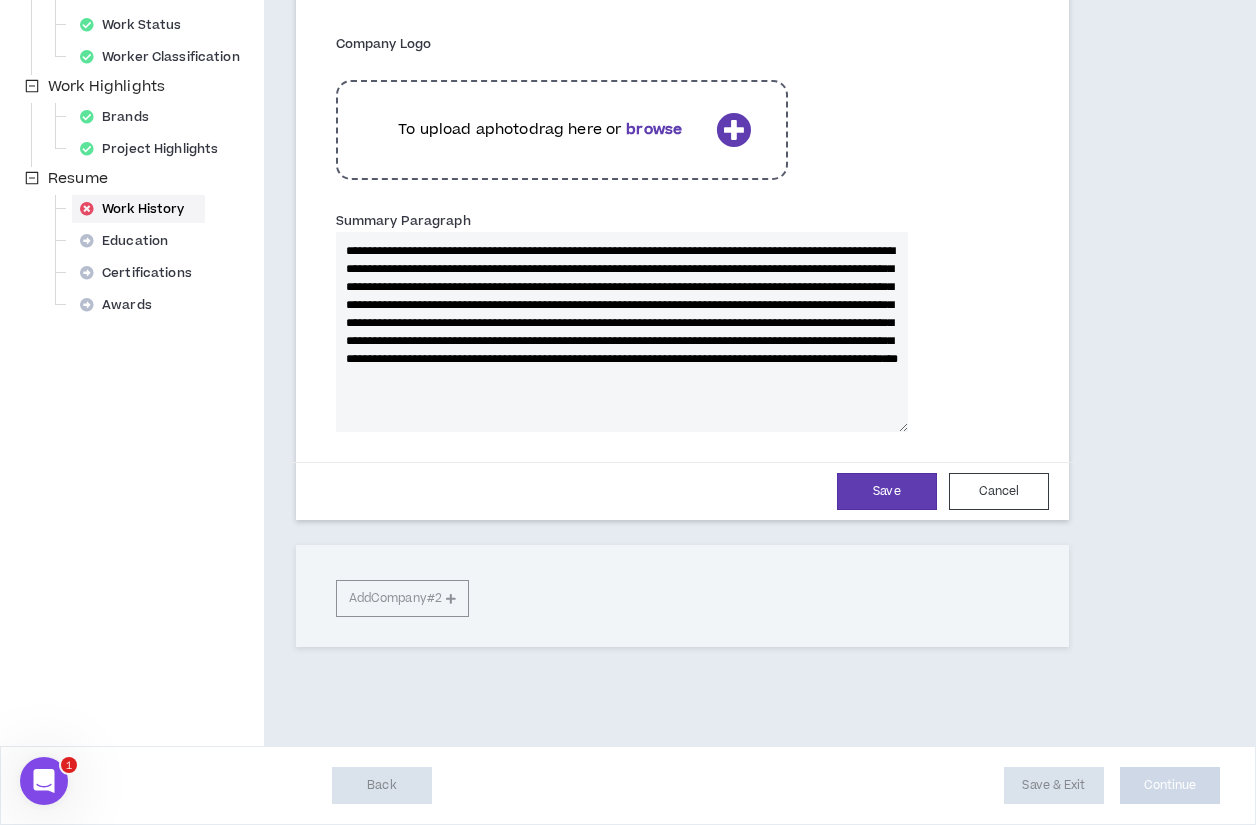 click on "To upload a  photo  drag here or browse" at bounding box center (562, 130) 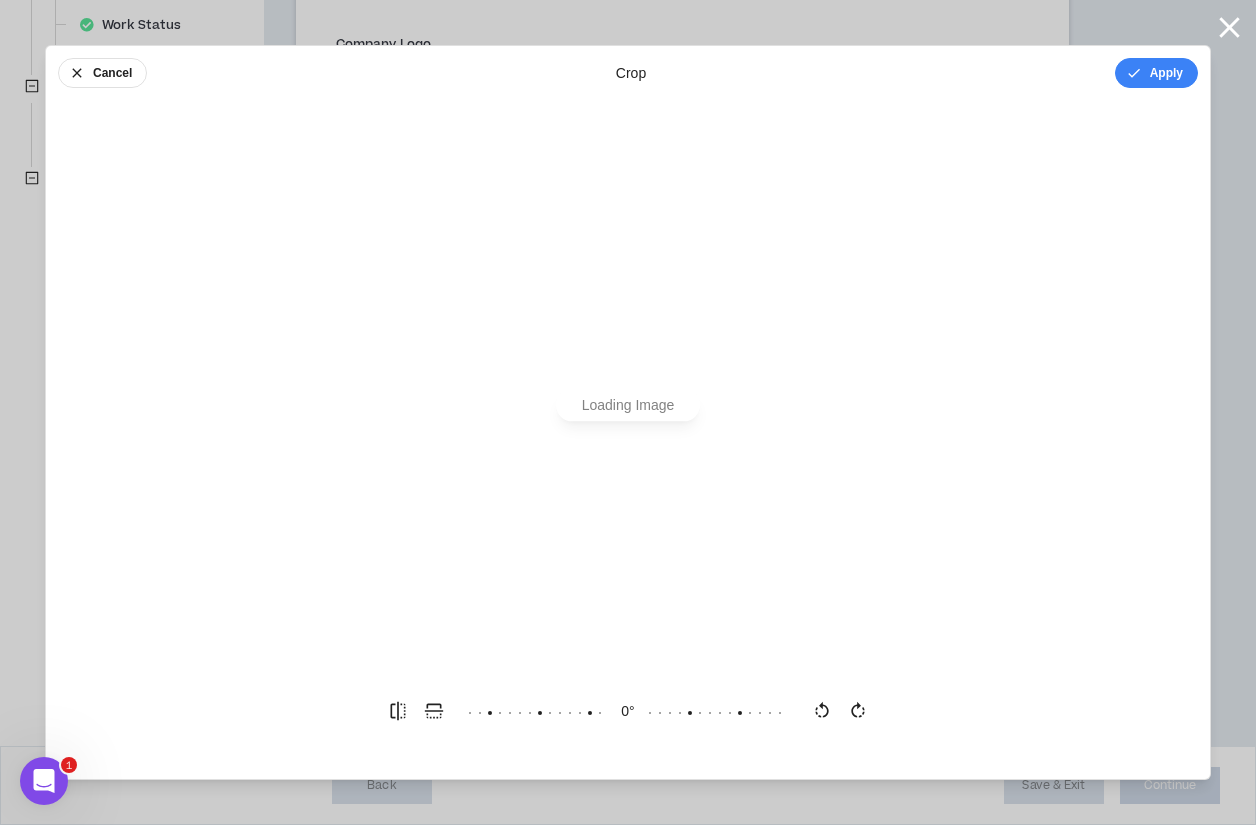 scroll, scrollTop: 0, scrollLeft: 0, axis: both 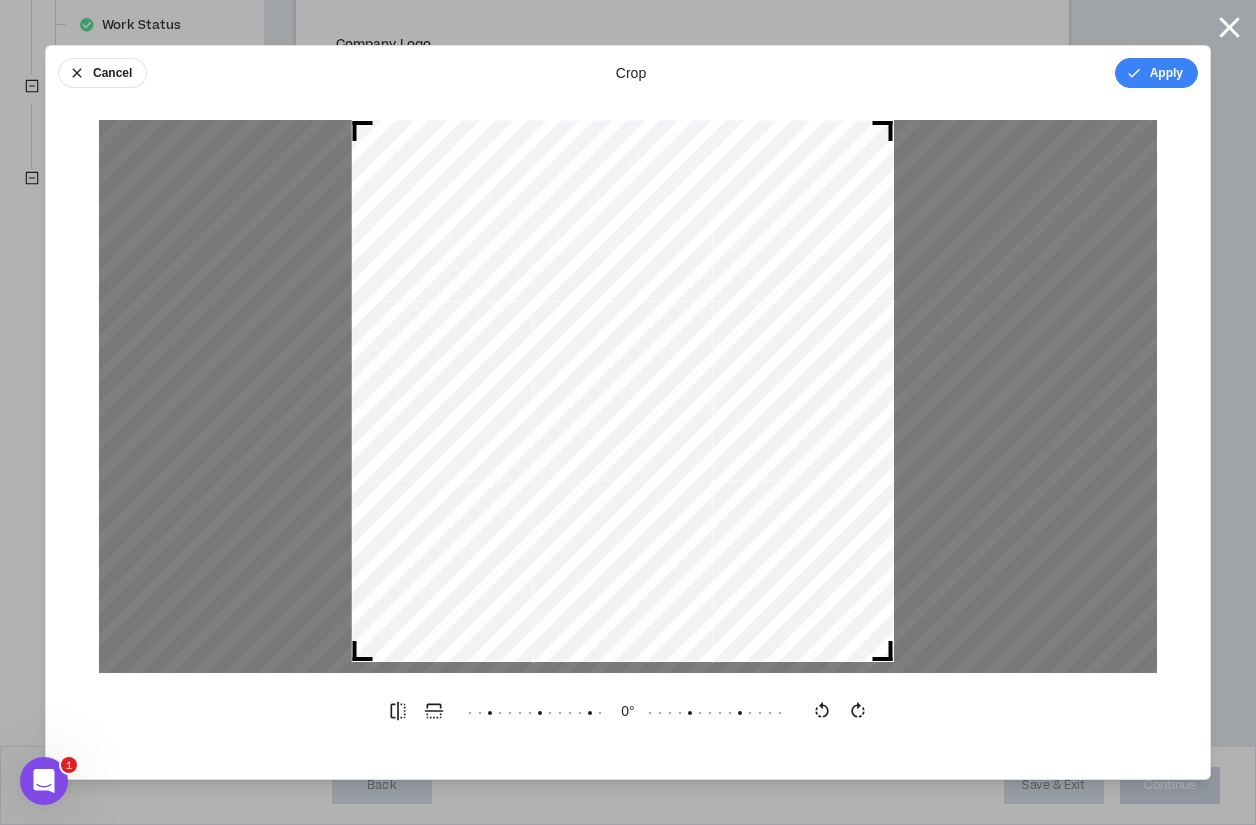 drag, startPoint x: 893, startPoint y: 663, endPoint x: 897, endPoint y: 635, distance: 28.284271 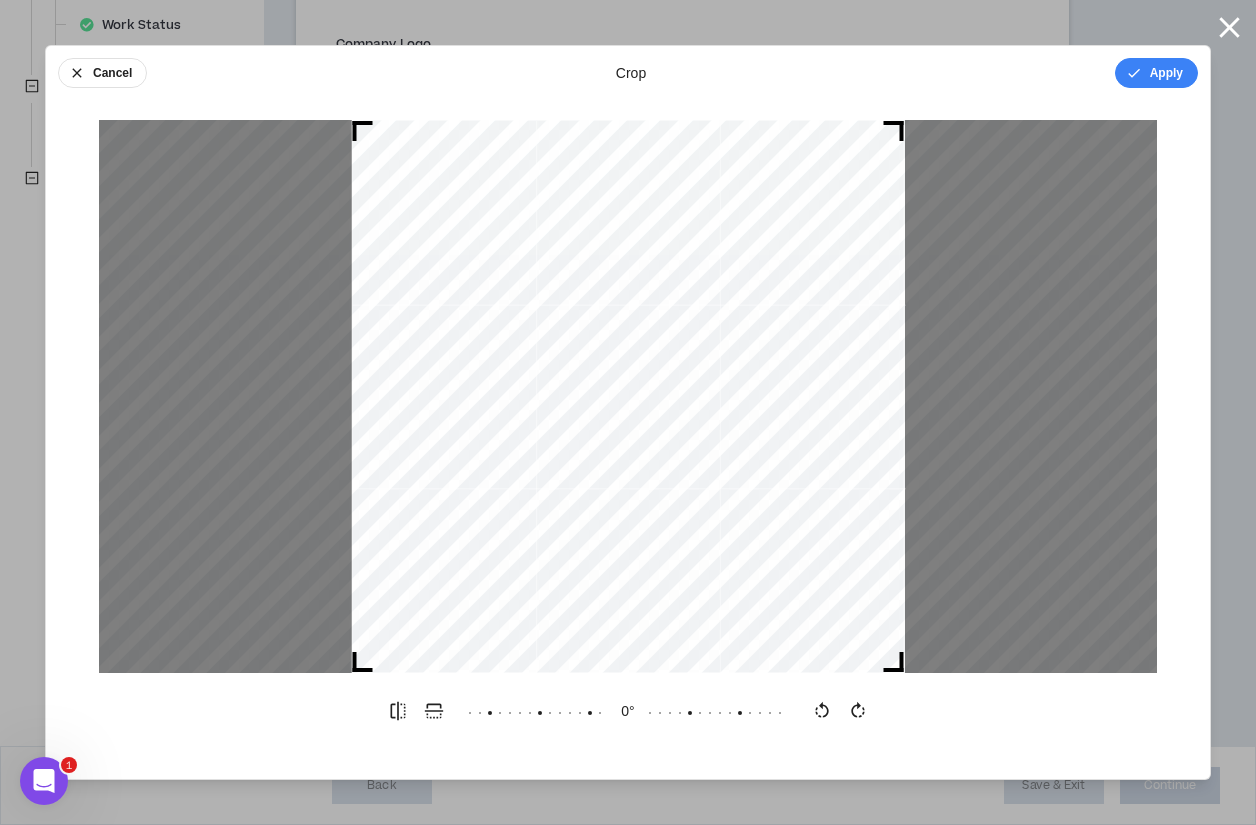 drag, startPoint x: 888, startPoint y: 657, endPoint x: 931, endPoint y: 710, distance: 68.24954 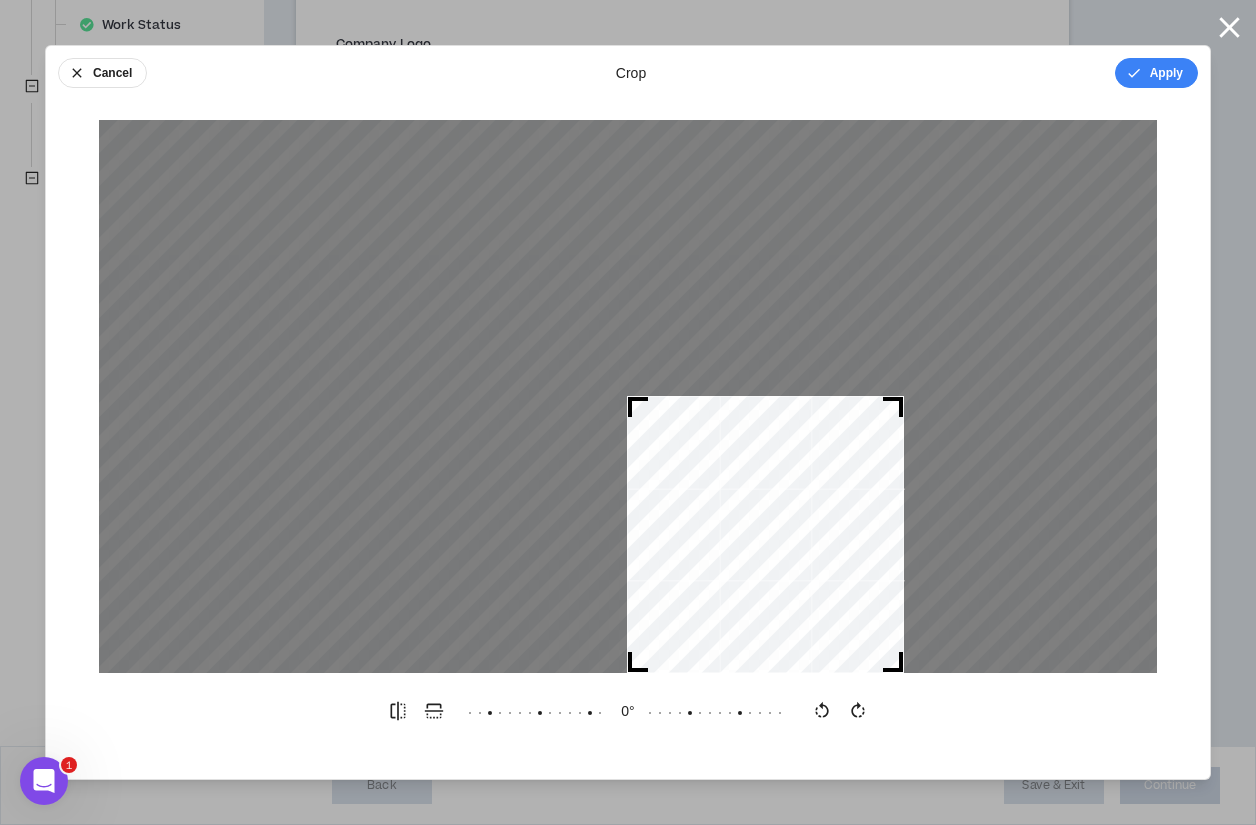 drag, startPoint x: 356, startPoint y: 127, endPoint x: 583, endPoint y: 415, distance: 366.7056 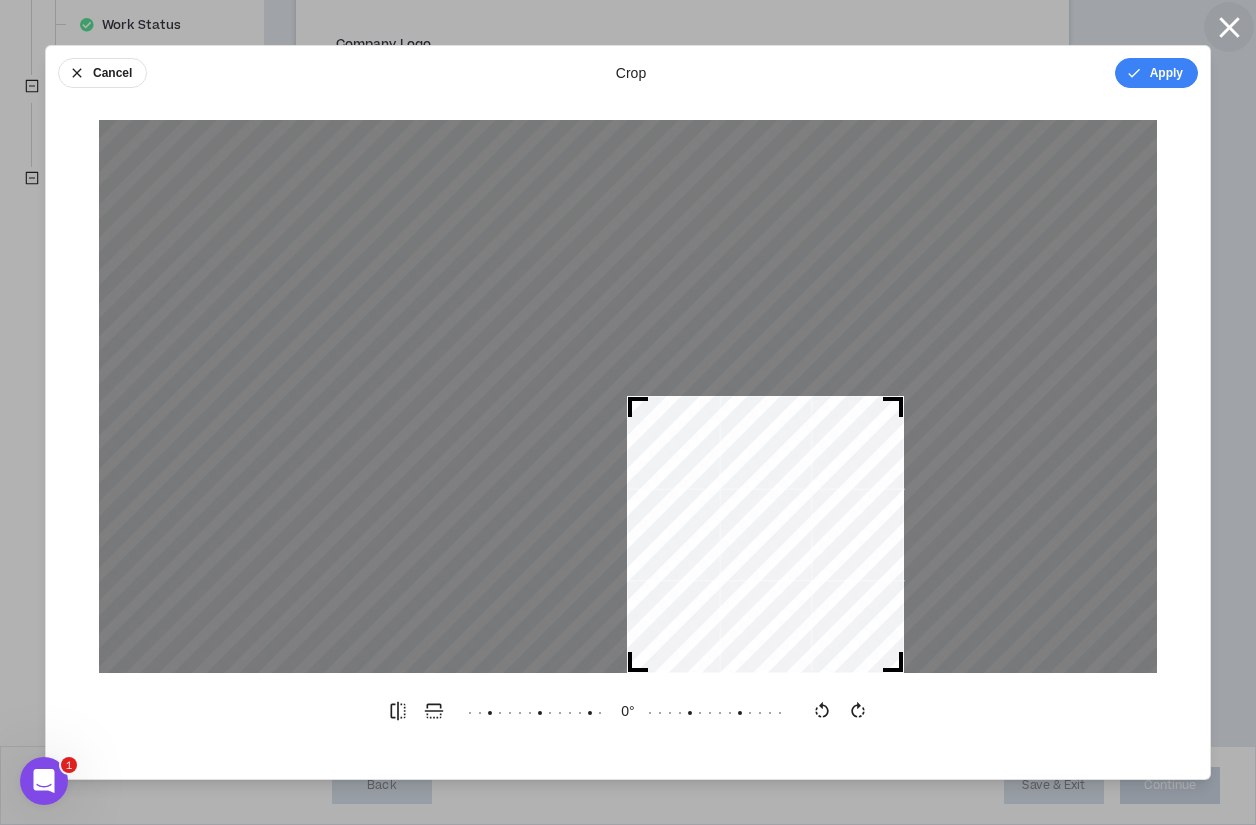 click 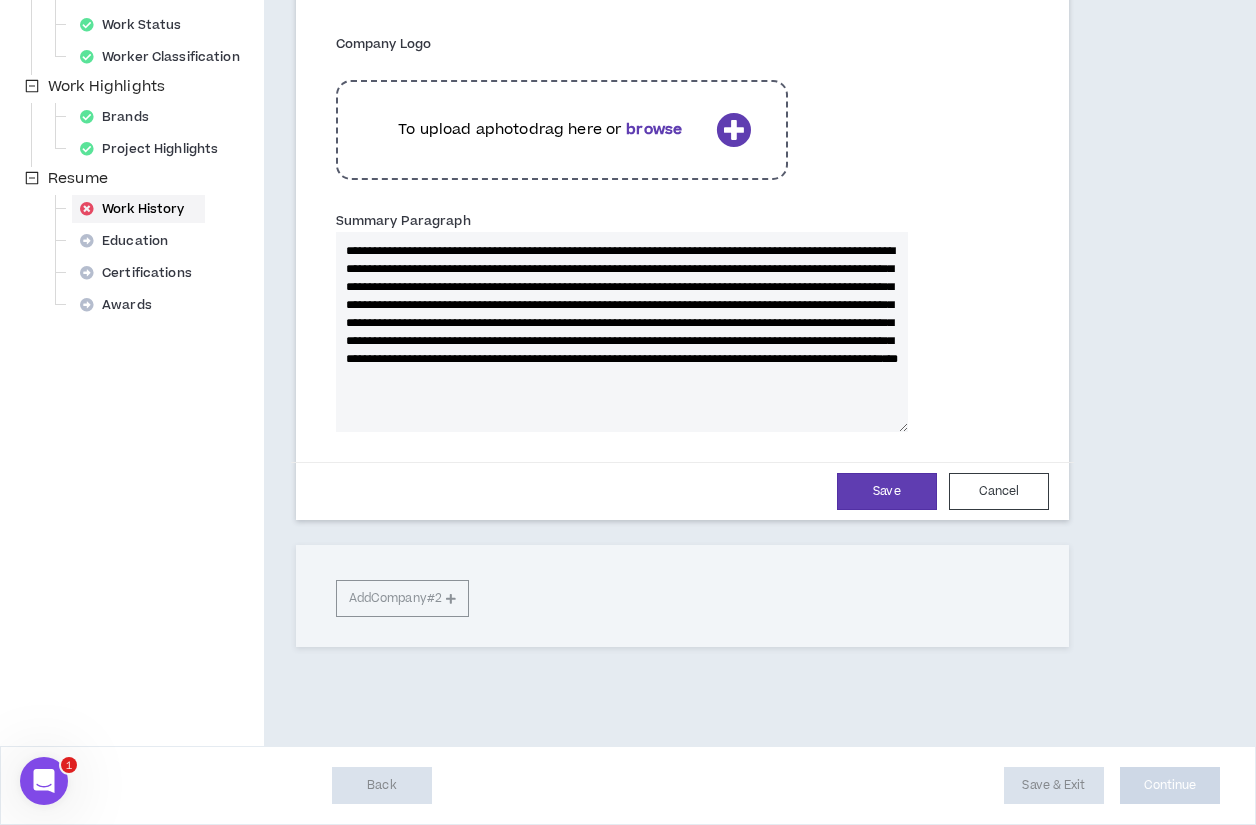 click on "To upload a  photo  drag here or browse" at bounding box center [562, 130] 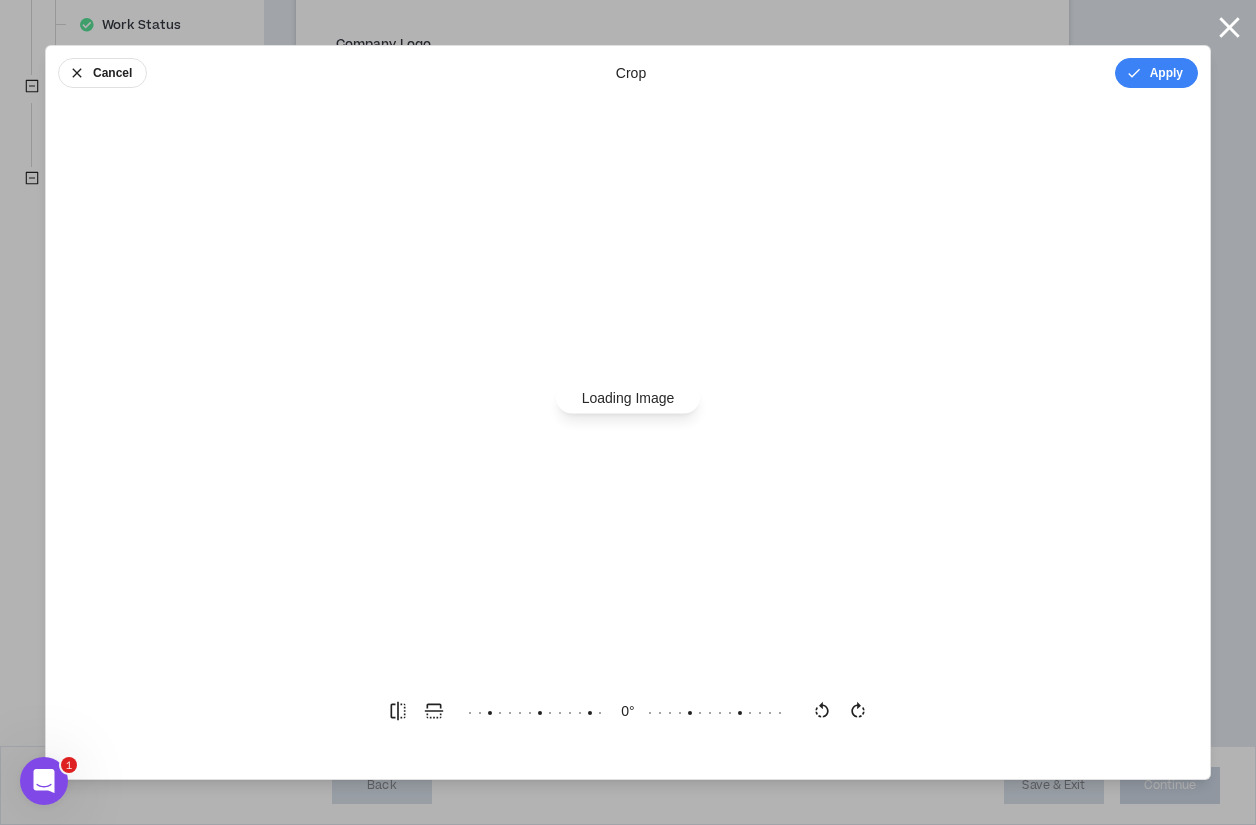 scroll, scrollTop: 0, scrollLeft: 0, axis: both 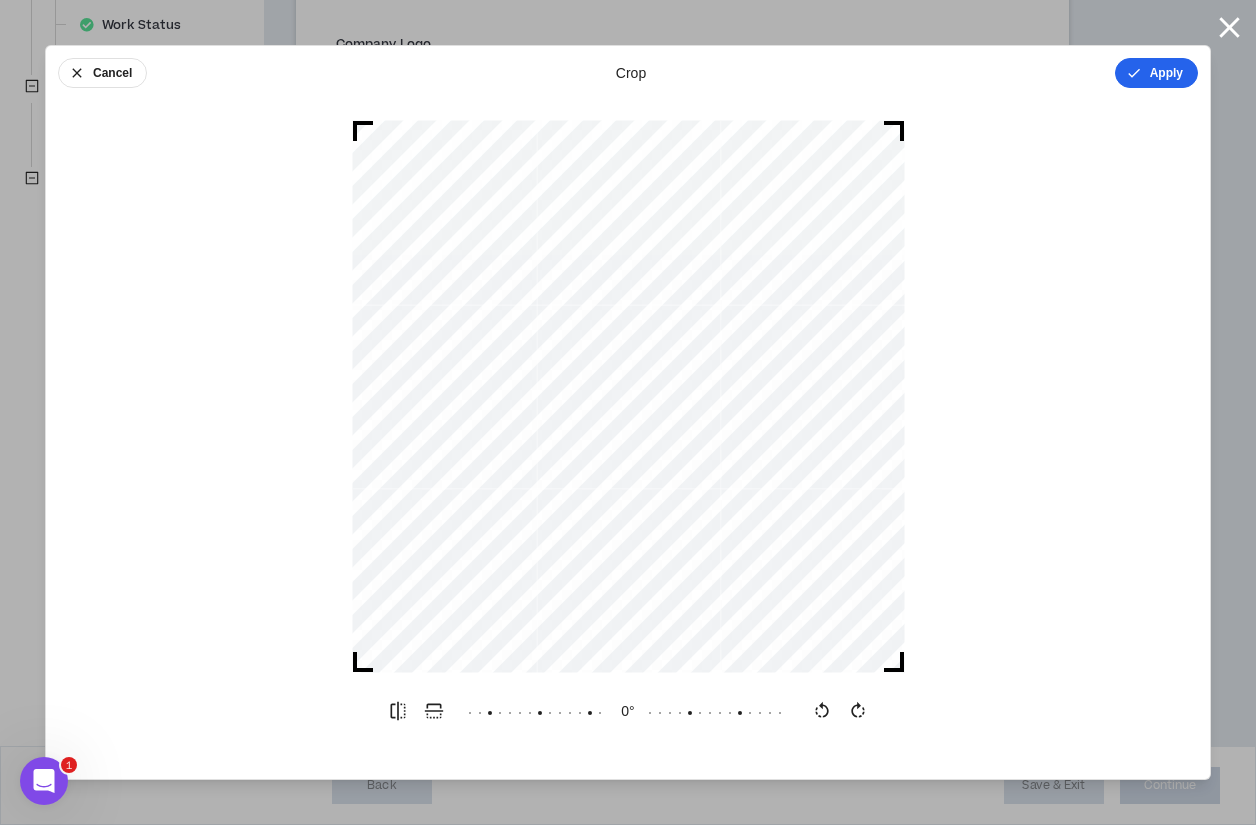 click on "Apply" at bounding box center (1156, 73) 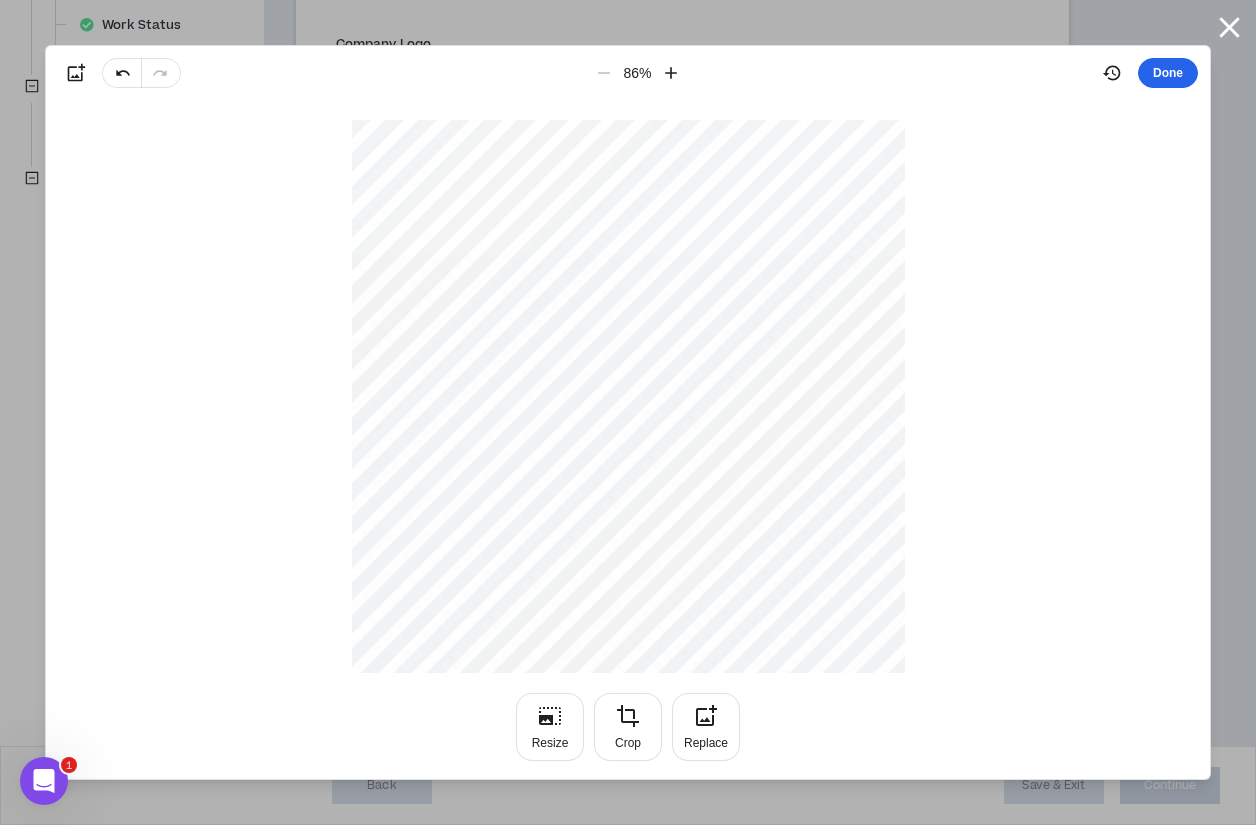 click on "Done" at bounding box center (1168, 73) 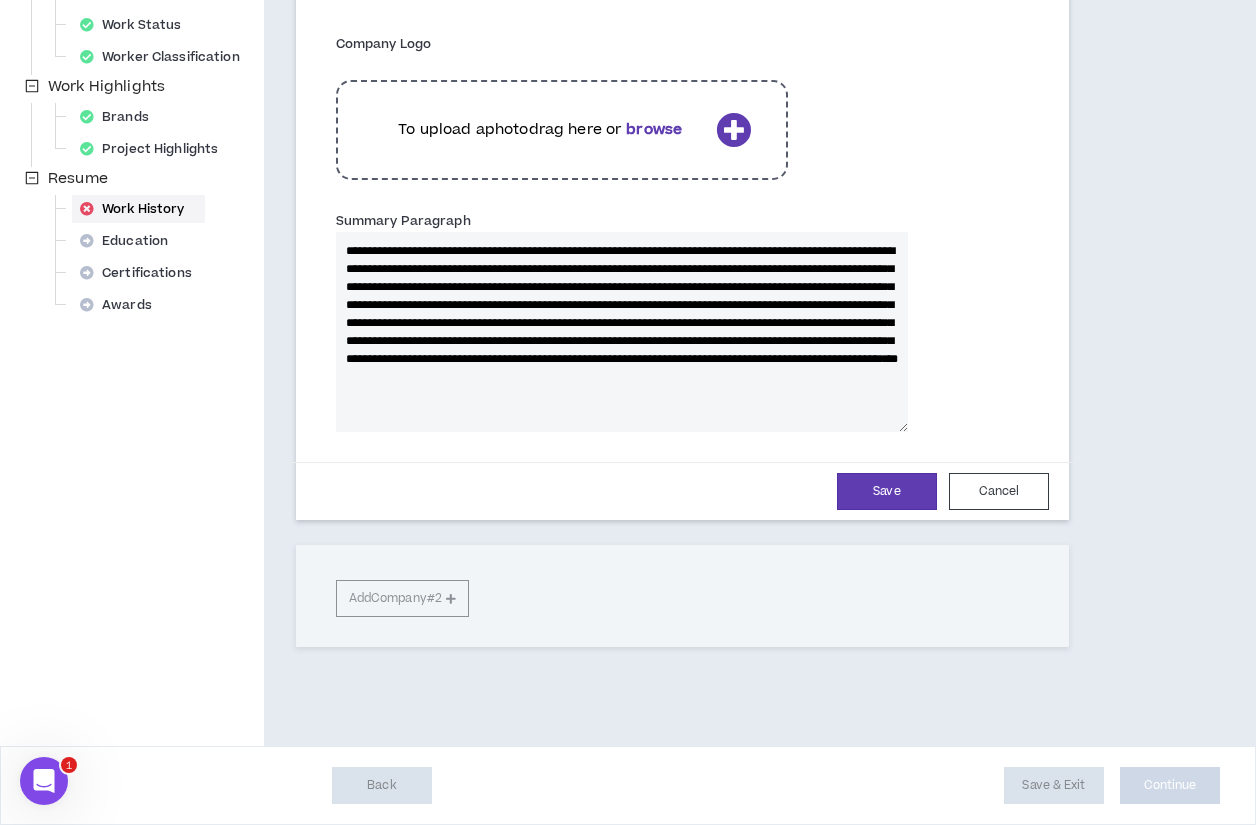 type 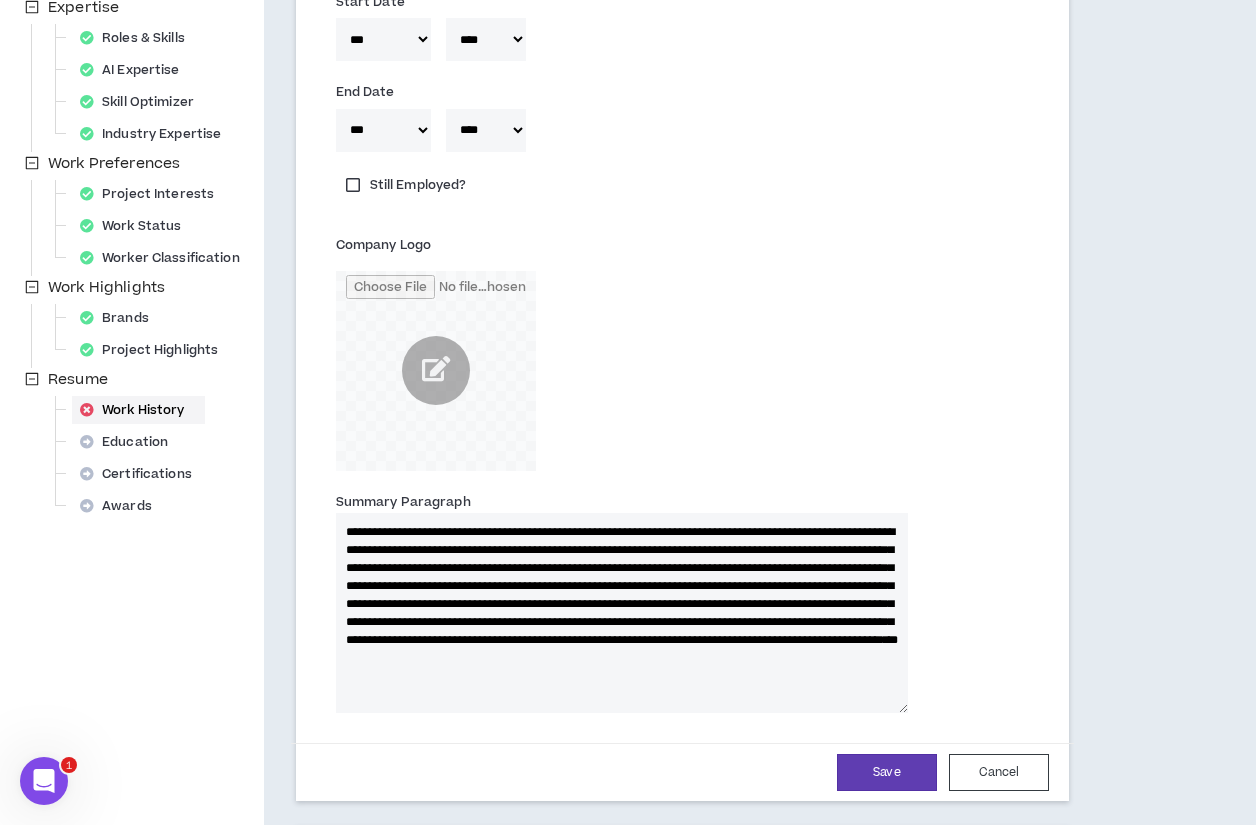 scroll, scrollTop: 696, scrollLeft: 0, axis: vertical 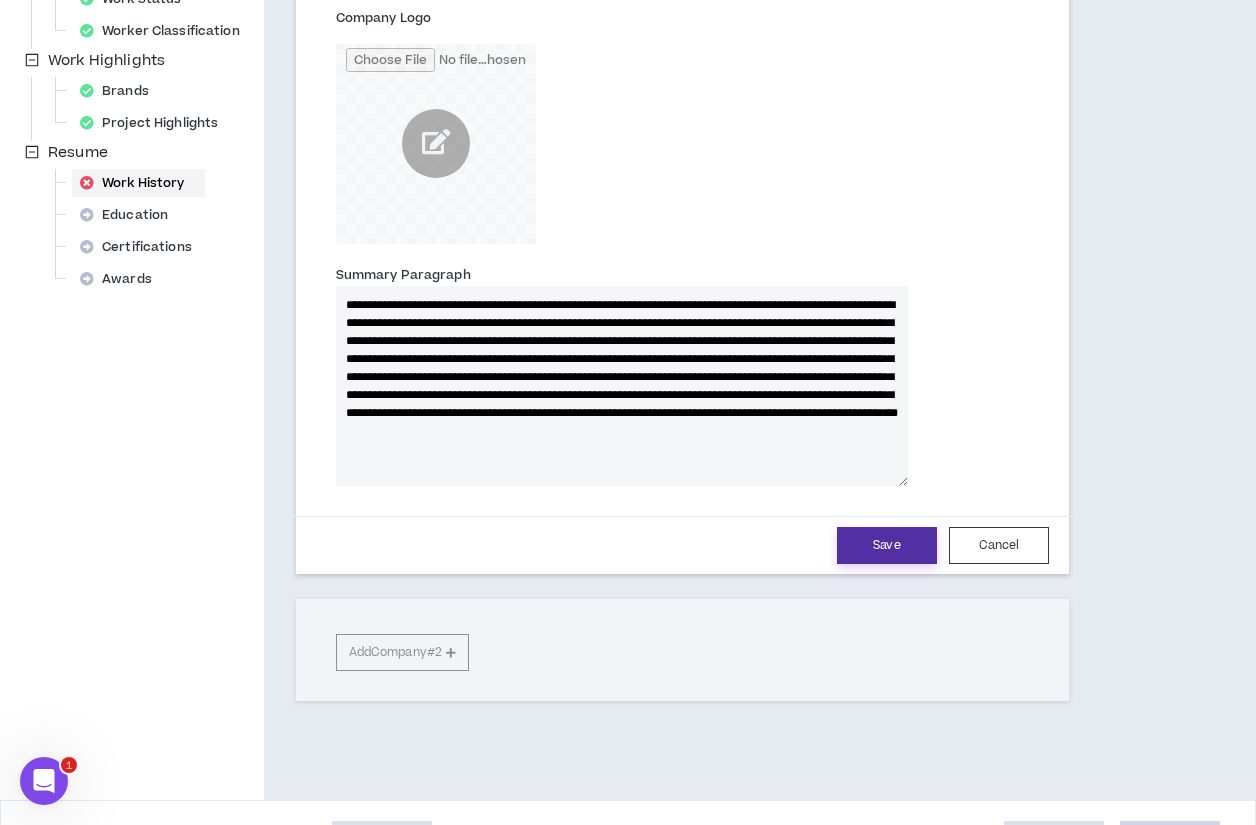 click on "Save" at bounding box center (887, 545) 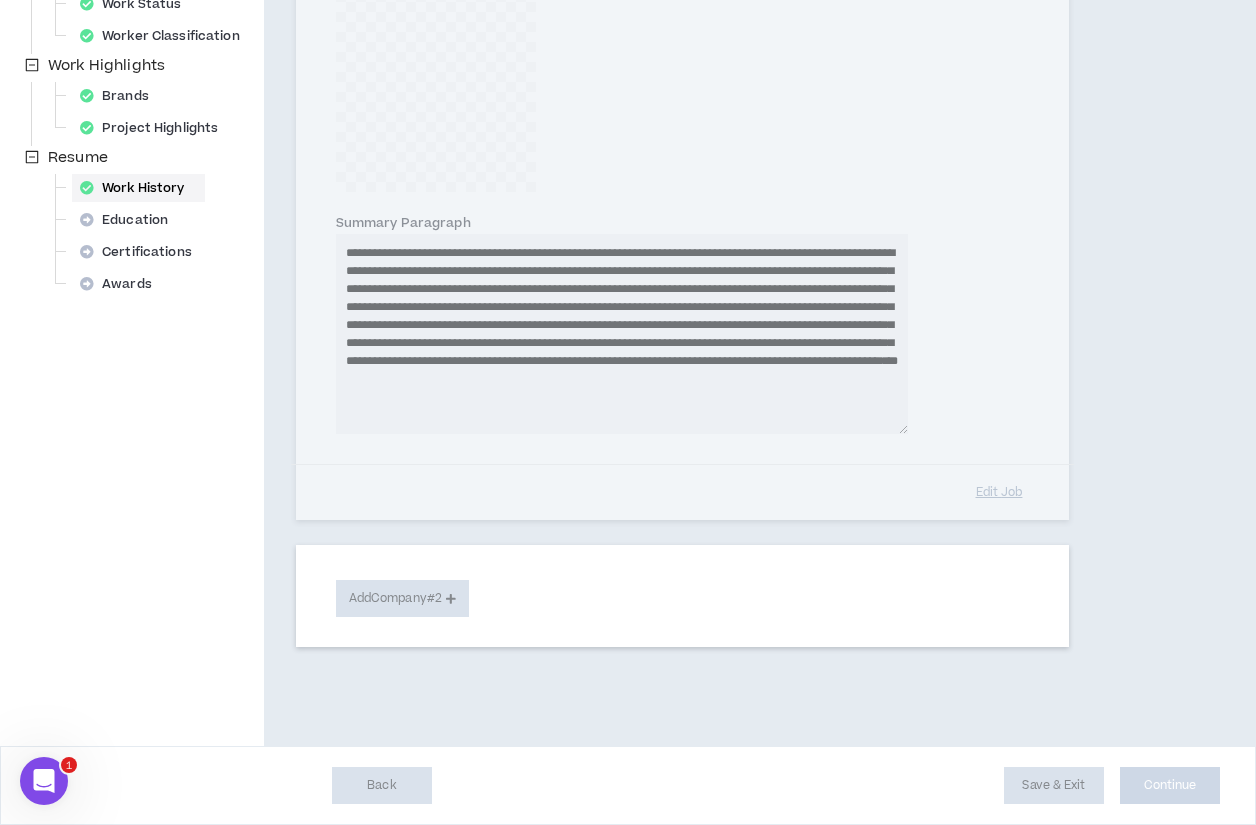 scroll, scrollTop: 247, scrollLeft: 0, axis: vertical 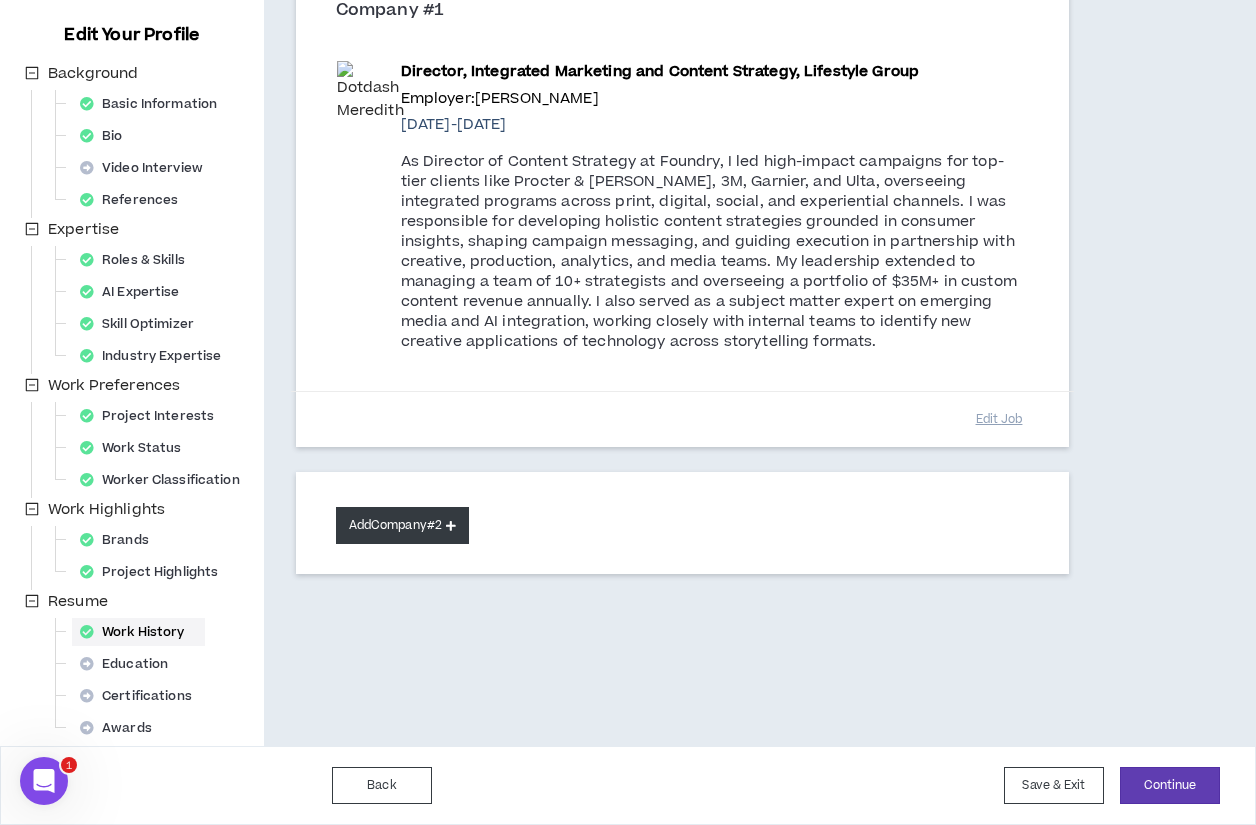 click on "Add  Company  #2" at bounding box center [402, 525] 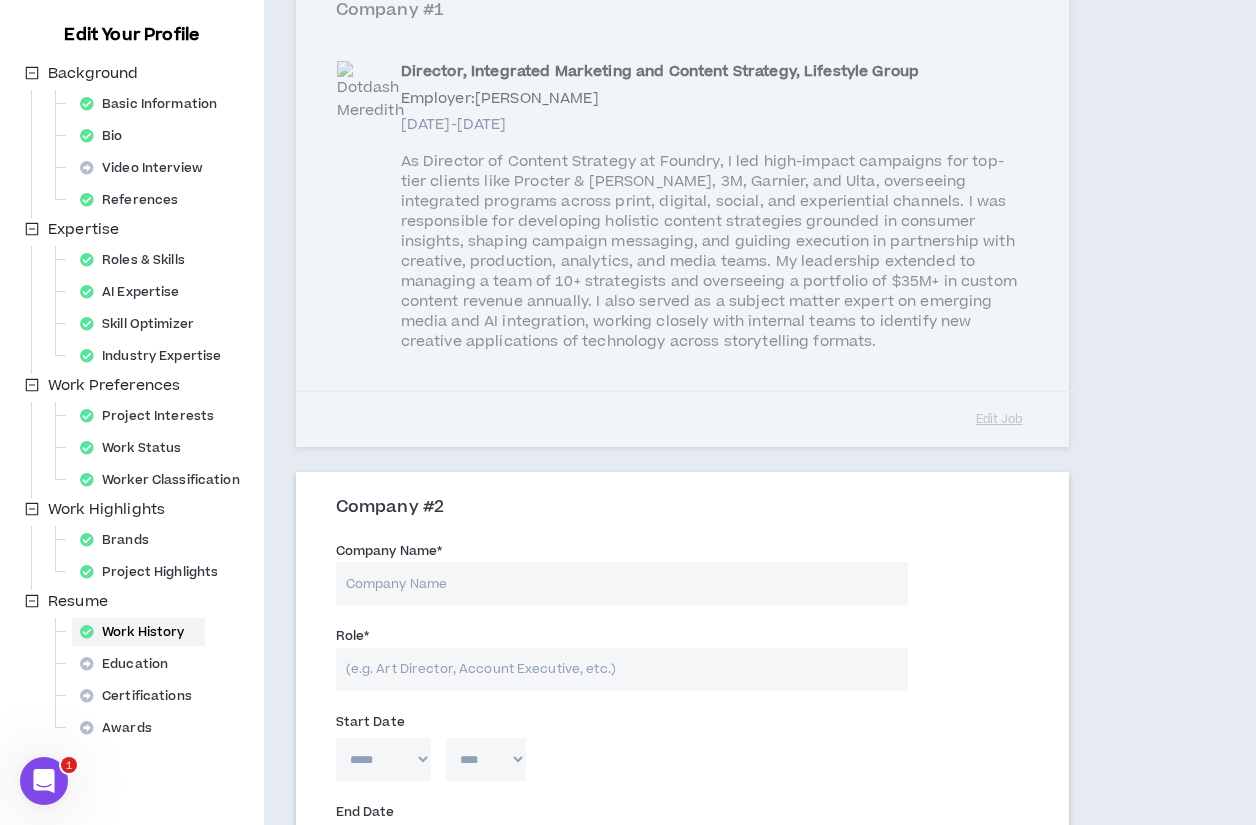 click on "Company Name  *" at bounding box center [622, 583] 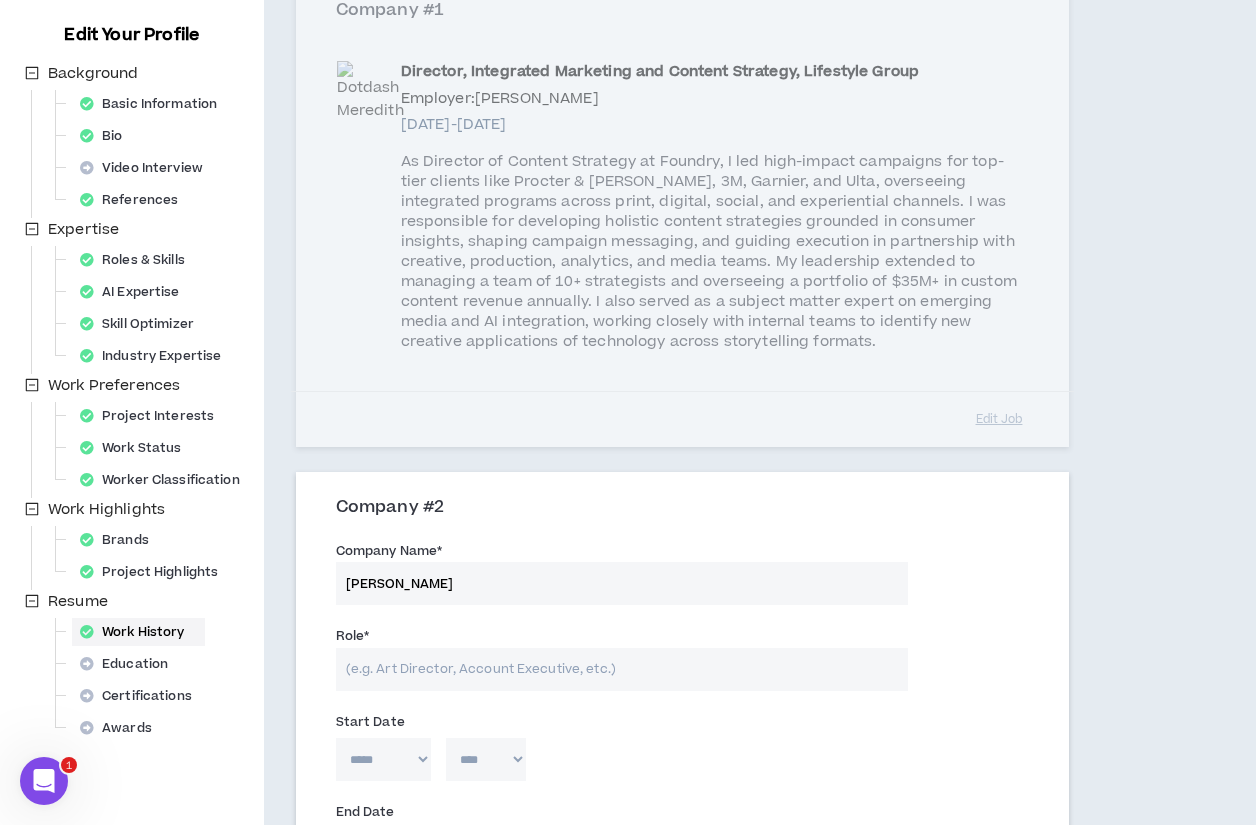click on "Role  *" at bounding box center (622, 669) 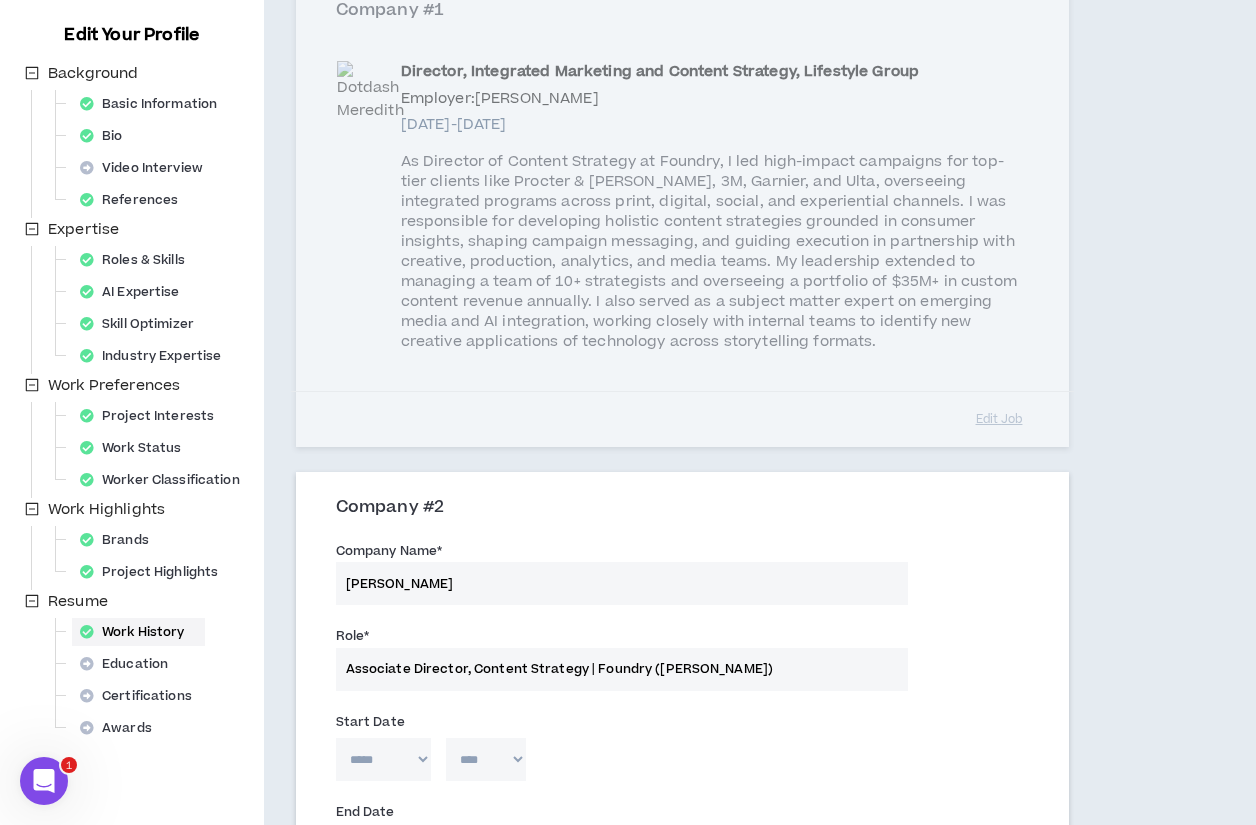 drag, startPoint x: 592, startPoint y: 673, endPoint x: 867, endPoint y: 688, distance: 275.40878 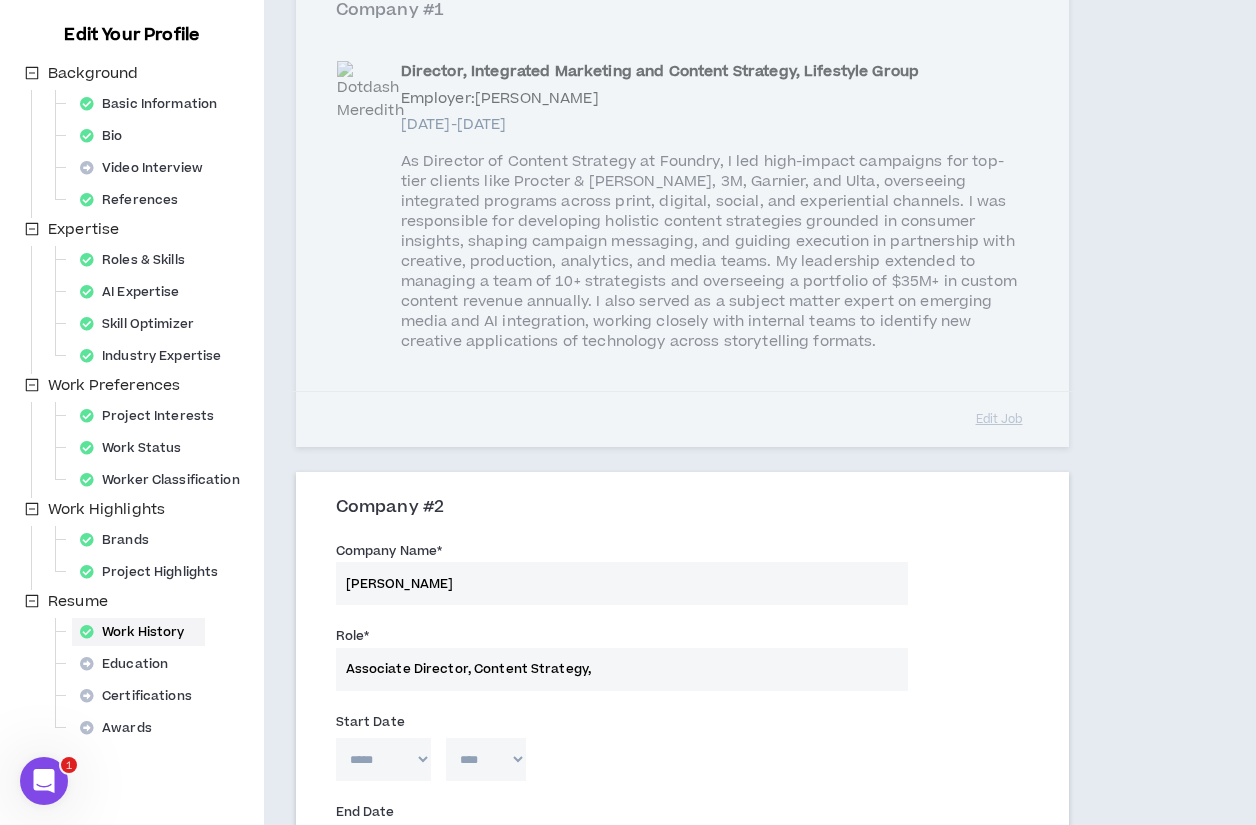 click on "Associate Director, Content Strategy," at bounding box center (622, 669) 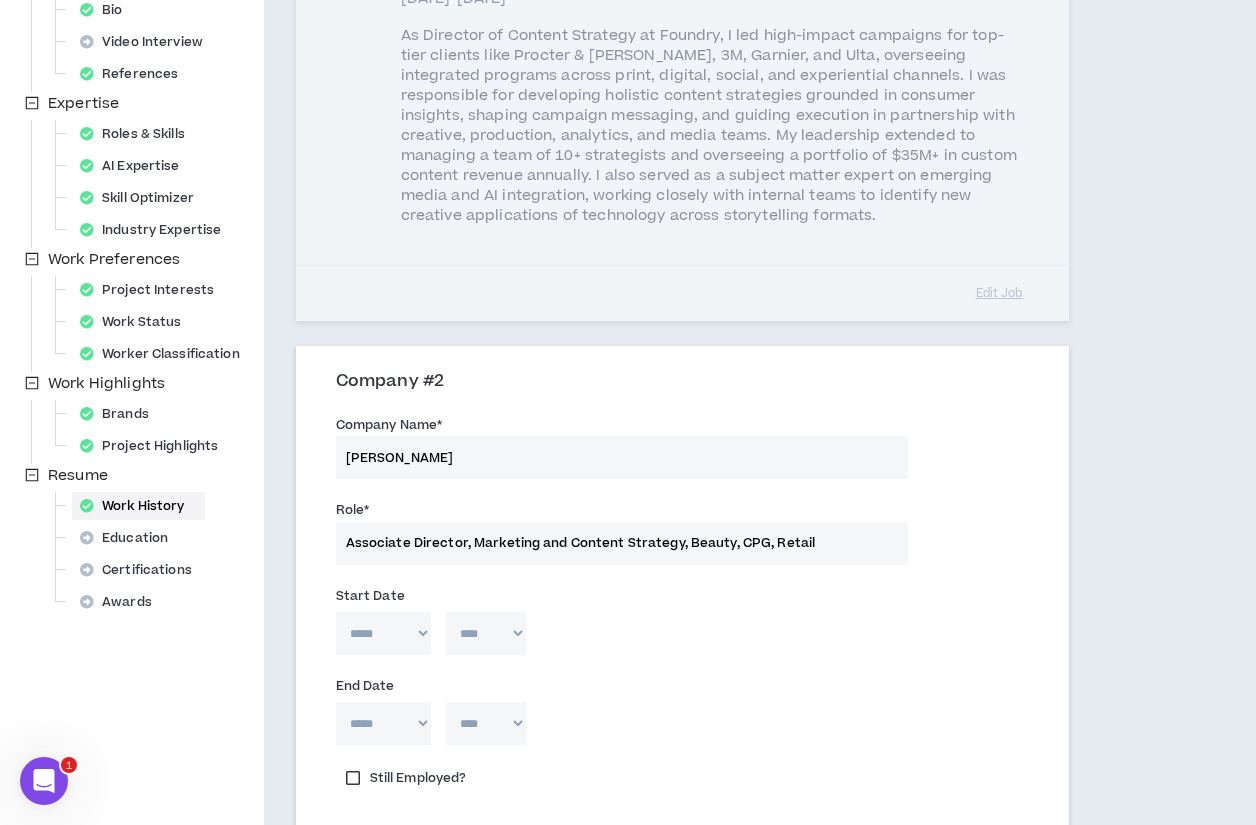 scroll, scrollTop: 397, scrollLeft: 0, axis: vertical 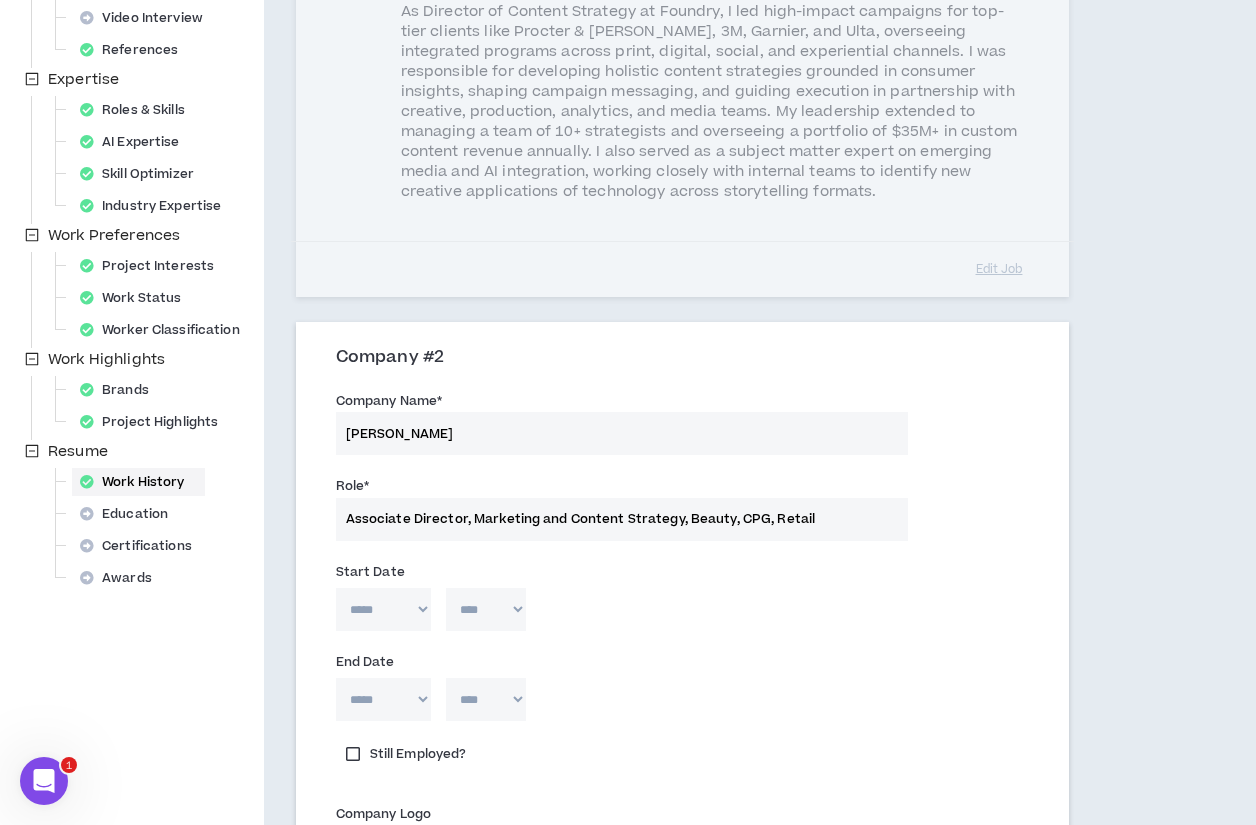 type on "Associate Director, Marketing and Content Strategy, Beauty, CPG, Retail" 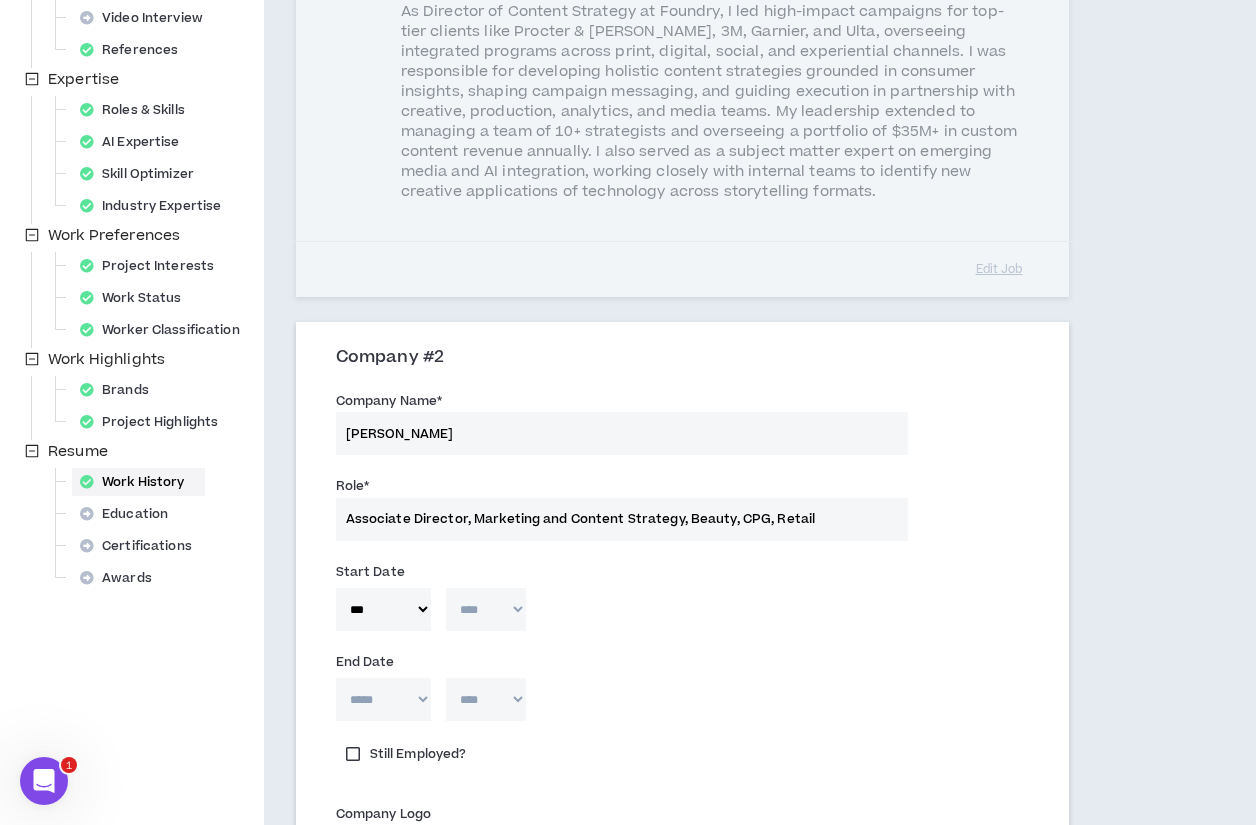 click on "**** **** **** **** **** **** **** **** **** **** **** **** **** **** **** **** **** **** **** **** **** **** **** **** **** **** **** **** **** **** **** **** **** **** **** **** **** **** **** **** **** **** **** **** **** **** **** **** **** **** **** **** **** **** **** **** **** **** **** **** **** **** **** **** **** **** **** **** **** **** **** **** **** **** **** **** **** **** **** **** **** **** **** **** **** **** **** **** **** **** **** **** **** **** **** **** **** **** **** **** **** **** **** **** **** **** **** **** **** **** **** **** **** **** **** **** **** **** **** **** **** **** **** **** **** **** ****" at bounding box center (486, 609) 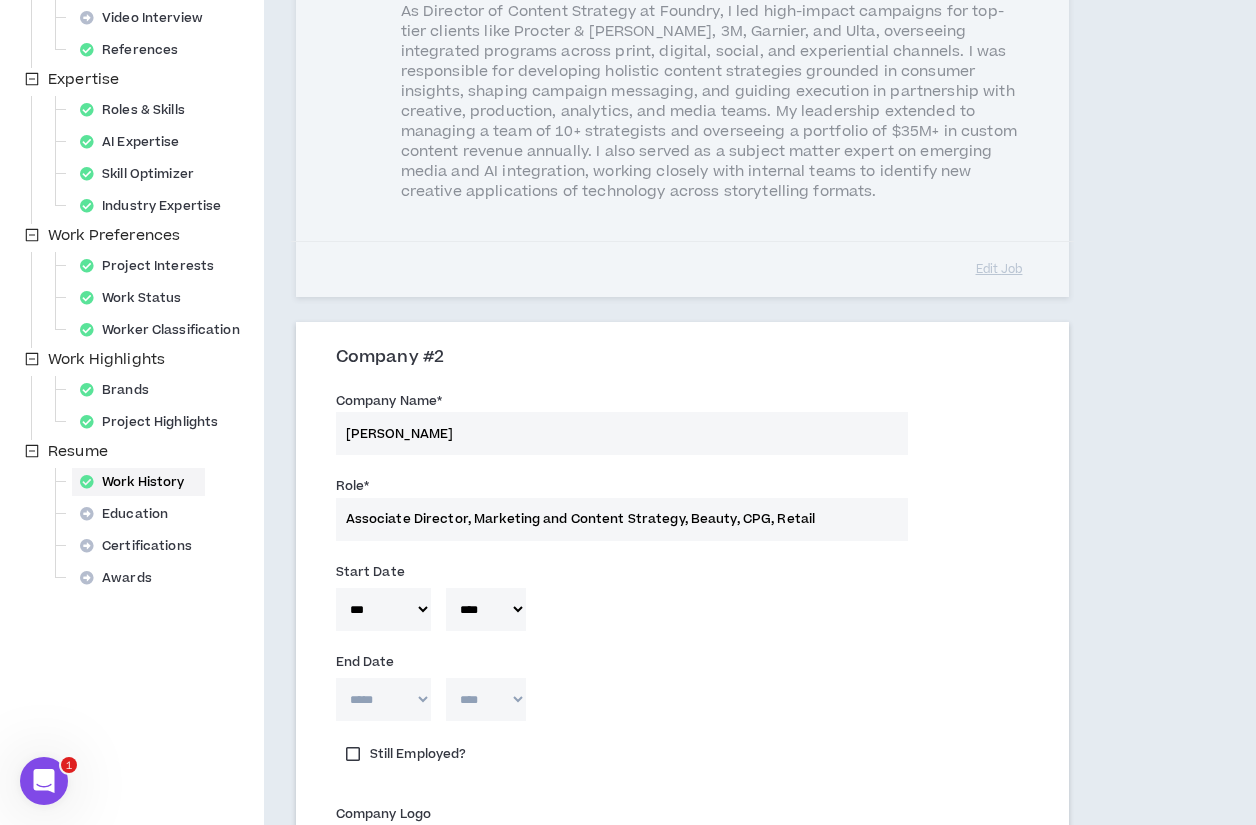 click on "***** *** *** *** *** *** **** *** *** **** *** *** ***" at bounding box center [383, 699] 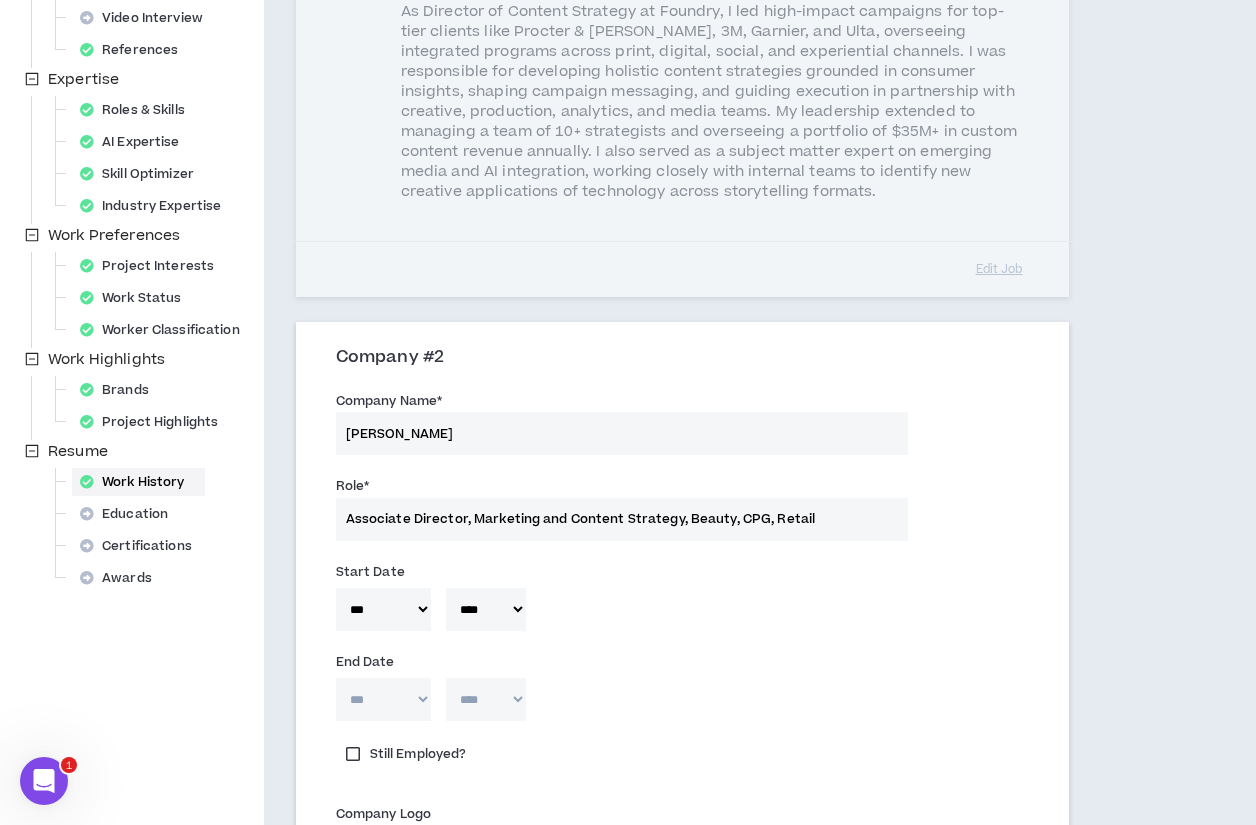 type 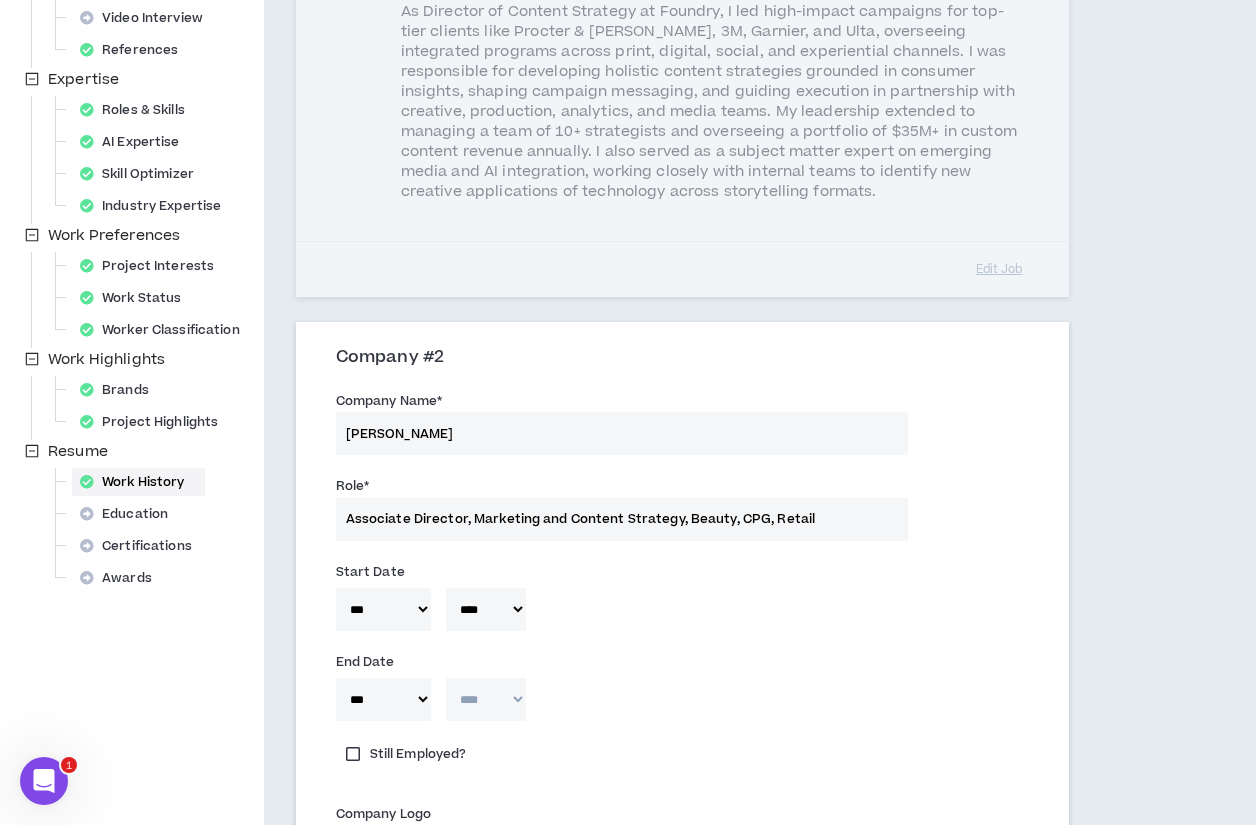 click on "* **** **** **** **** **** **** **** **** **** **** **** **** **** **** **** **** **** **** **** **** **** **** **** **** **** **** **** **** **** **** **** **** **** **** **** **** **** **** **** **** **** **** **** **** **** **** **** **** **** **** **** **** **** **** **** **** **** **** **** **** **** **** **** **** **** **** **** **** **** **** **** **** **** **** **** **** **** **** **** **** **** **** **** **** **** **** **** **** **** **** **** **** **** **** **** **** **** **** **** **** **** **** **** **** **** **** **** **** **** **** **** **** **** **** **** **** **** **** **** **** **** **** **** **** **** **** ****" at bounding box center [486, 699] 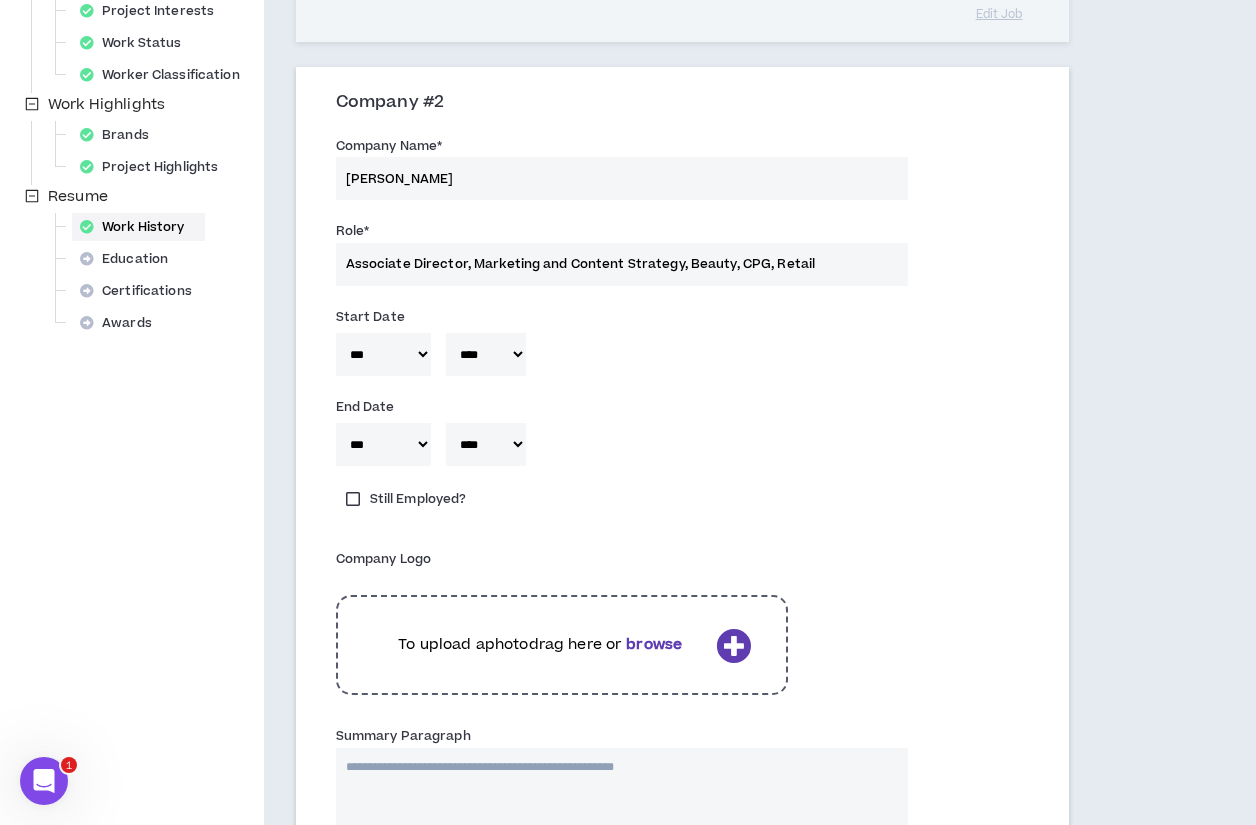 scroll, scrollTop: 719, scrollLeft: 0, axis: vertical 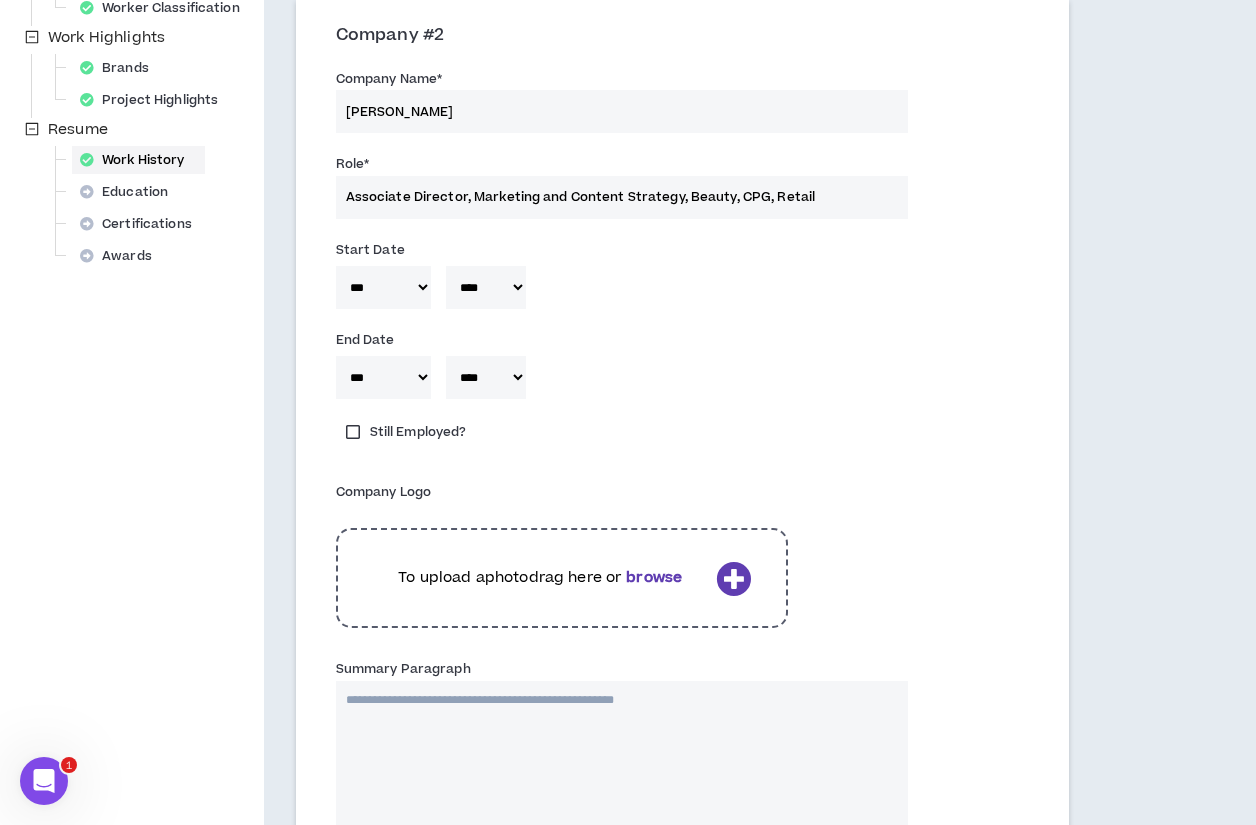 click on "To upload a  photo  drag here or browse" at bounding box center (540, 578) 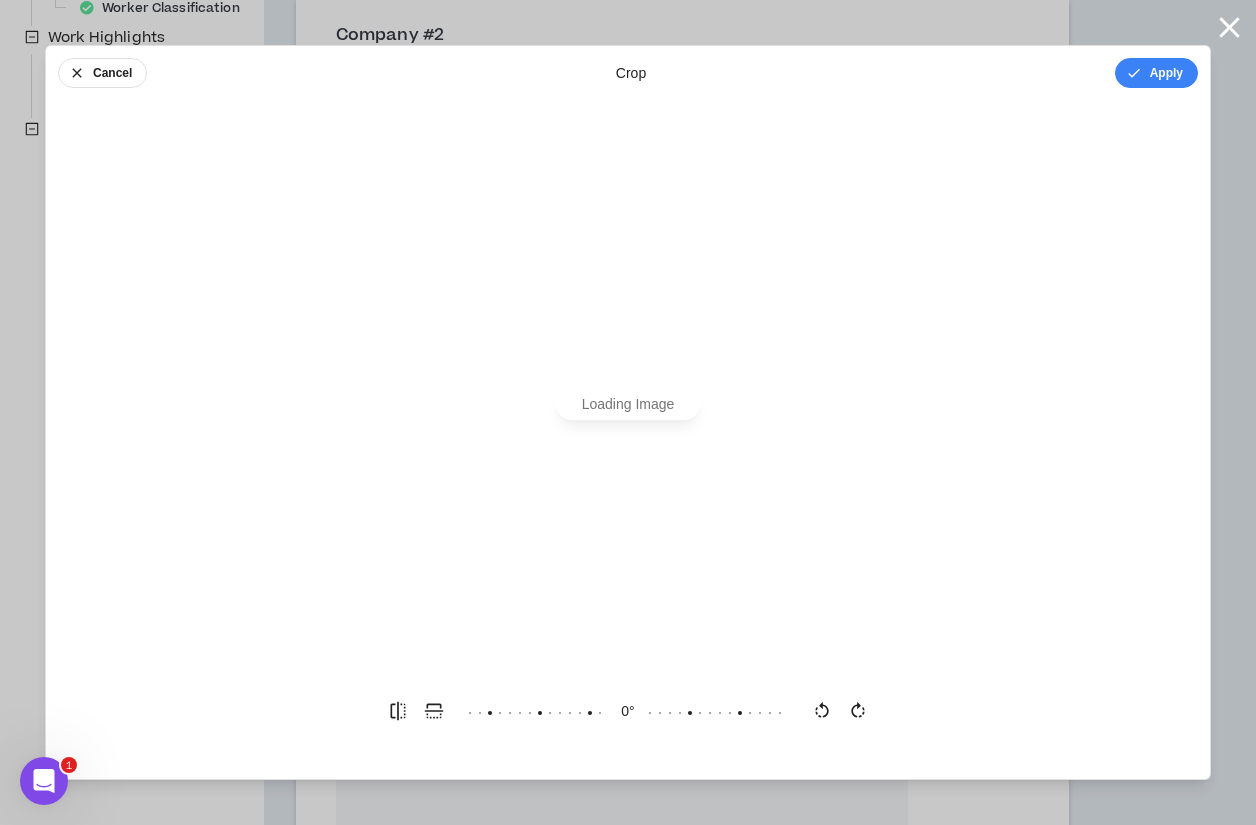 scroll, scrollTop: 0, scrollLeft: 0, axis: both 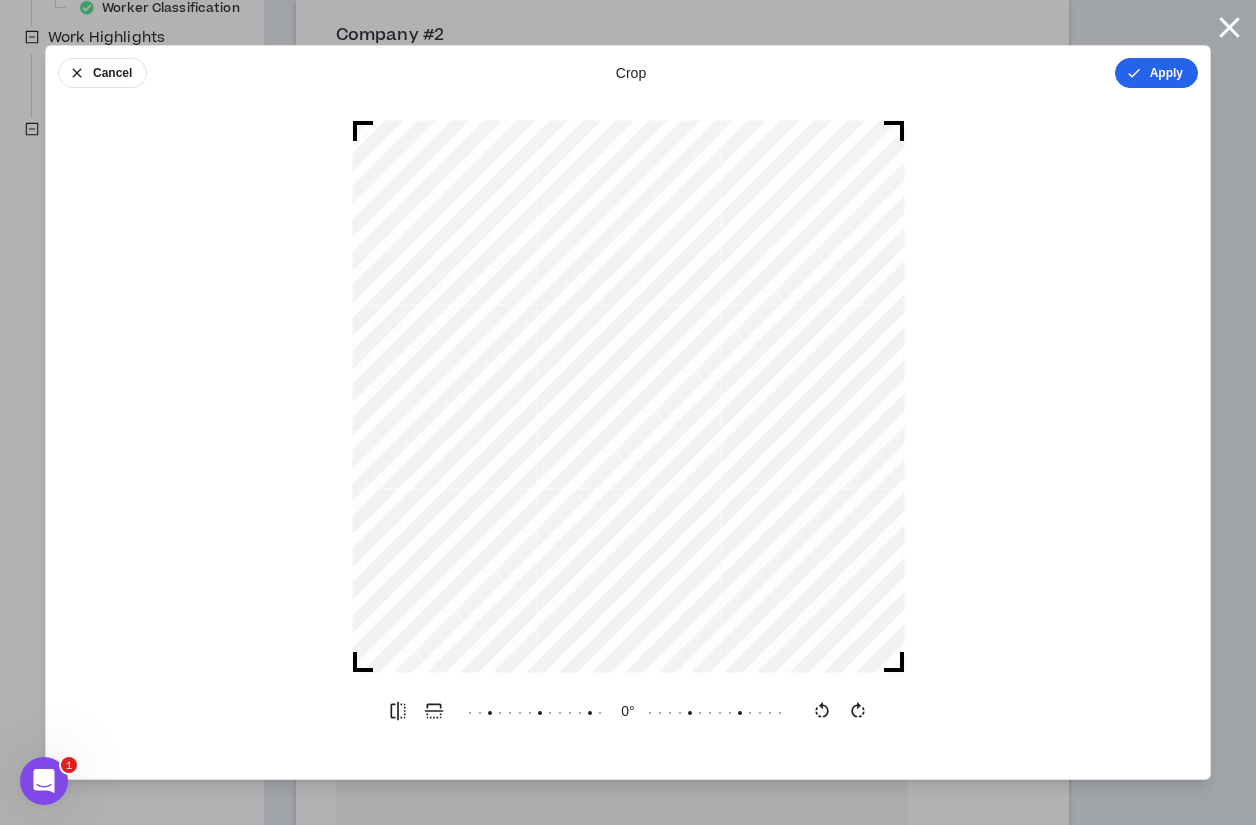 click on "Apply" at bounding box center (1156, 73) 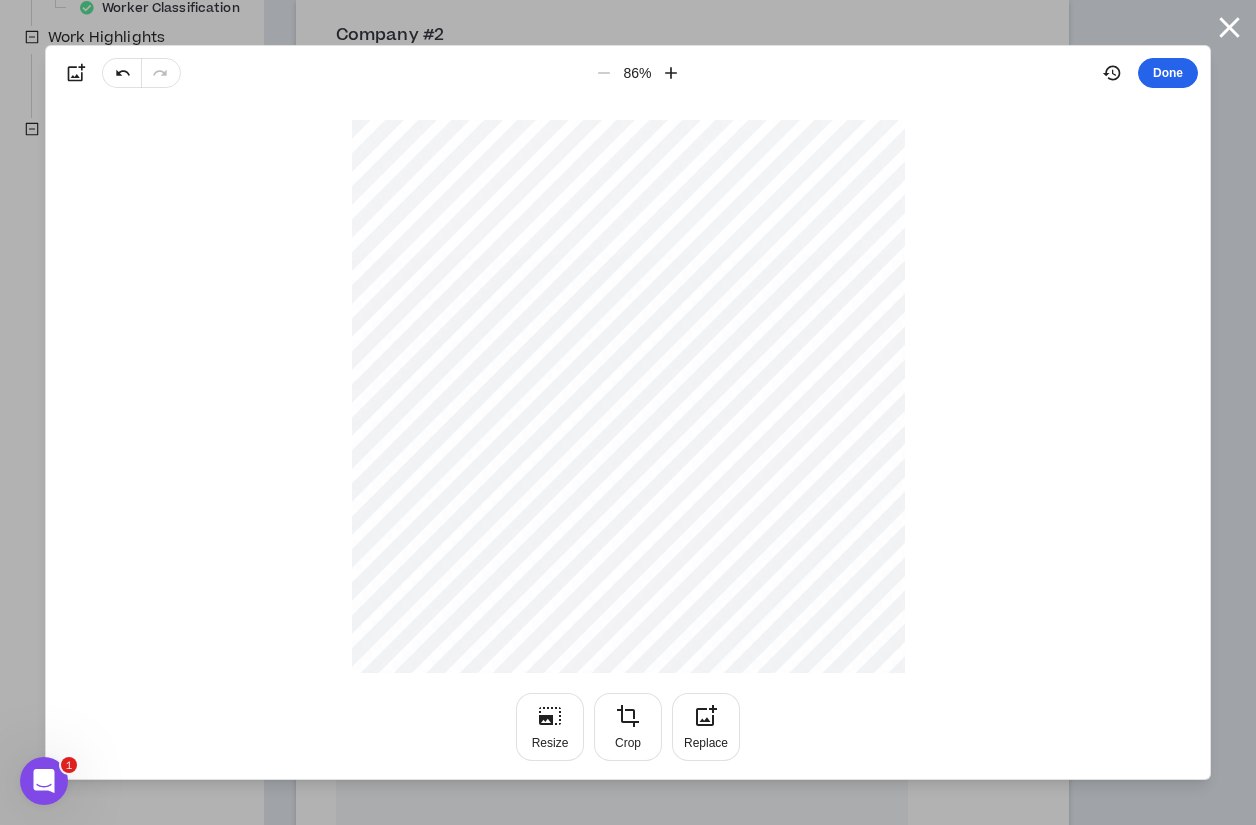 click on "Done" at bounding box center (1168, 73) 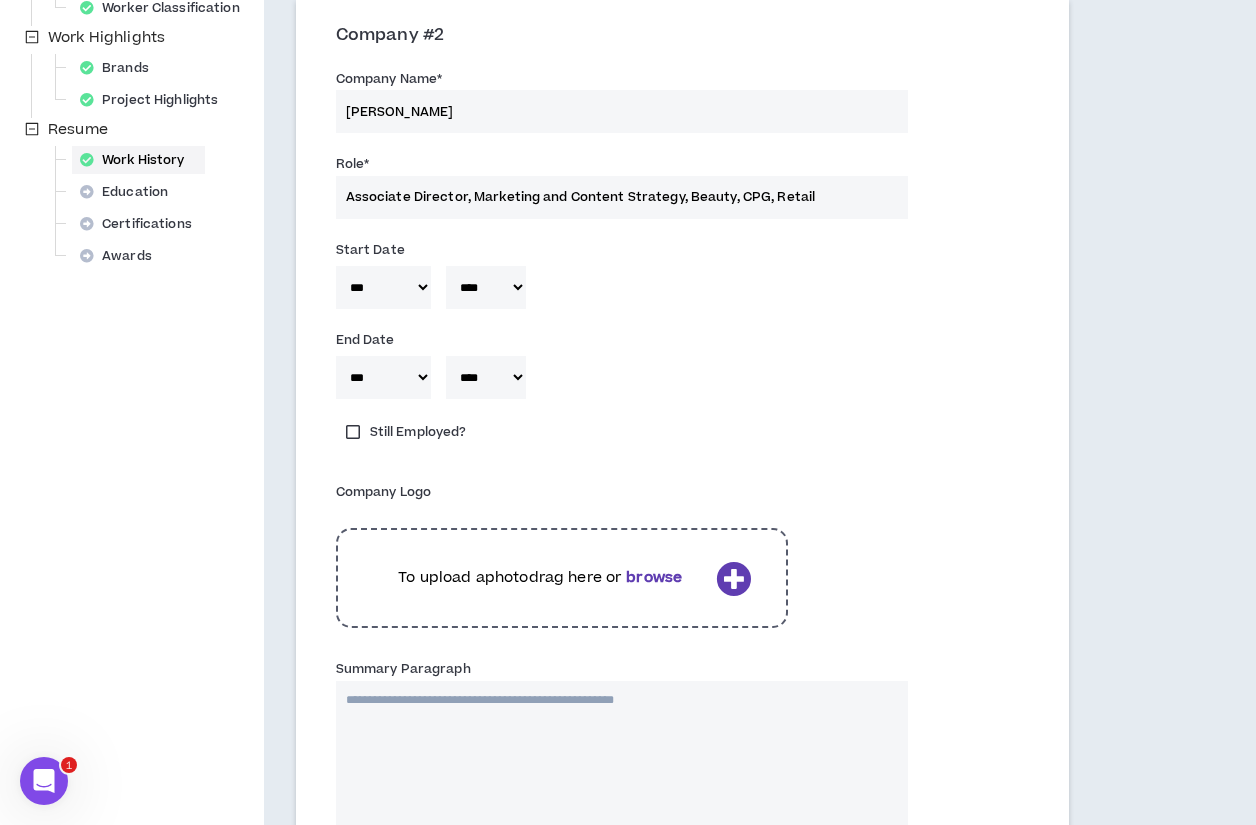 type 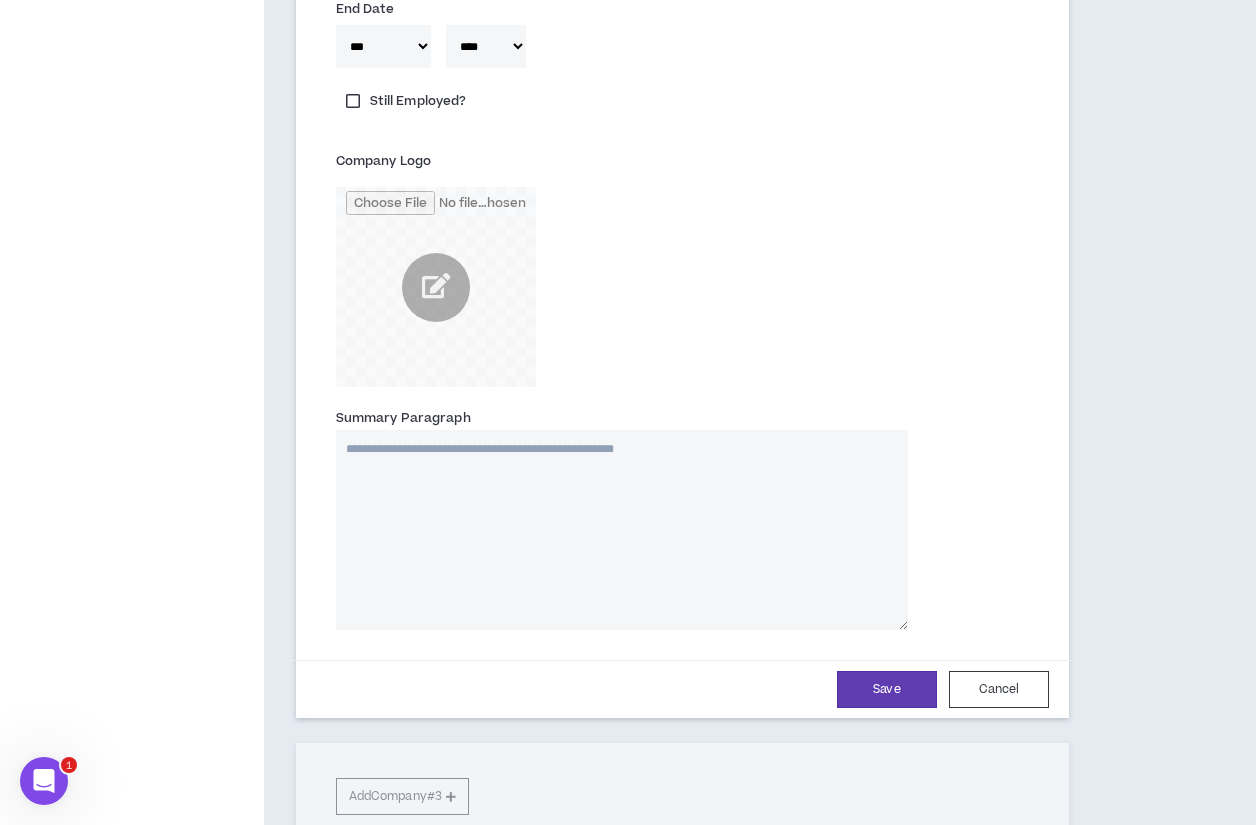 scroll, scrollTop: 1248, scrollLeft: 0, axis: vertical 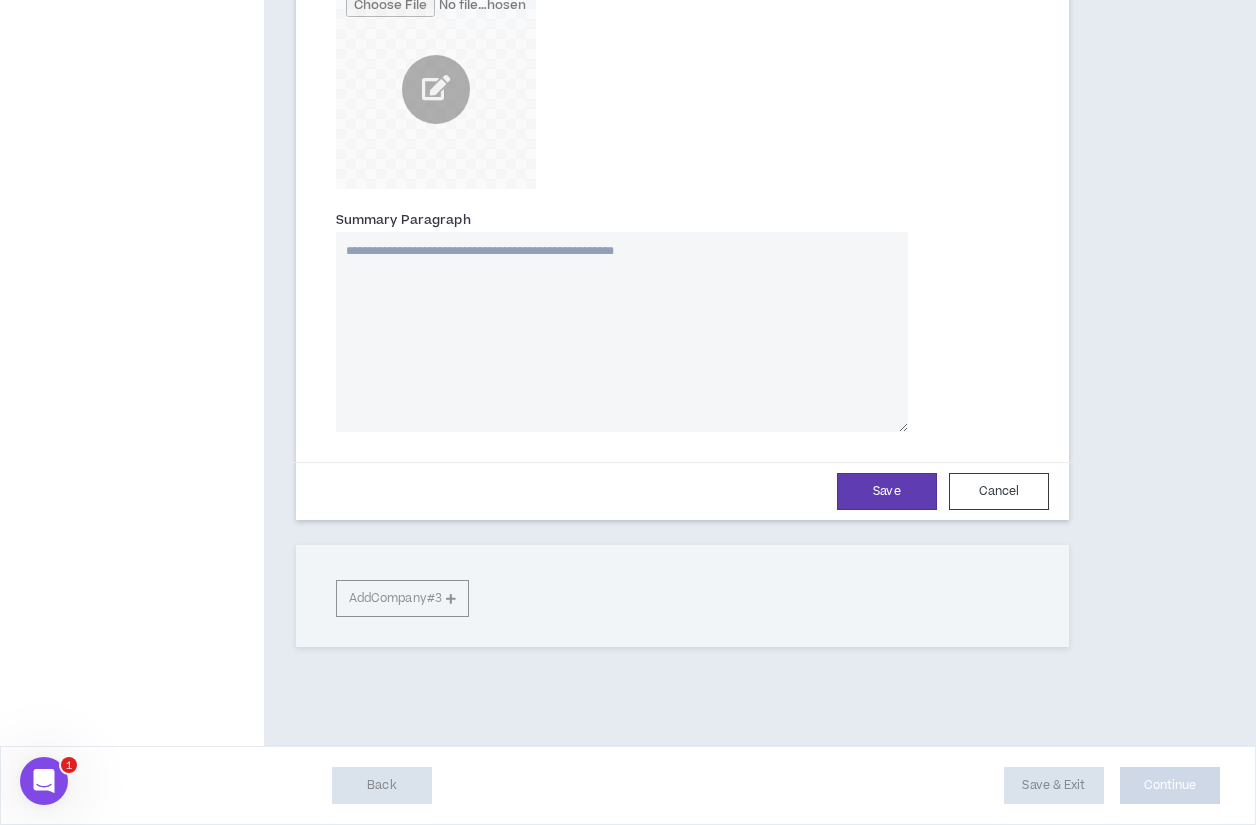 click on "Summary Paragraph" at bounding box center [622, 332] 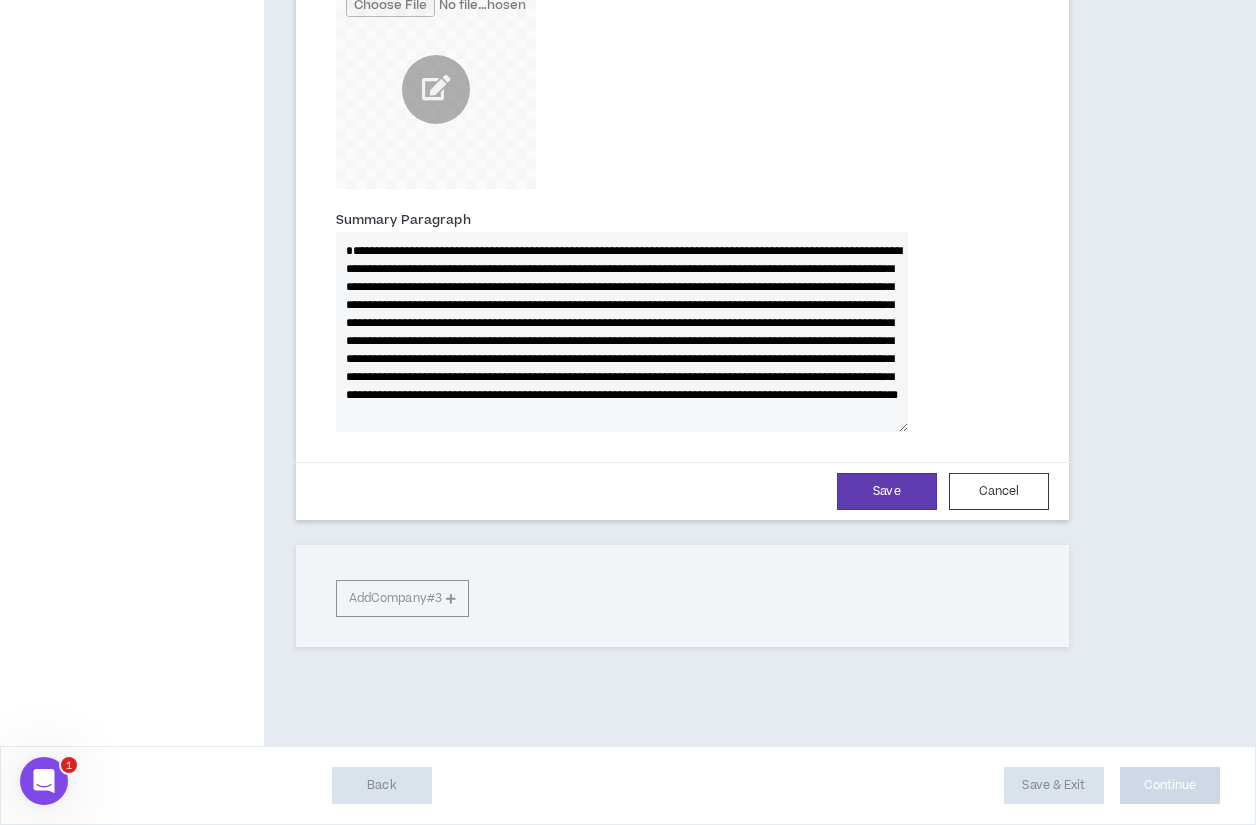 scroll, scrollTop: 80, scrollLeft: 0, axis: vertical 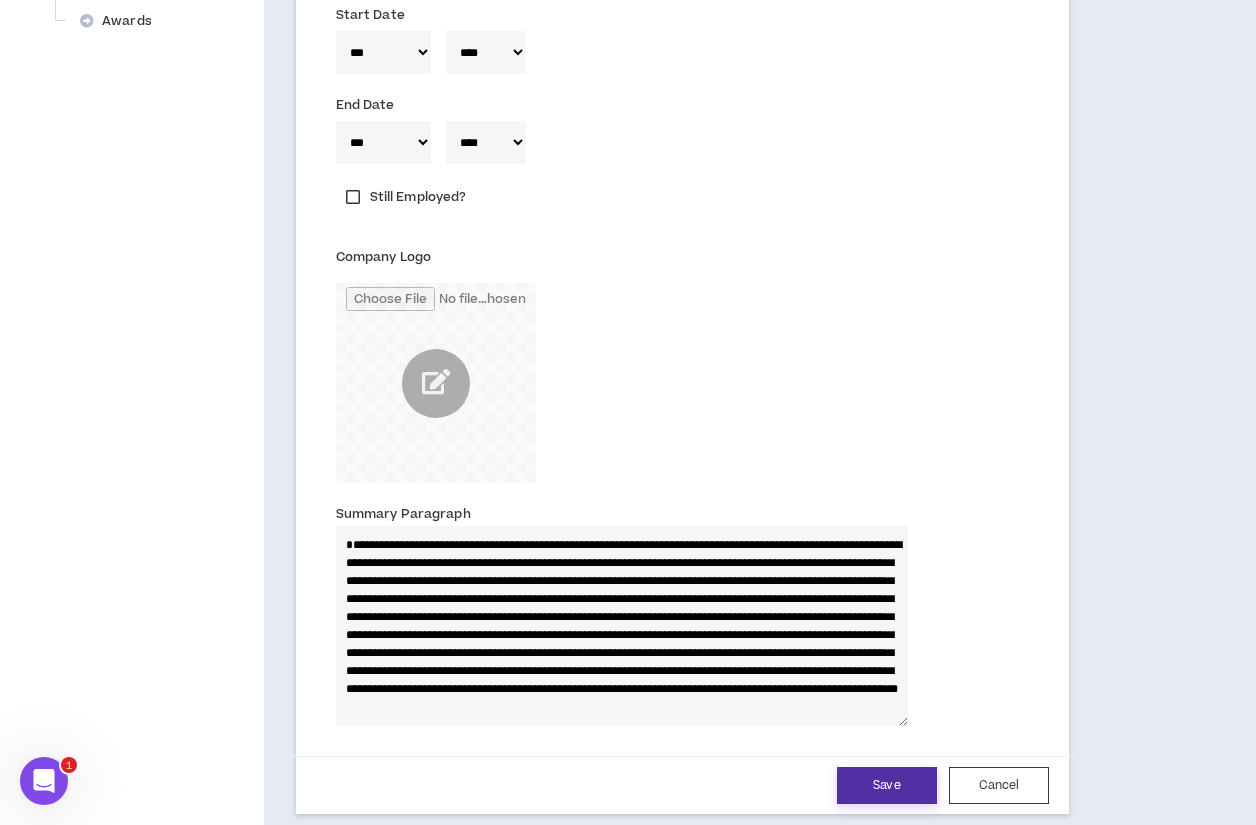 type on "**********" 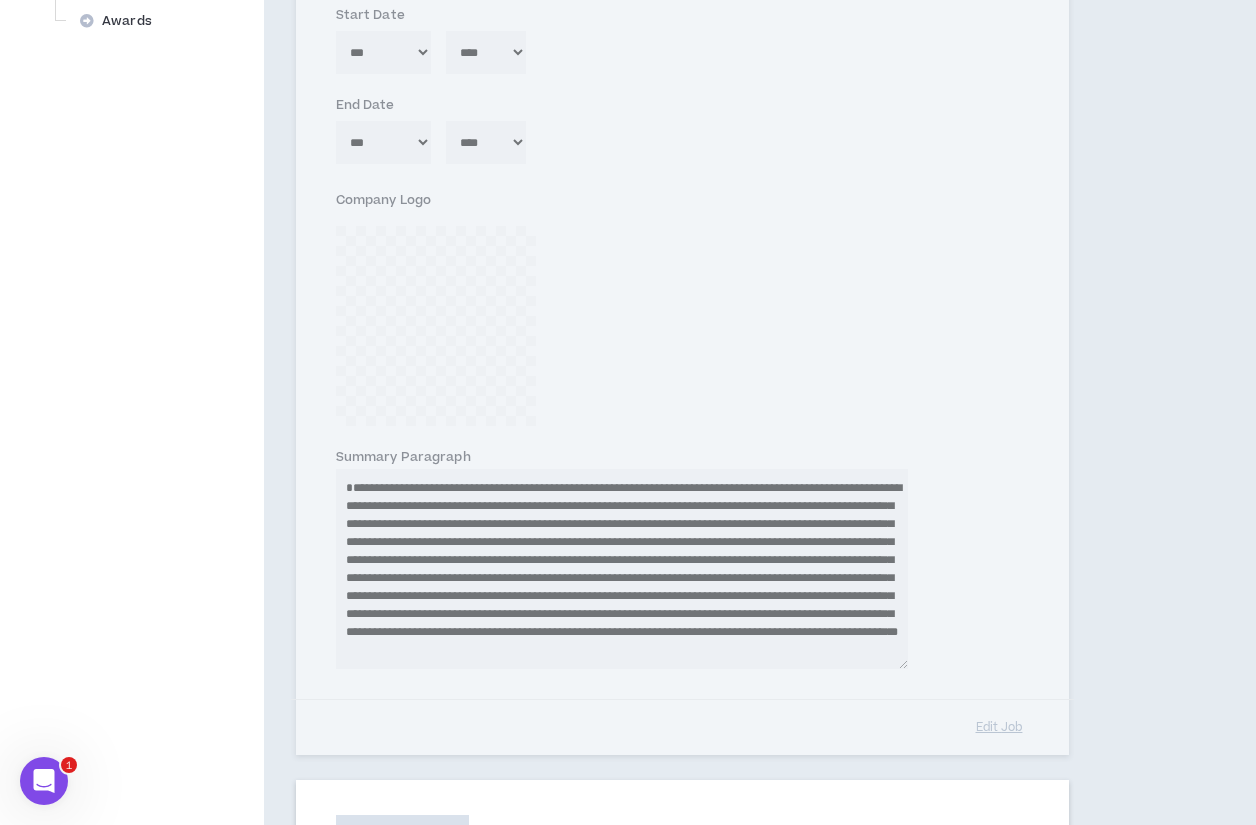 scroll, scrollTop: 732, scrollLeft: 0, axis: vertical 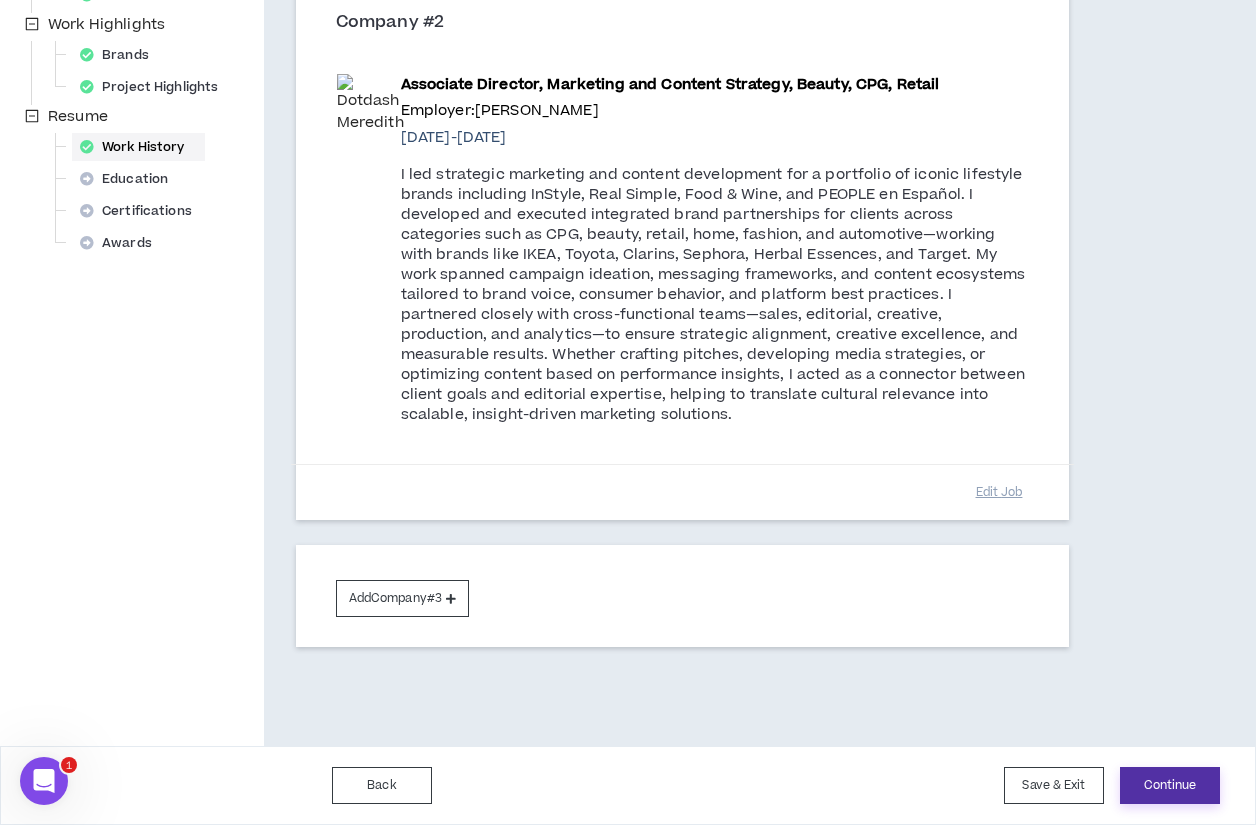 click on "Continue" at bounding box center [1170, 785] 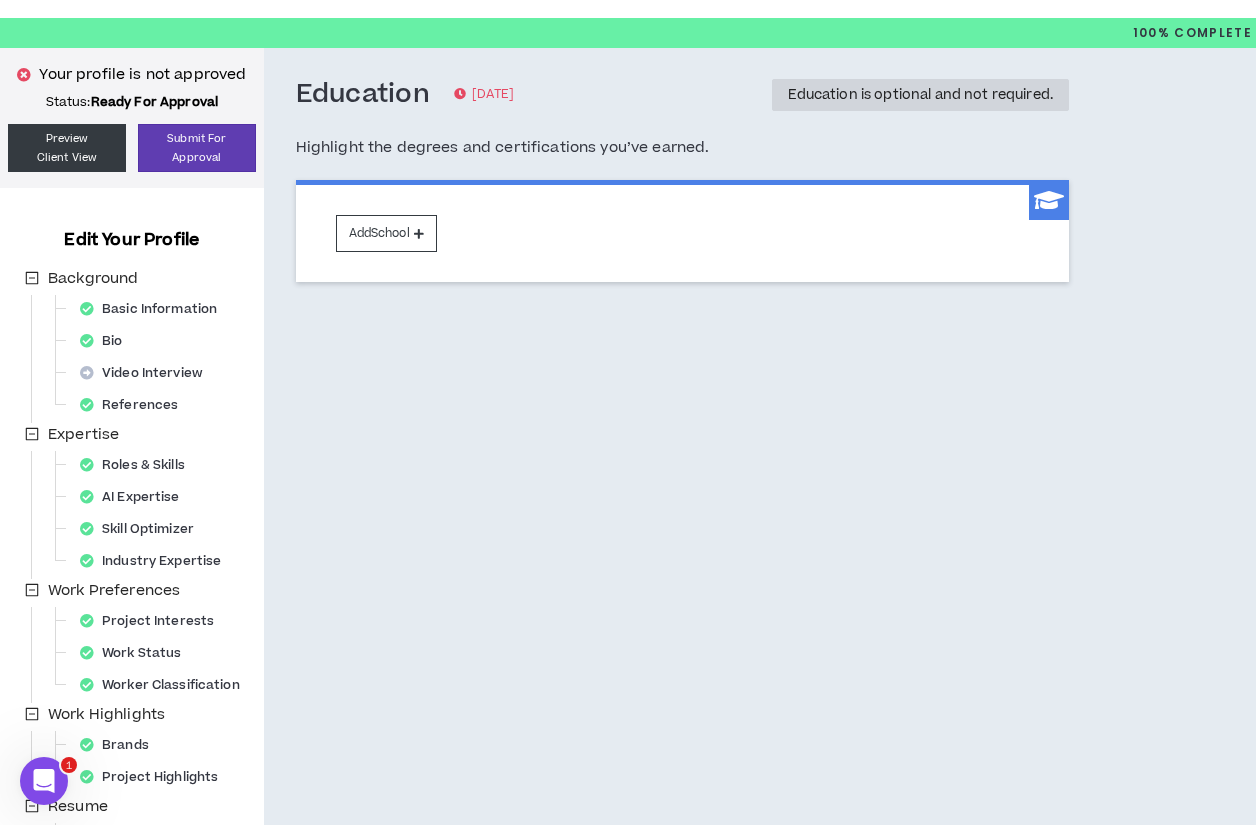 scroll, scrollTop: 0, scrollLeft: 0, axis: both 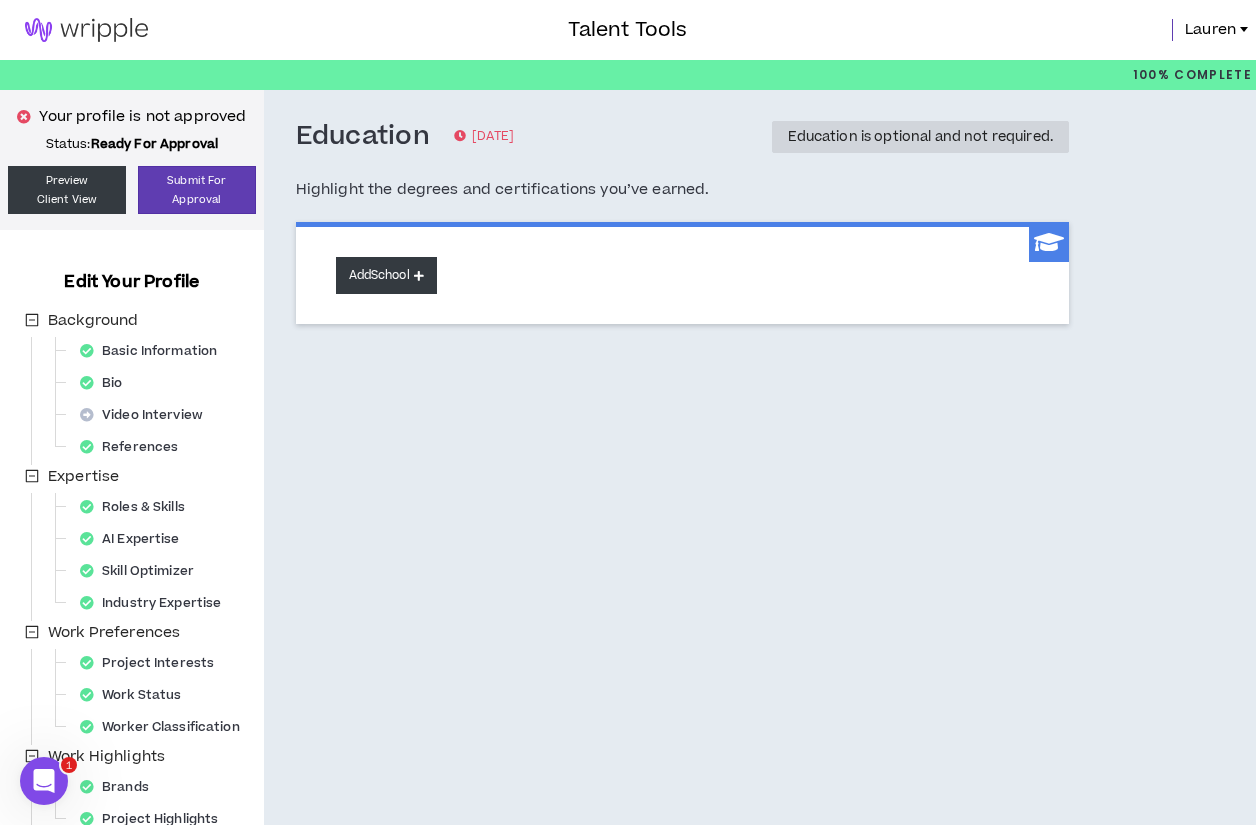 click on "Add  School" at bounding box center [386, 275] 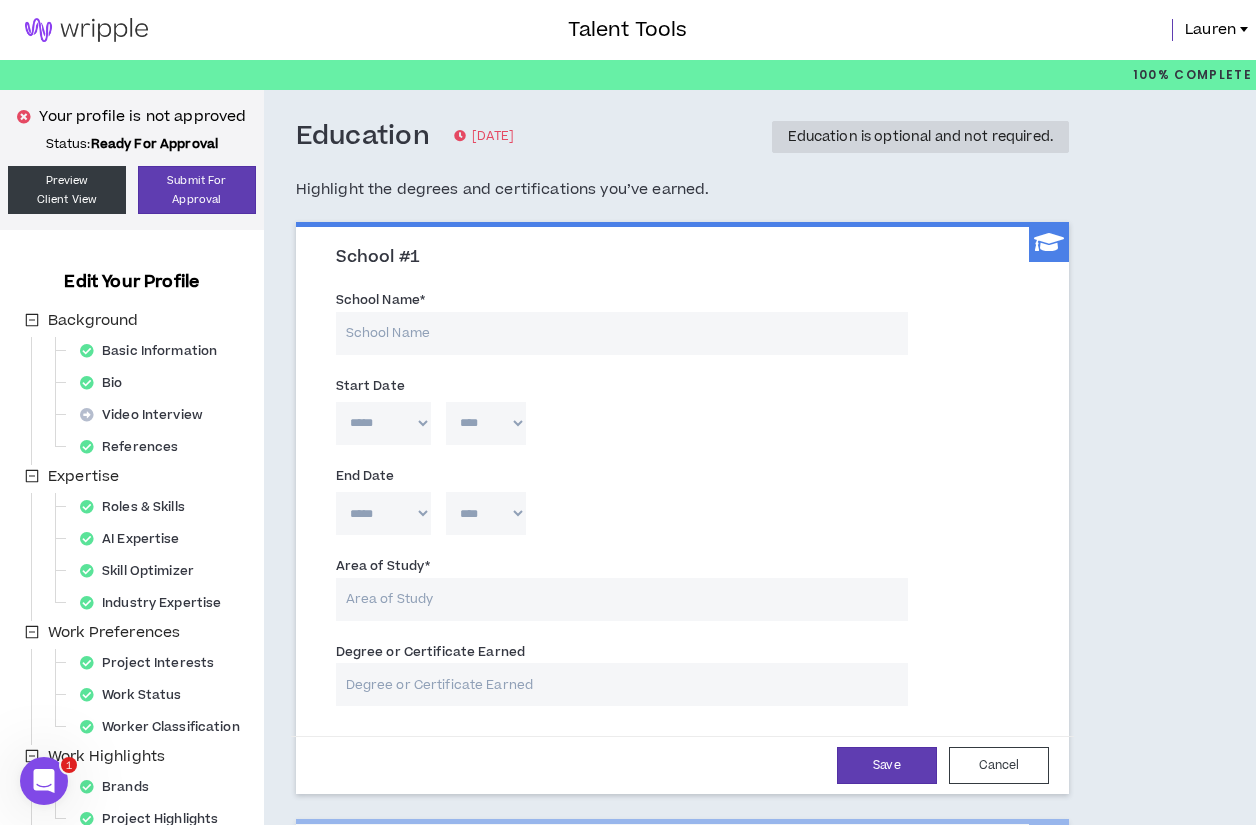 click on "School Name  *" at bounding box center (622, 333) 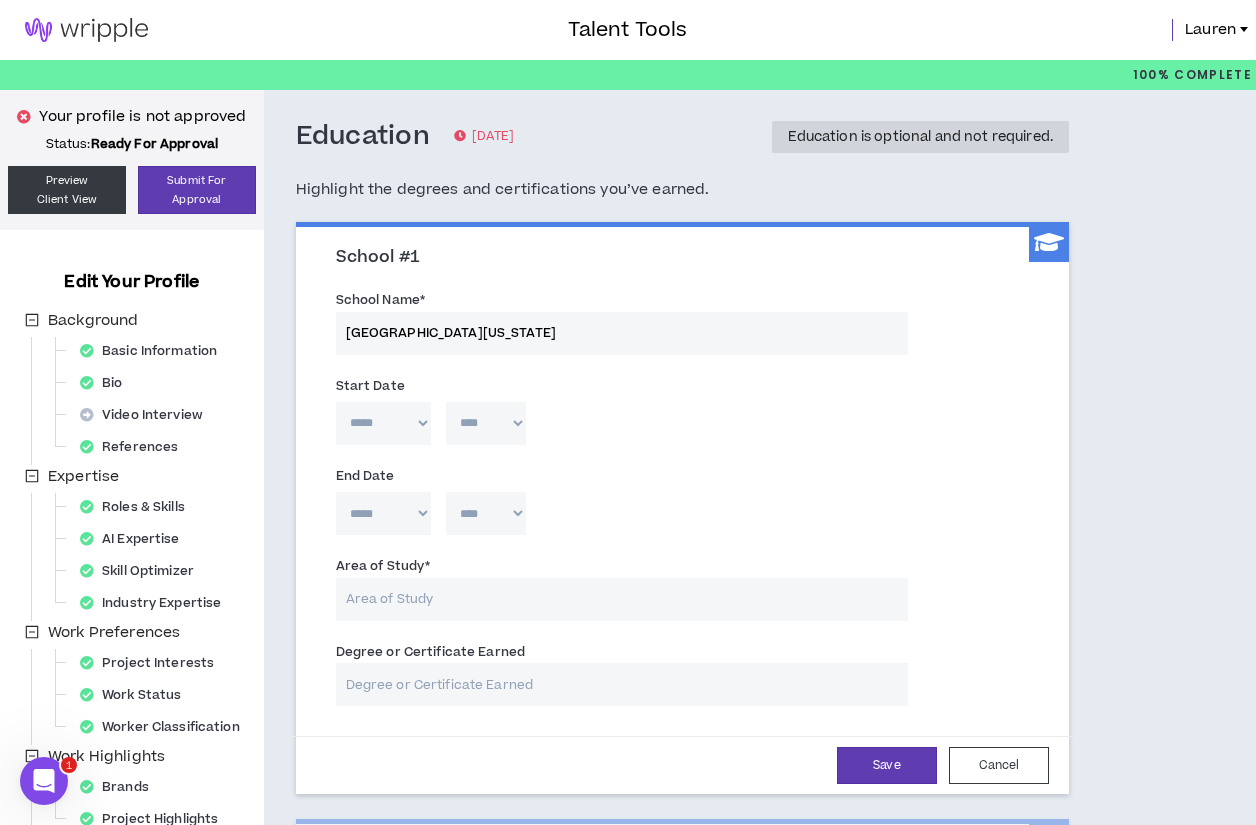 type on "[GEOGRAPHIC_DATA][US_STATE]" 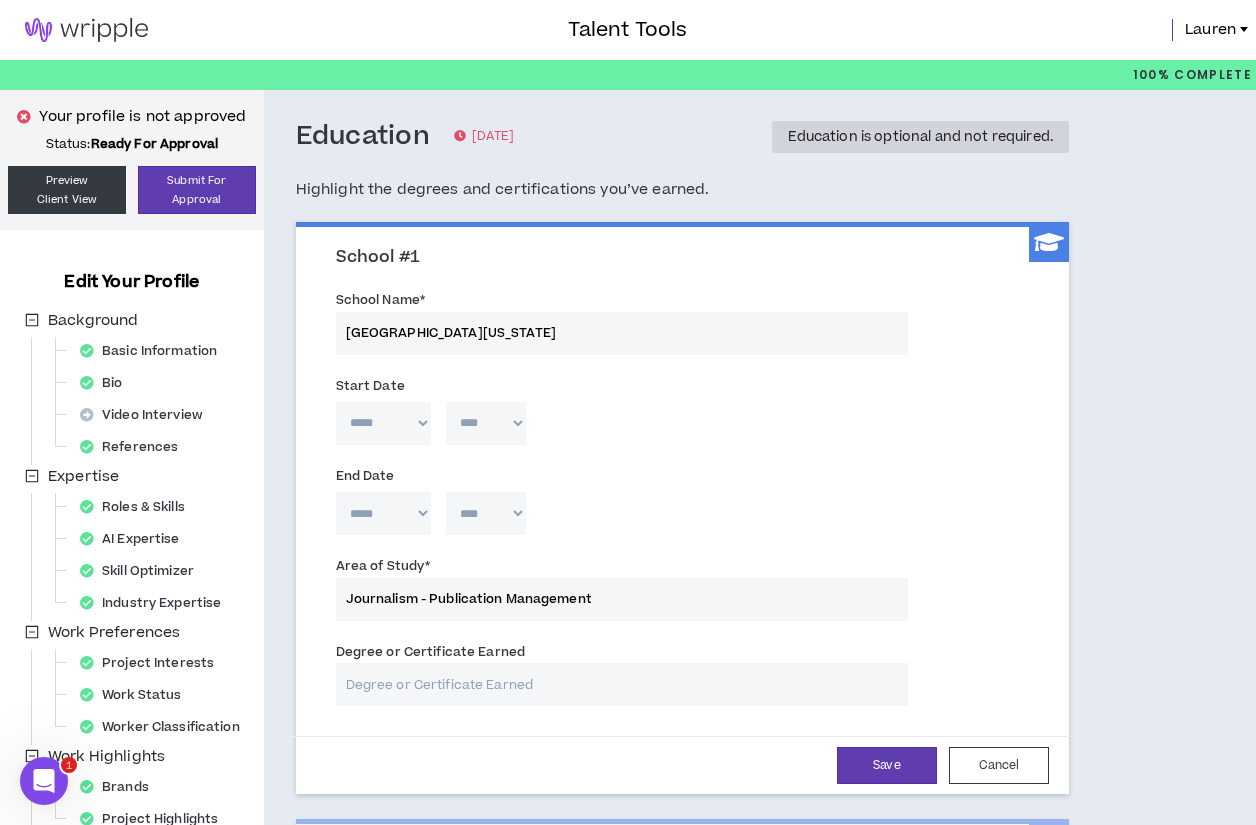 type on "Journalism - Publication Management" 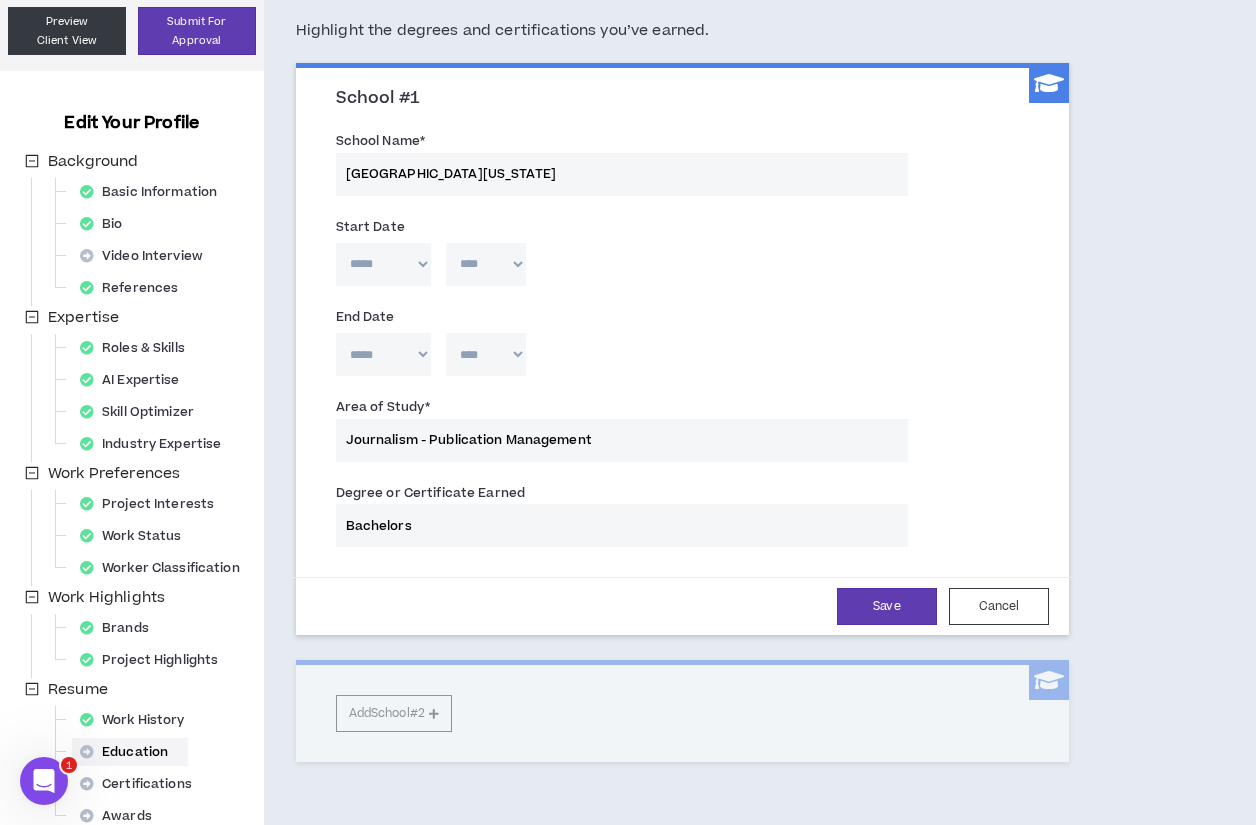 scroll, scrollTop: 165, scrollLeft: 0, axis: vertical 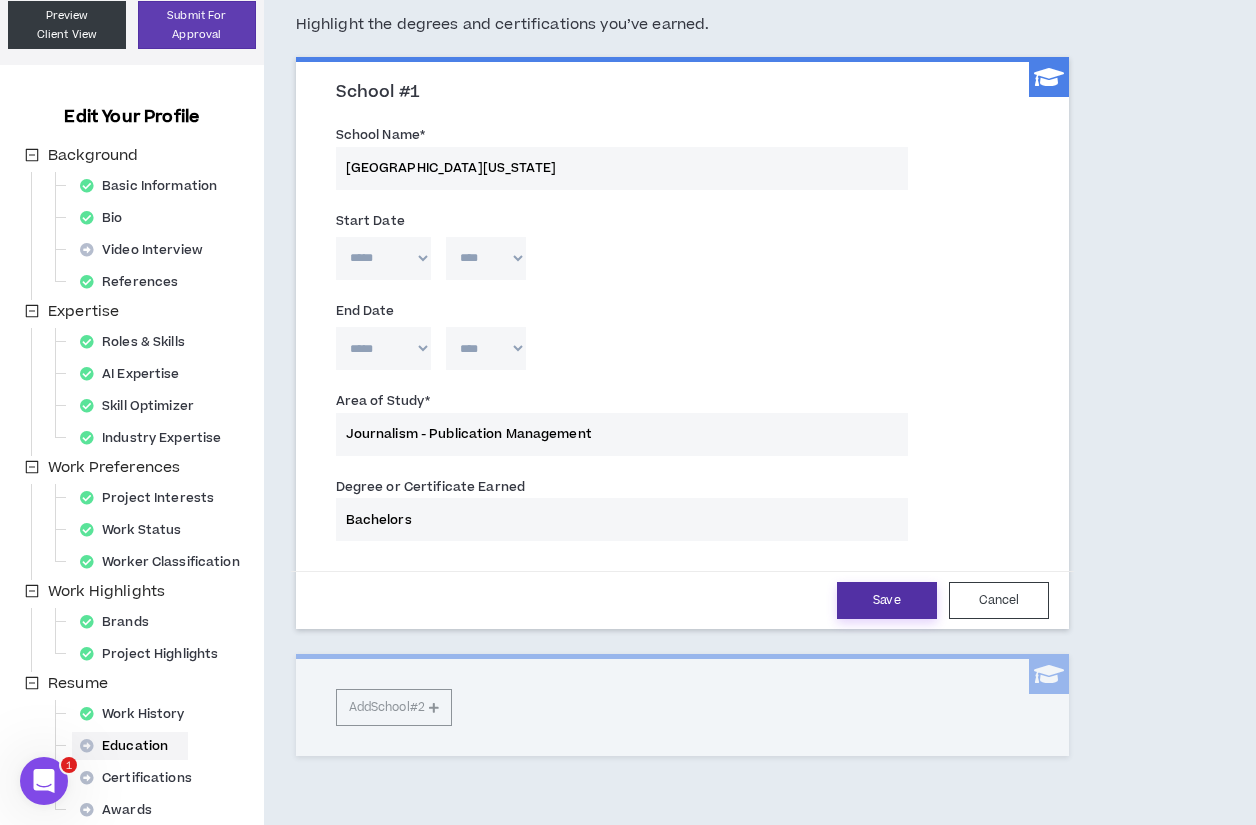 type on "Bachelors" 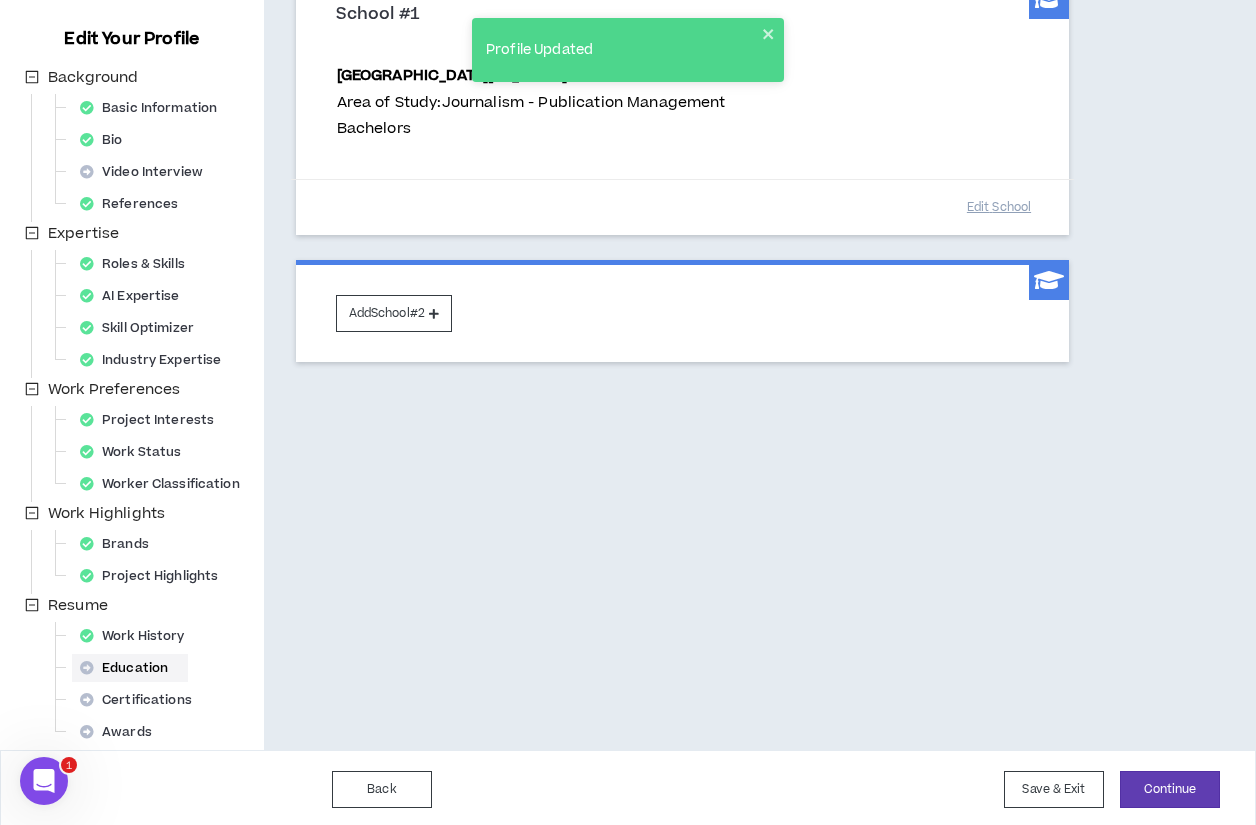 scroll, scrollTop: 247, scrollLeft: 0, axis: vertical 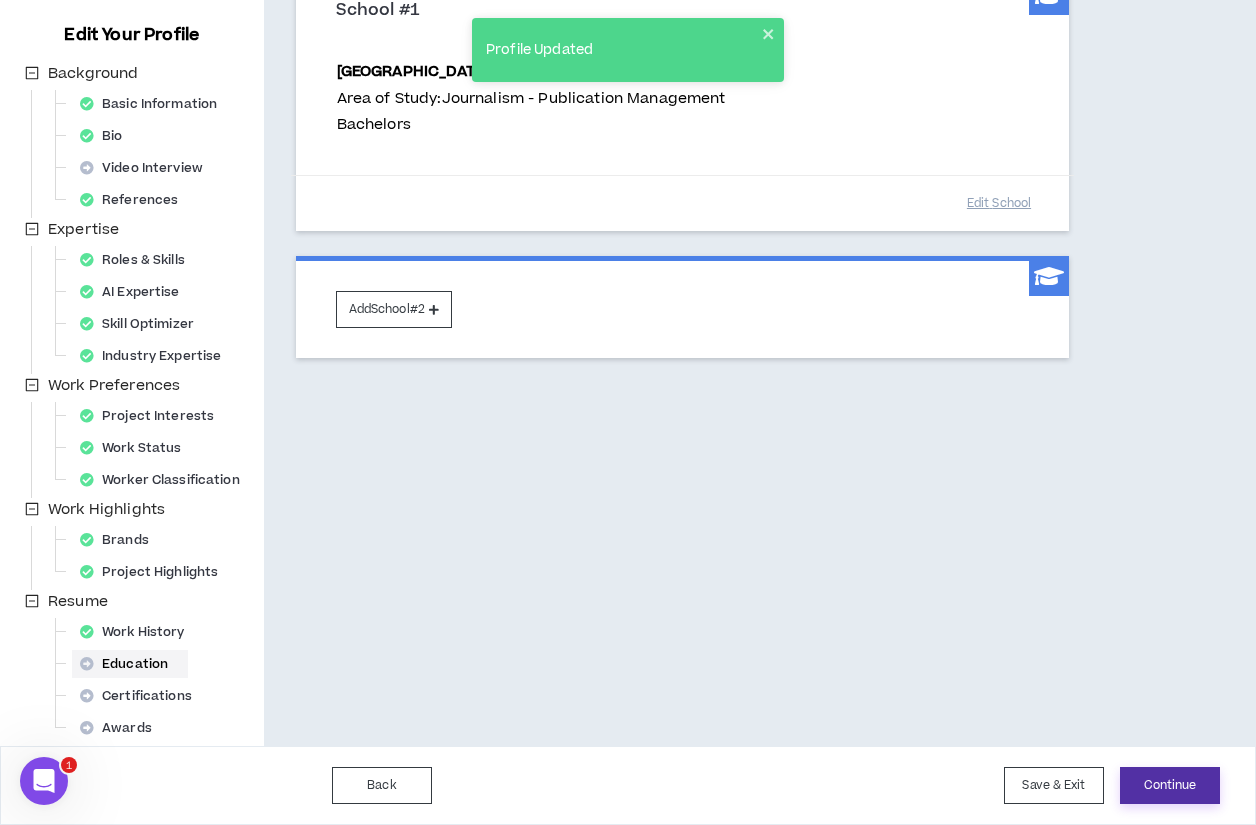 click on "Continue" at bounding box center [1170, 785] 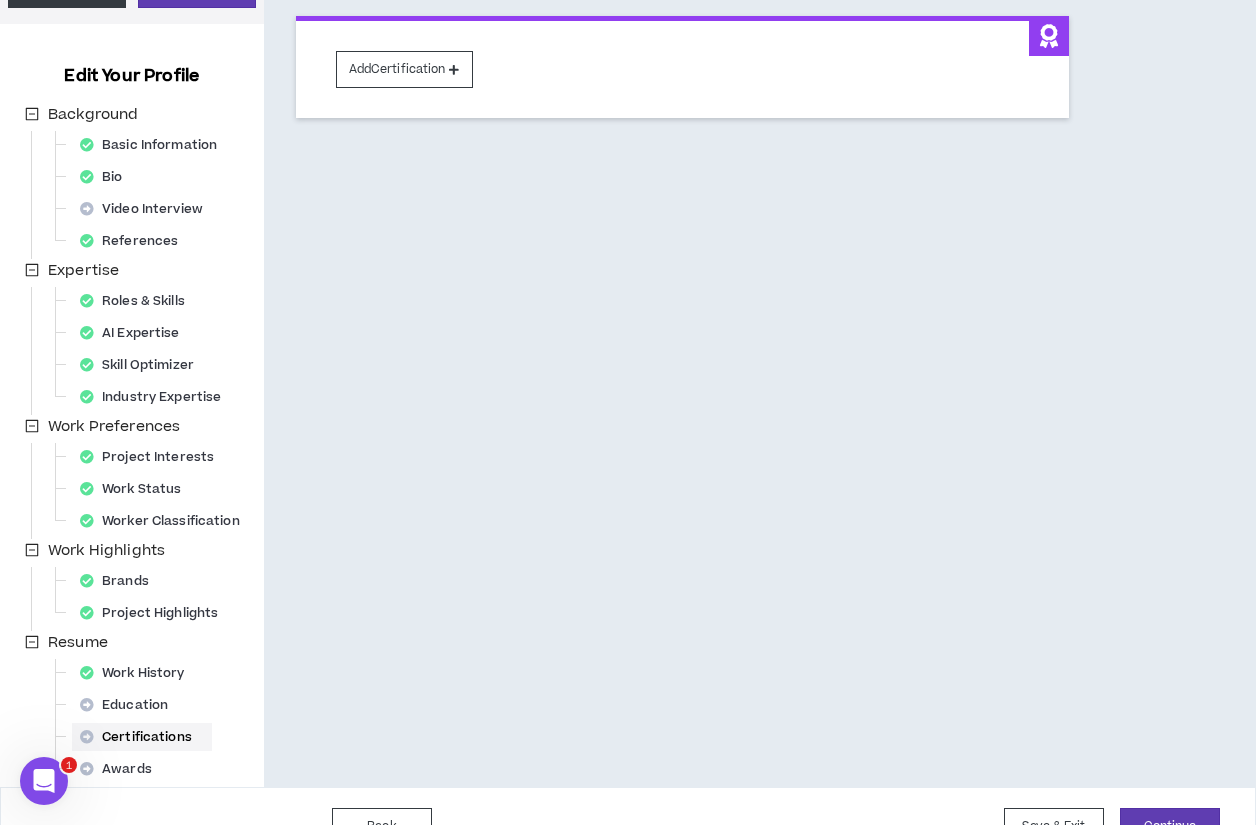 scroll, scrollTop: 247, scrollLeft: 0, axis: vertical 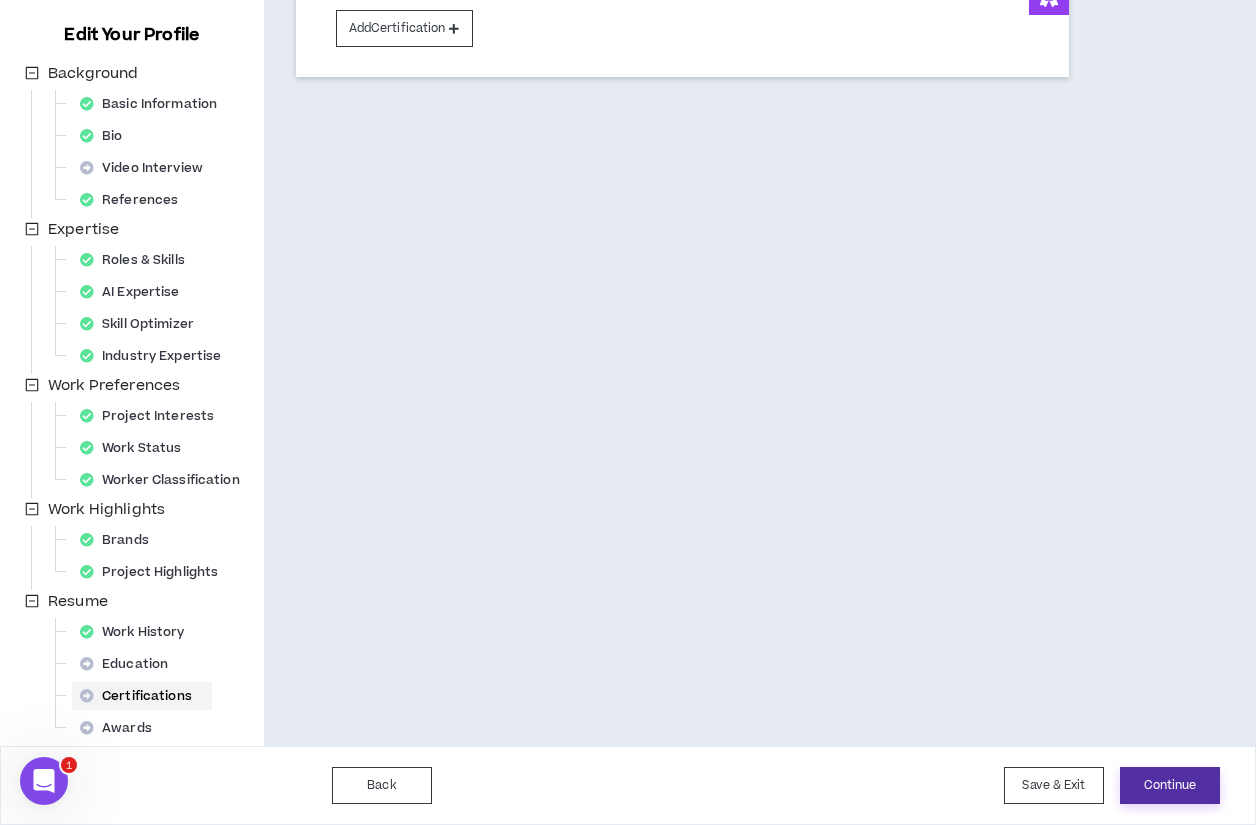 click on "Continue" at bounding box center (1170, 785) 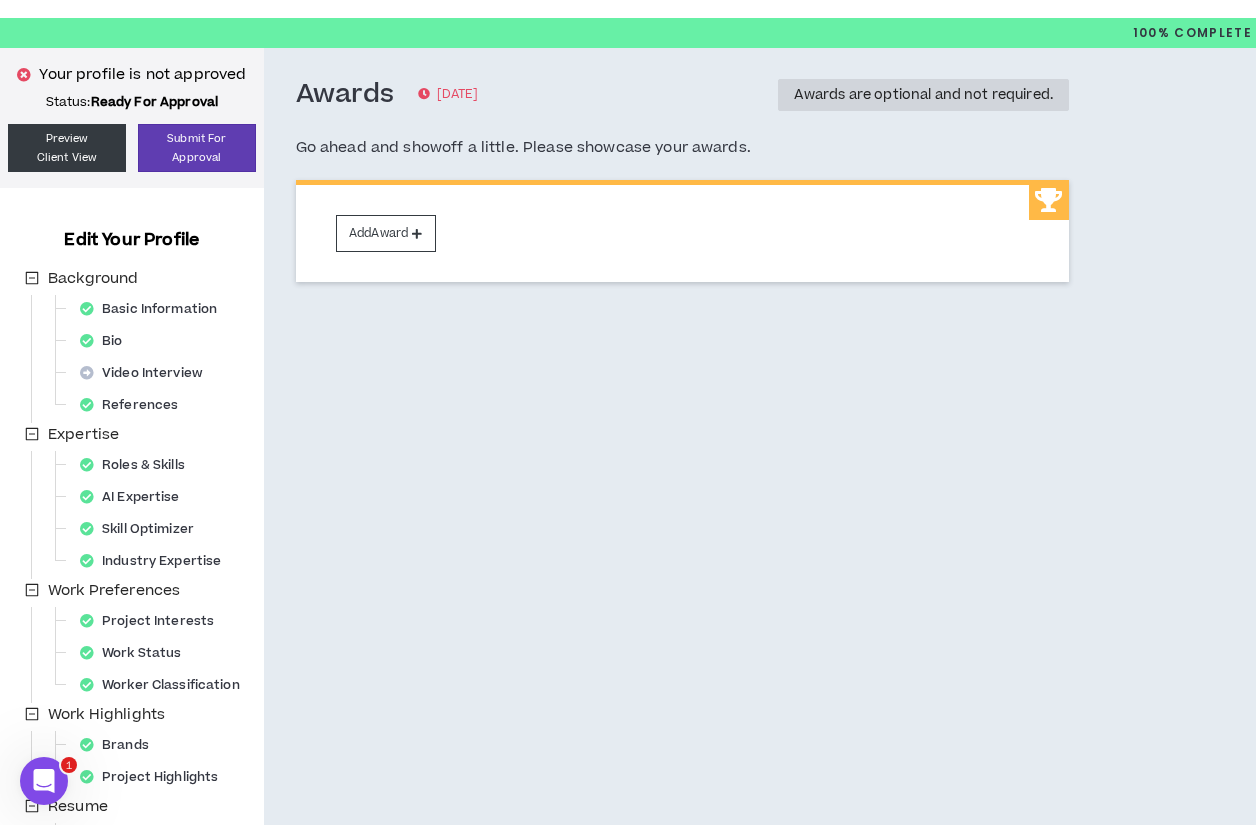 scroll, scrollTop: 0, scrollLeft: 0, axis: both 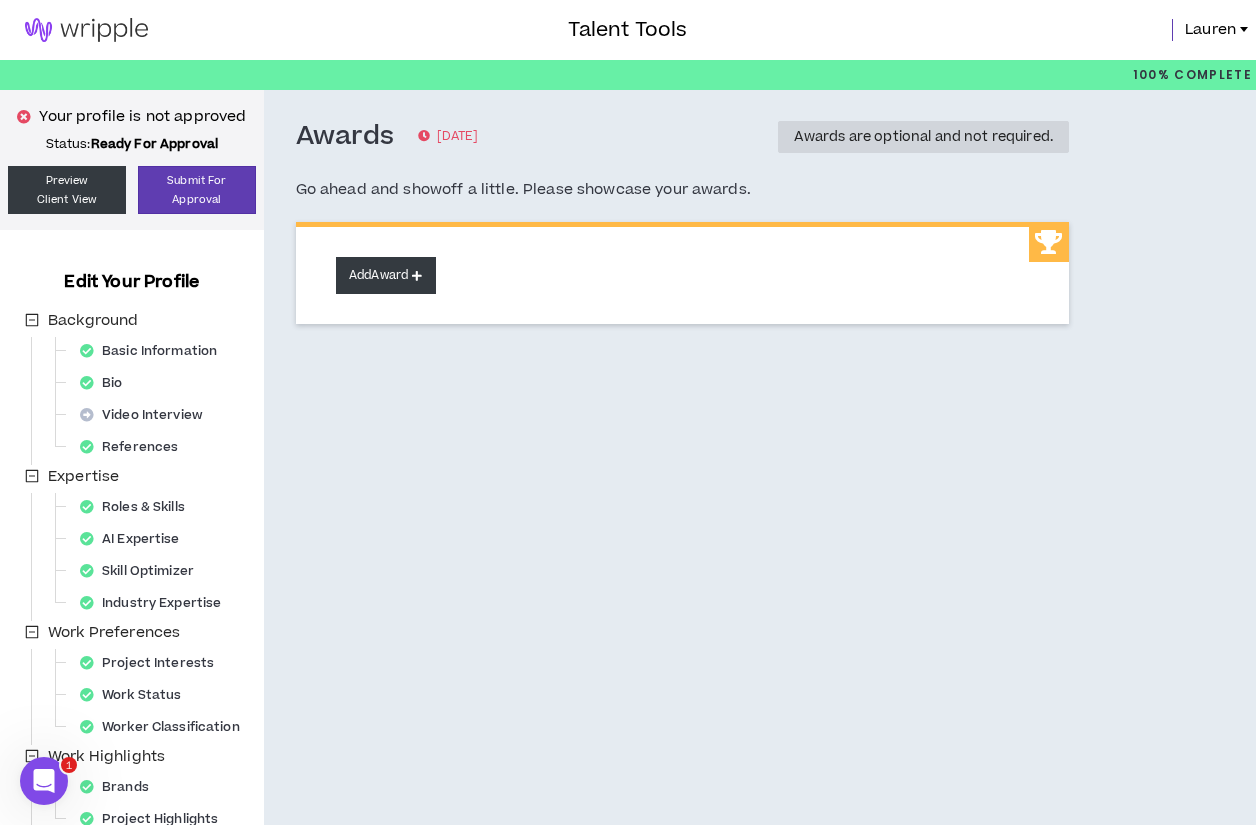 click on "Add  Award" at bounding box center (386, 275) 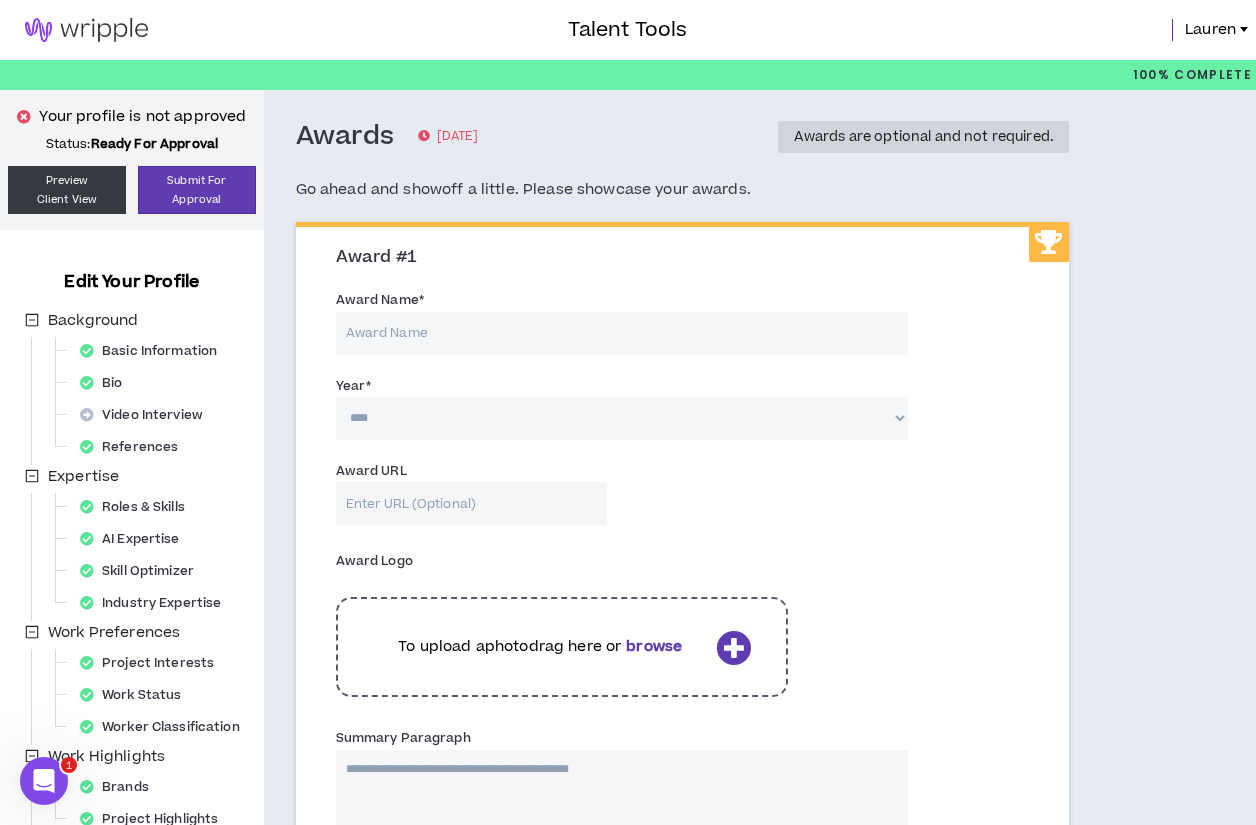 click on "Award Name  *" at bounding box center [622, 333] 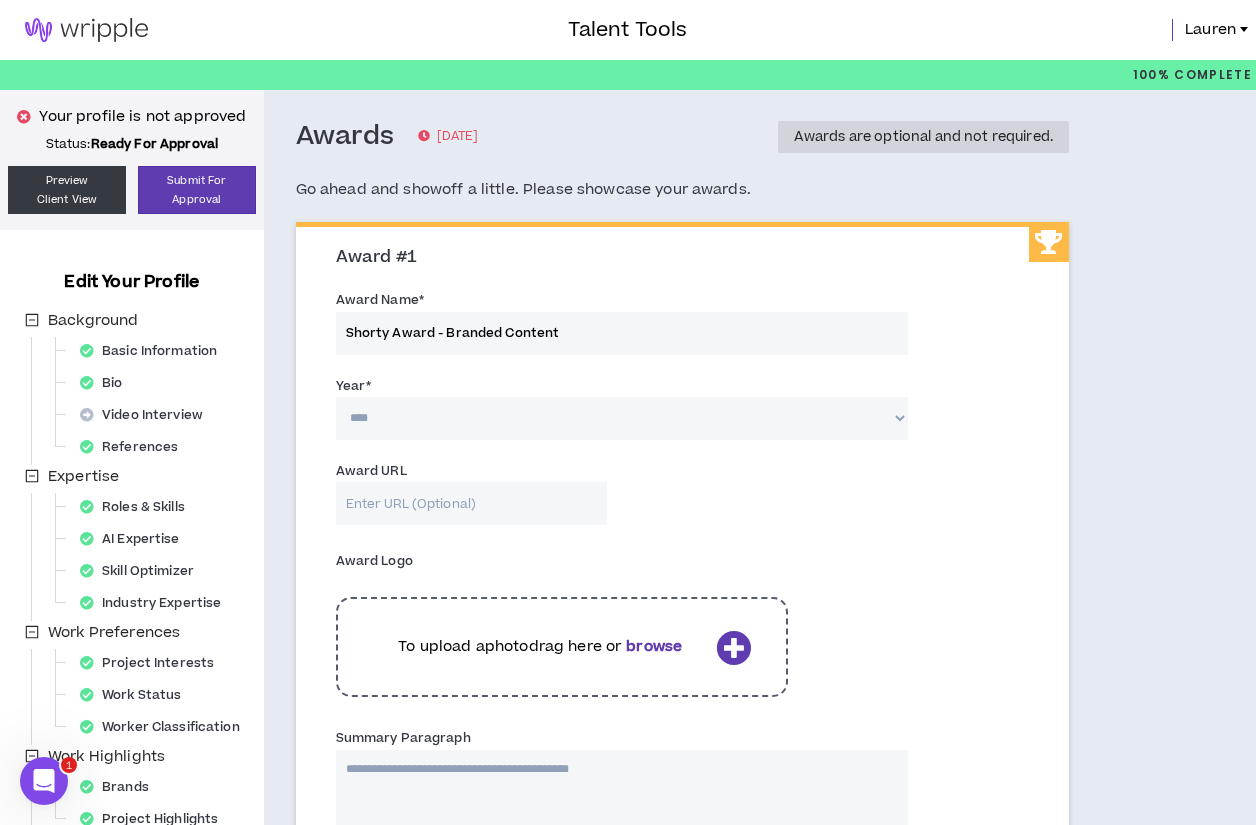 type on "Shorty Award - Branded Content" 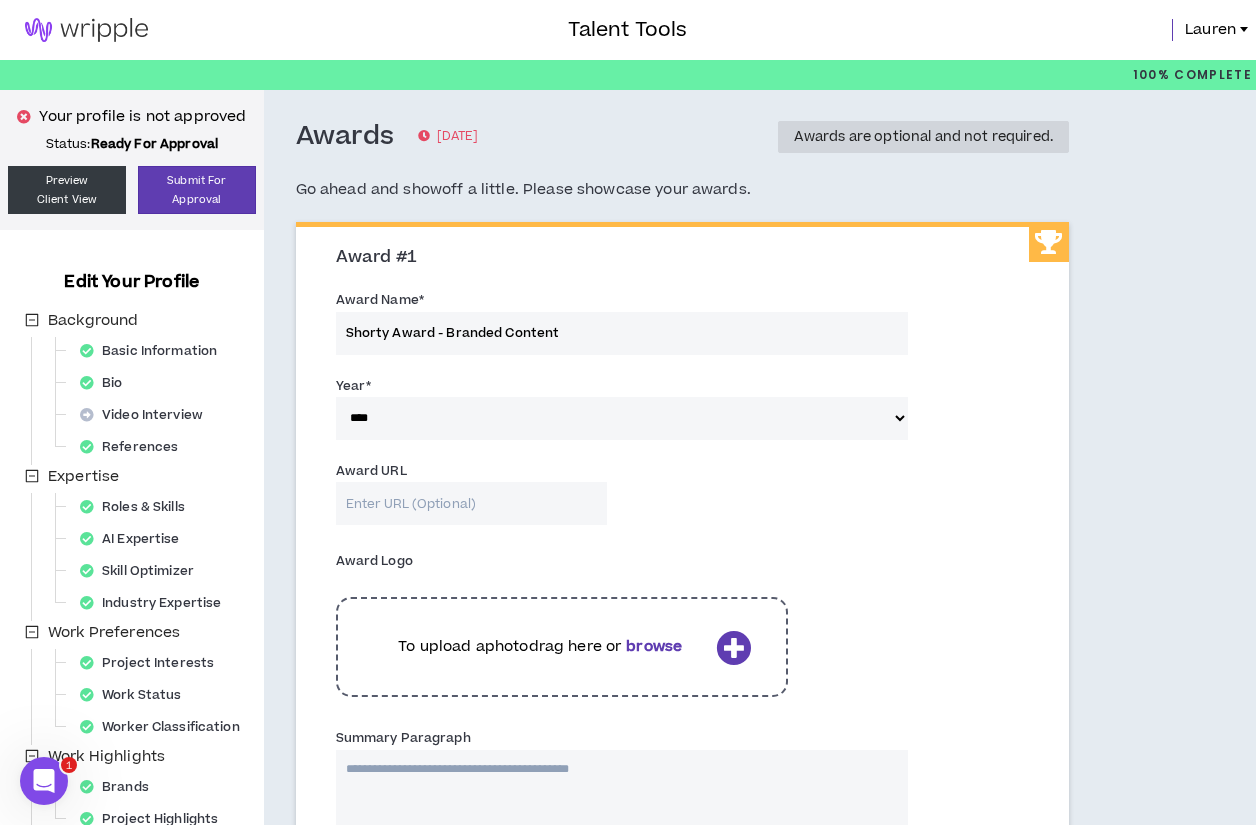 select on "****" 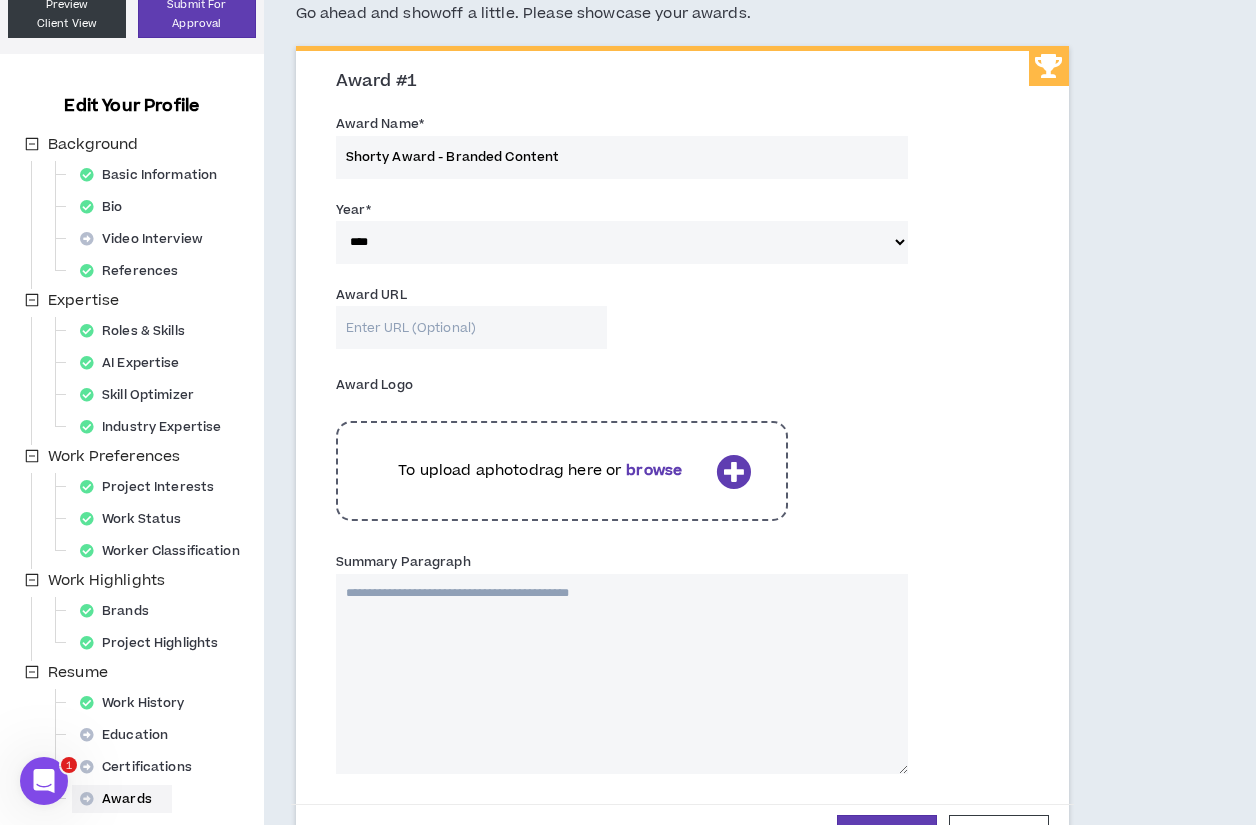 scroll, scrollTop: 177, scrollLeft: 0, axis: vertical 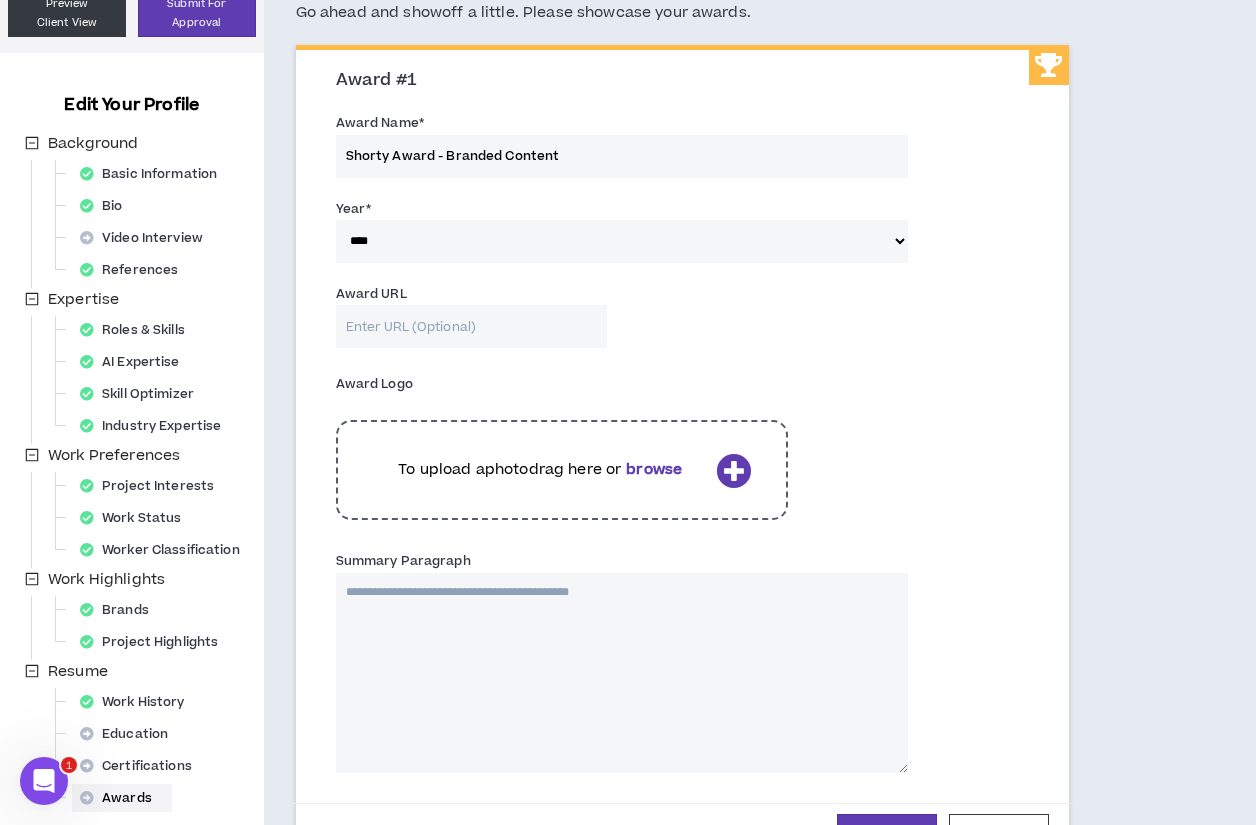 click on "Shorty Award - Branded Content" at bounding box center (622, 156) 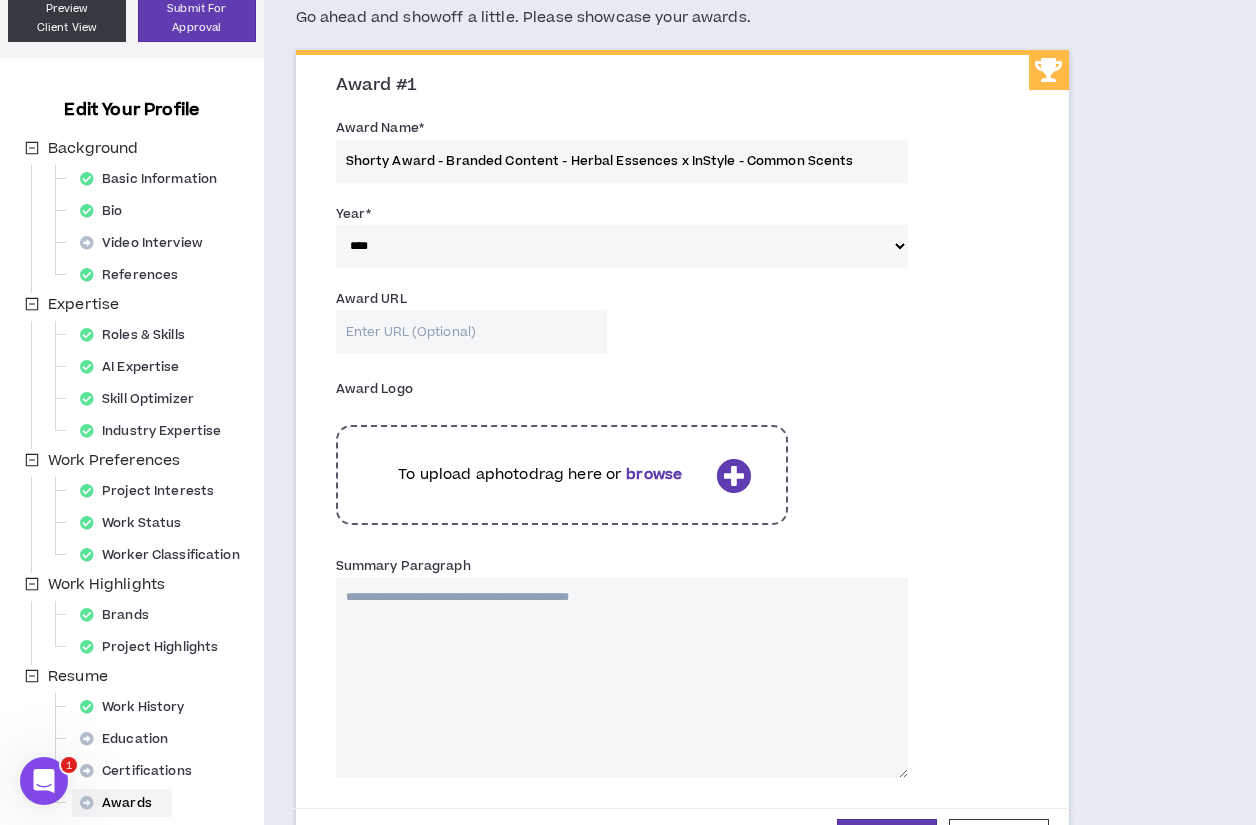scroll, scrollTop: 96, scrollLeft: 0, axis: vertical 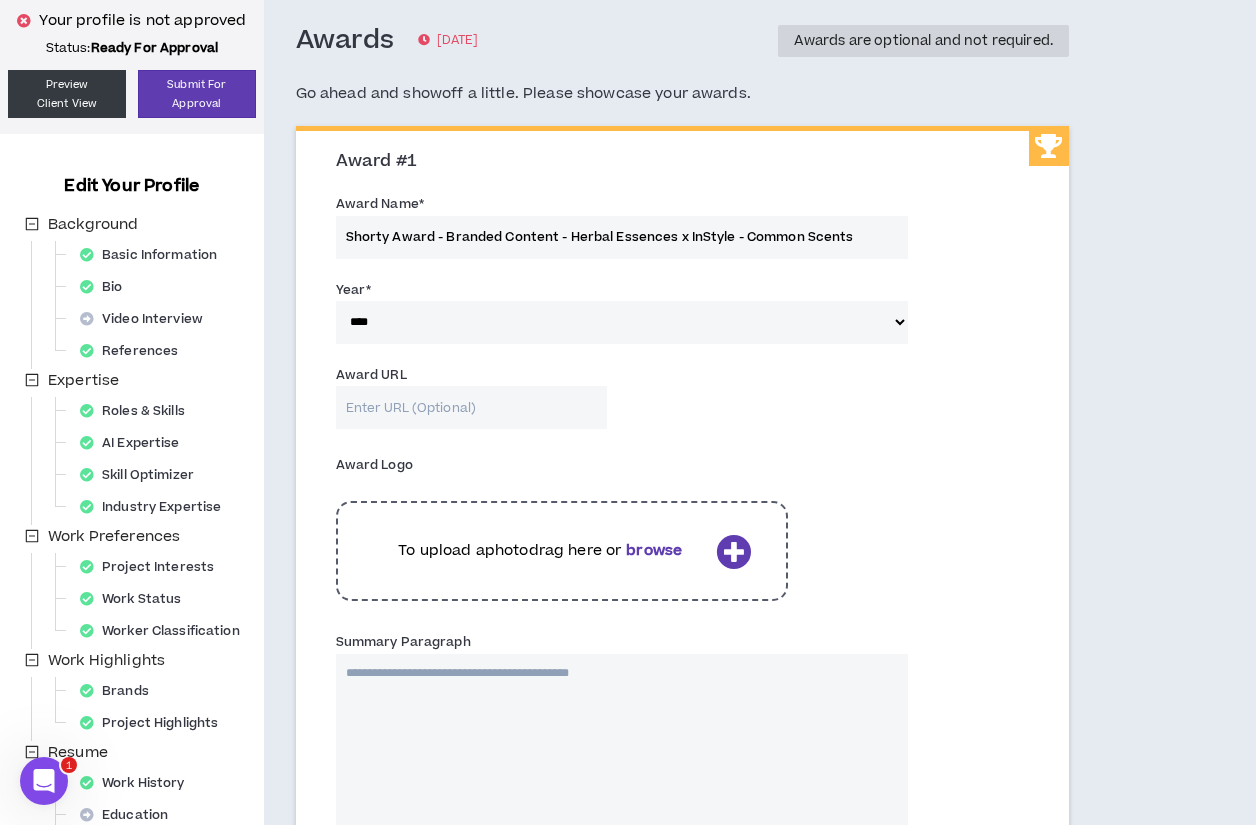 drag, startPoint x: 561, startPoint y: 233, endPoint x: 448, endPoint y: 233, distance: 113 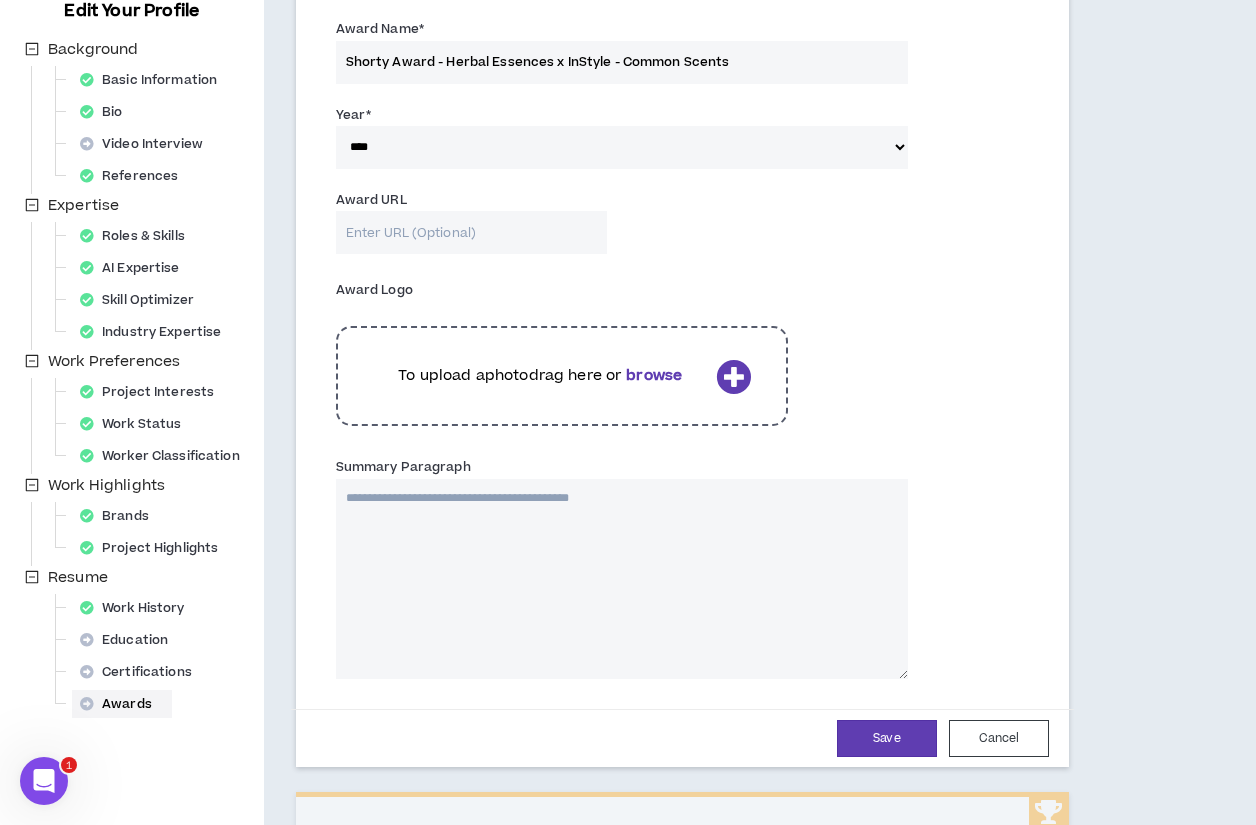 scroll, scrollTop: 290, scrollLeft: 0, axis: vertical 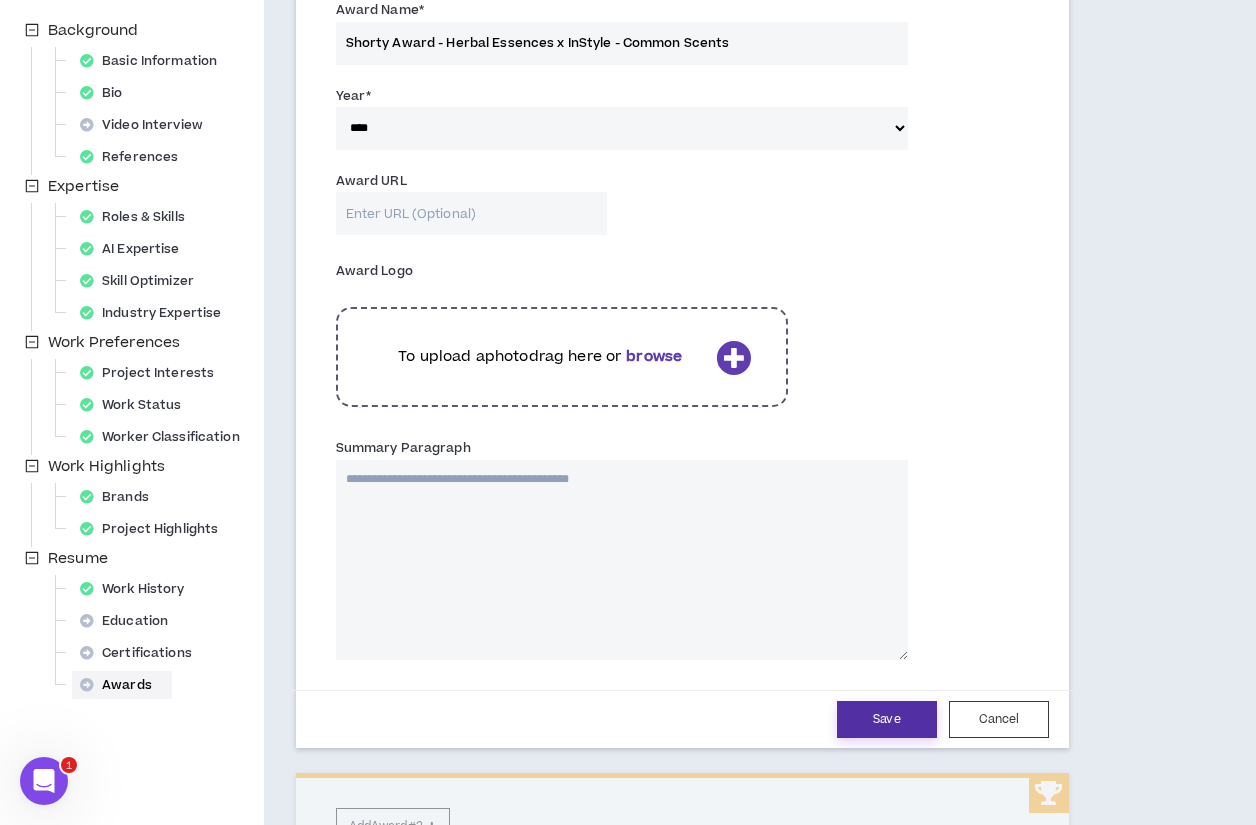 type on "Shorty Award - Herbal Essences x InStyle - Common Scents" 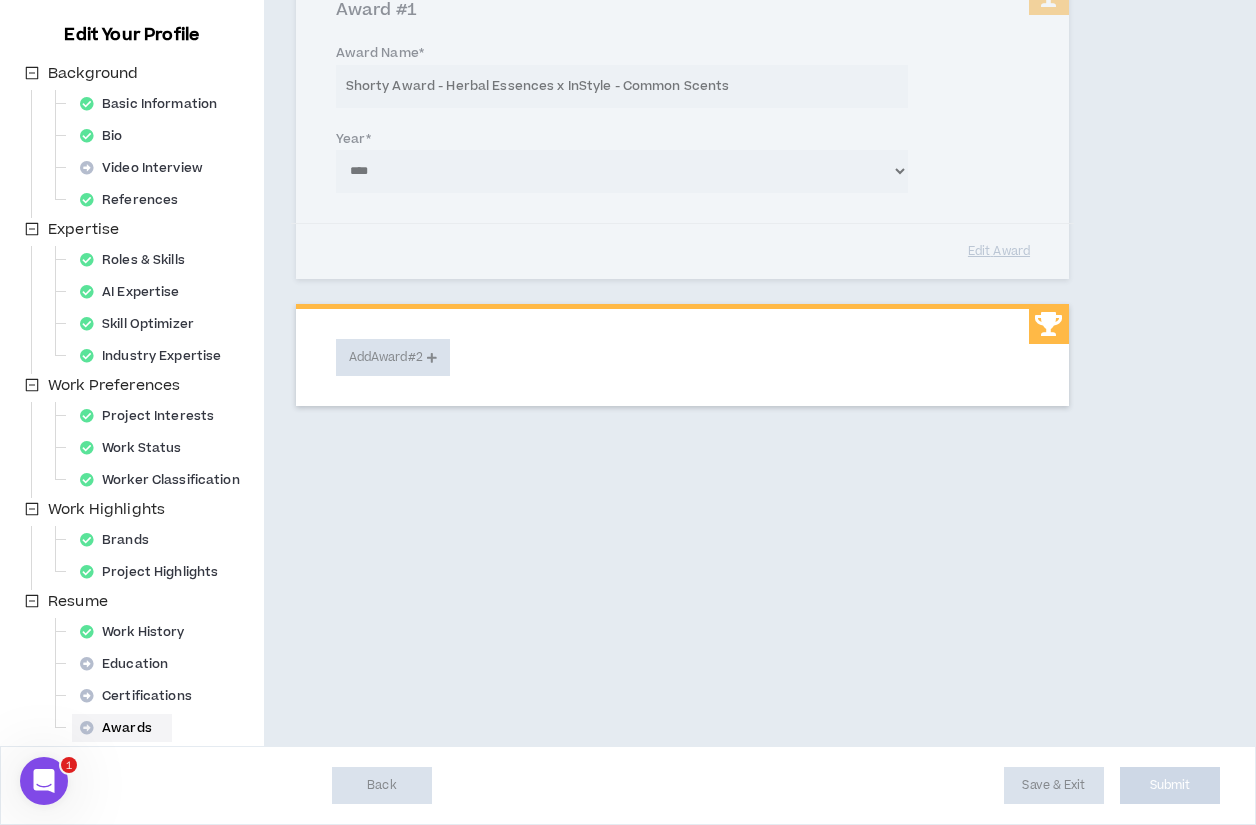 scroll, scrollTop: 247, scrollLeft: 0, axis: vertical 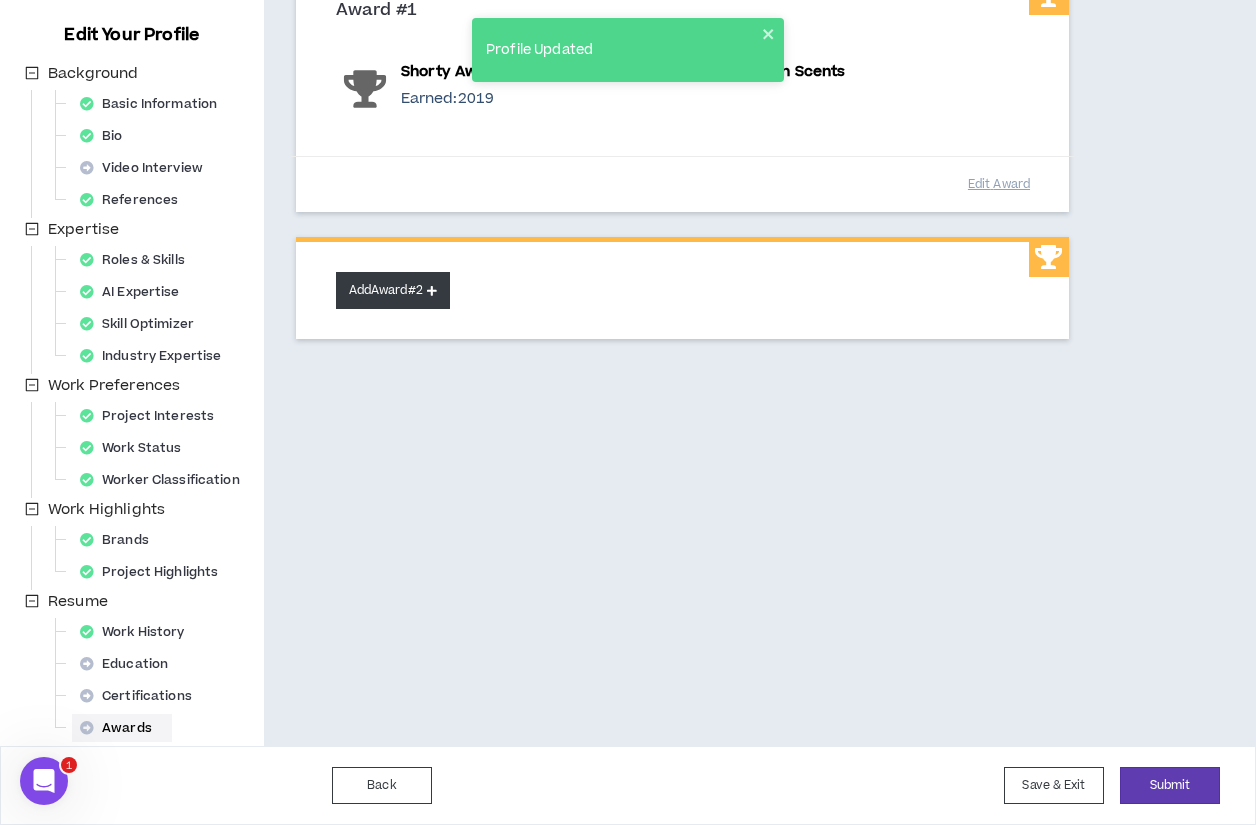 click on "Add  Award  #2" at bounding box center (393, 290) 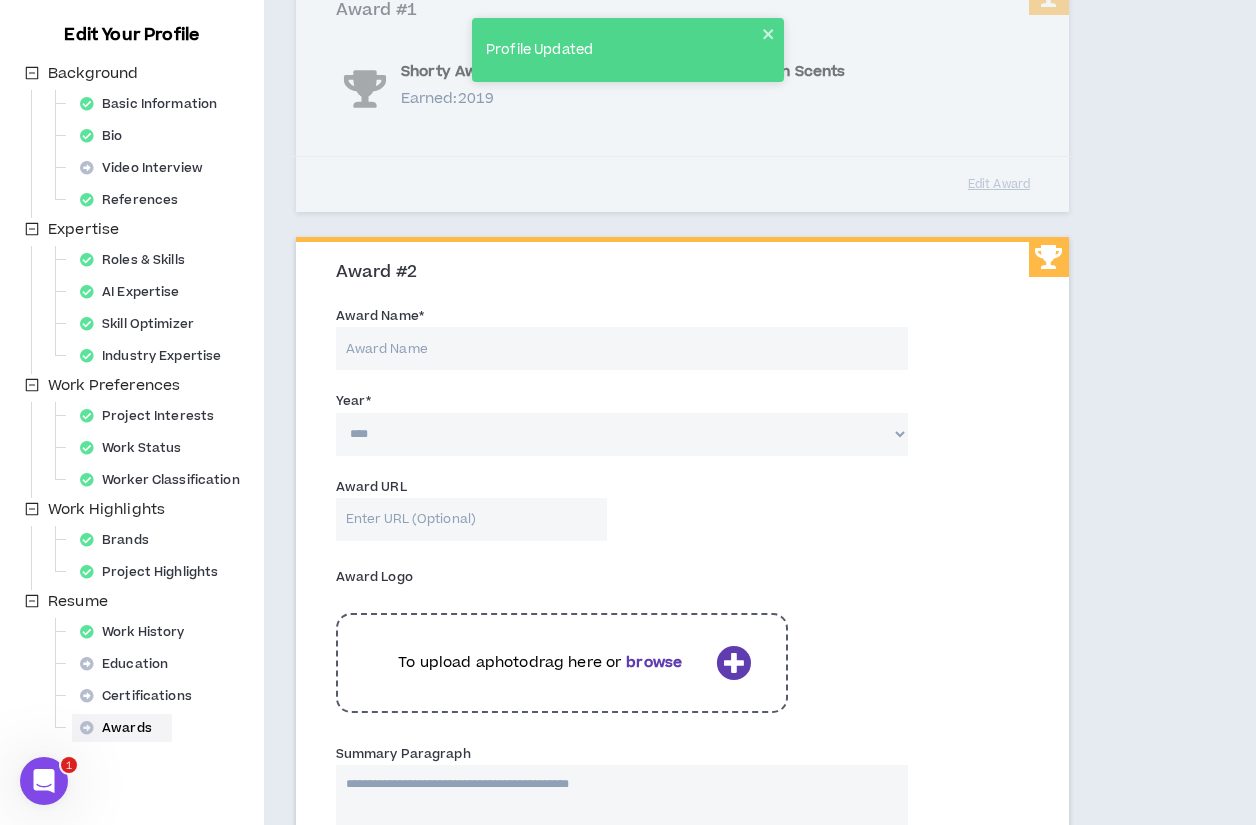 click on "Award Name  *" at bounding box center [622, 348] 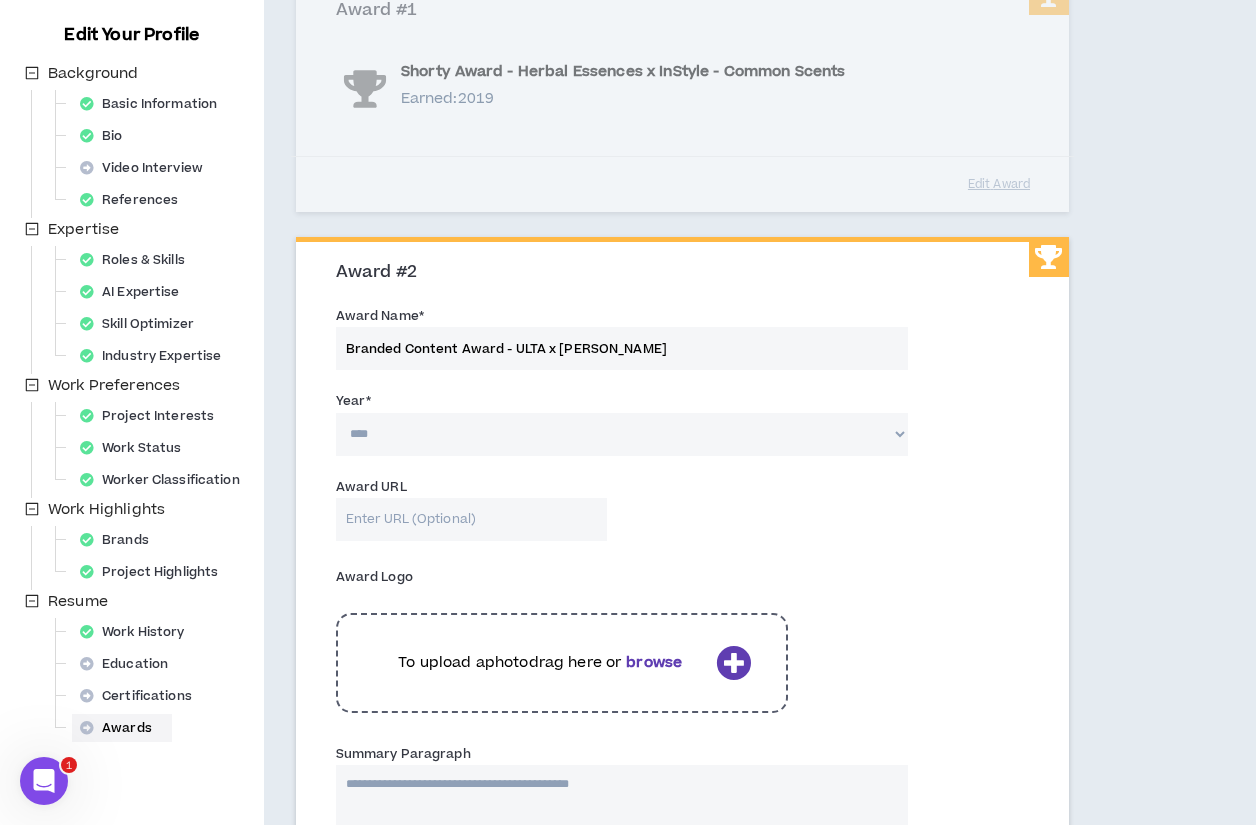 type on "Branded Content Award - ULTA x [PERSON_NAME]" 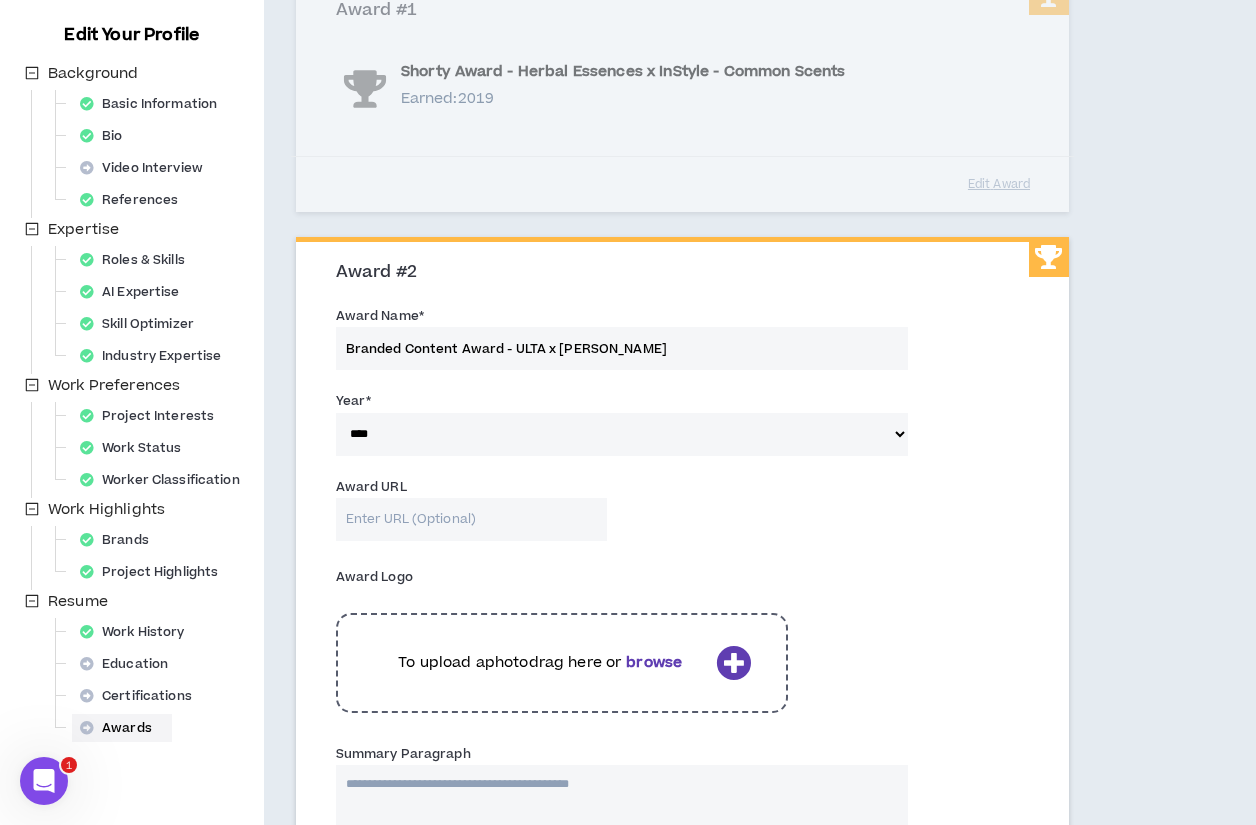 select on "****" 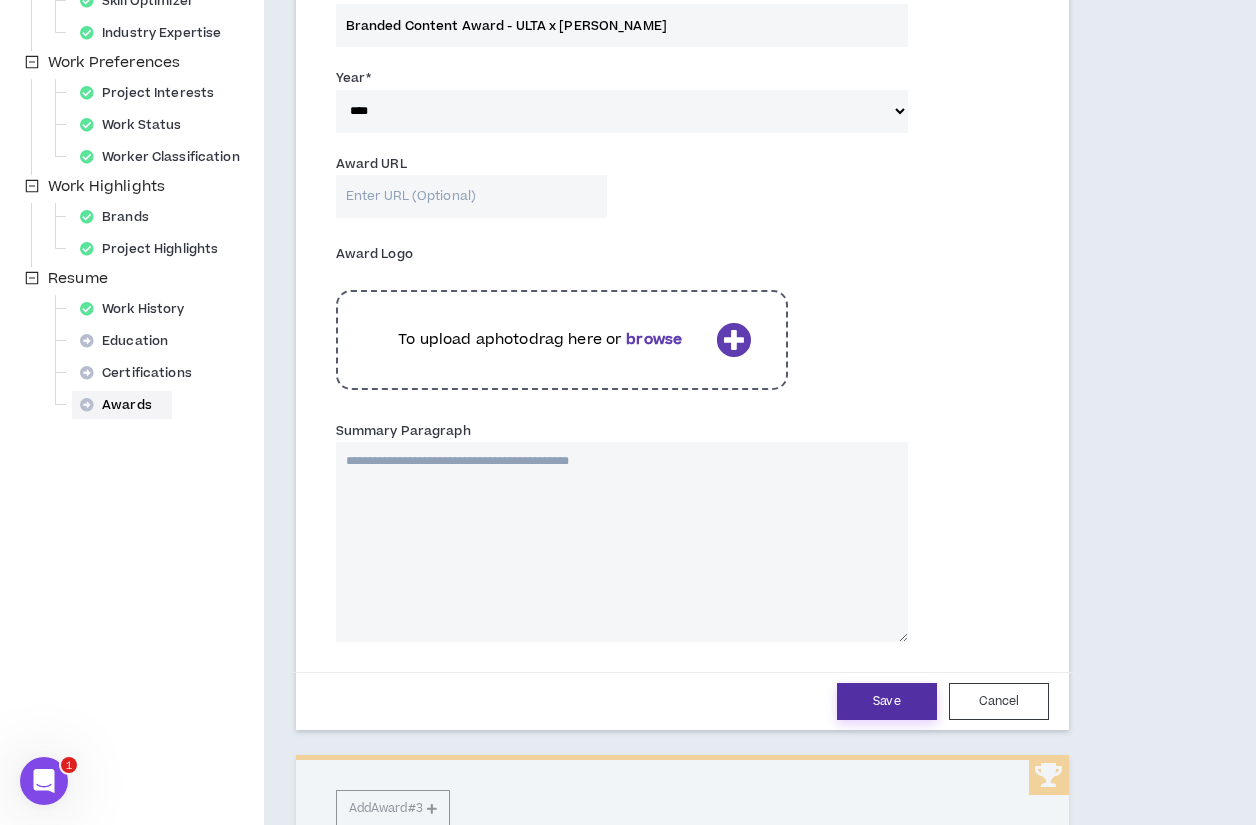 click on "Save" at bounding box center (887, 701) 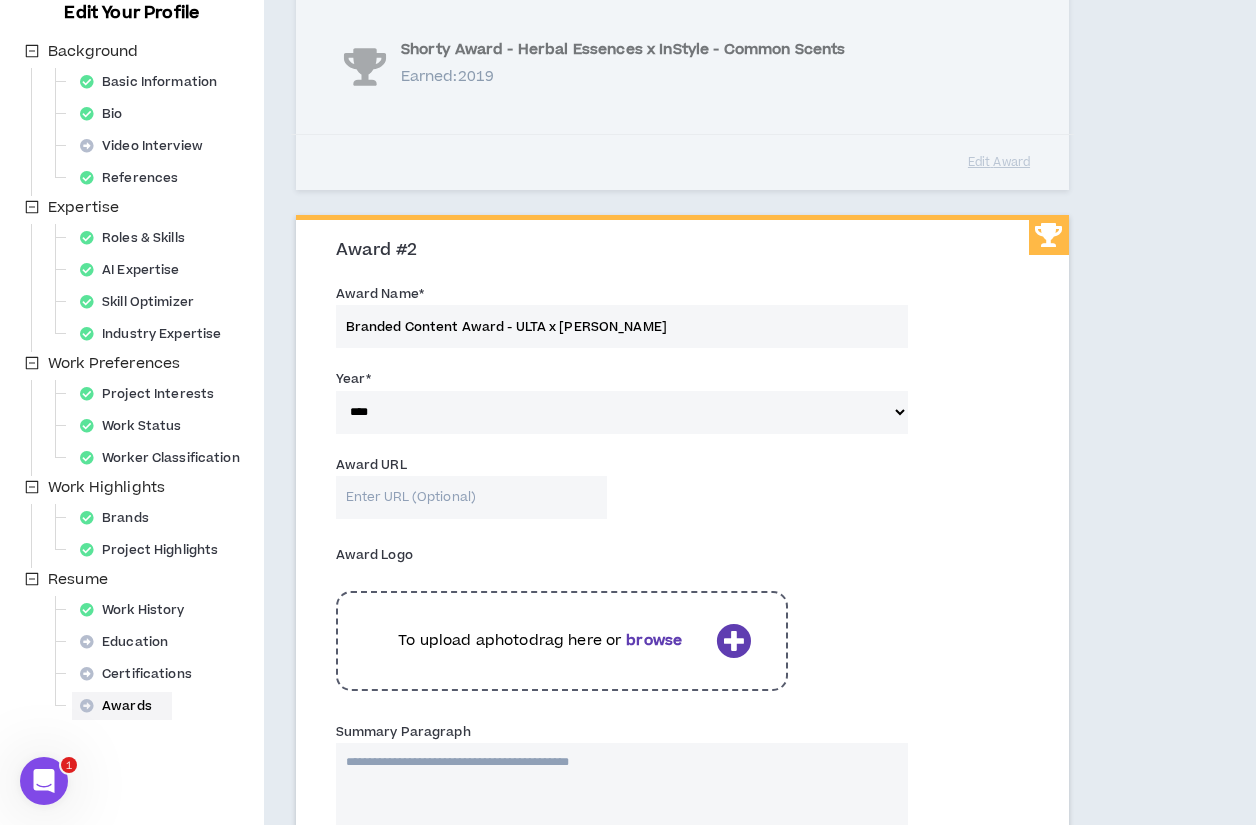 select on "****" 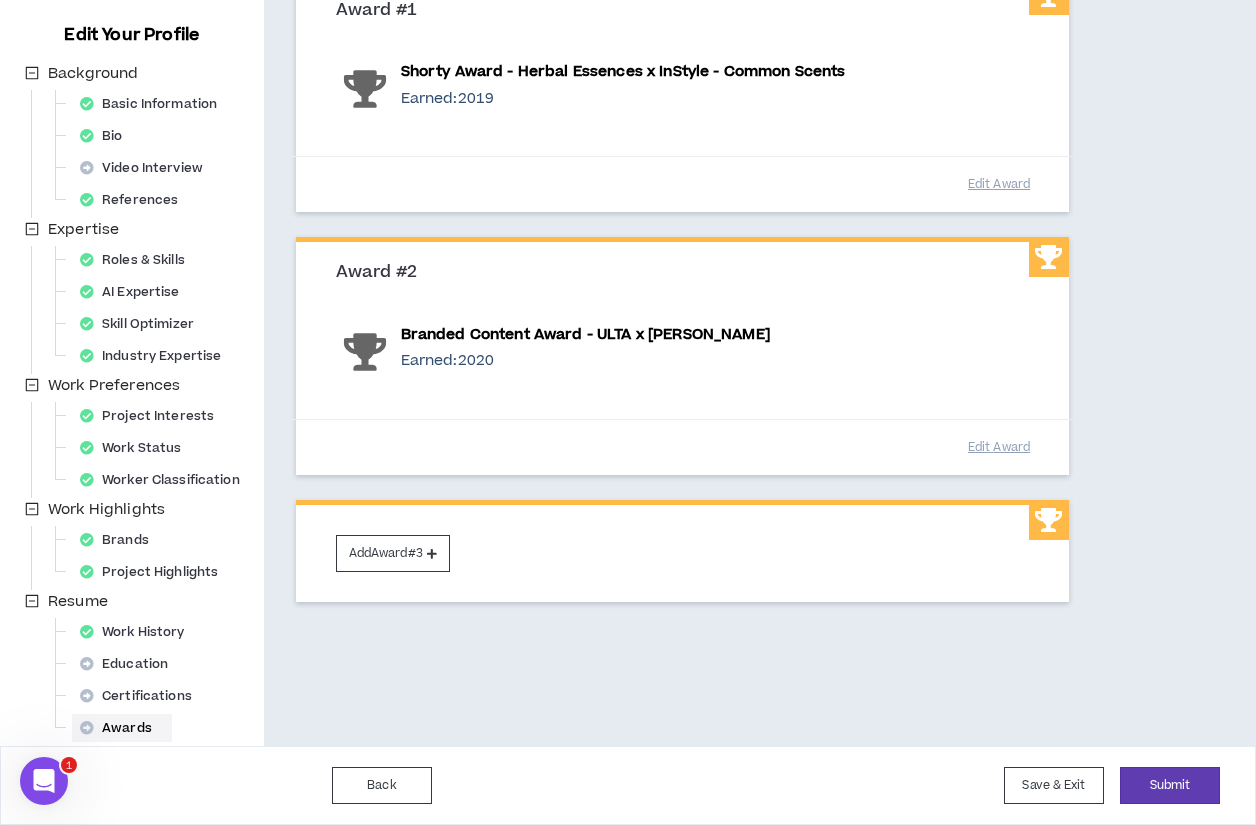 scroll, scrollTop: 247, scrollLeft: 0, axis: vertical 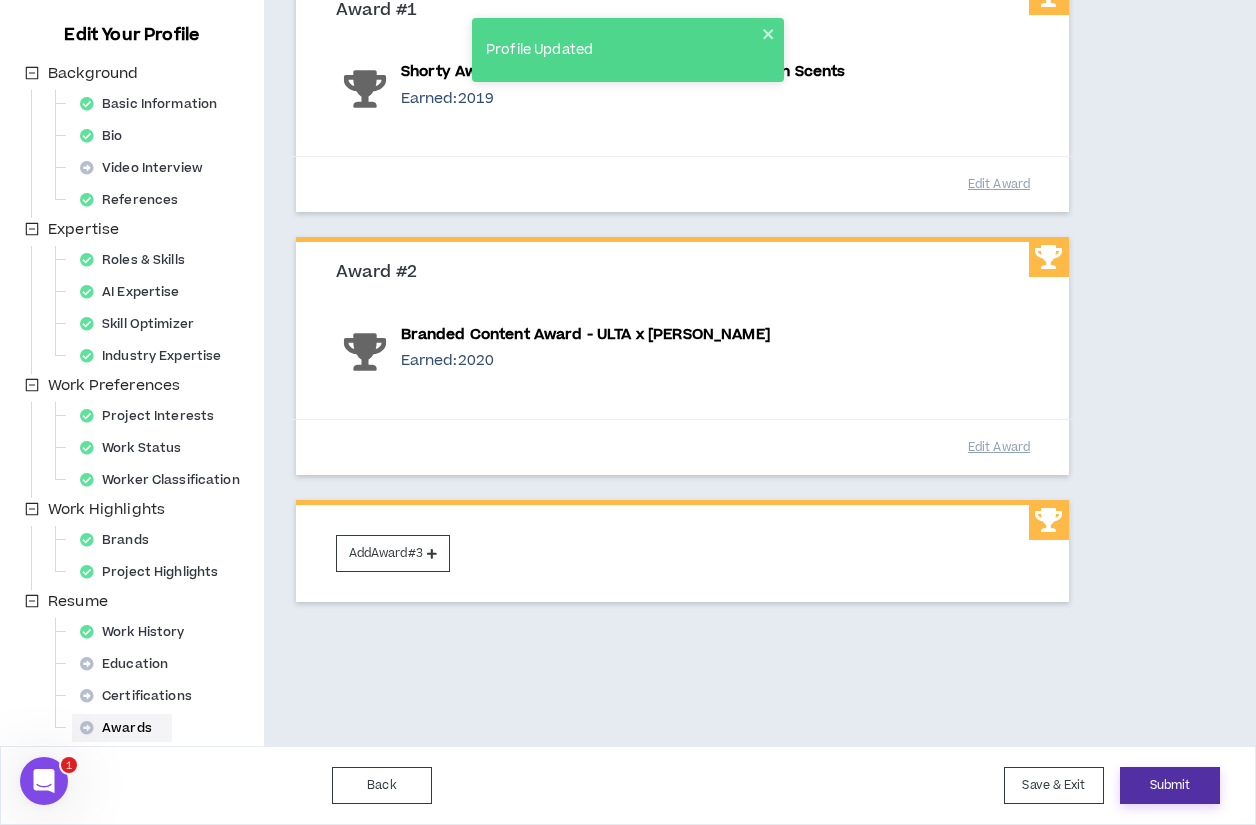 click on "Submit" at bounding box center [1170, 785] 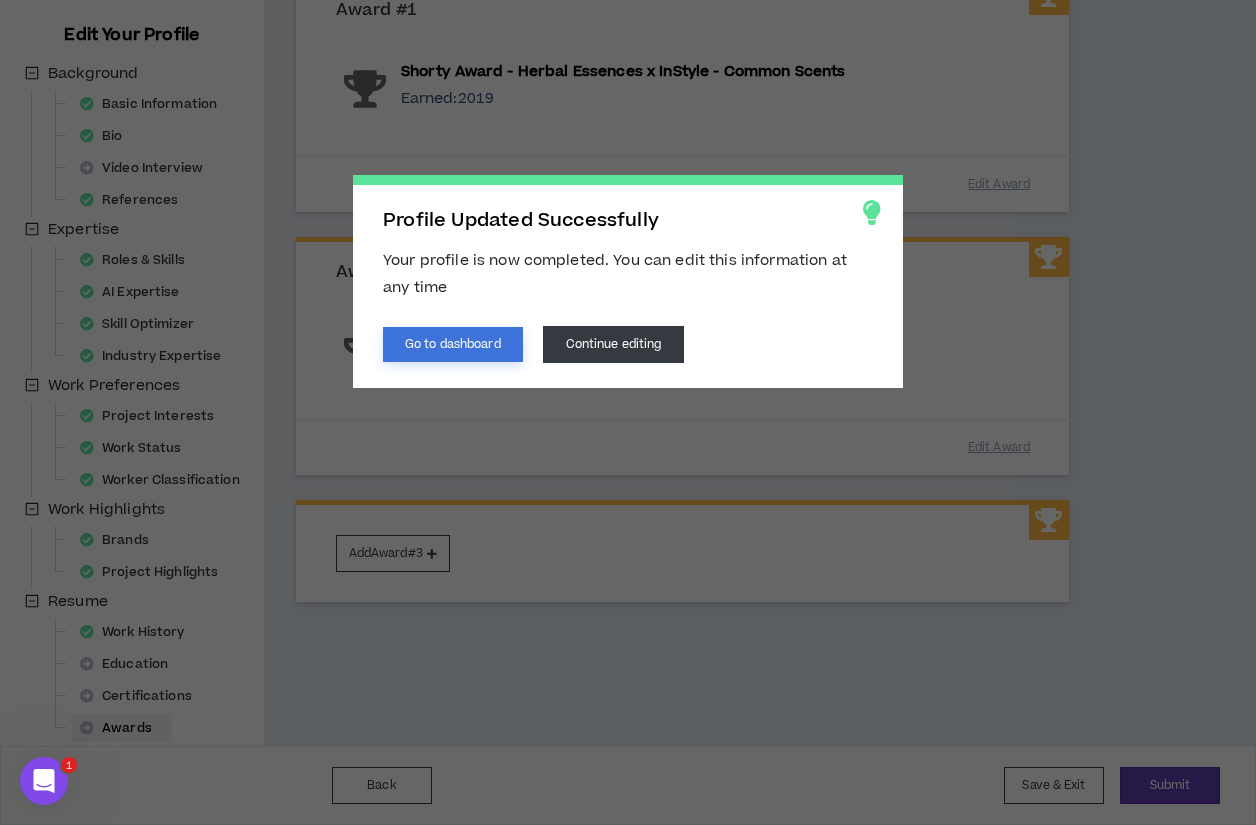 click on "Go to dashboard" at bounding box center (453, 344) 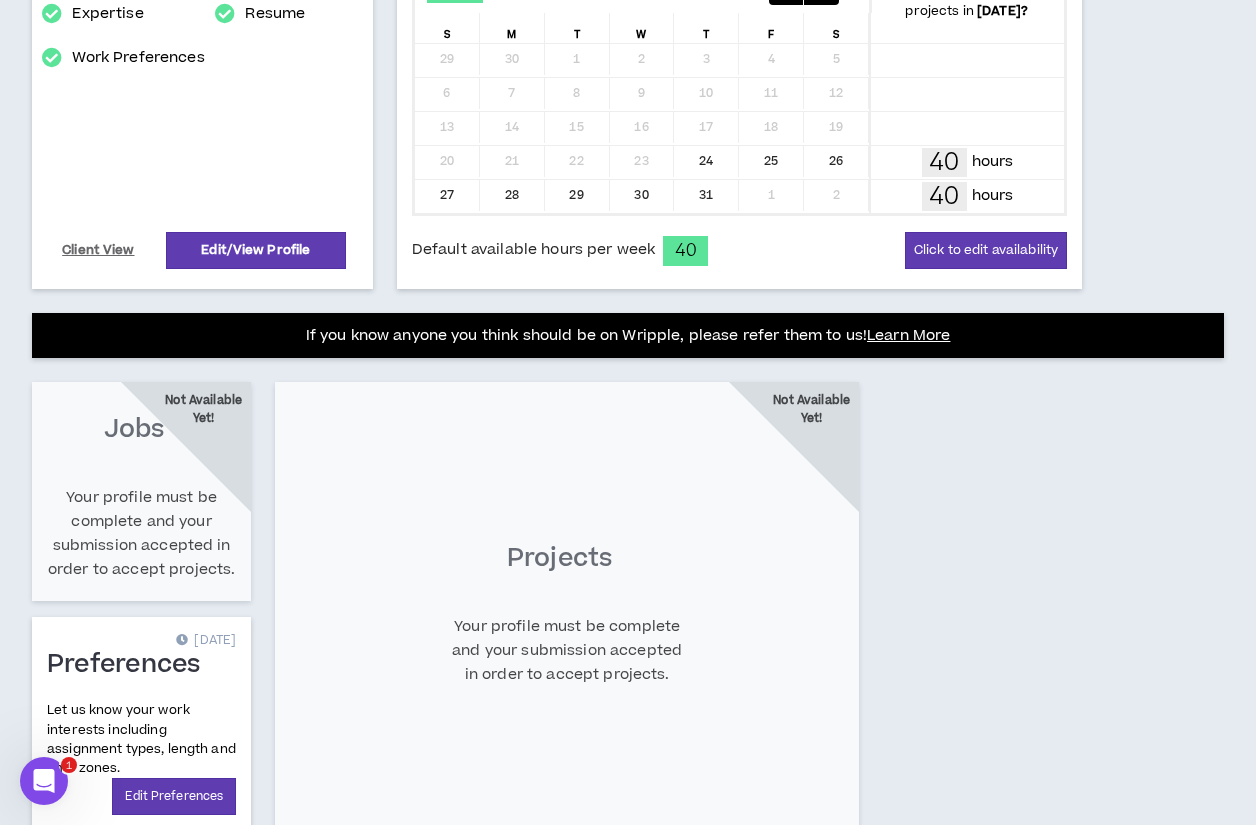 scroll, scrollTop: 629, scrollLeft: 0, axis: vertical 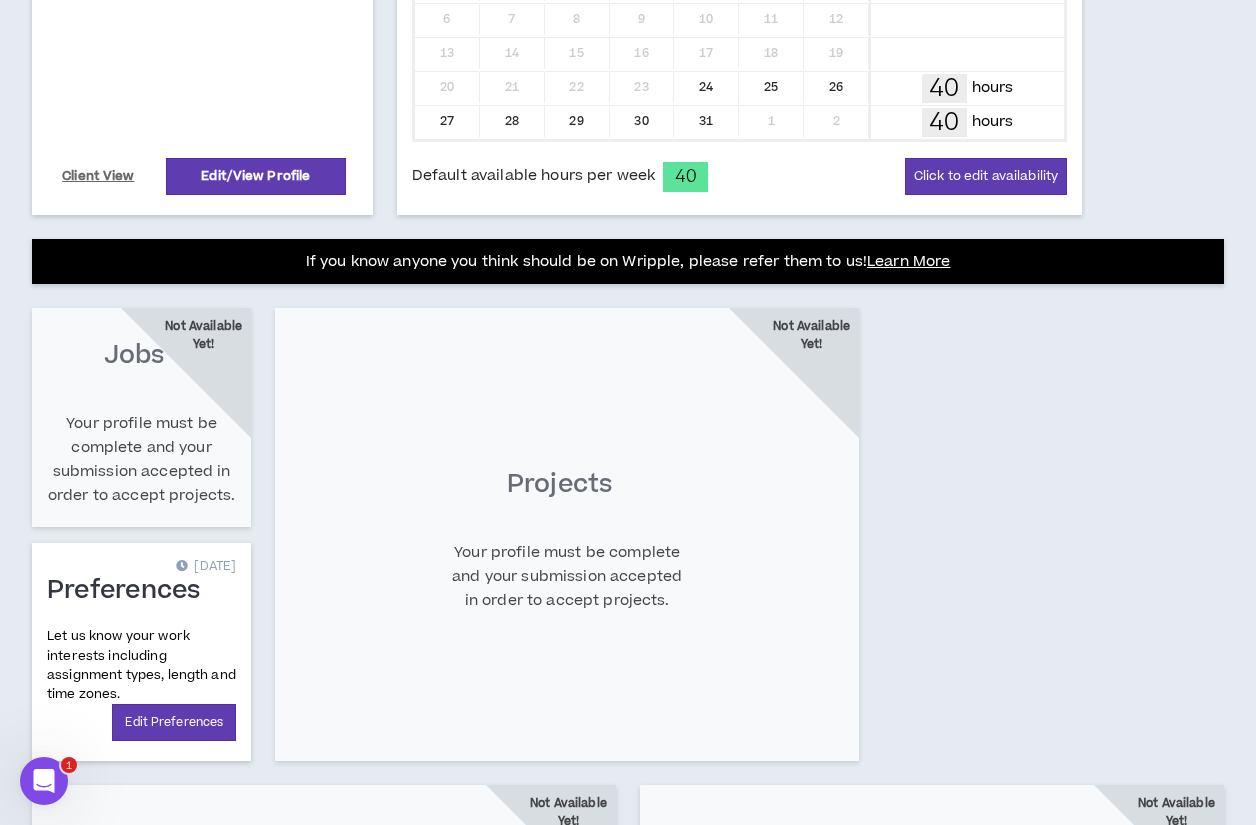 click on "Projects Not Available Yet! Your profile must be complete and your submission accepted in order to accept projects." at bounding box center [567, 534] 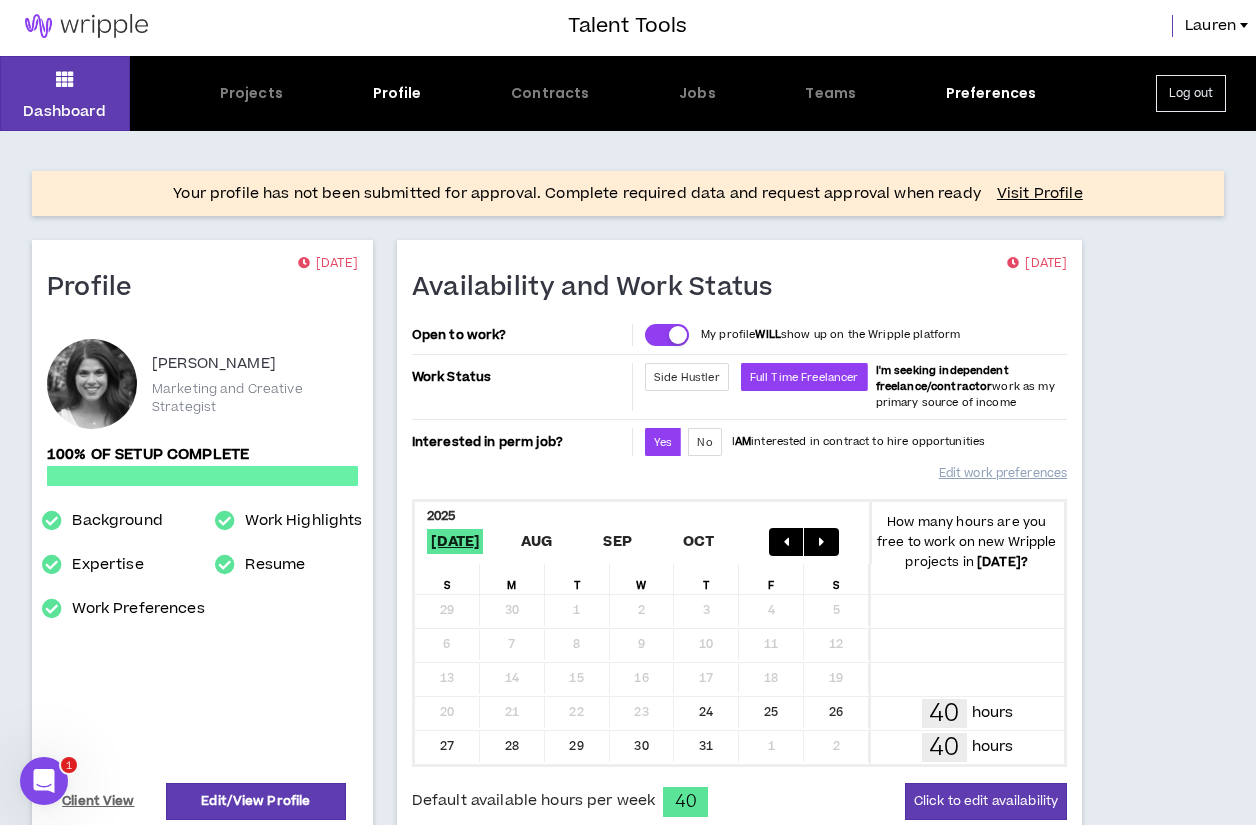 scroll, scrollTop: 0, scrollLeft: 0, axis: both 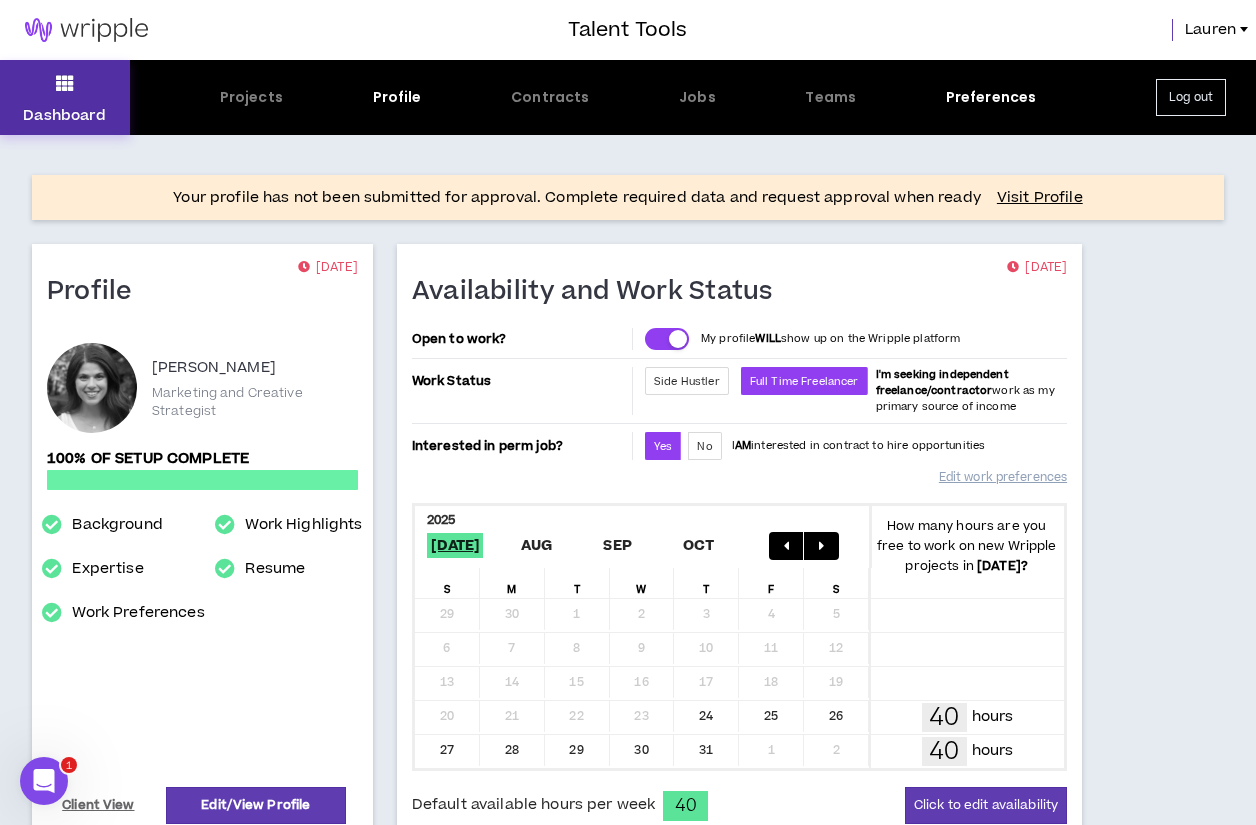 click on "Dashboard" at bounding box center [65, 97] 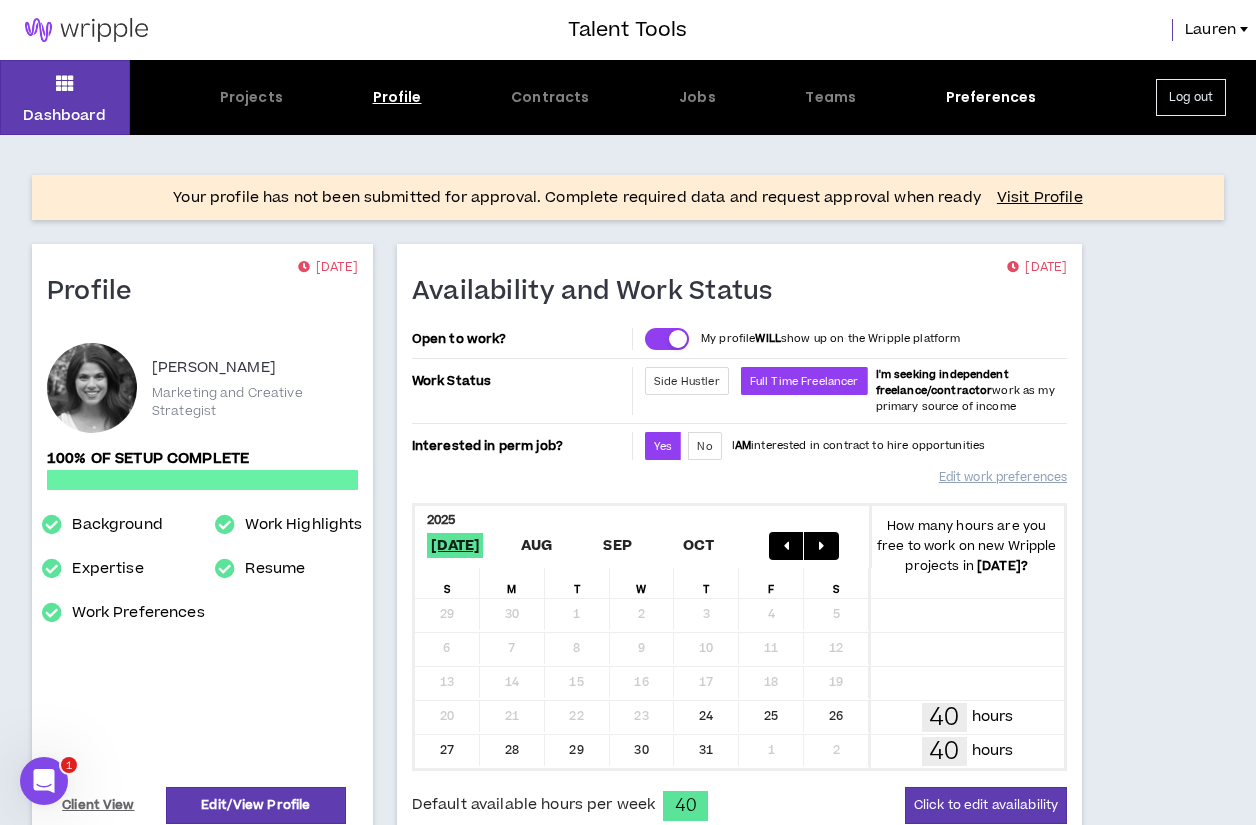 click on "Profile" at bounding box center (397, 97) 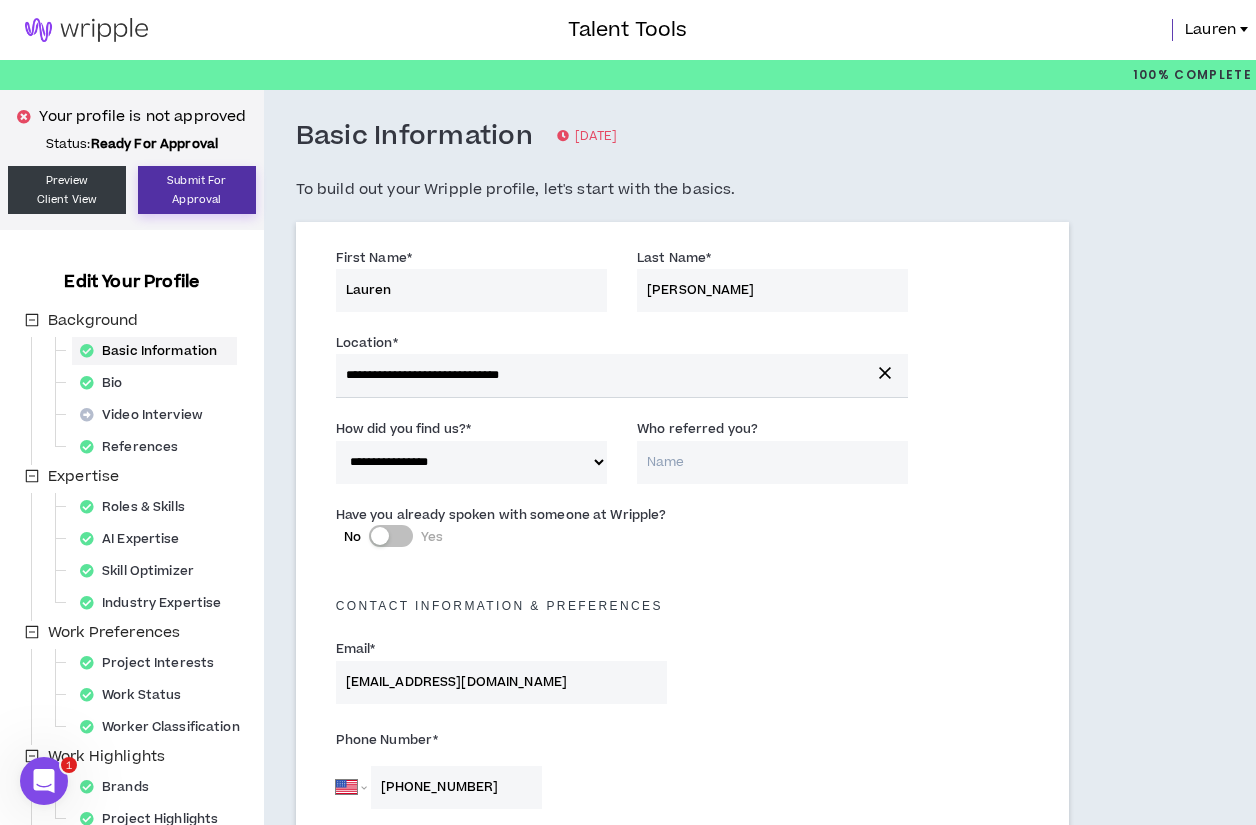 click on "Submit For   Approval" at bounding box center [197, 190] 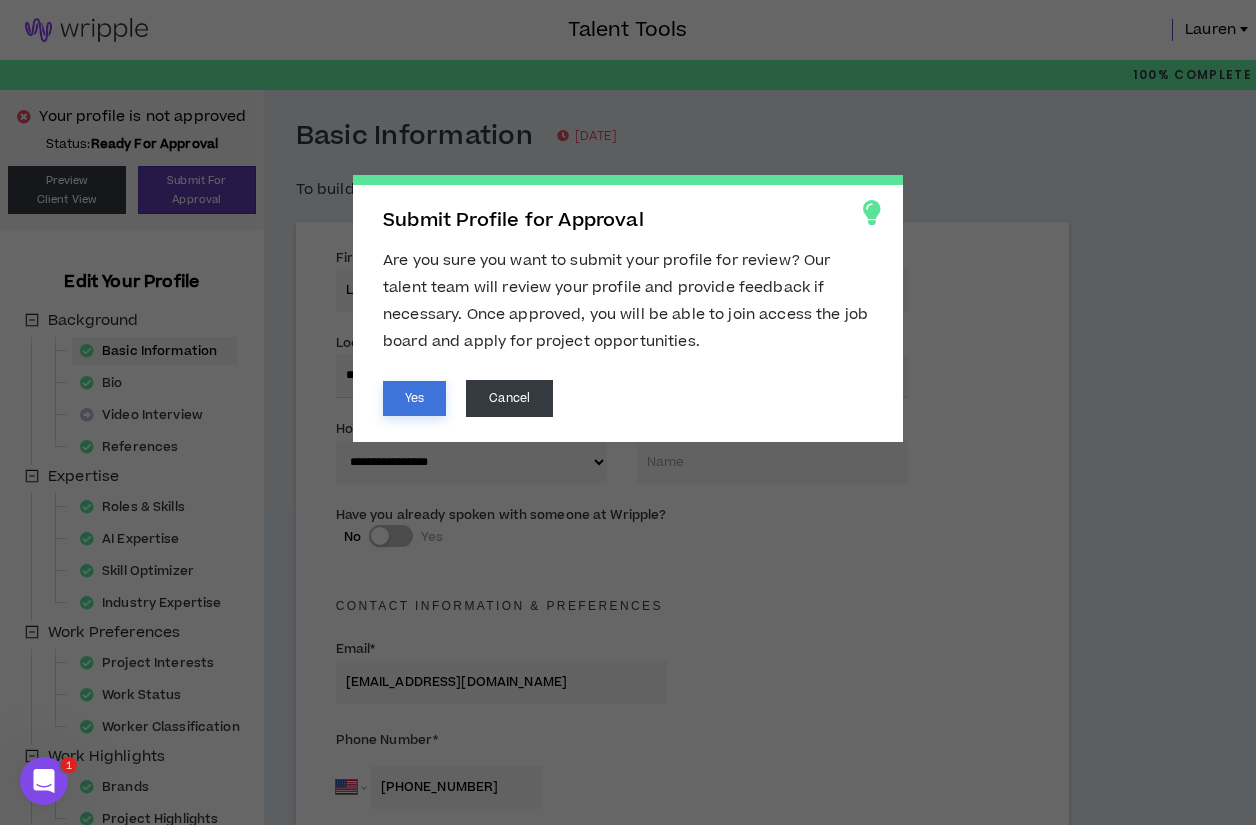 click on "Yes" at bounding box center [414, 398] 